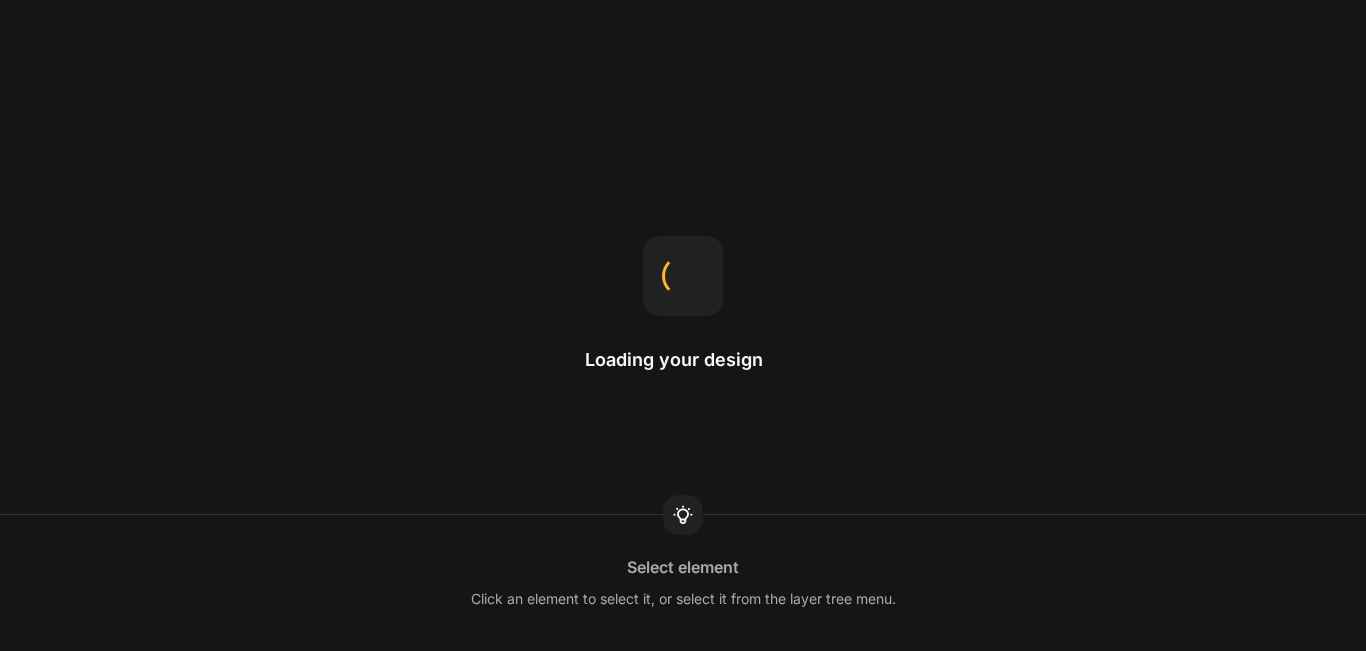scroll, scrollTop: 0, scrollLeft: 0, axis: both 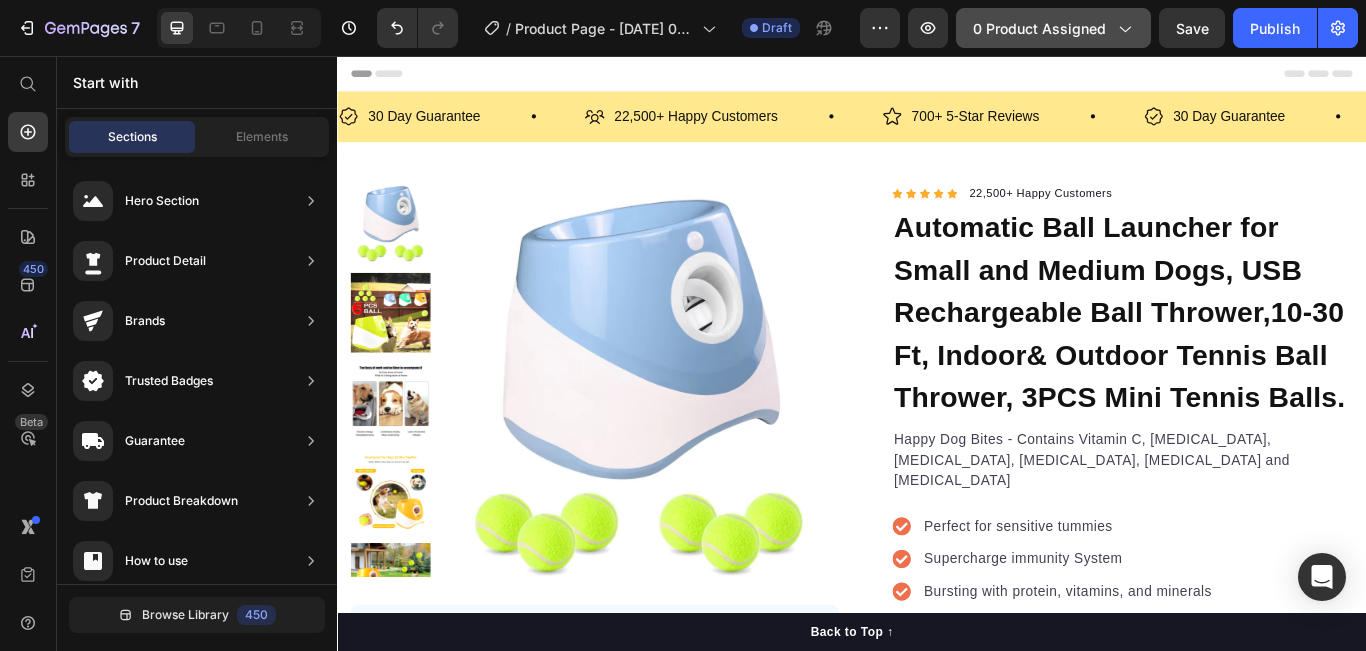 click on "0 product assigned" 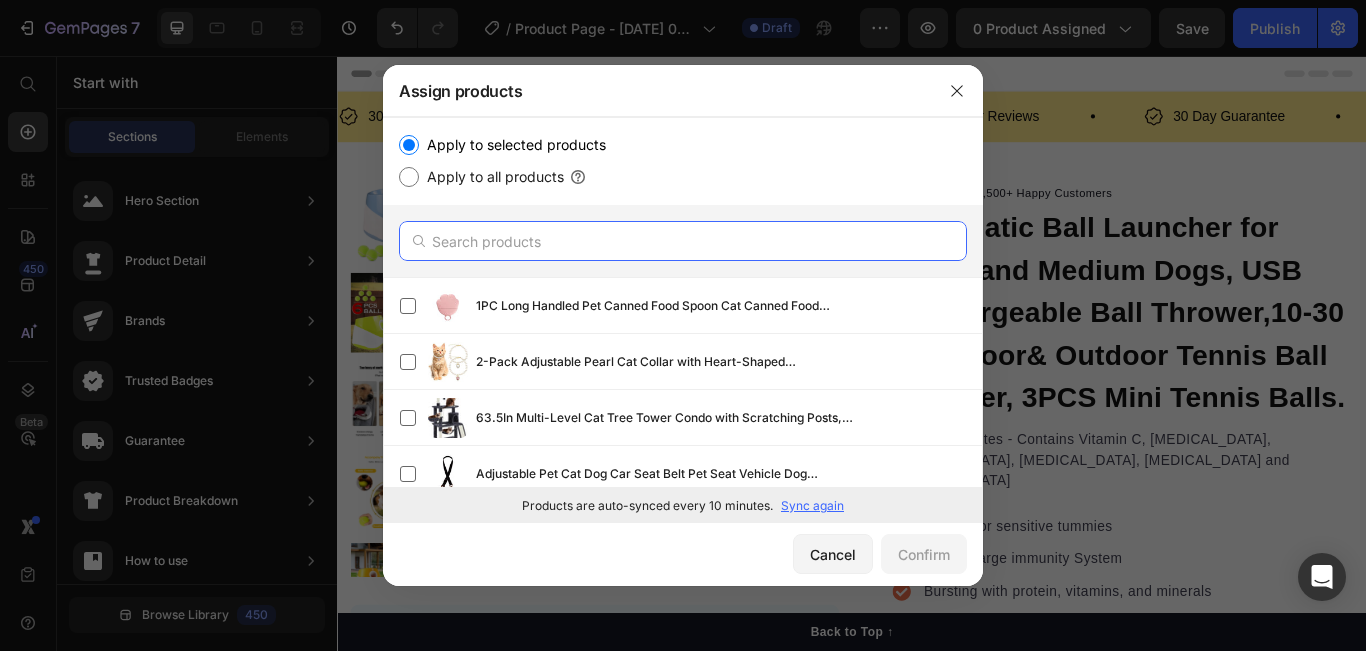 click at bounding box center (683, 241) 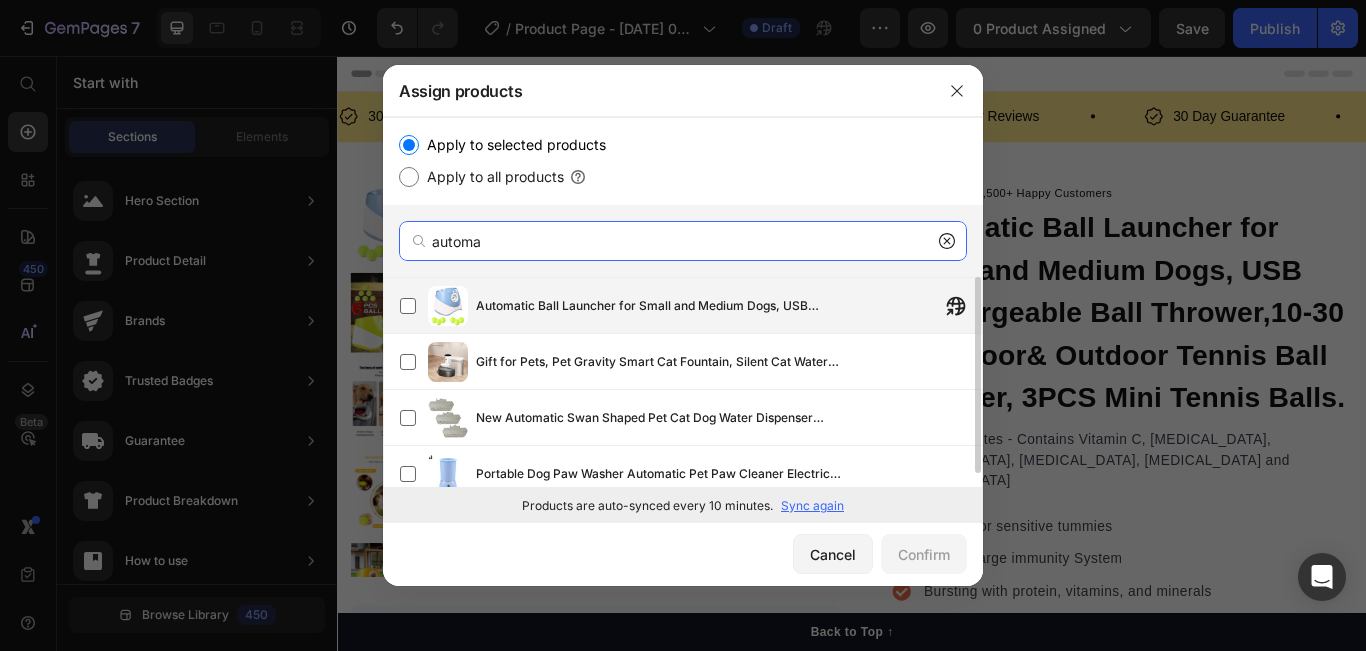 type on "automa" 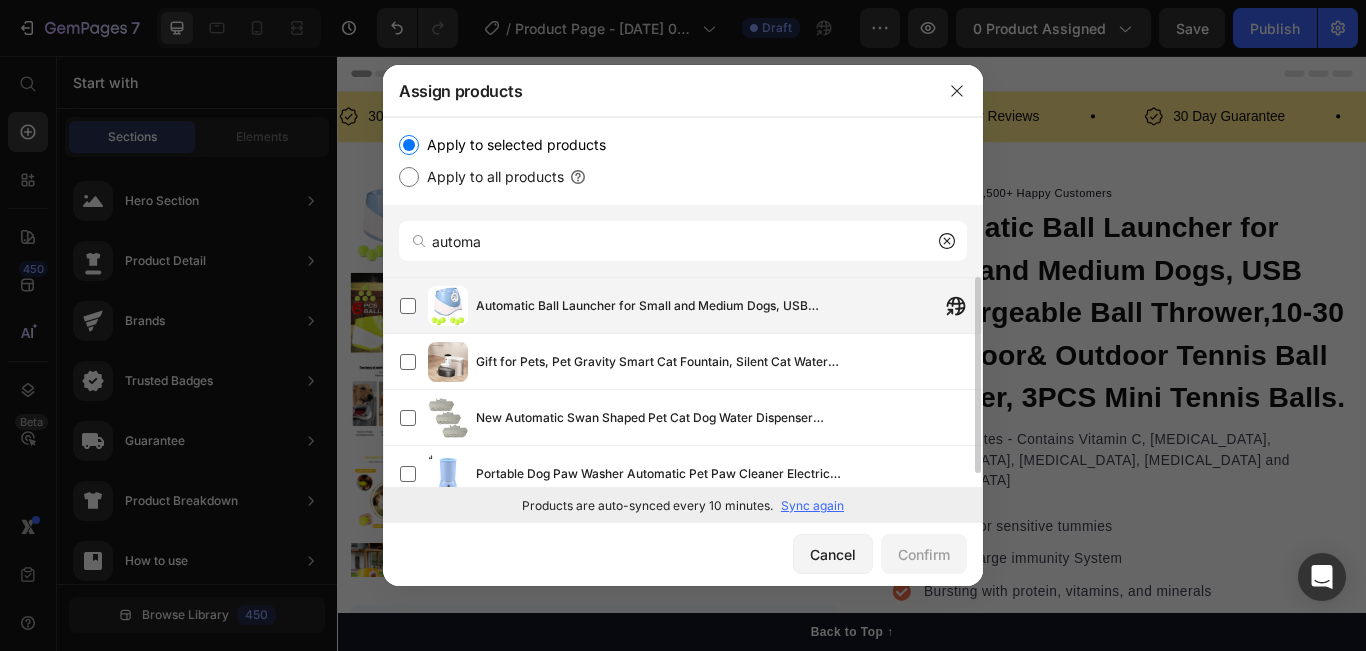click on "Automatic Ball Launcher for Small and Medium Dogs, USB Rechargeable Ball Thrower,10-30 Ft, Indoor& Outdoor Tennis Ball Thrower, 3PCS Mini Tennis Balls." at bounding box center [666, 306] 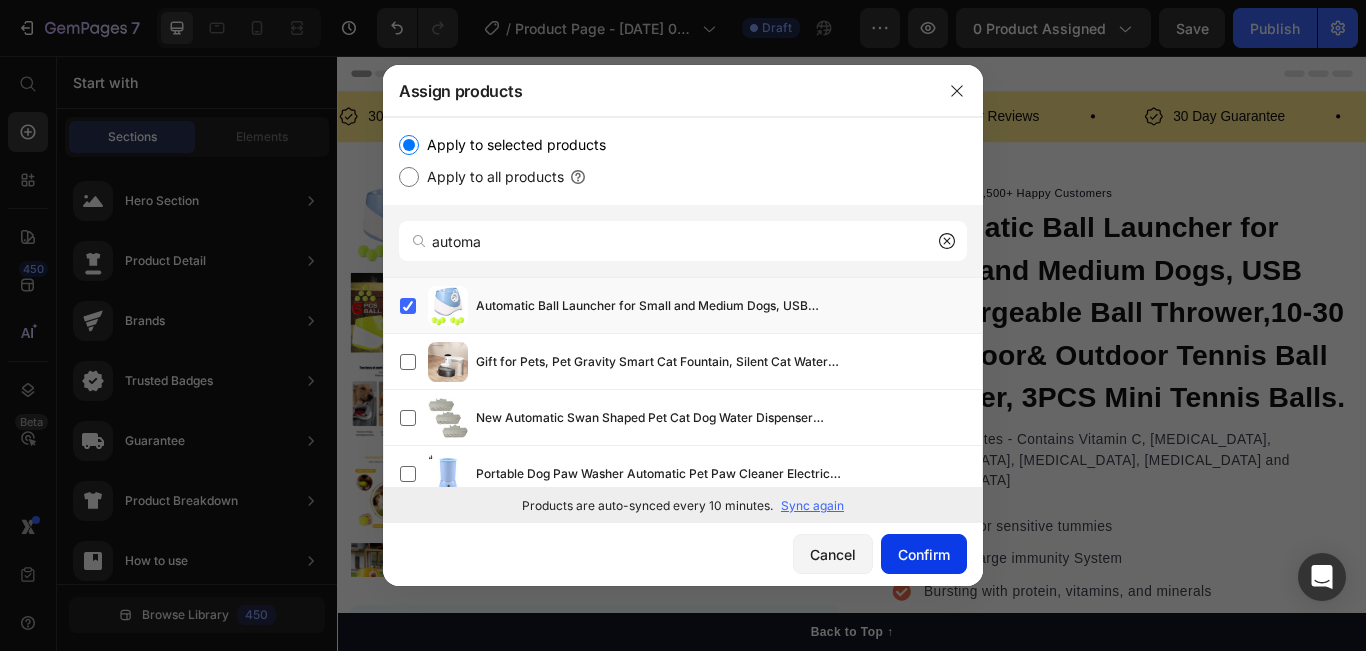 click on "Confirm" at bounding box center (924, 554) 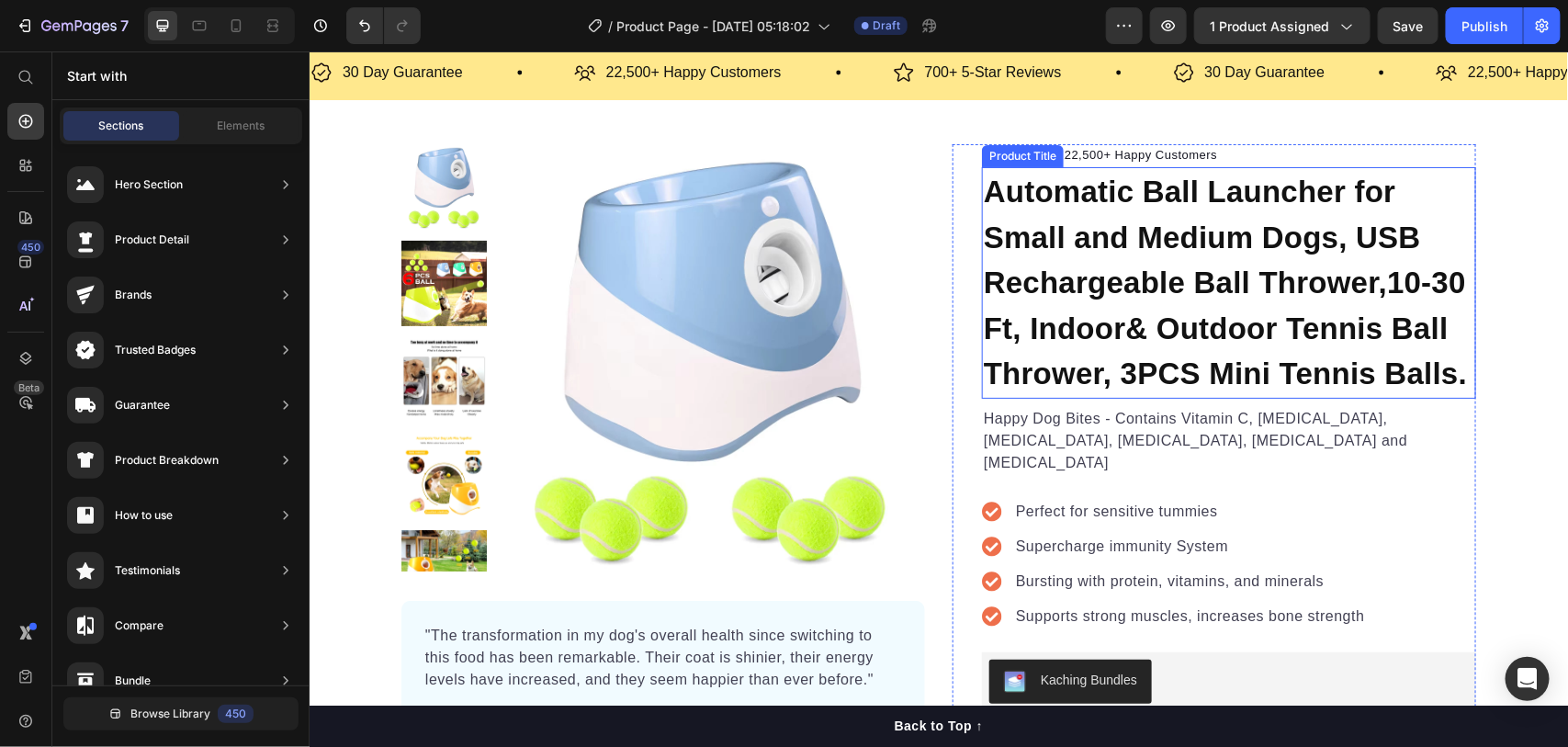 scroll, scrollTop: 0, scrollLeft: 0, axis: both 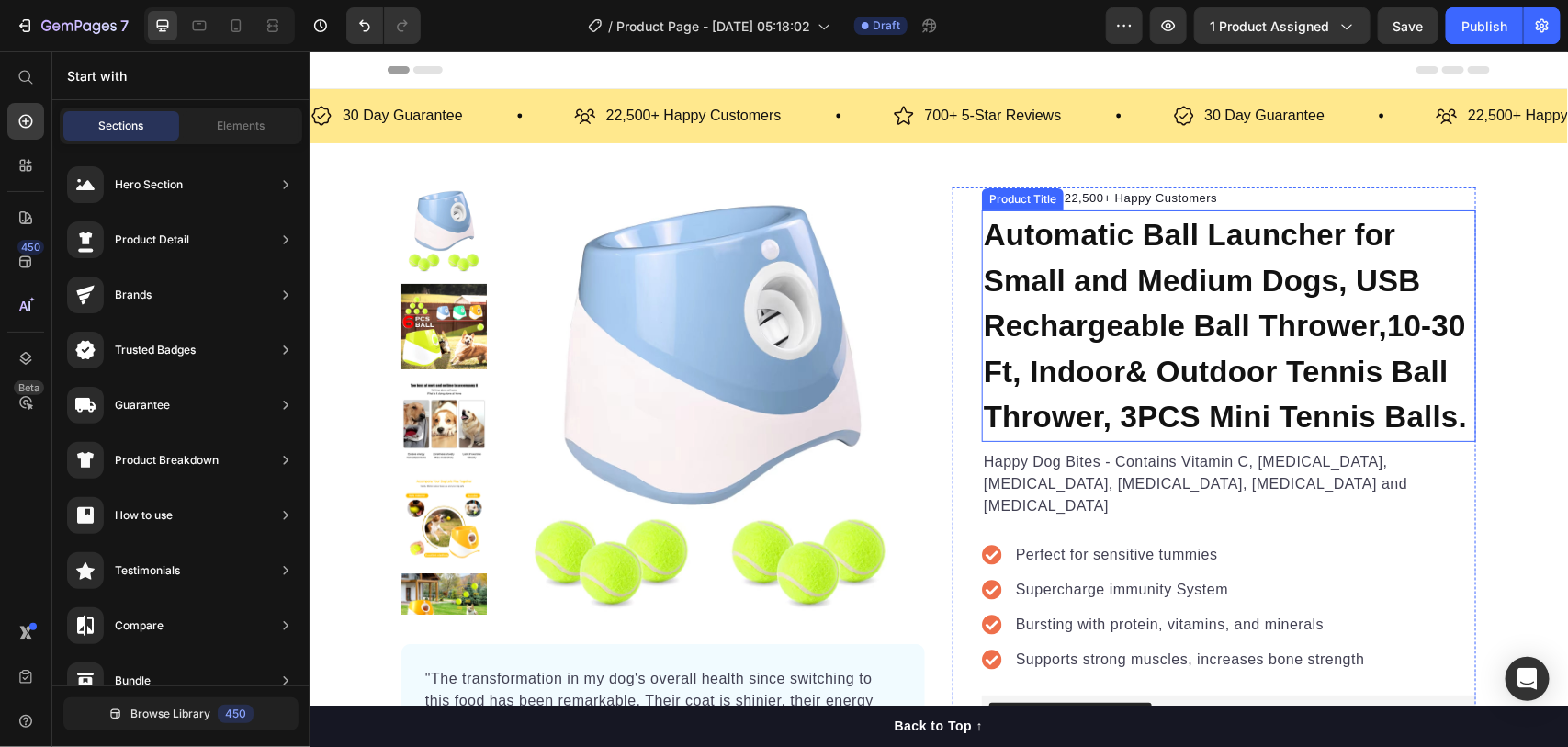 click on "Automatic Ball Launcher for Small and Medium Dogs, USB Rechargeable Ball Thrower,10-30 Ft, Indoor& Outdoor Tennis Ball Thrower, 3PCS Mini Tennis Balls." at bounding box center (1228, 325) 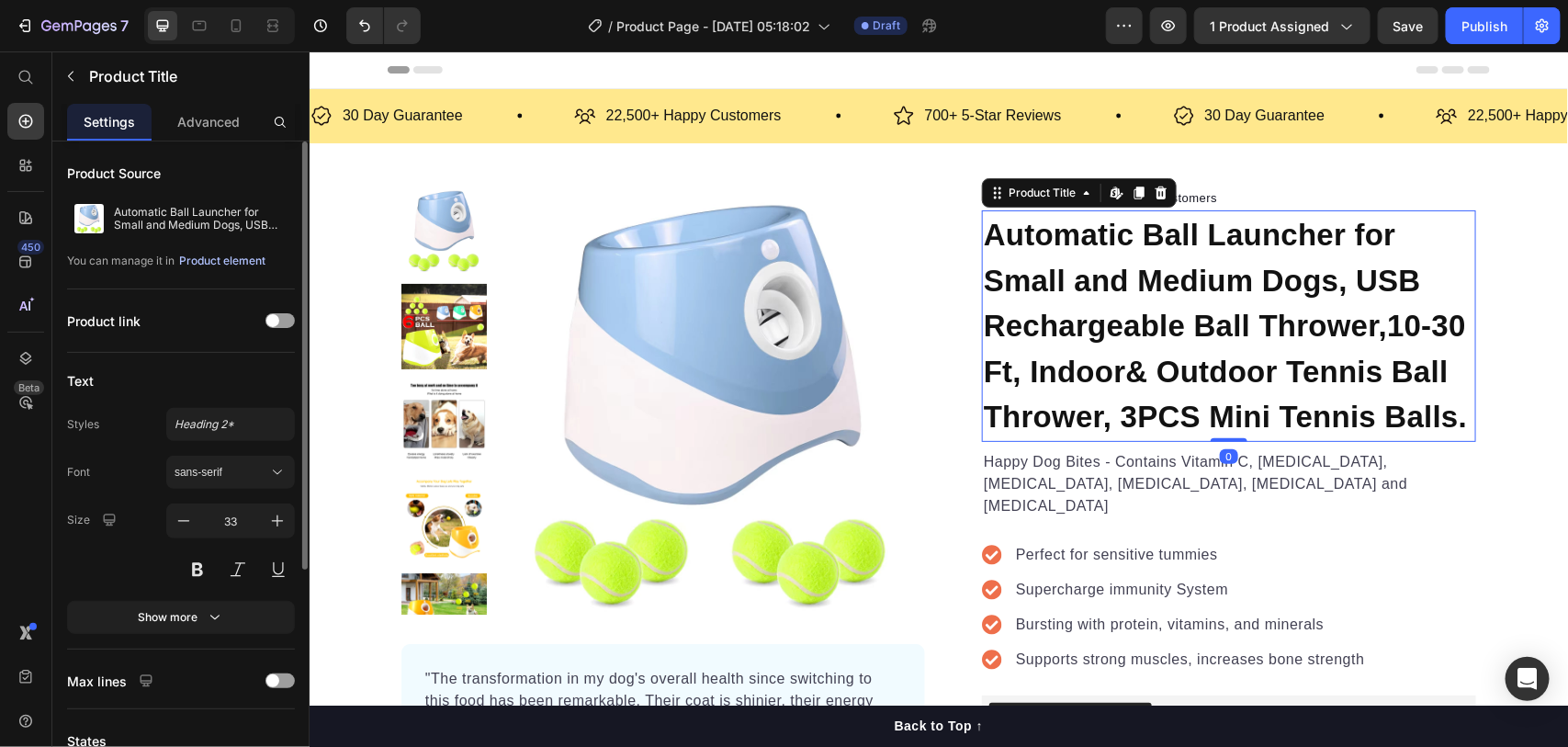 click on "Product element" at bounding box center (222, 261) 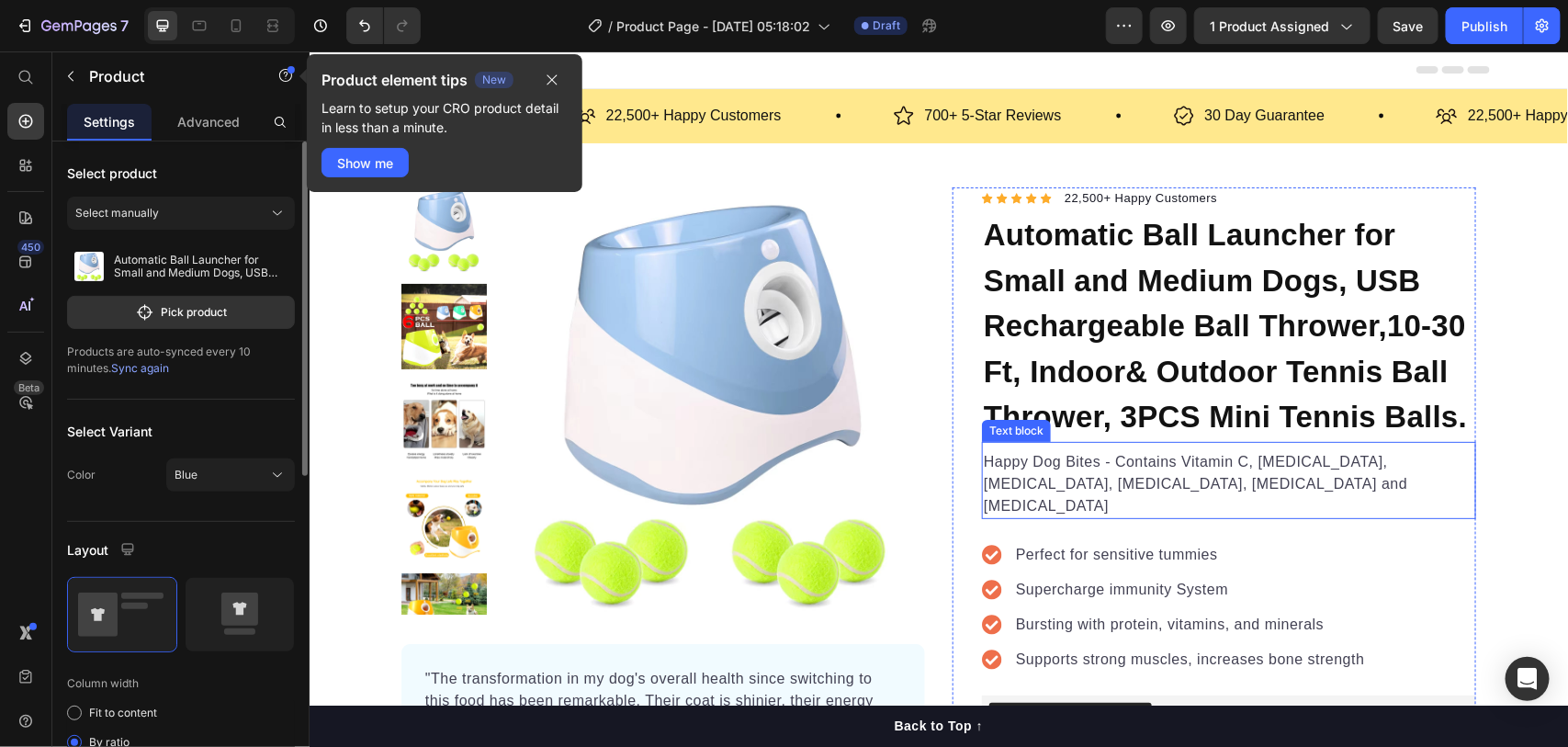 click on "Happy Dog Bites - Contains Vitamin C, [MEDICAL_DATA], [MEDICAL_DATA], [MEDICAL_DATA], [MEDICAL_DATA] and [MEDICAL_DATA]" at bounding box center [1228, 483] 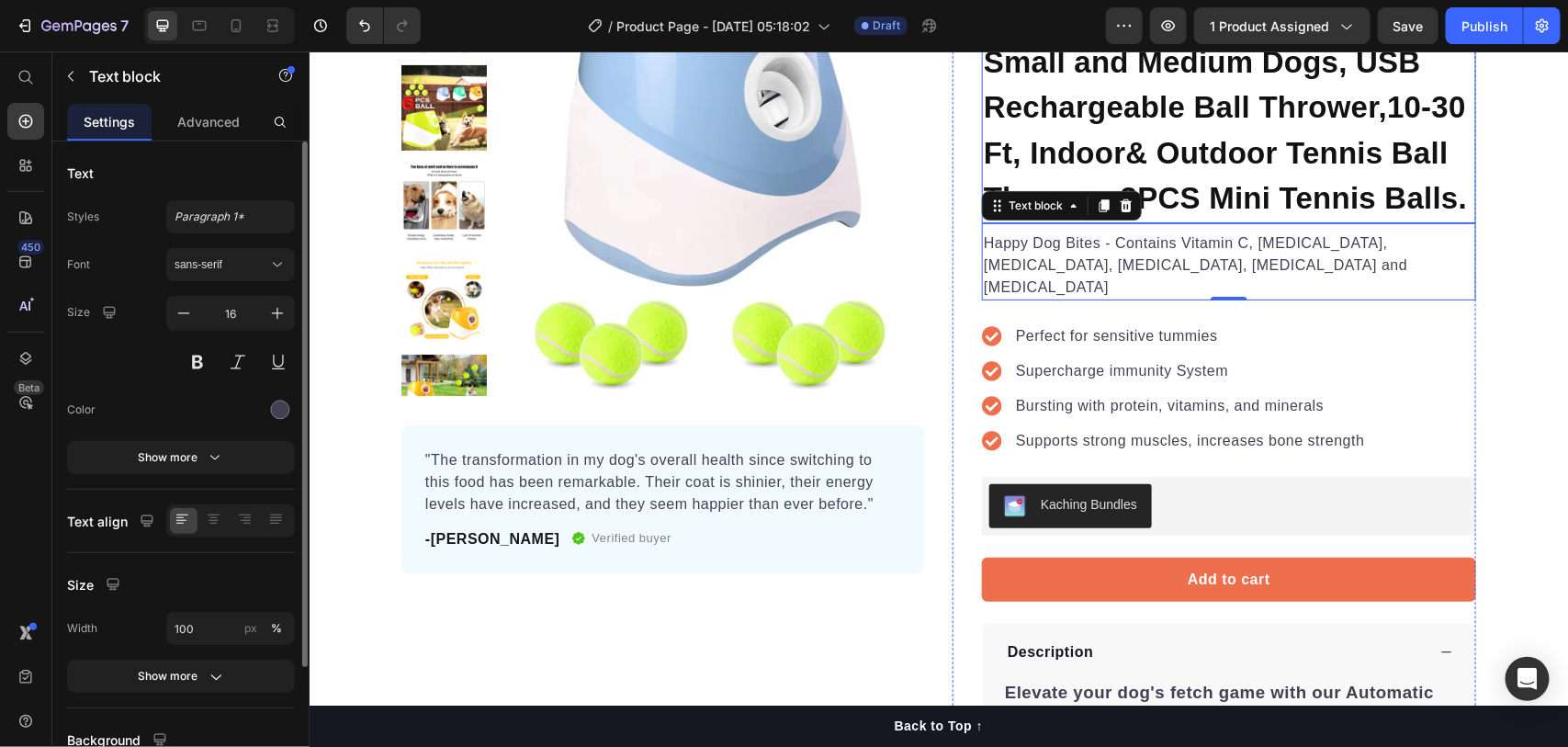 scroll, scrollTop: 306, scrollLeft: 0, axis: vertical 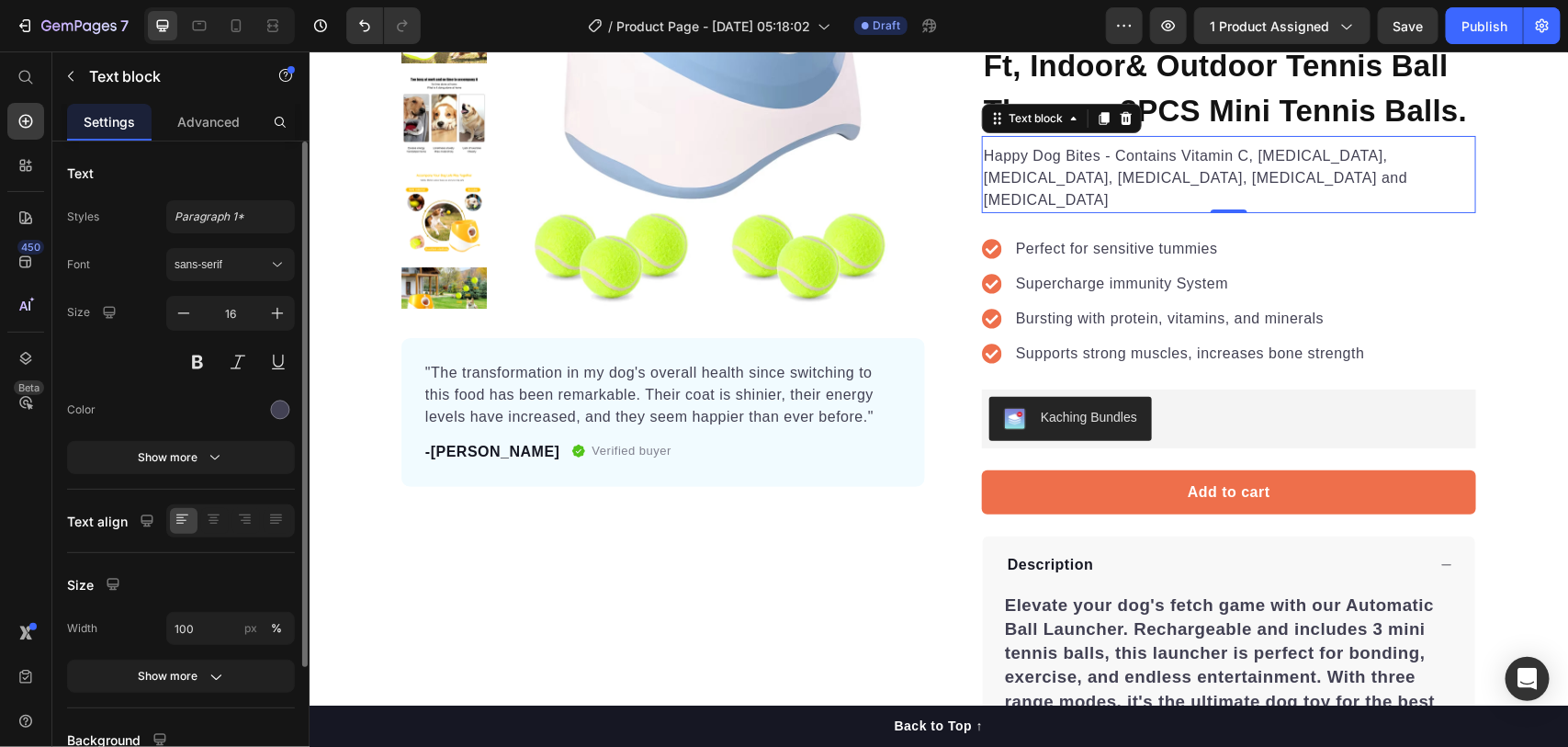 click on "Happy Dog Bites - Contains Vitamin C, [MEDICAL_DATA], [MEDICAL_DATA], [MEDICAL_DATA], [MEDICAL_DATA] and [MEDICAL_DATA]" at bounding box center [1228, 177] 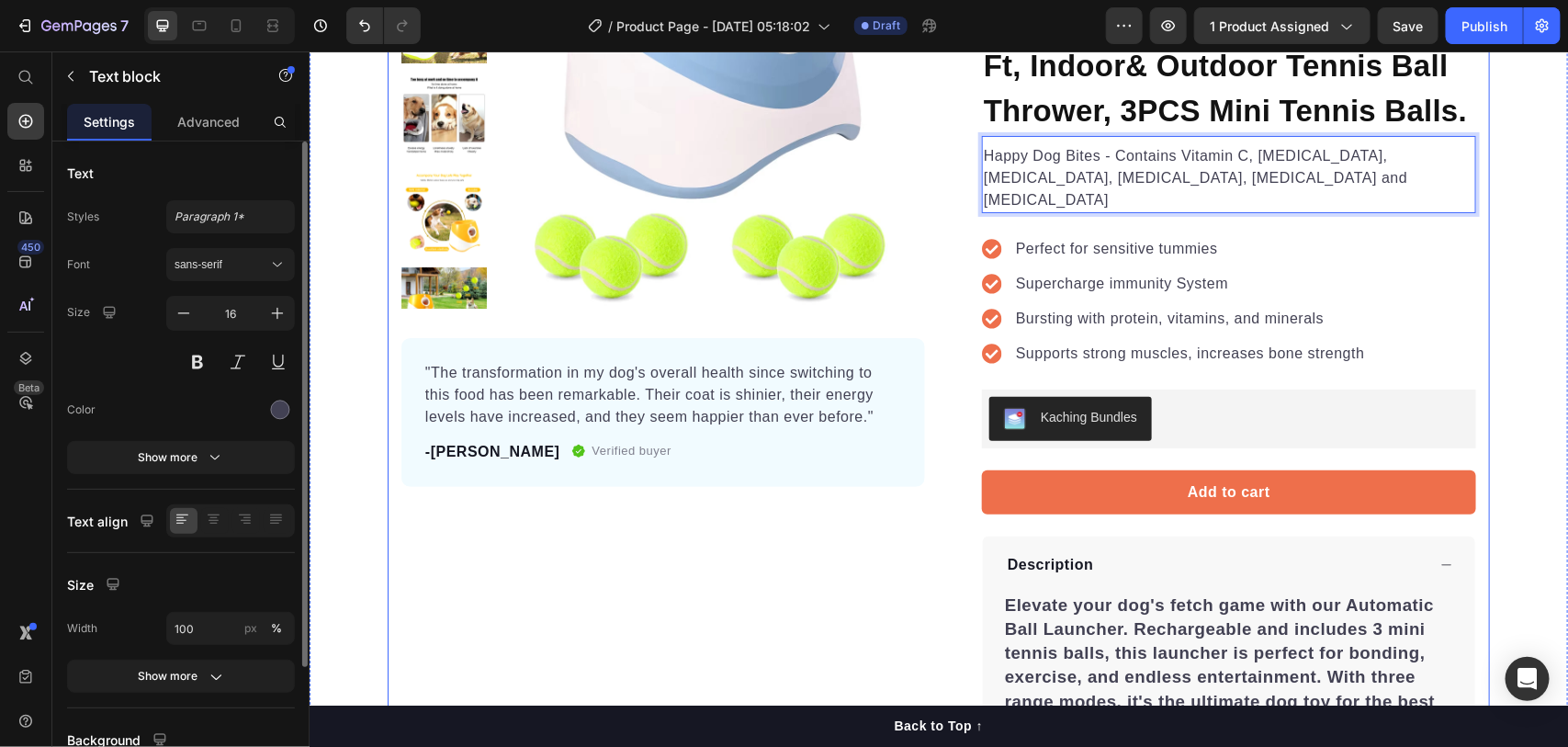 click on "Product Images "The transformation in my dog's overall health since switching to this food has been remarkable. Their coat is shinier, their energy levels have increased, and they seem happier than ever before." Text block -Daisy Text block
Verified buyer Item list Row Row "My dog absolutely loves this food! It's clear that the taste and quality are top-notch."  -Daisy Text block Row Row Icon Icon Icon Icon Icon Icon List Hoz 22,500+ Happy Customers Text block Row Automatic Ball Launcher for Small and Medium Dogs, USB Rechargeable Ball Thrower,10-30 Ft, Indoor& Outdoor Tennis Ball Thrower, 3PCS Mini Tennis Balls. Product Title Happy Dog Bites - Contains Vitamin C, [MEDICAL_DATA], [MEDICAL_DATA], [MEDICAL_DATA], [MEDICAL_DATA] and [MEDICAL_DATA] Text block   0 Perfect for sensitive tummies Supercharge immunity System Bursting with protein, vitamins, and minerals Supports strong muscles, increases bone strength Item list Kaching Bundles Kaching Bundles Add to cart Product Cart Button Perfect for sensitive tummies" at bounding box center [938, 430] 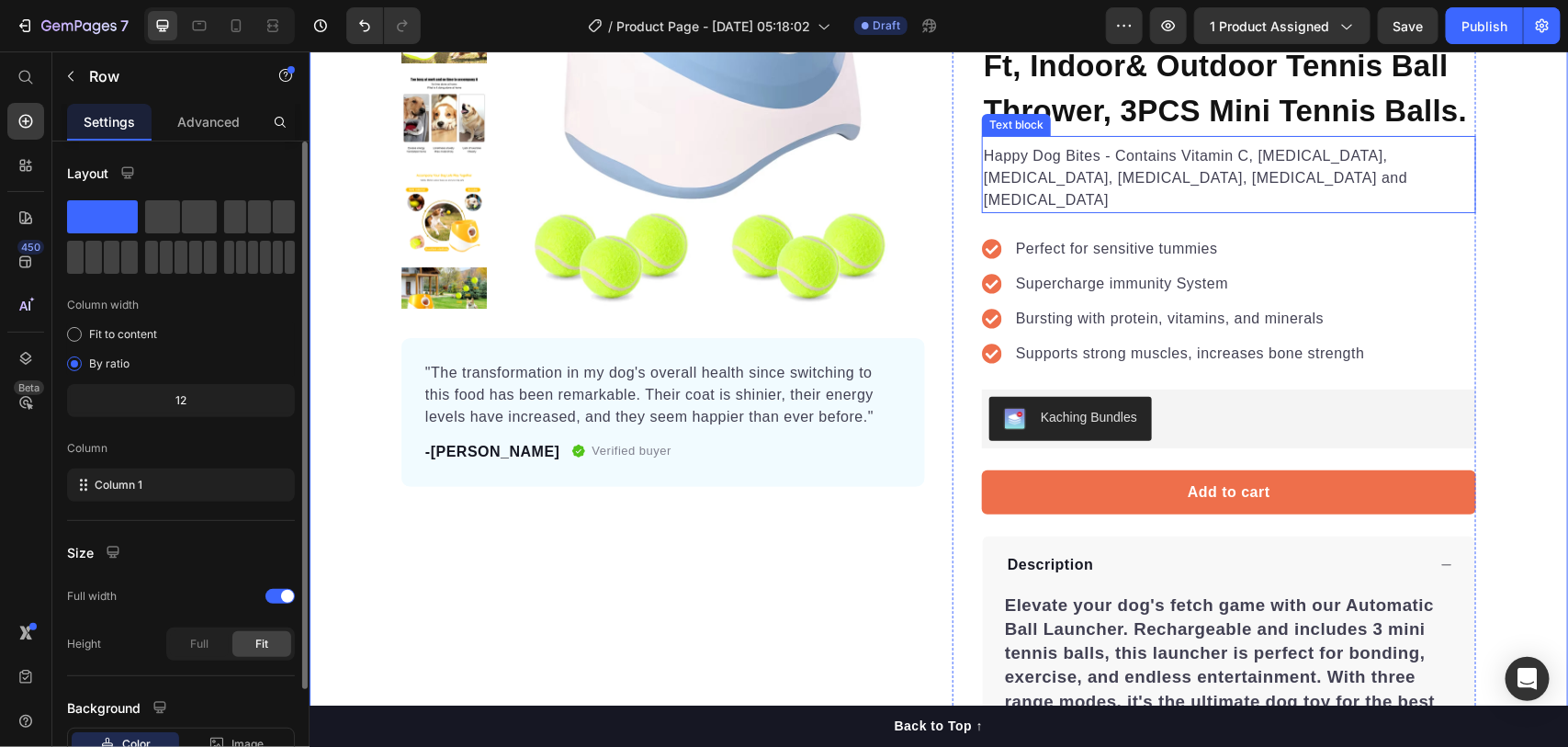 click on "Happy Dog Bites - Contains Vitamin C, [MEDICAL_DATA], [MEDICAL_DATA], [MEDICAL_DATA], [MEDICAL_DATA] and [MEDICAL_DATA]" at bounding box center (1228, 177) 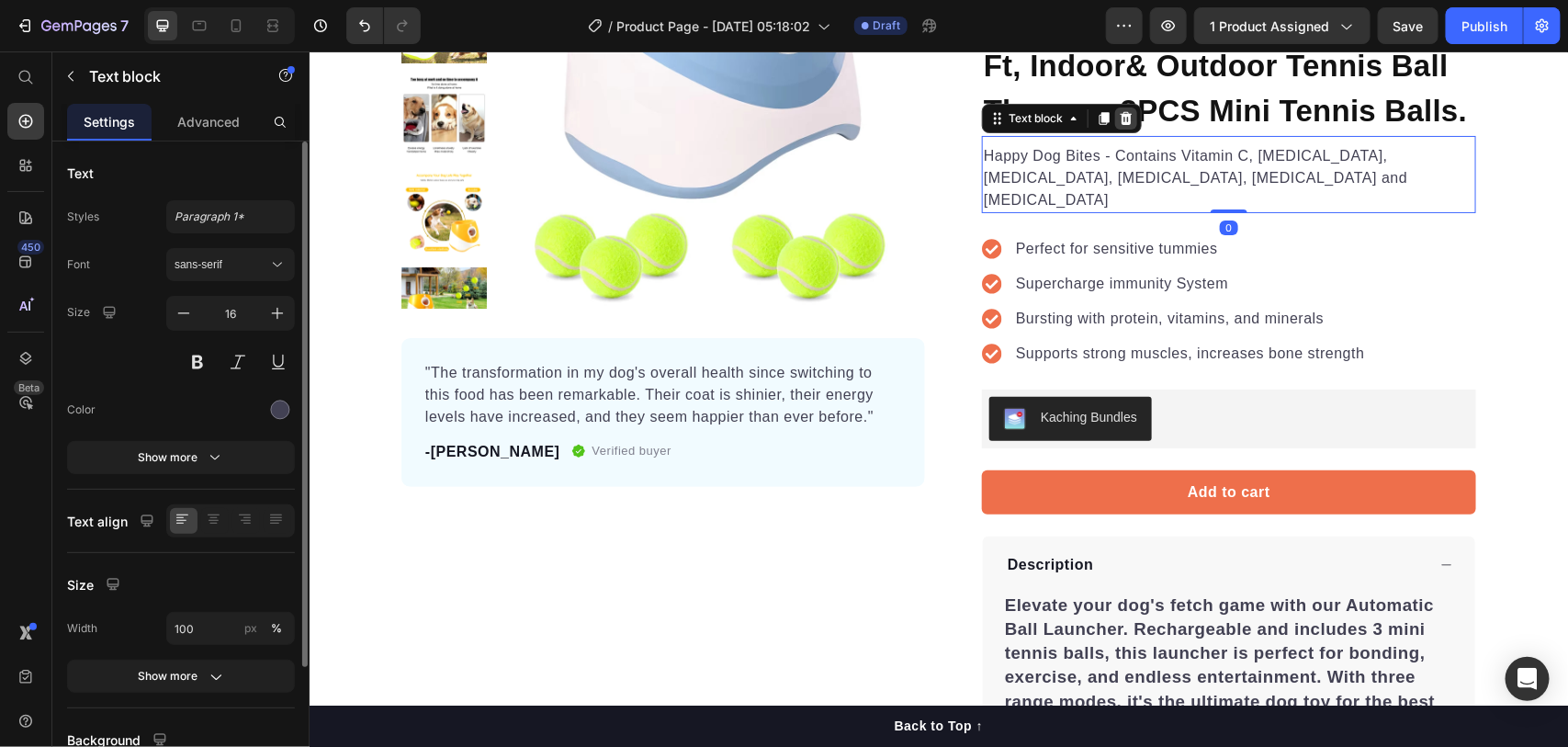 click 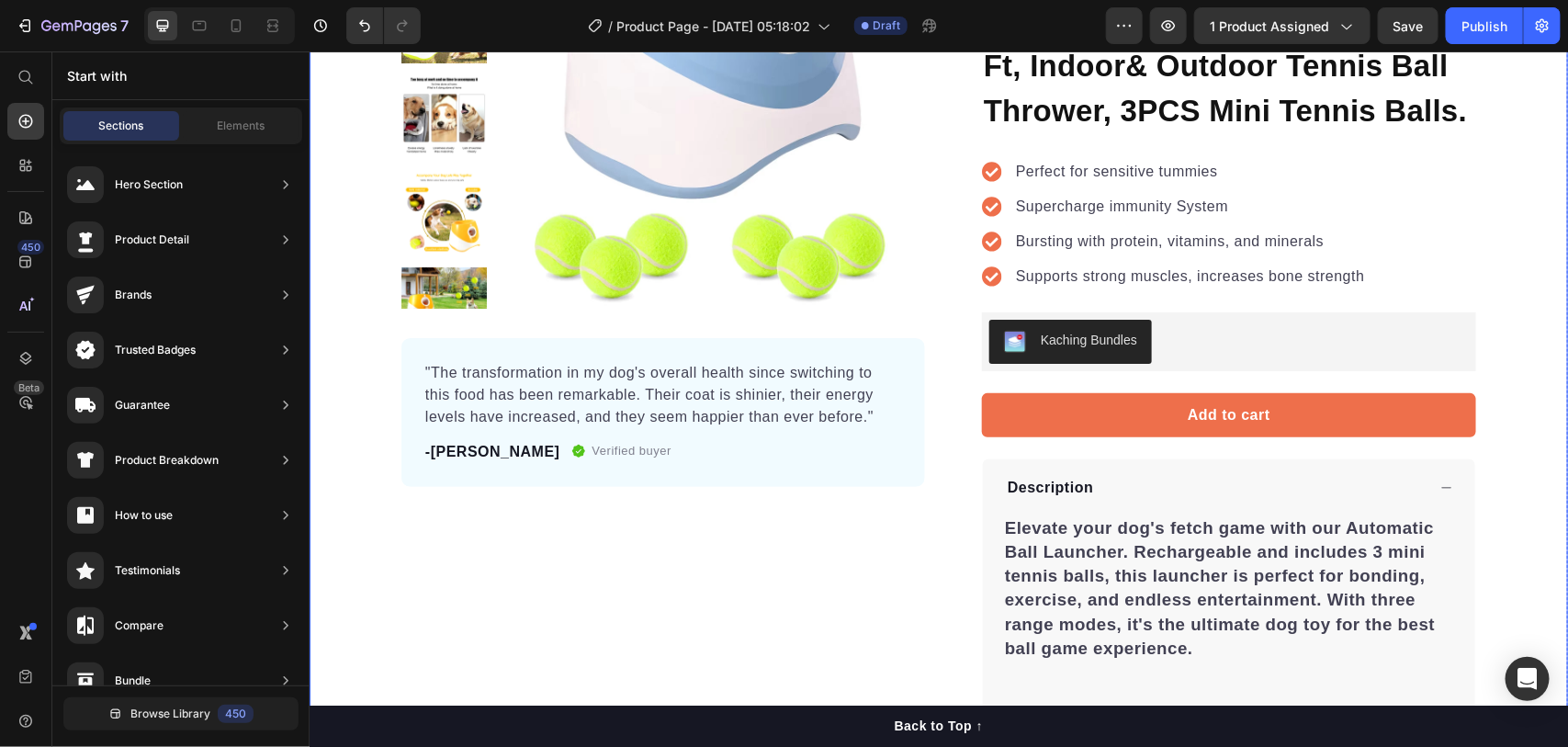 scroll, scrollTop: 0, scrollLeft: 0, axis: both 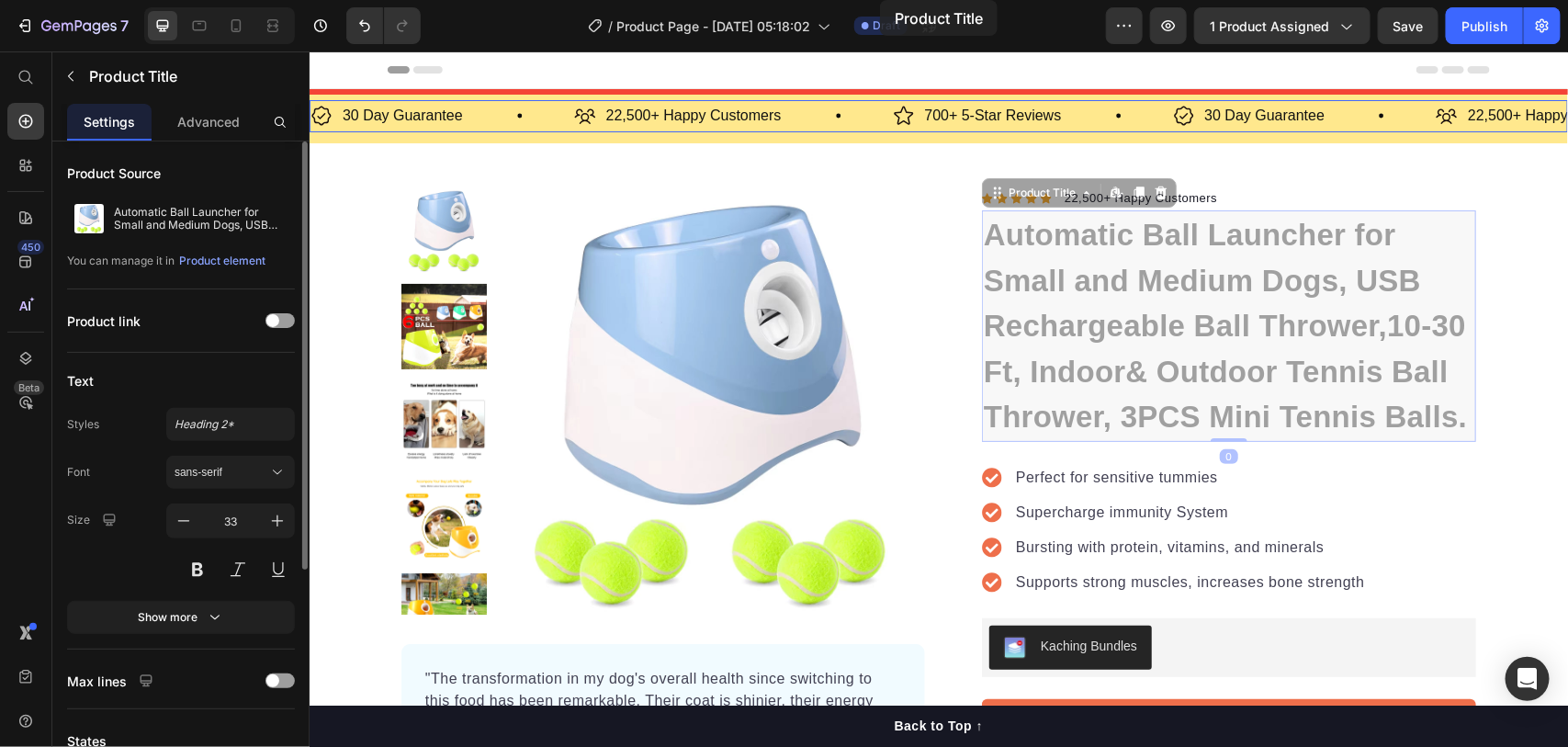 drag, startPoint x: 985, startPoint y: 231, endPoint x: 879, endPoint y: -79, distance: 327.62173 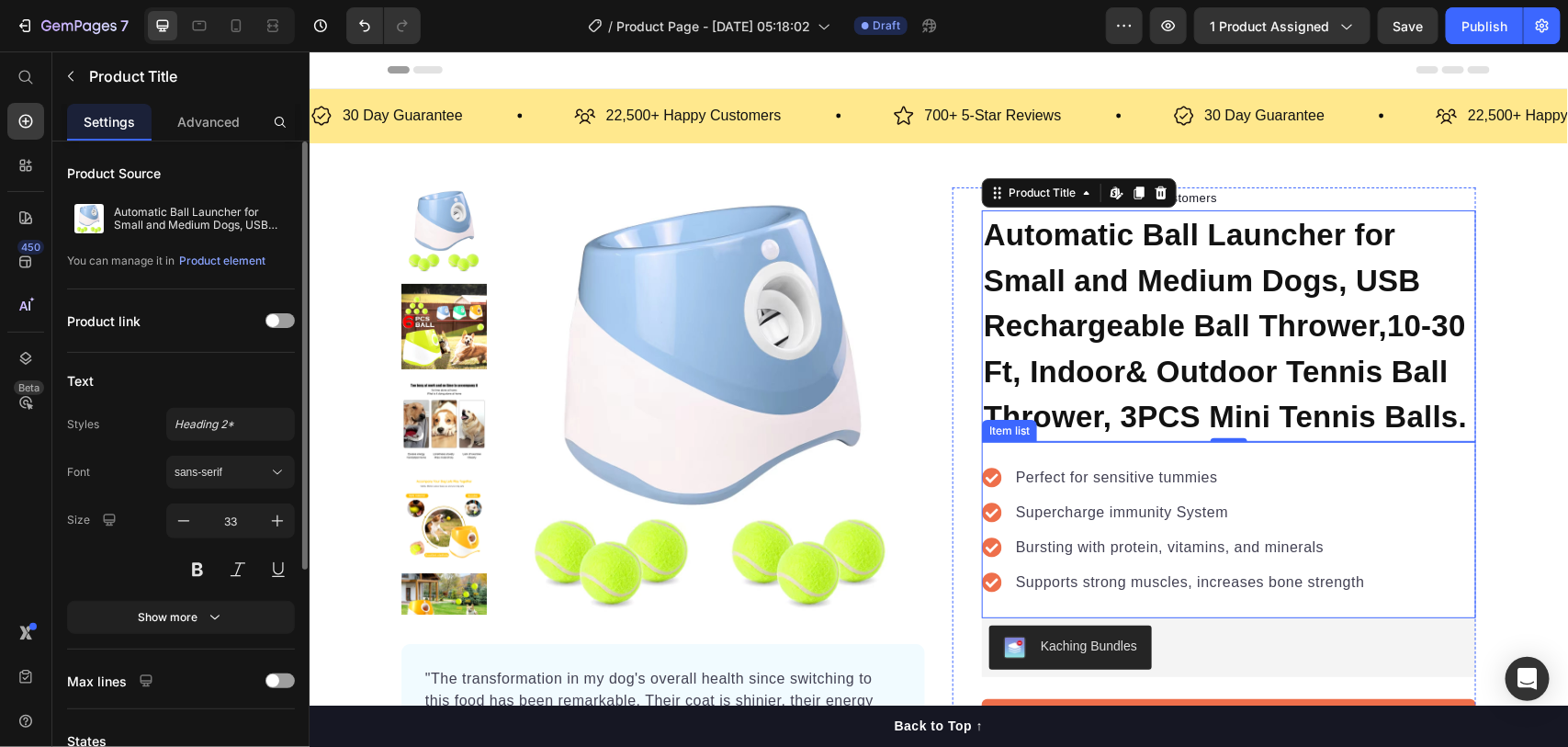 click on "Perfect for sensitive tummies" at bounding box center (1190, 477) 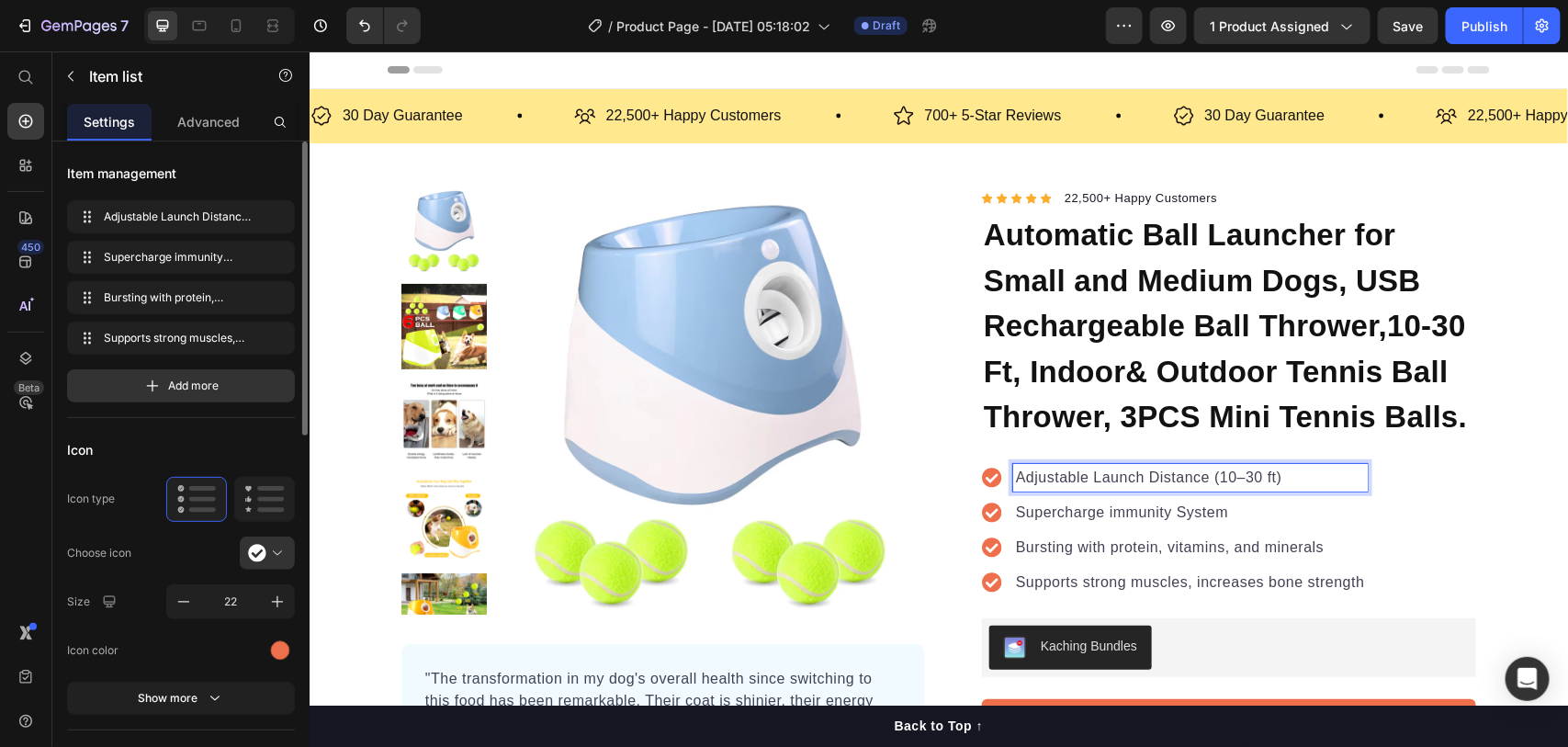 click on "Supercharge immunity System" at bounding box center [1190, 512] 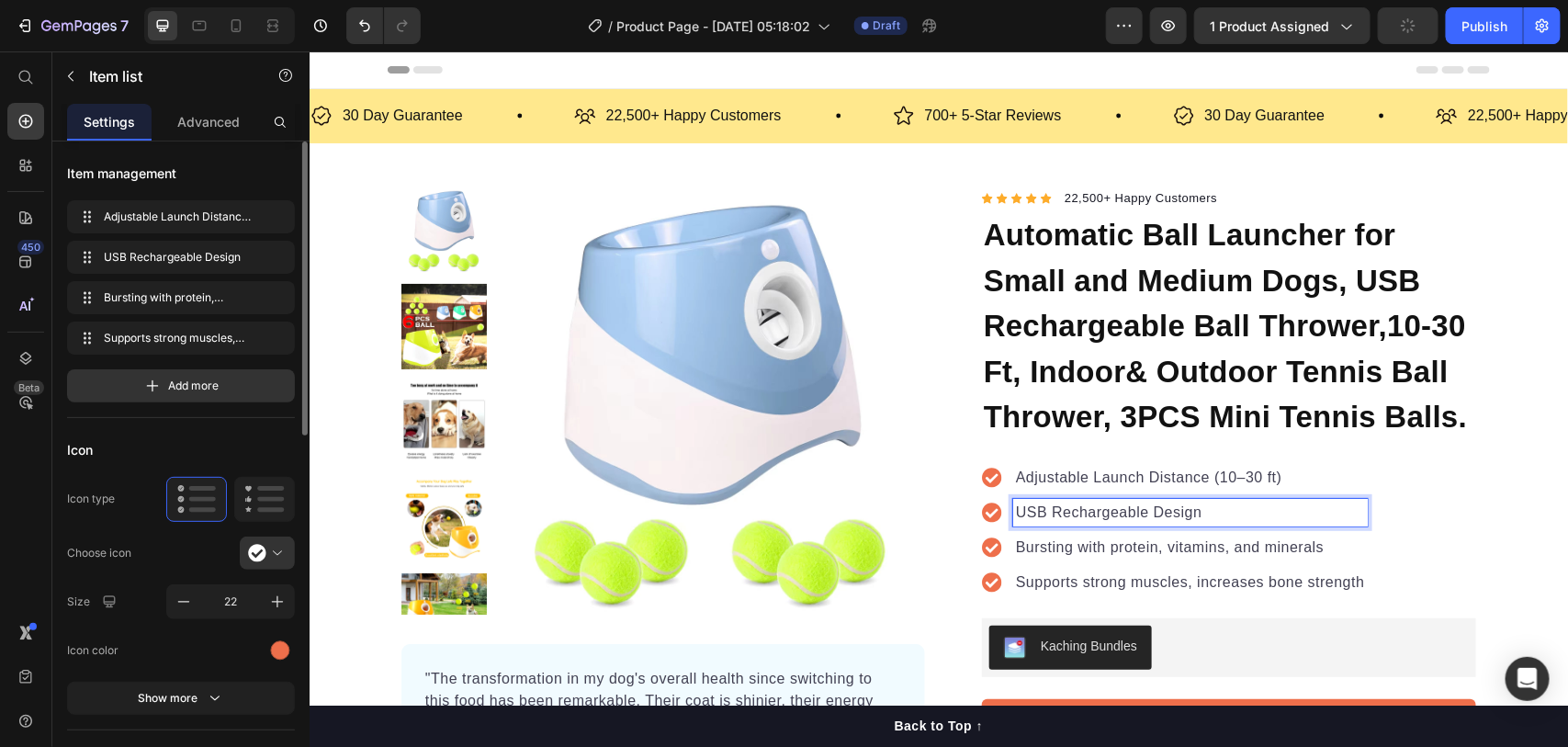 click on "Bursting with protein, vitamins, and minerals" at bounding box center (1190, 547) 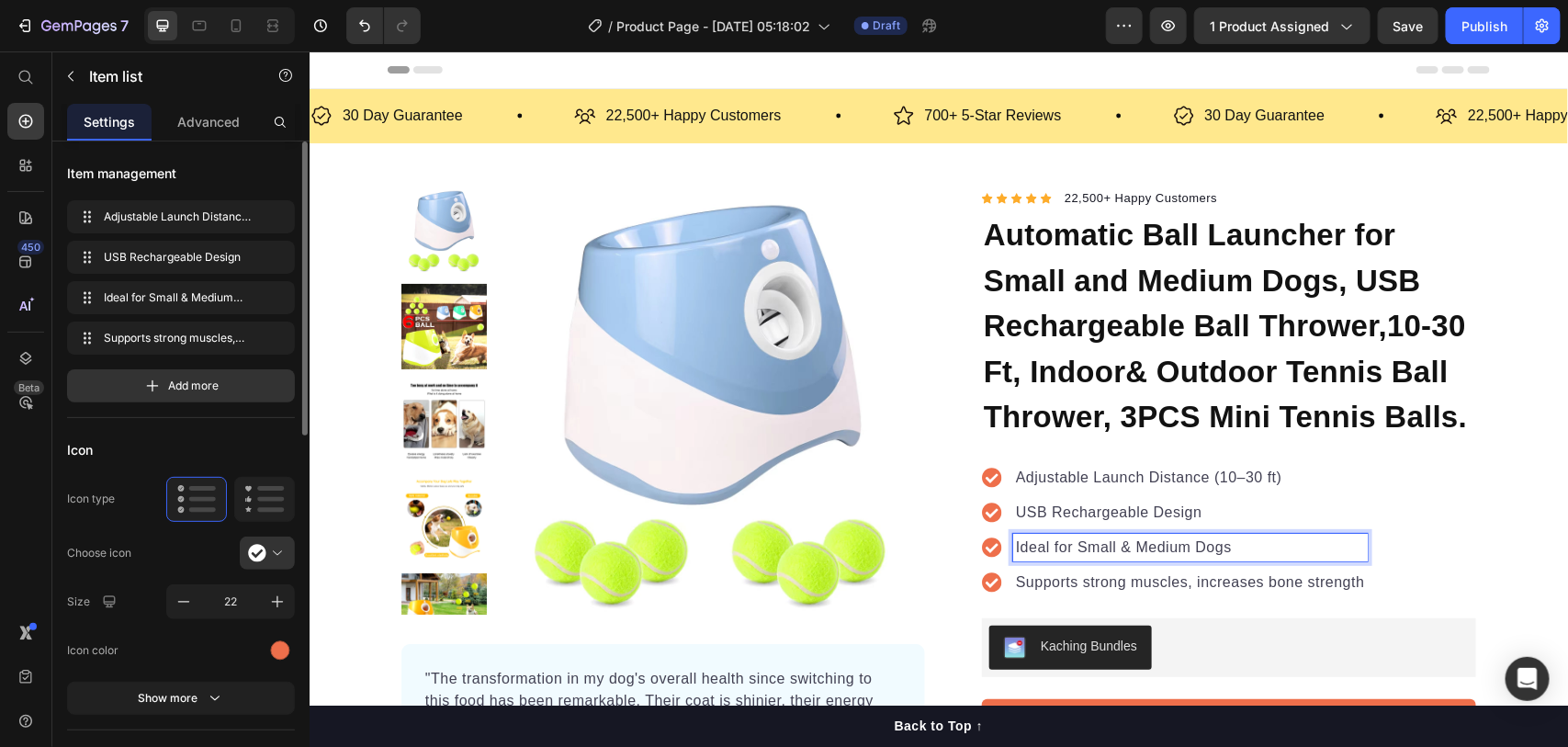 click on "Supports strong muscles, increases bone strength" at bounding box center (1190, 582) 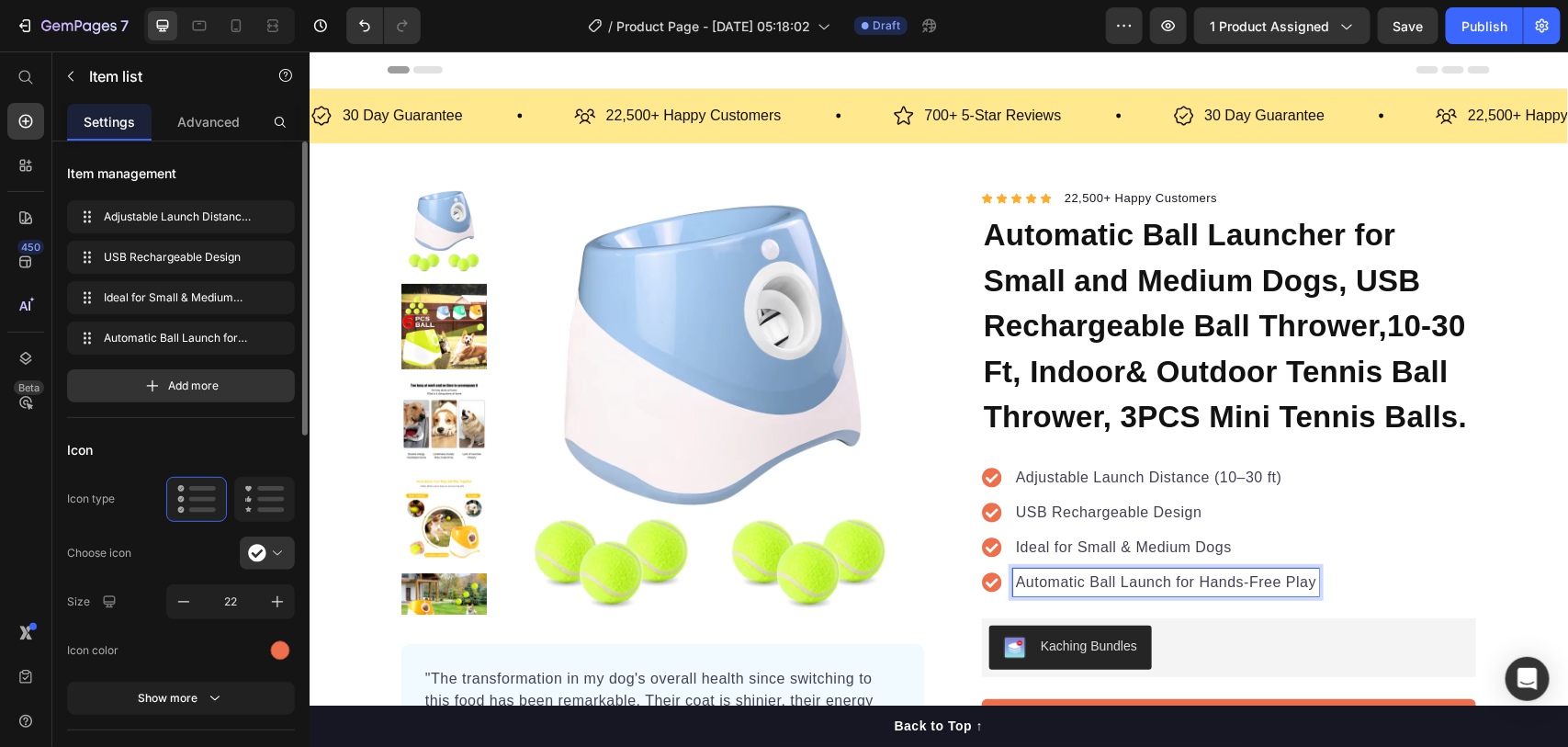 scroll, scrollTop: 306, scrollLeft: 0, axis: vertical 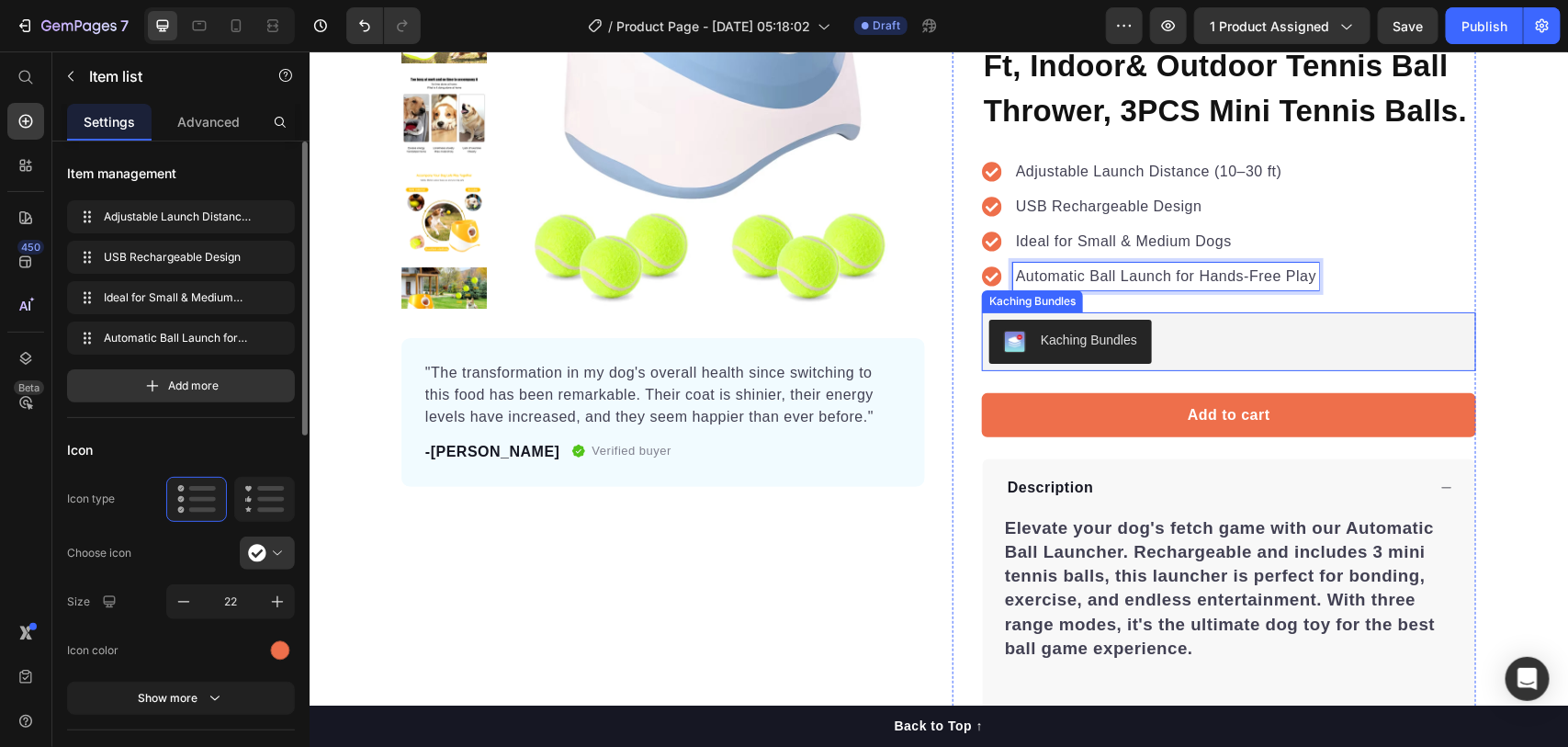 click on "Kaching Bundles" at bounding box center (1228, 341) 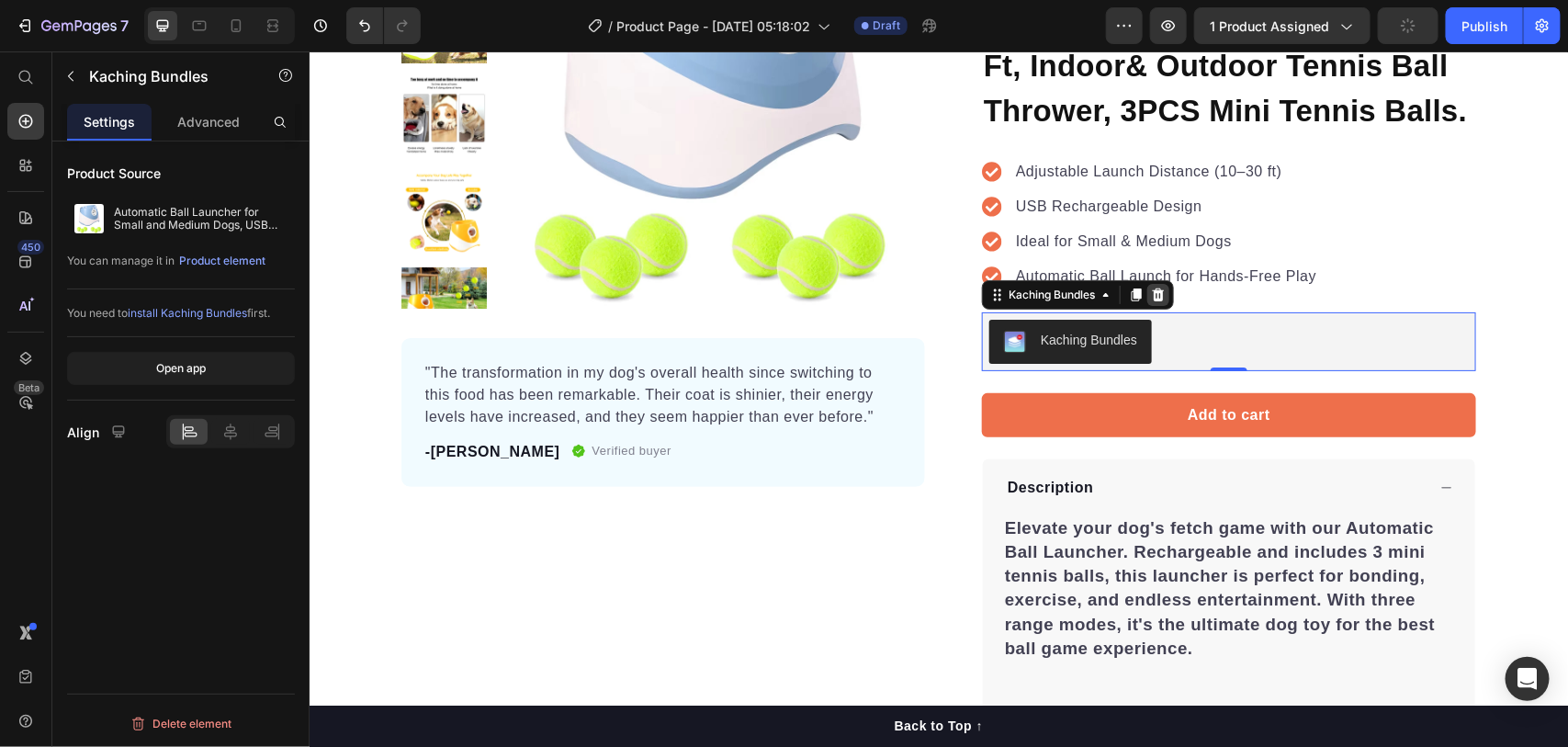 click 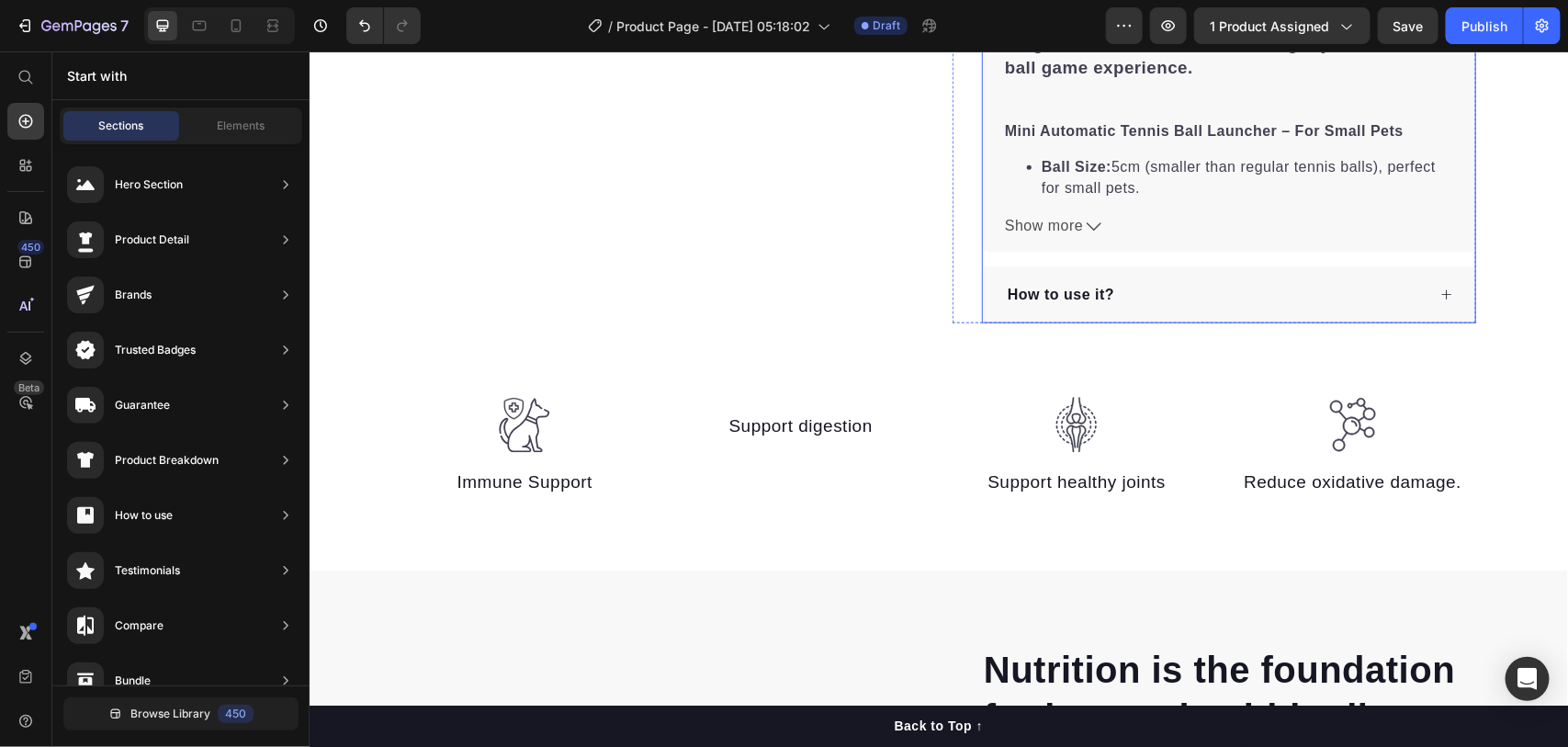 scroll, scrollTop: 919, scrollLeft: 0, axis: vertical 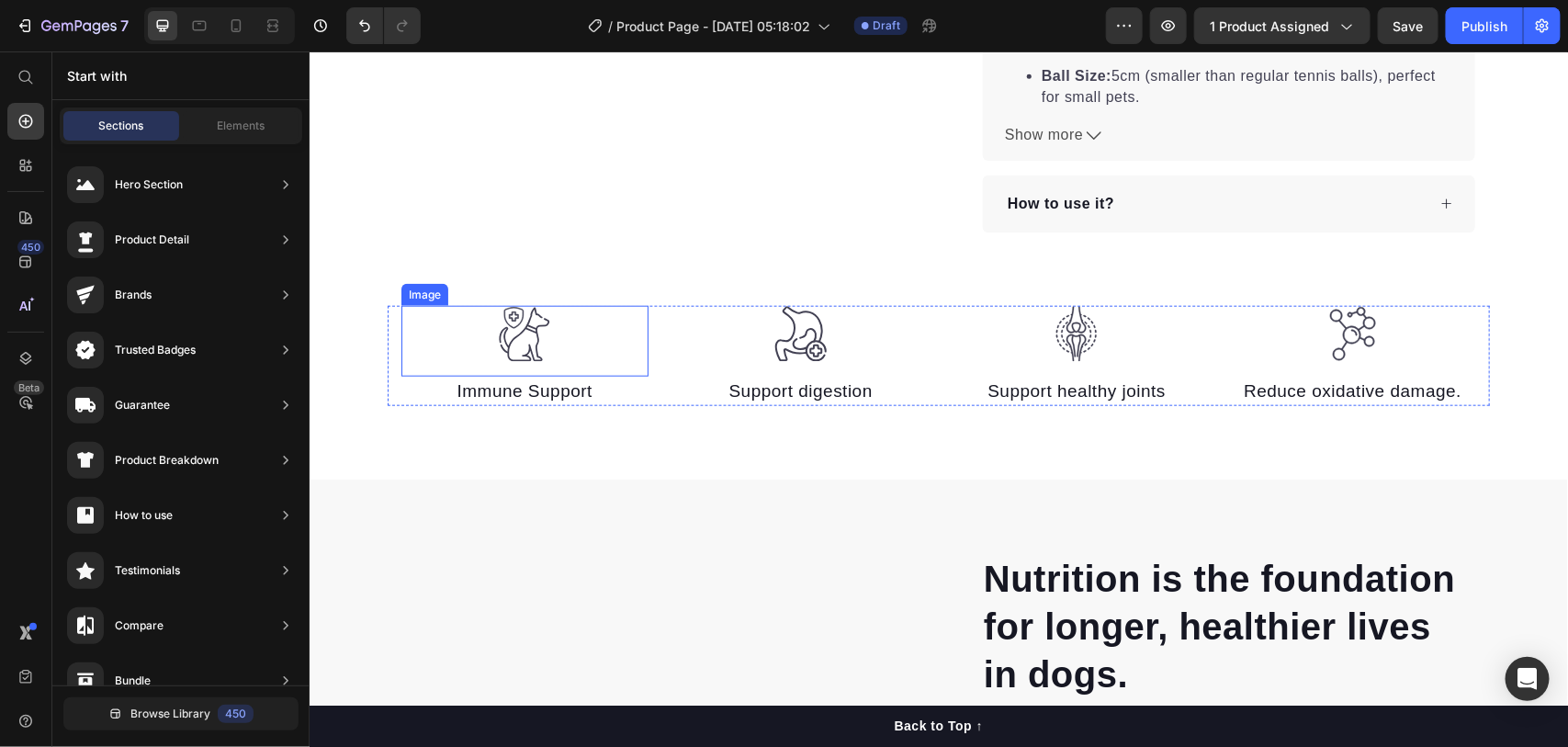 click at bounding box center [524, 340] 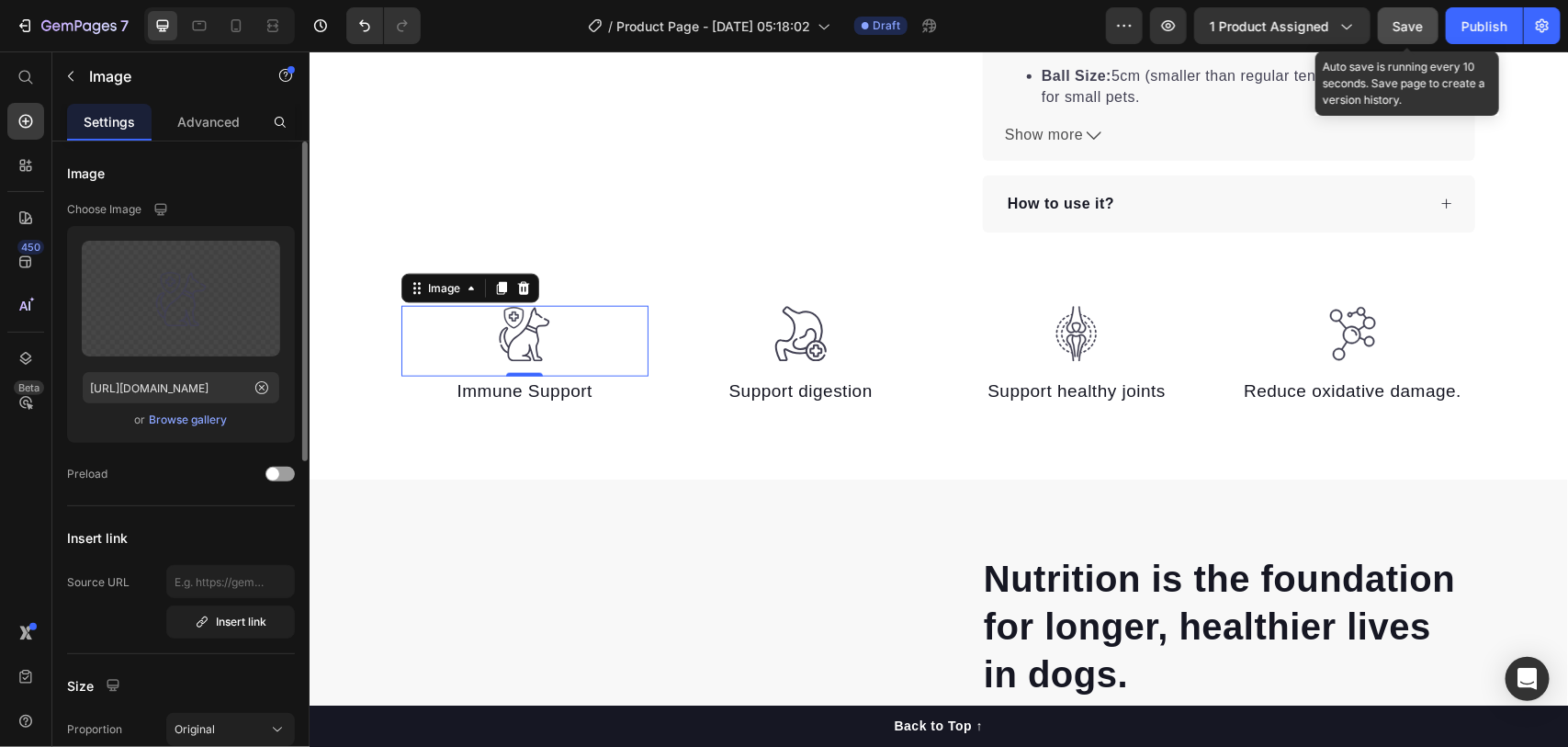 click on "Save" 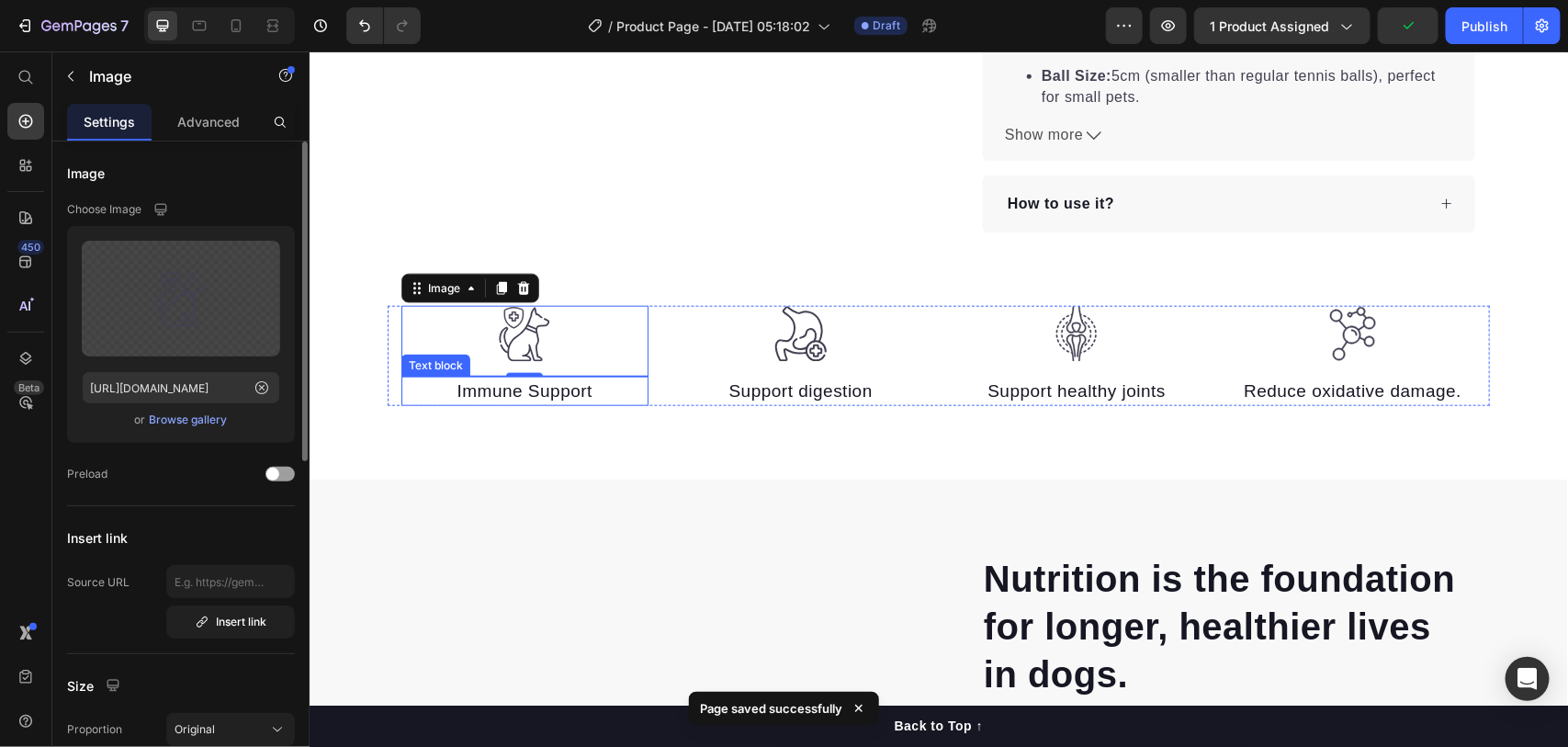 click on "Immune Support" at bounding box center [524, 390] 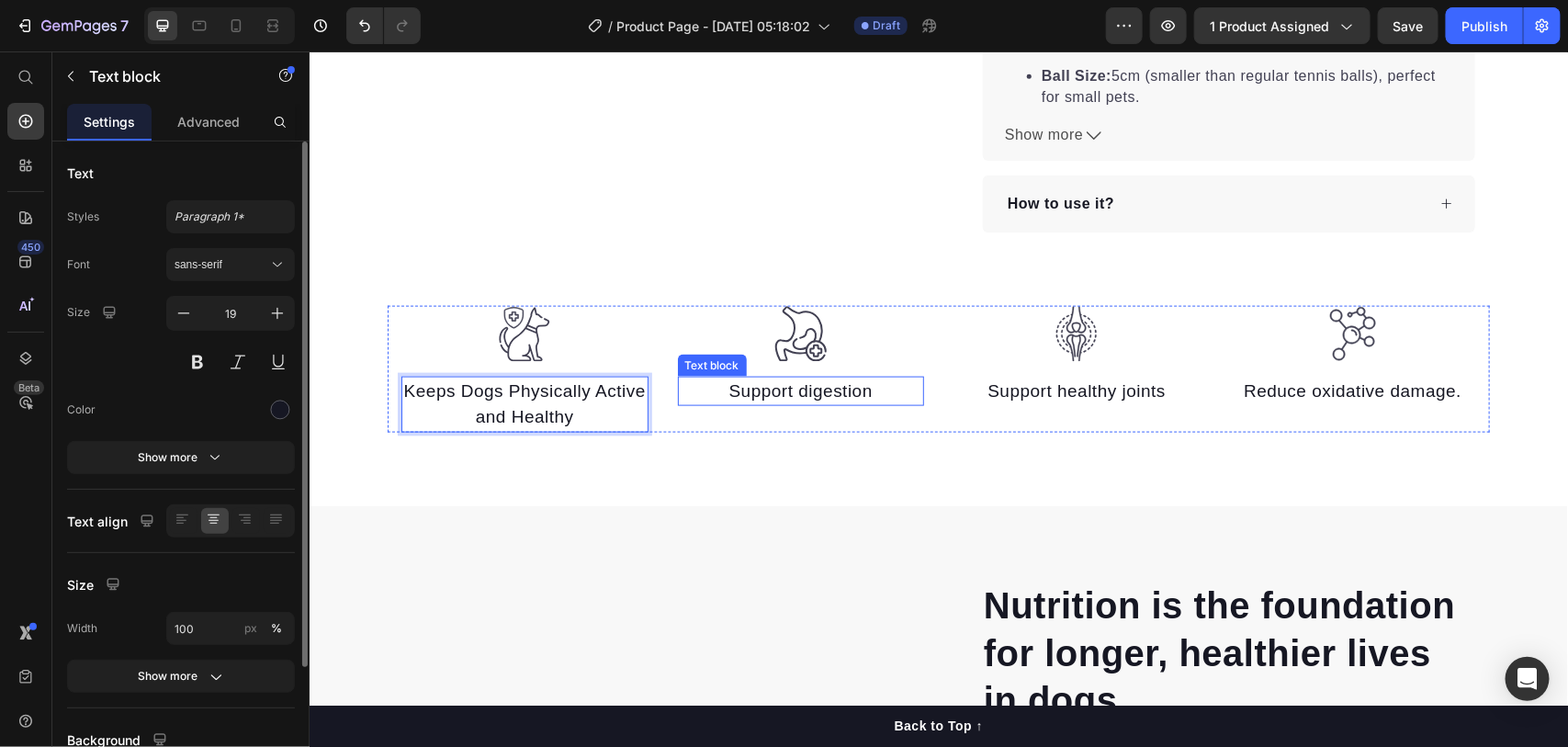 click on "Support digestion" at bounding box center (800, 390) 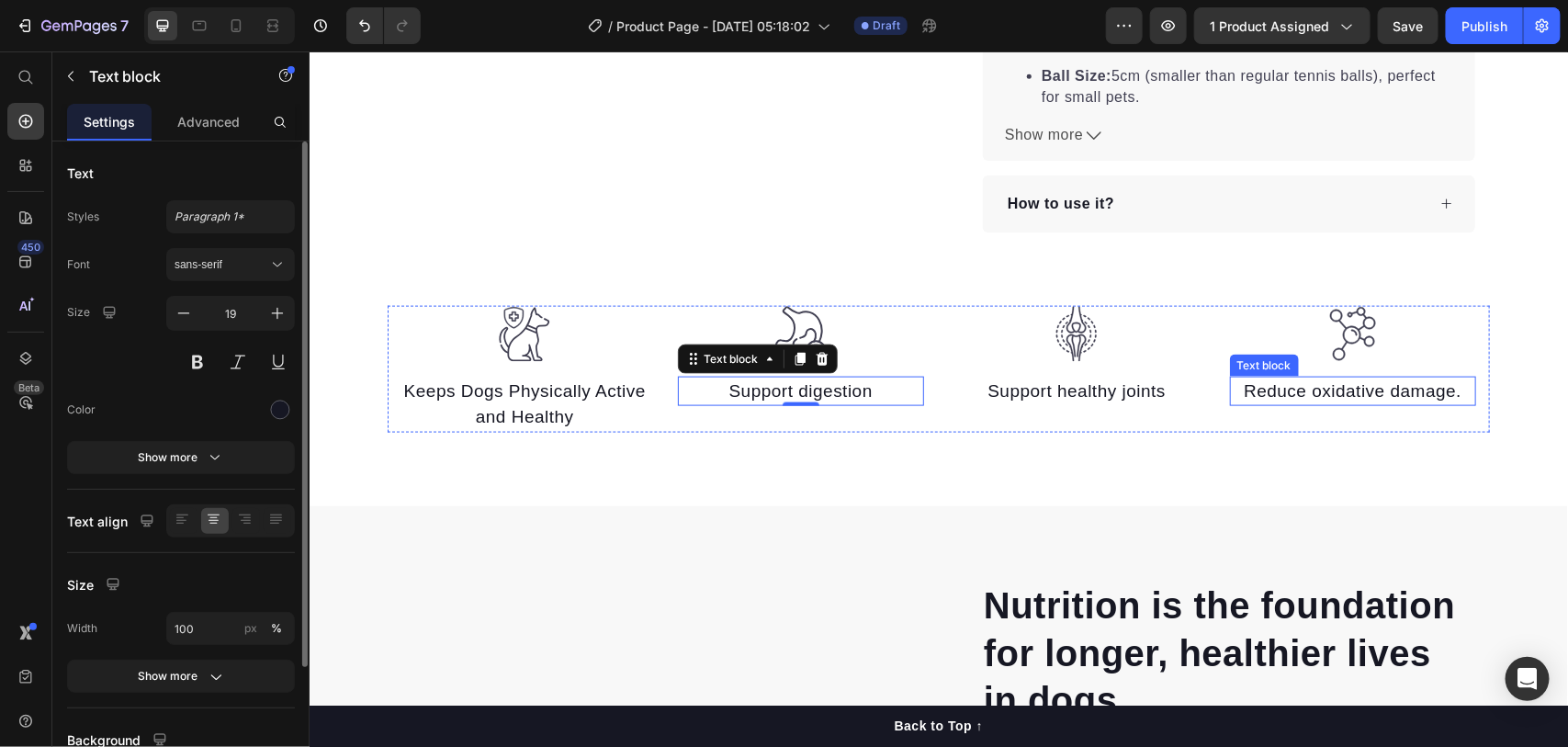 click on "Reduce oxidative damage." at bounding box center (1352, 390) 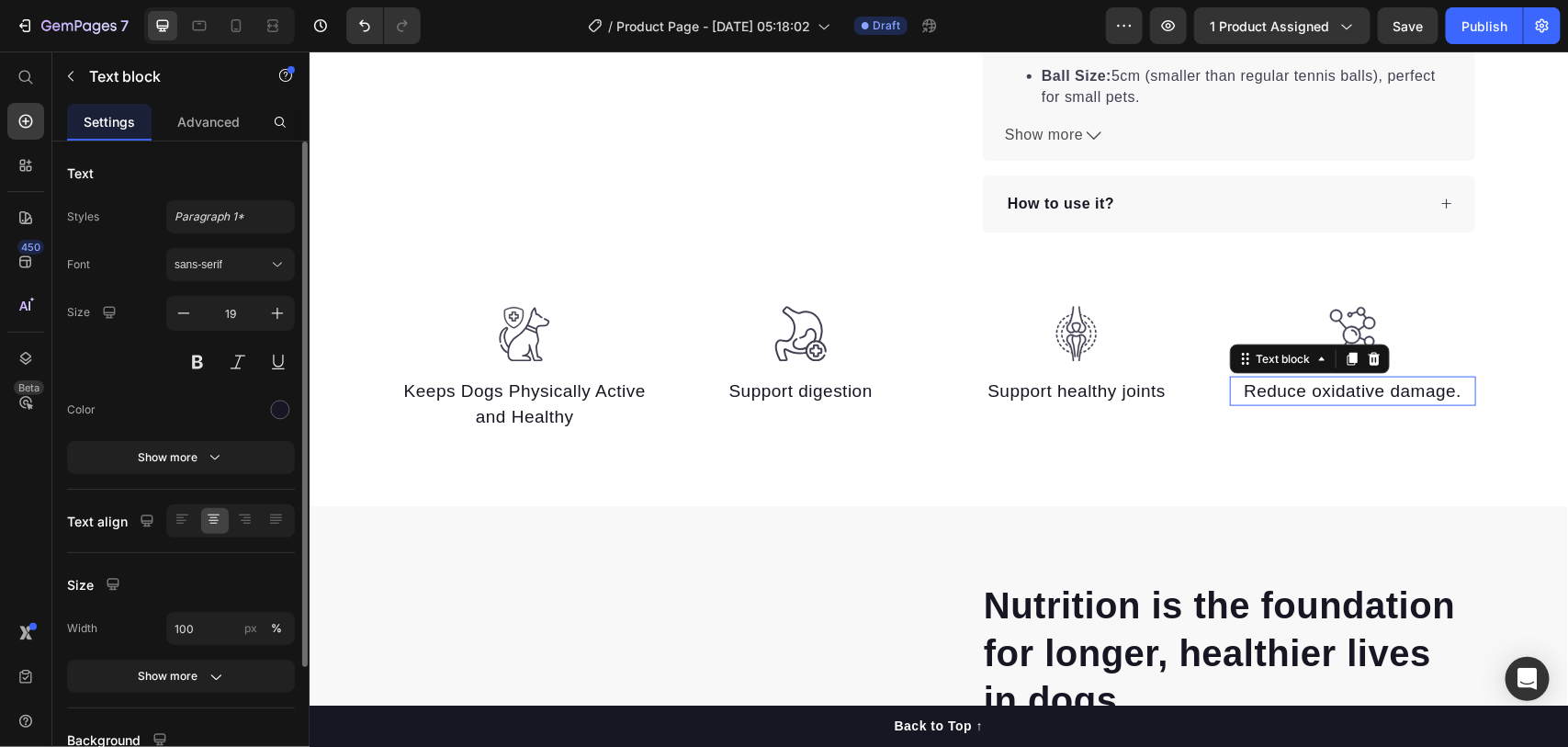 click on "Reduce oxidative damage." at bounding box center (1352, 390) 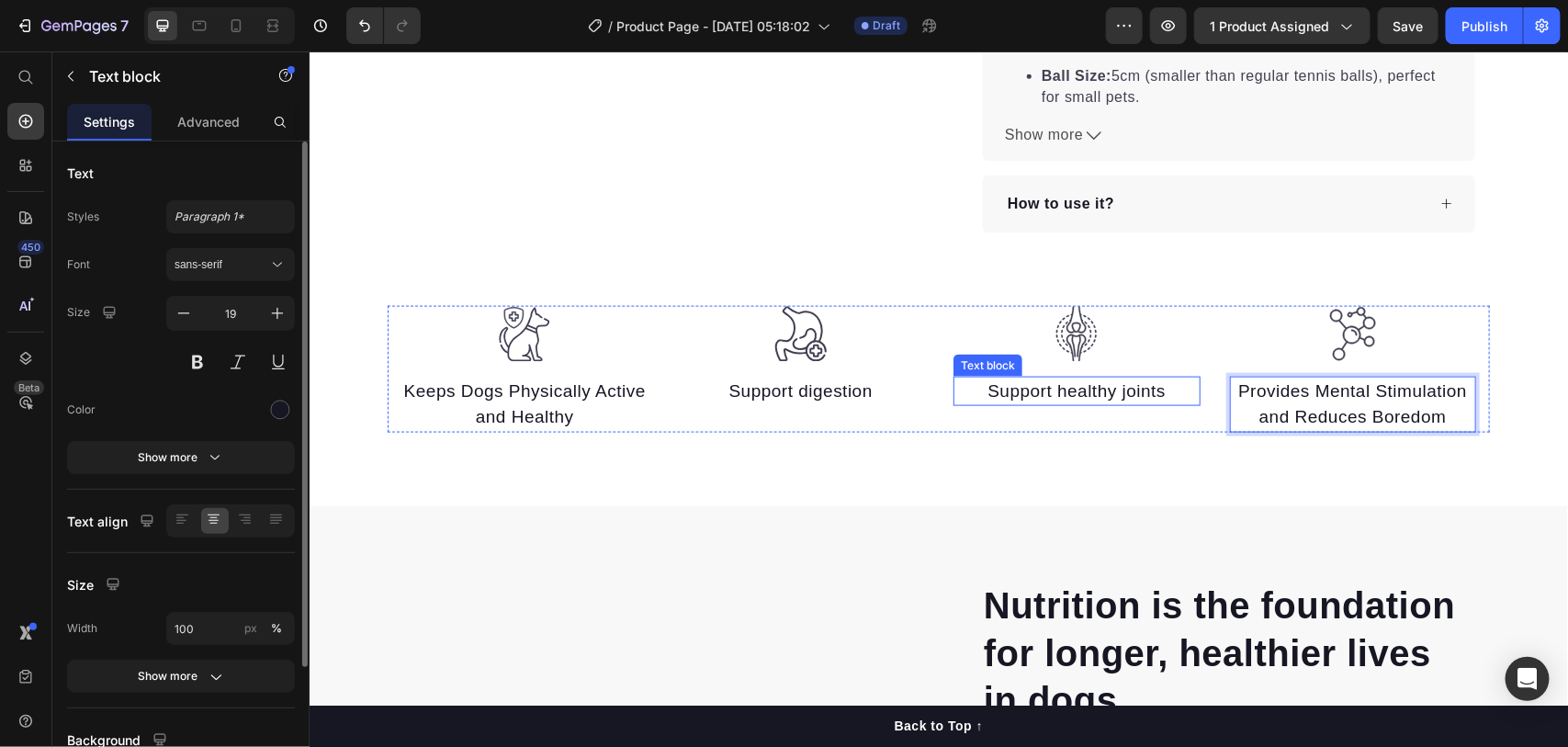 click on "Support healthy joints" at bounding box center [1076, 390] 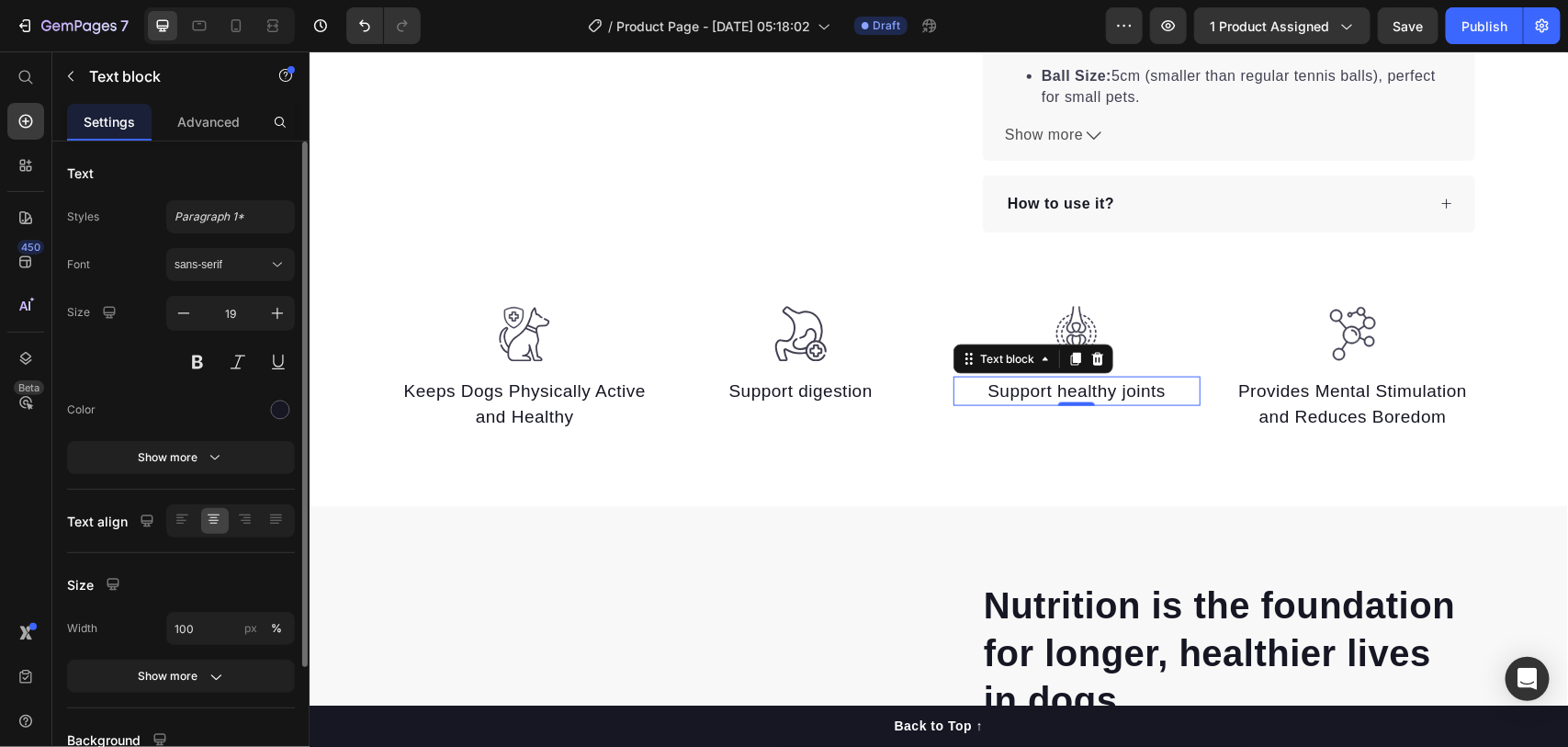 click on "Support healthy joints" at bounding box center [1076, 390] 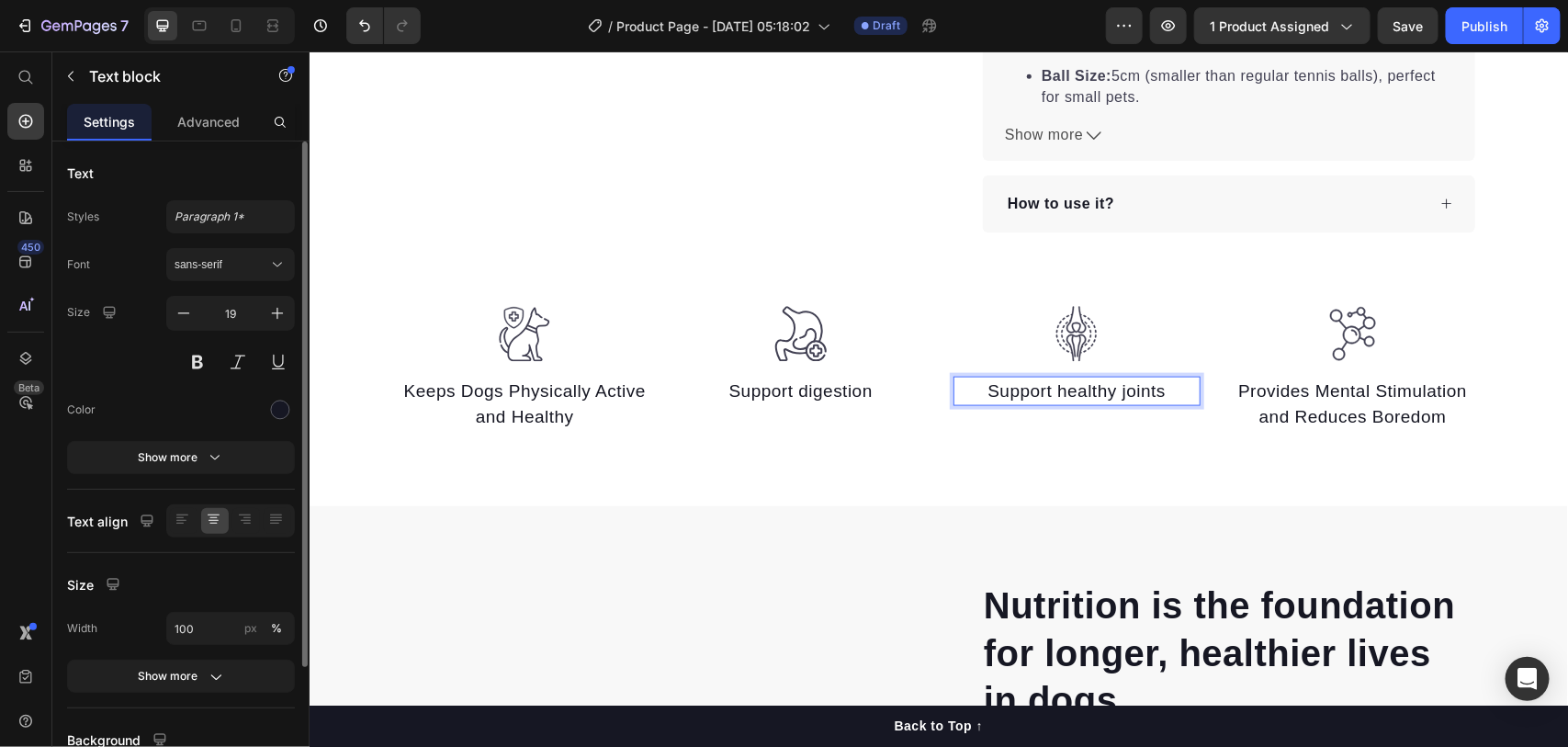 click on "Support healthy joints" at bounding box center (1076, 390) 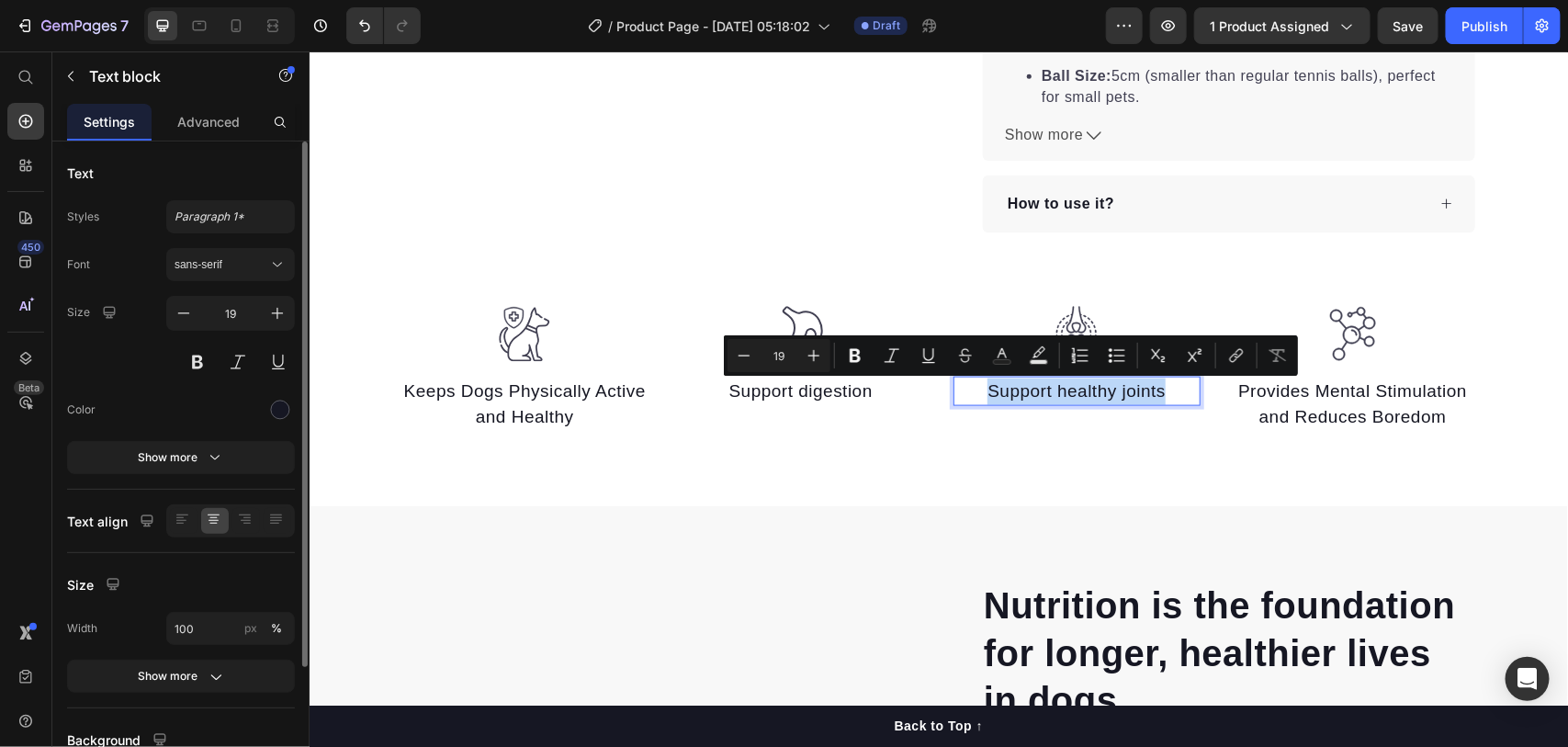 click on "Support healthy joints" at bounding box center [1076, 390] 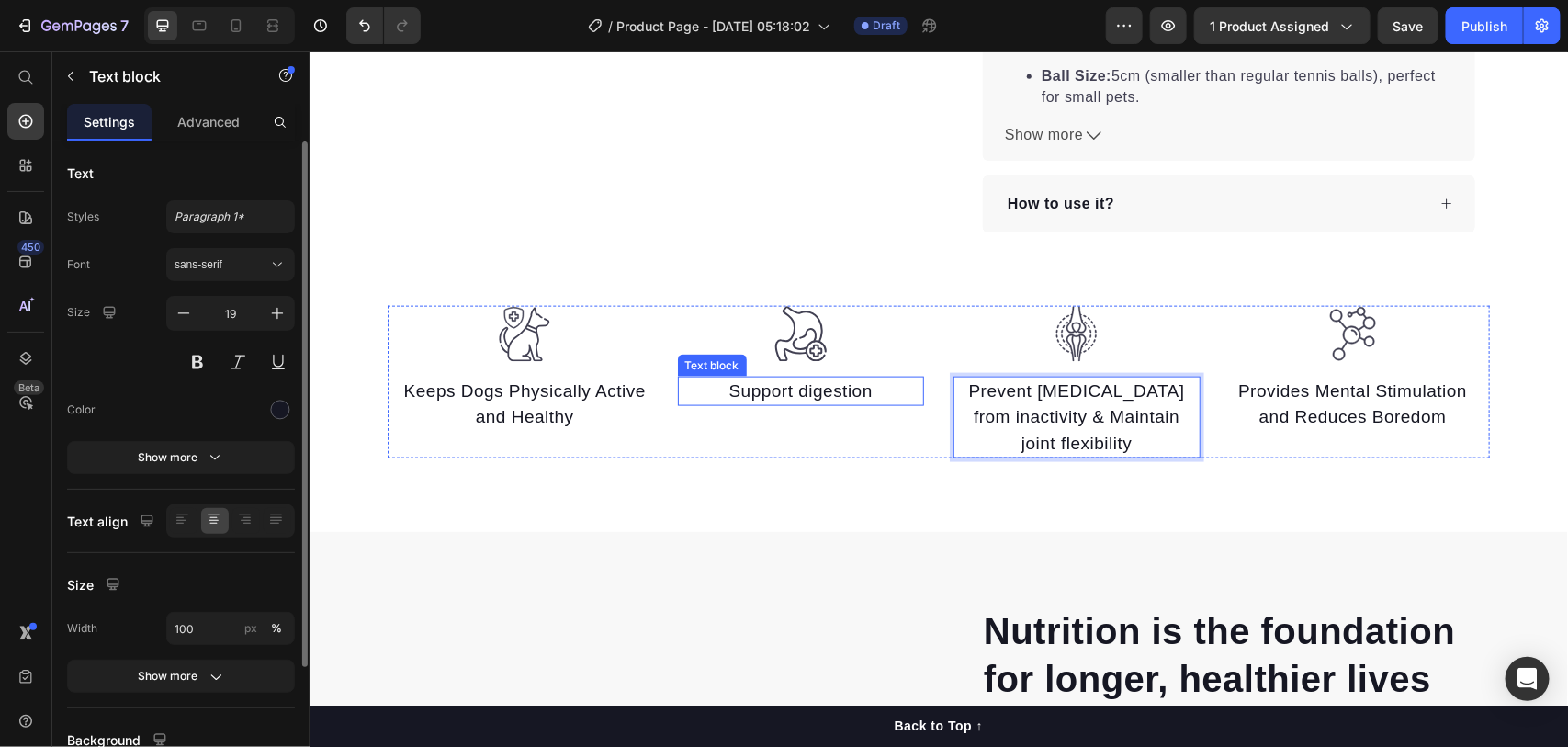 click on "Support digestion" at bounding box center (800, 390) 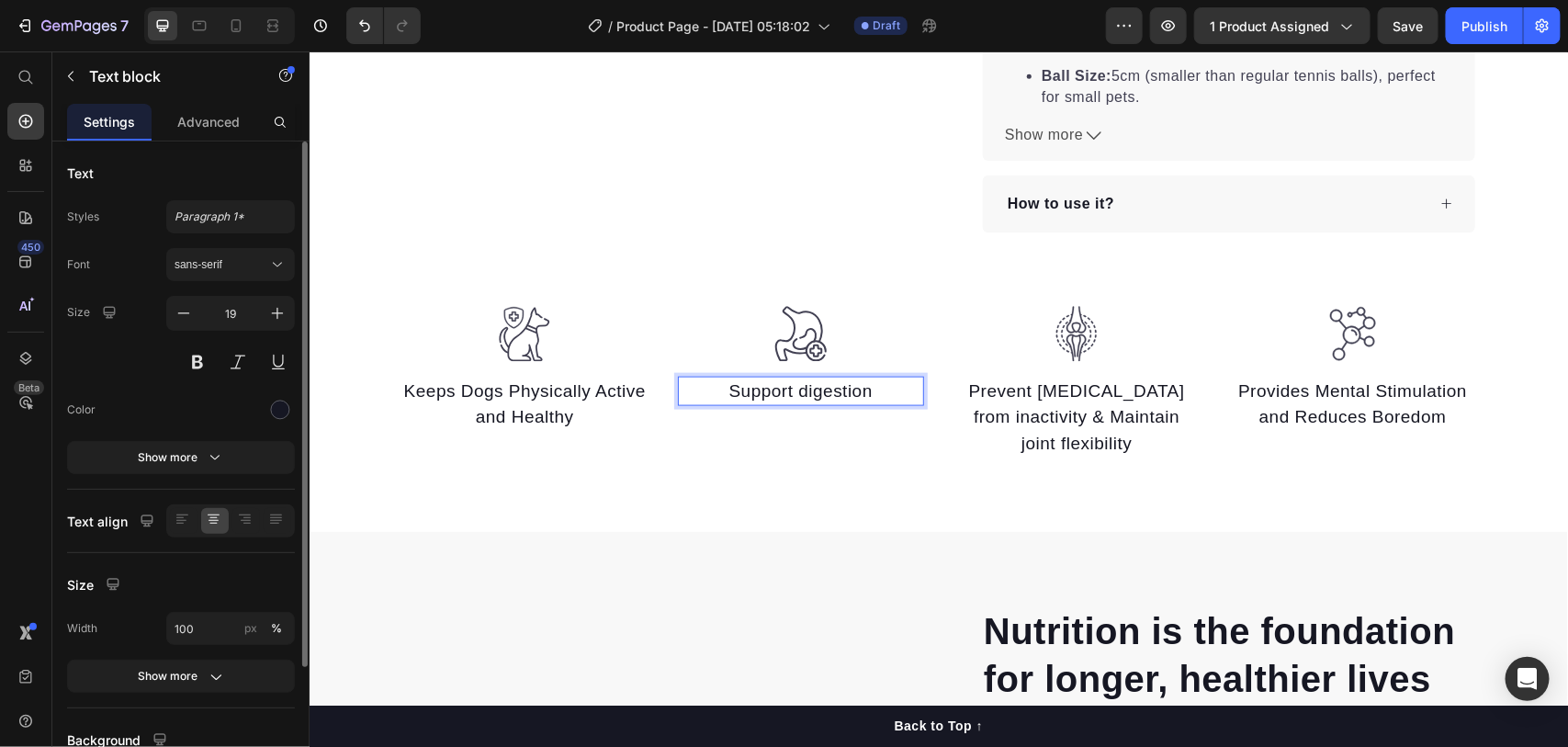 click on "Support digestion" at bounding box center (800, 390) 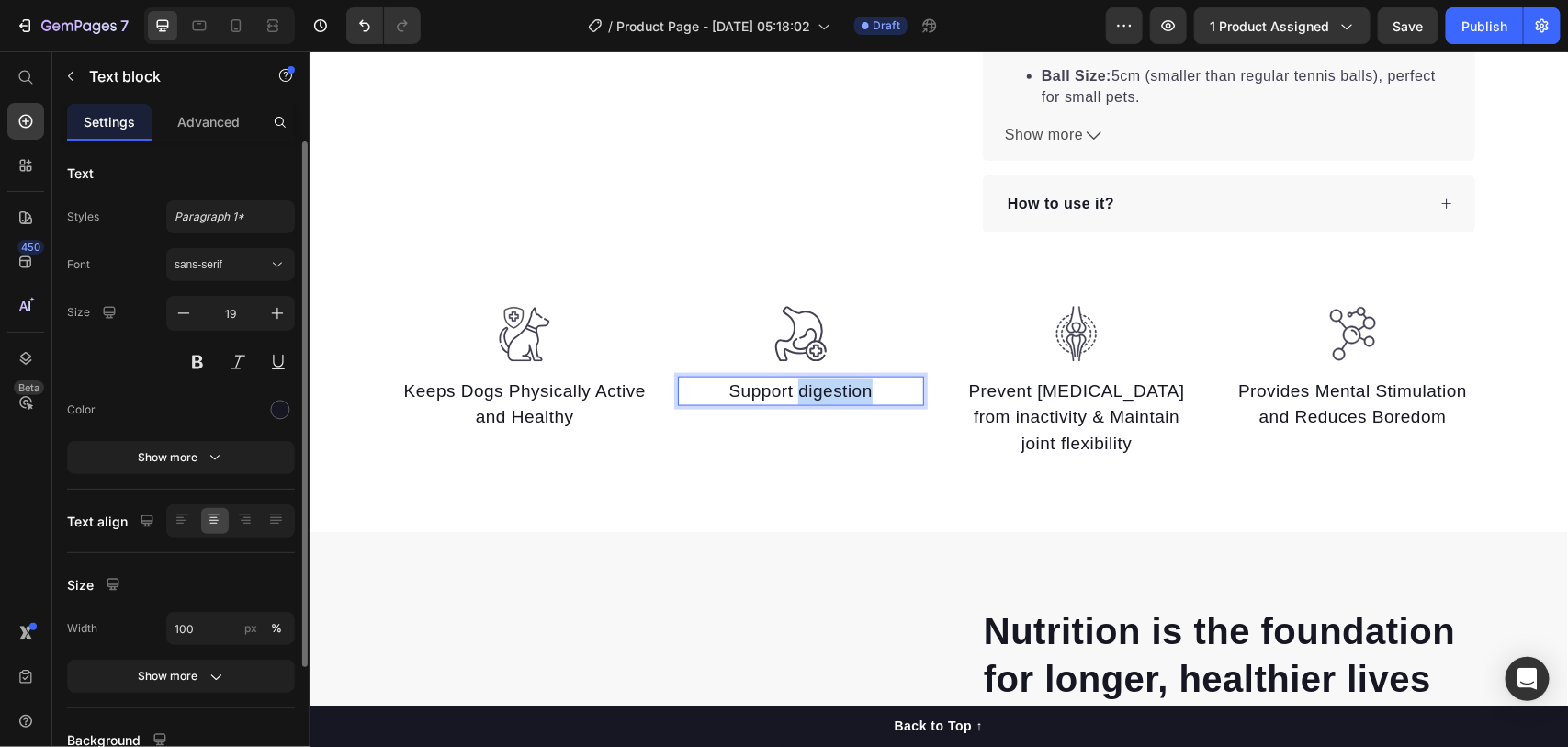 click on "Support digestion" at bounding box center (800, 390) 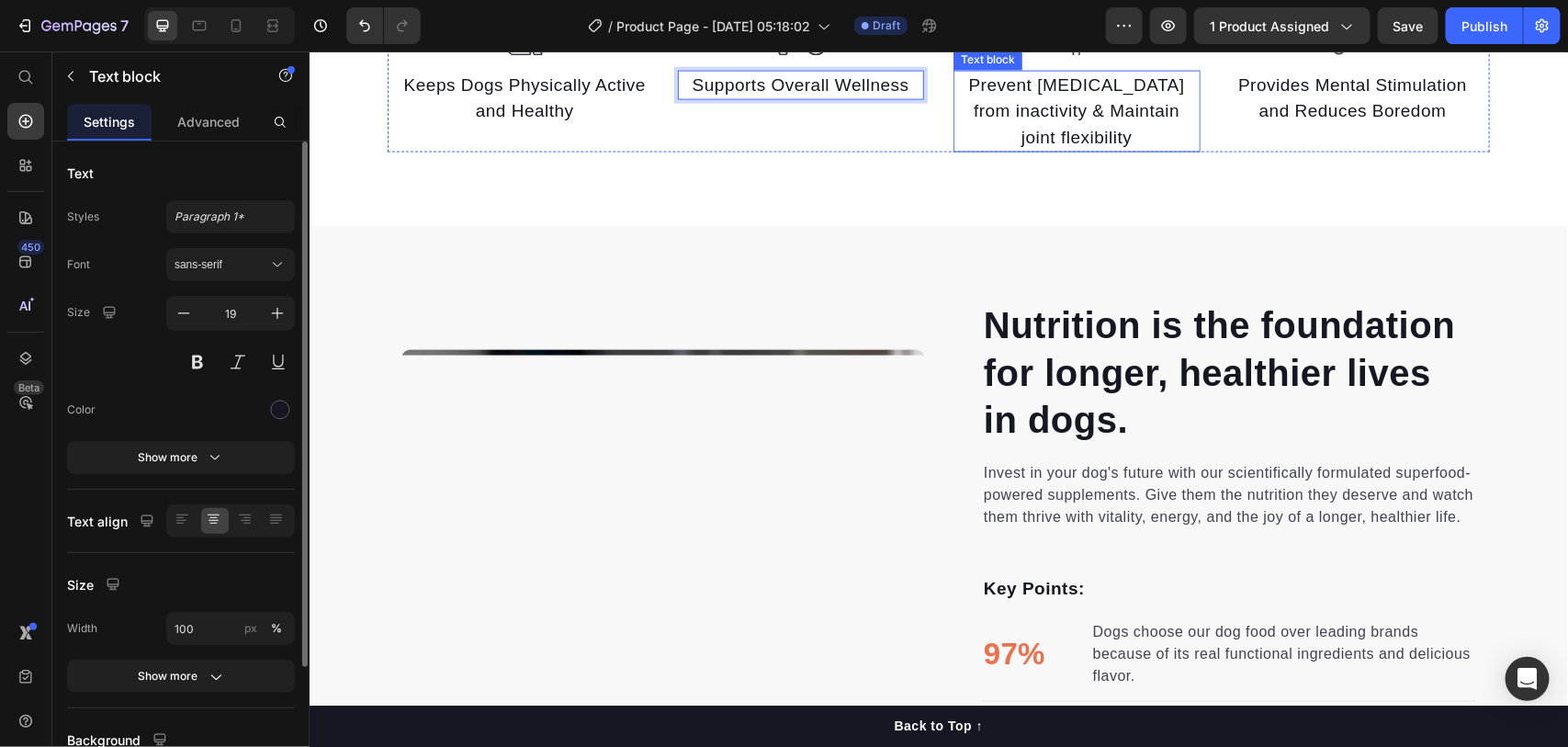 scroll, scrollTop: 1531, scrollLeft: 0, axis: vertical 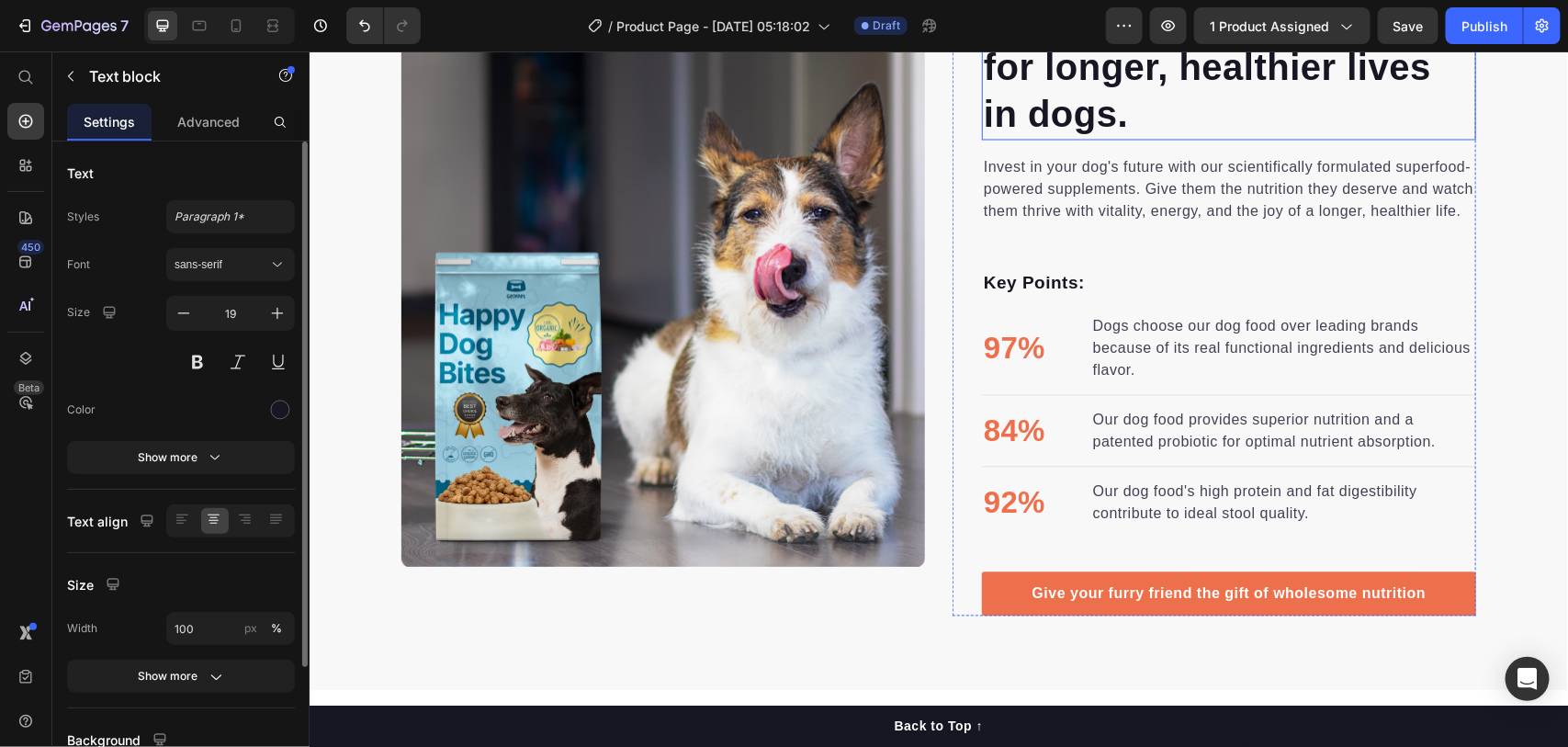 click on "Nutrition is the foundation for longer, healthier lives in dogs." at bounding box center [1228, 66] 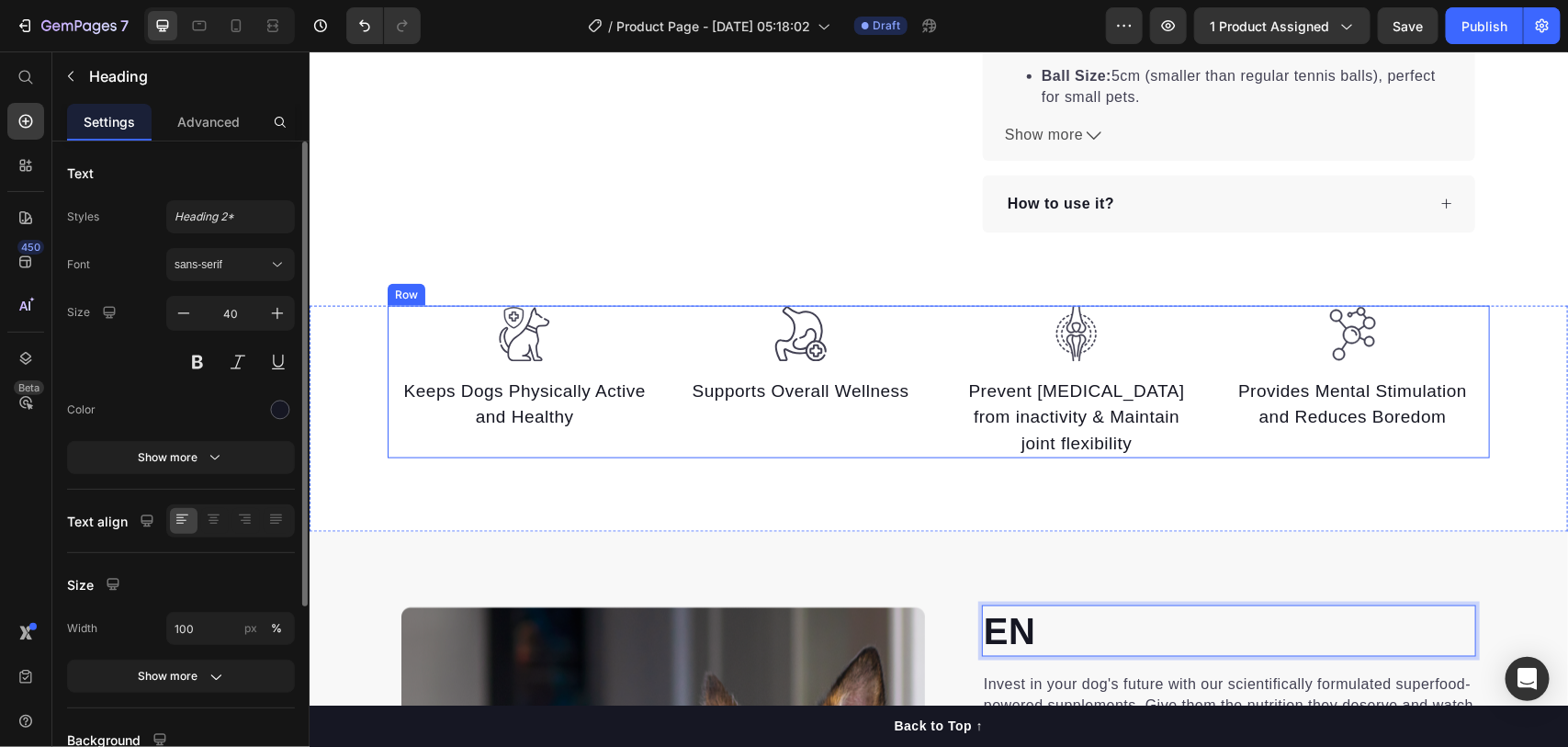scroll, scrollTop: 1225, scrollLeft: 0, axis: vertical 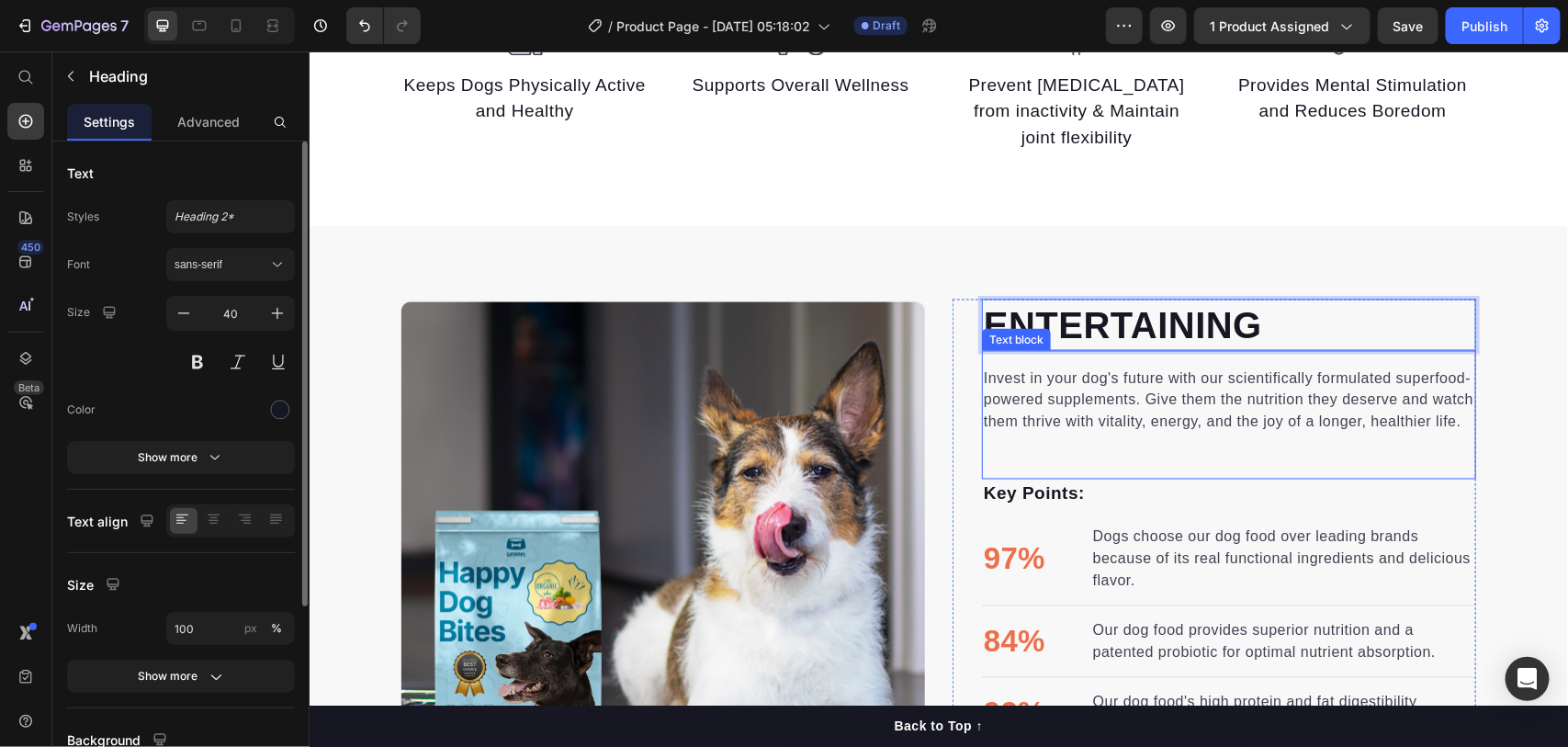 click on "Invest in your dog's future with our scientifically formulated superfood-powered supplements. Give them the nutrition they deserve and watch them thrive with vitality, energy, and the joy of a longer, healthier life." at bounding box center [1228, 400] 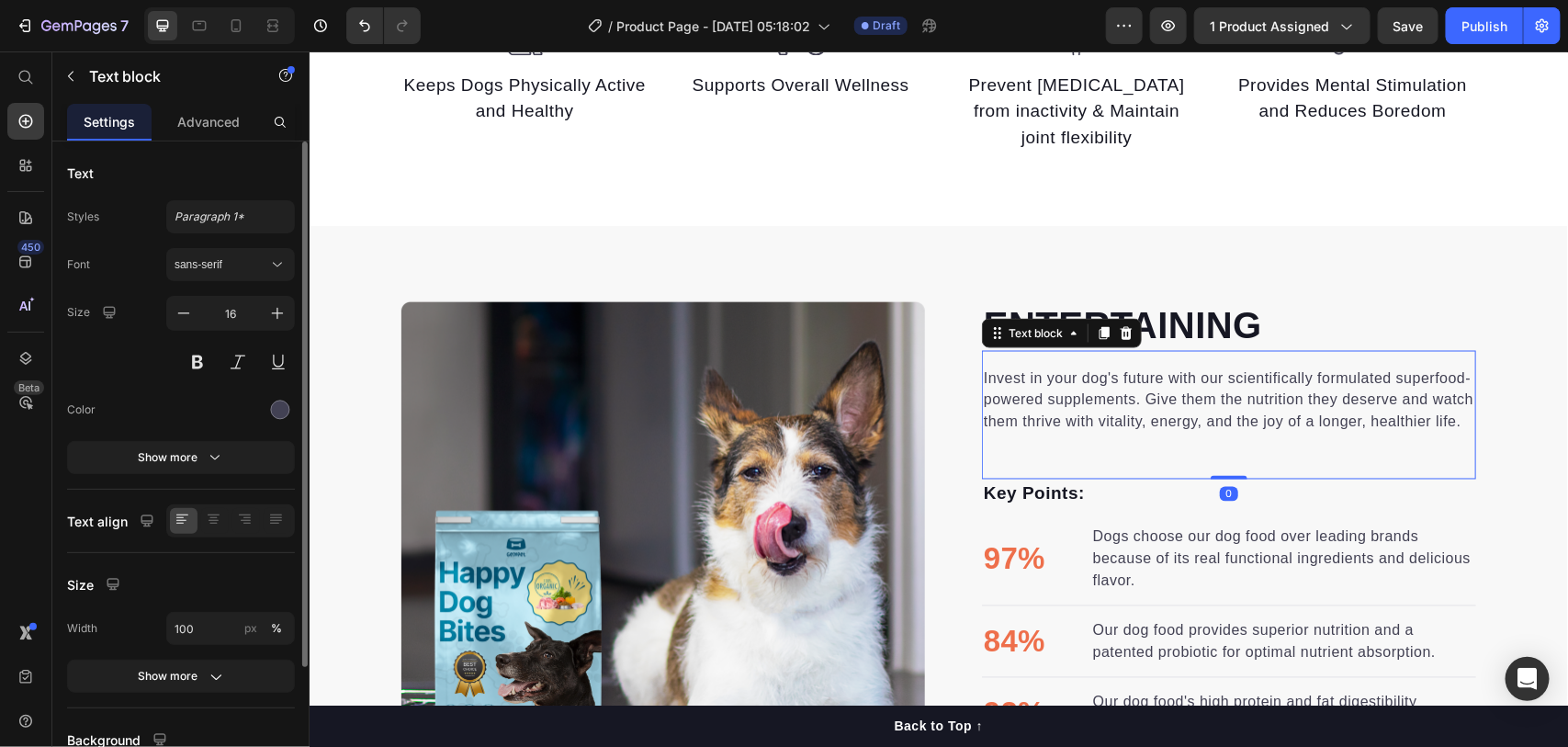click on "Invest in your dog's future with our scientifically formulated superfood-powered supplements. Give them the nutrition they deserve and watch them thrive with vitality, energy, and the joy of a longer, healthier life." at bounding box center [1228, 400] 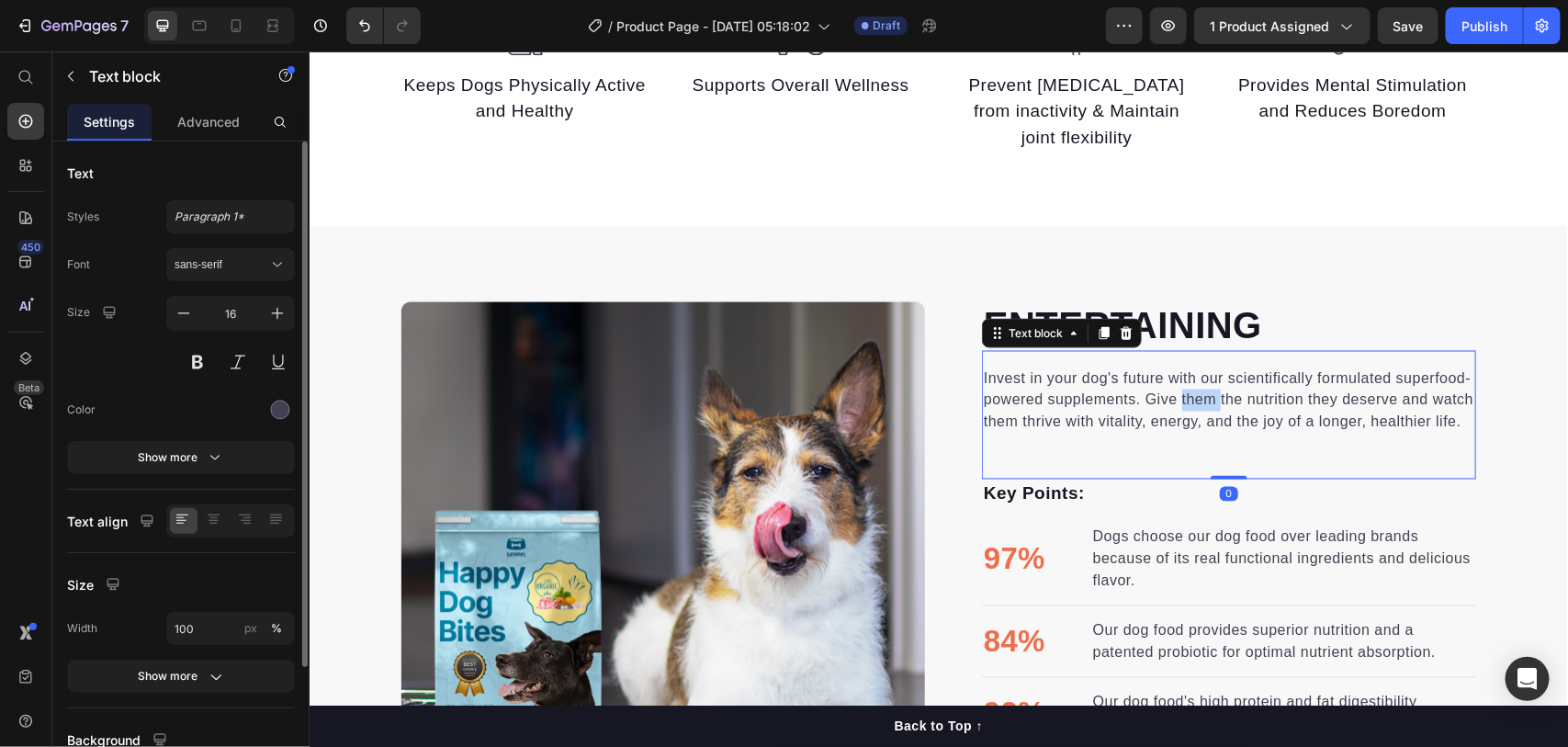 click on "Invest in your dog's future with our scientifically formulated superfood-powered supplements. Give them the nutrition they deserve and watch them thrive with vitality, energy, and the joy of a longer, healthier life." at bounding box center (1228, 400) 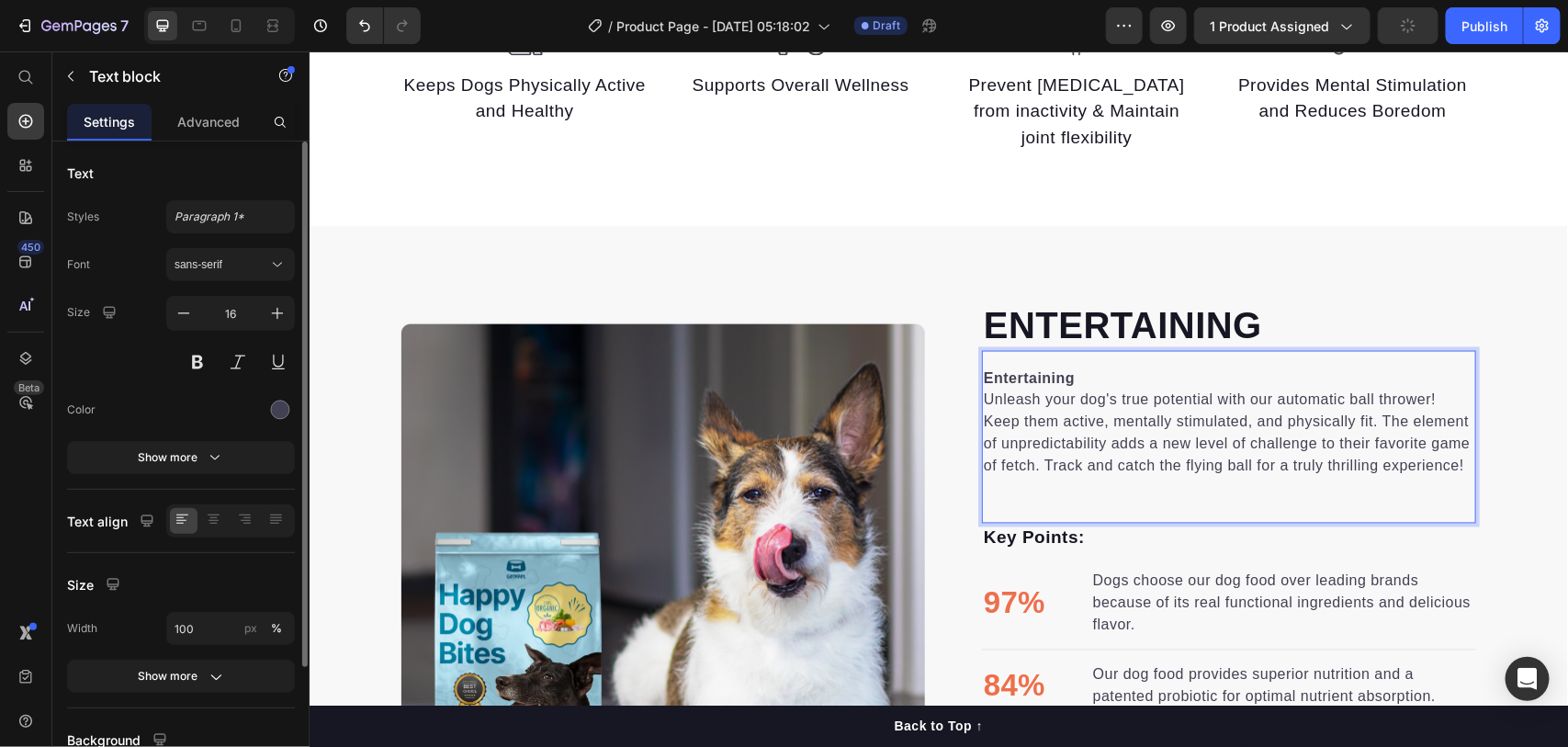 click on "Entertaining" at bounding box center [1228, 378] 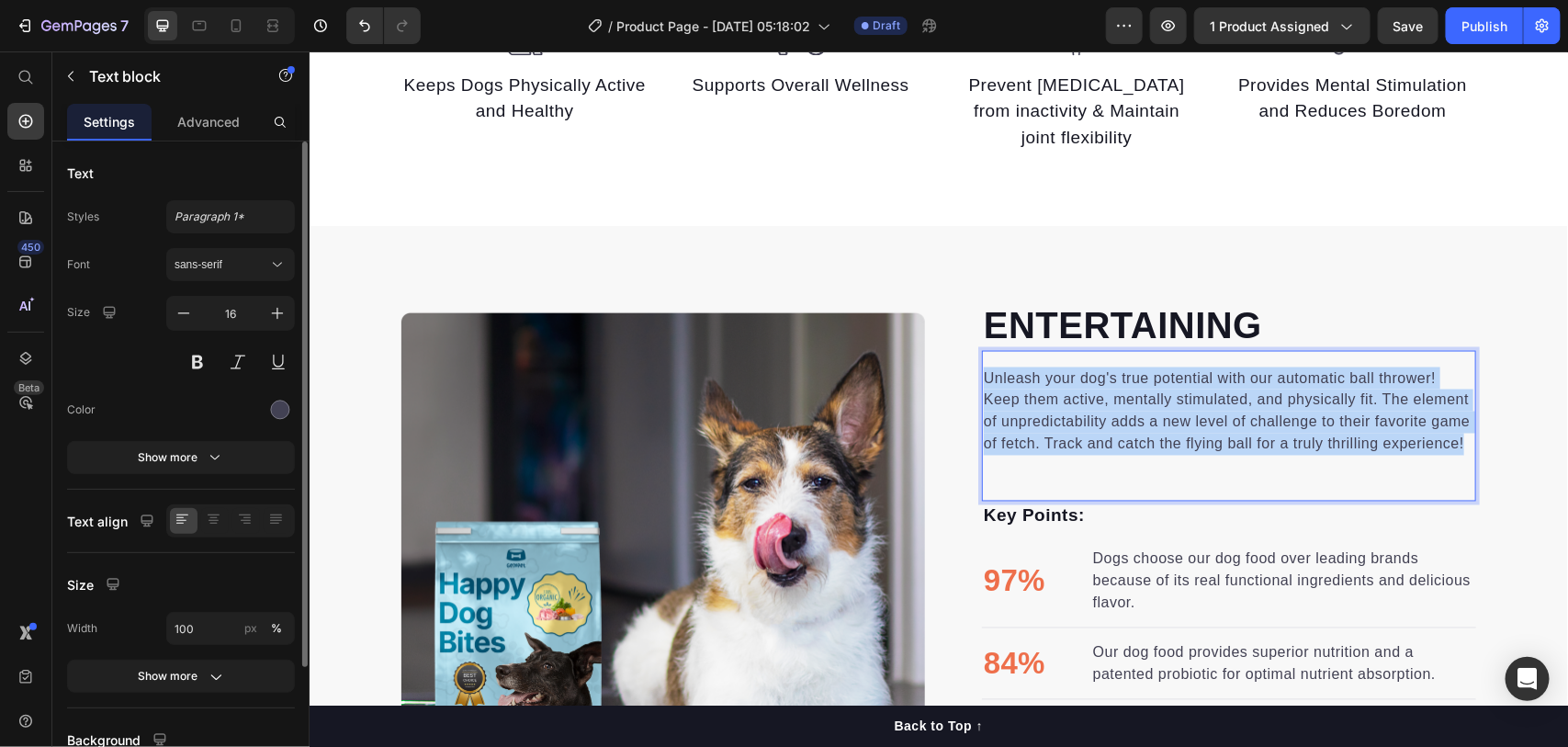 copy on "Unleash your dog's true potential with our automatic ball thrower! Keep them active, mentally stimulated, and physically fit. The element of unpredictability adds a new level of challenge to their favorite game of fetch. Track and catch the flying ball for a truly thrilling experience!" 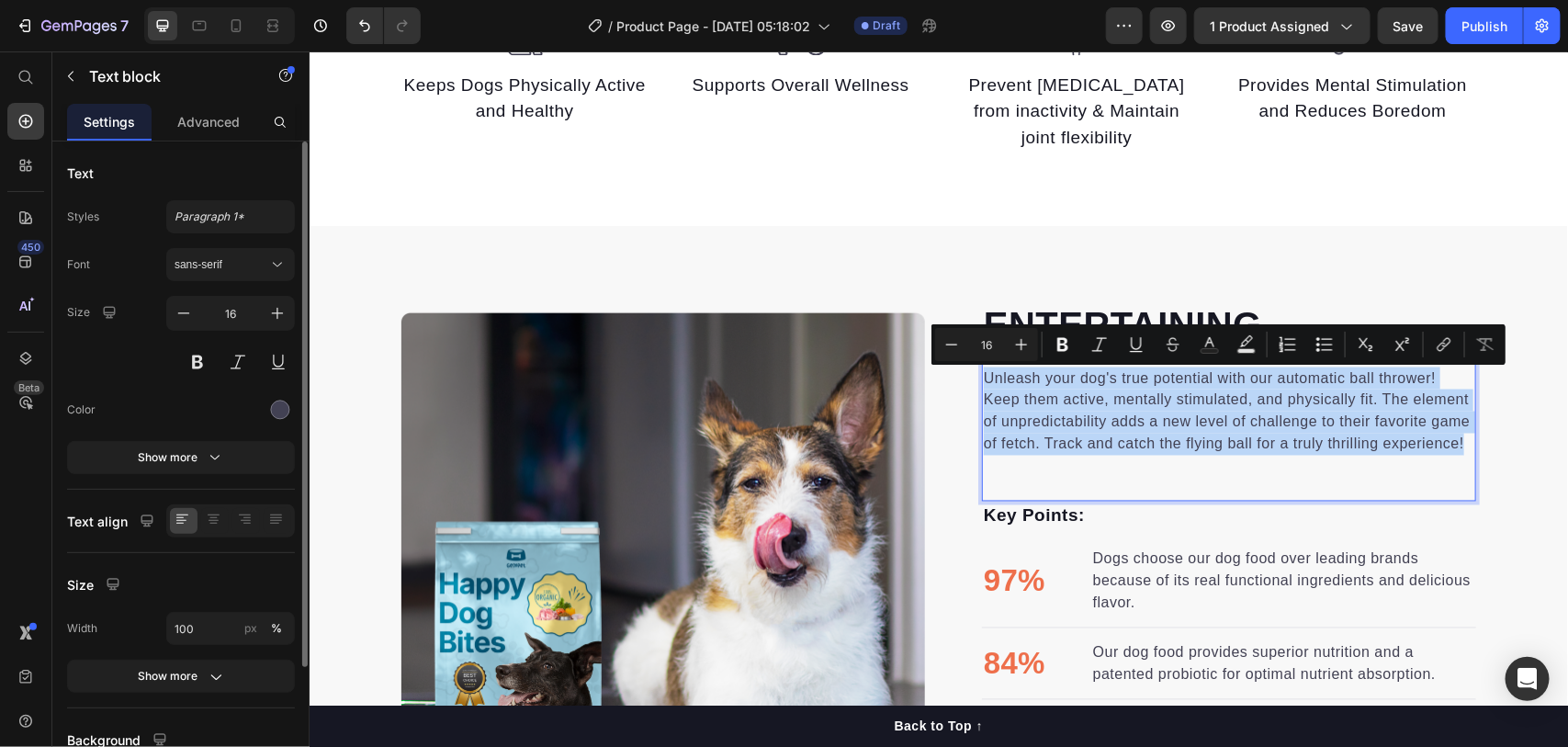 click on "Unleash your dog's true potential with our automatic ball thrower! Keep them active, mentally stimulated, and physically fit. The element of unpredictability adds a new level of challenge to their favorite game of fetch. Track and catch the flying ball for a truly thrilling experience!" at bounding box center [1228, 411] 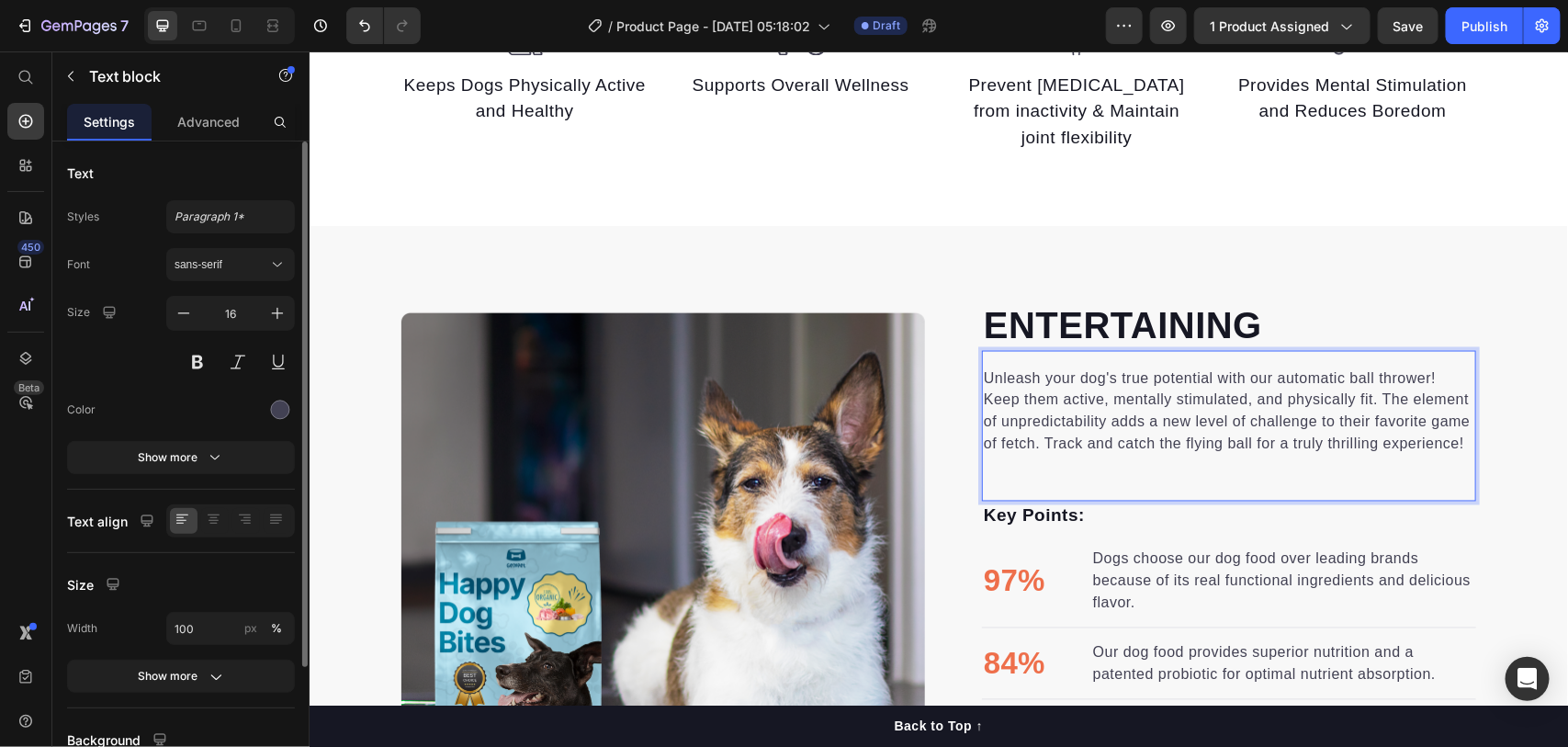 scroll, scrollTop: 1531, scrollLeft: 0, axis: vertical 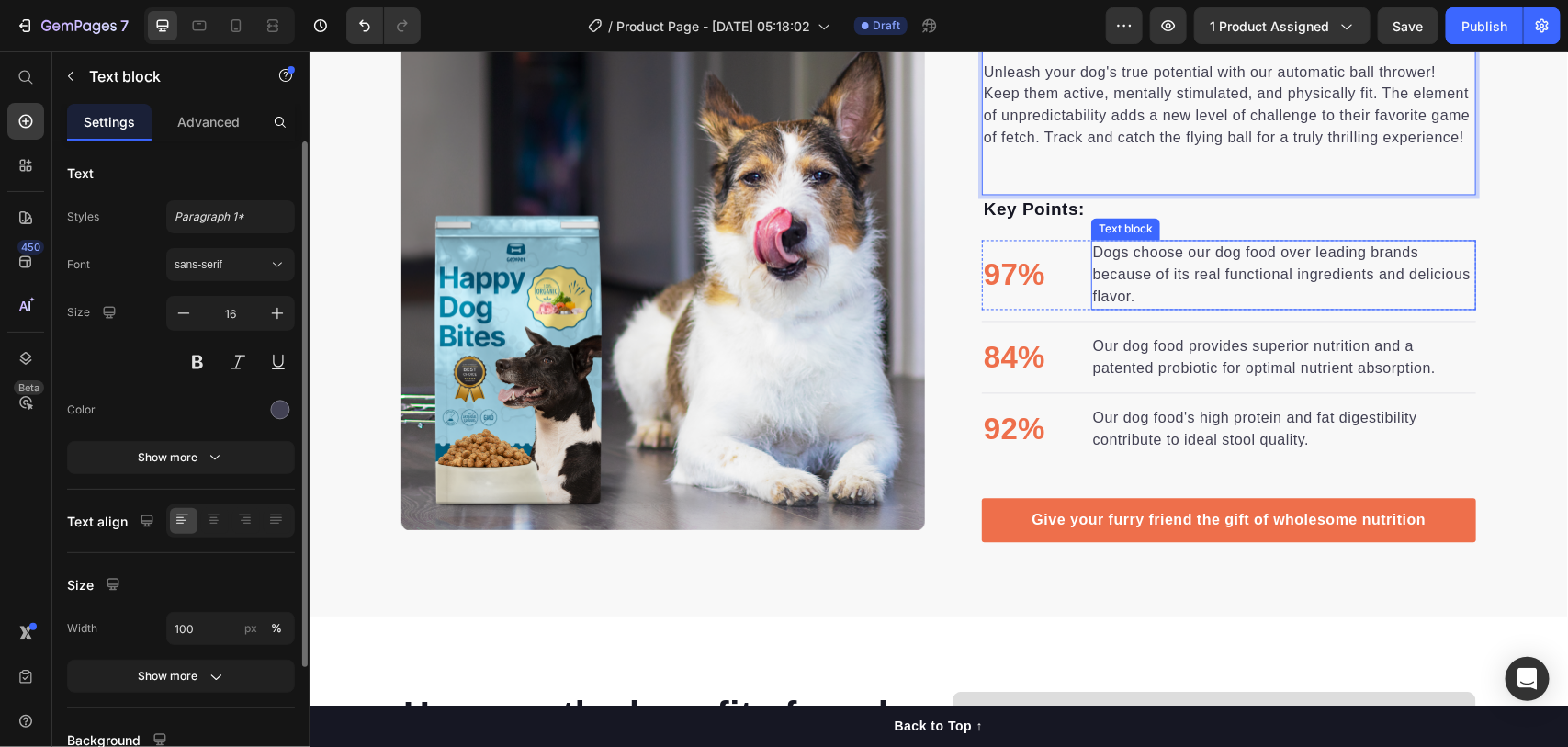 click on "Dogs choose our dog food over leading brands because of its real functional ingredients and delicious flavor." at bounding box center (1282, 275) 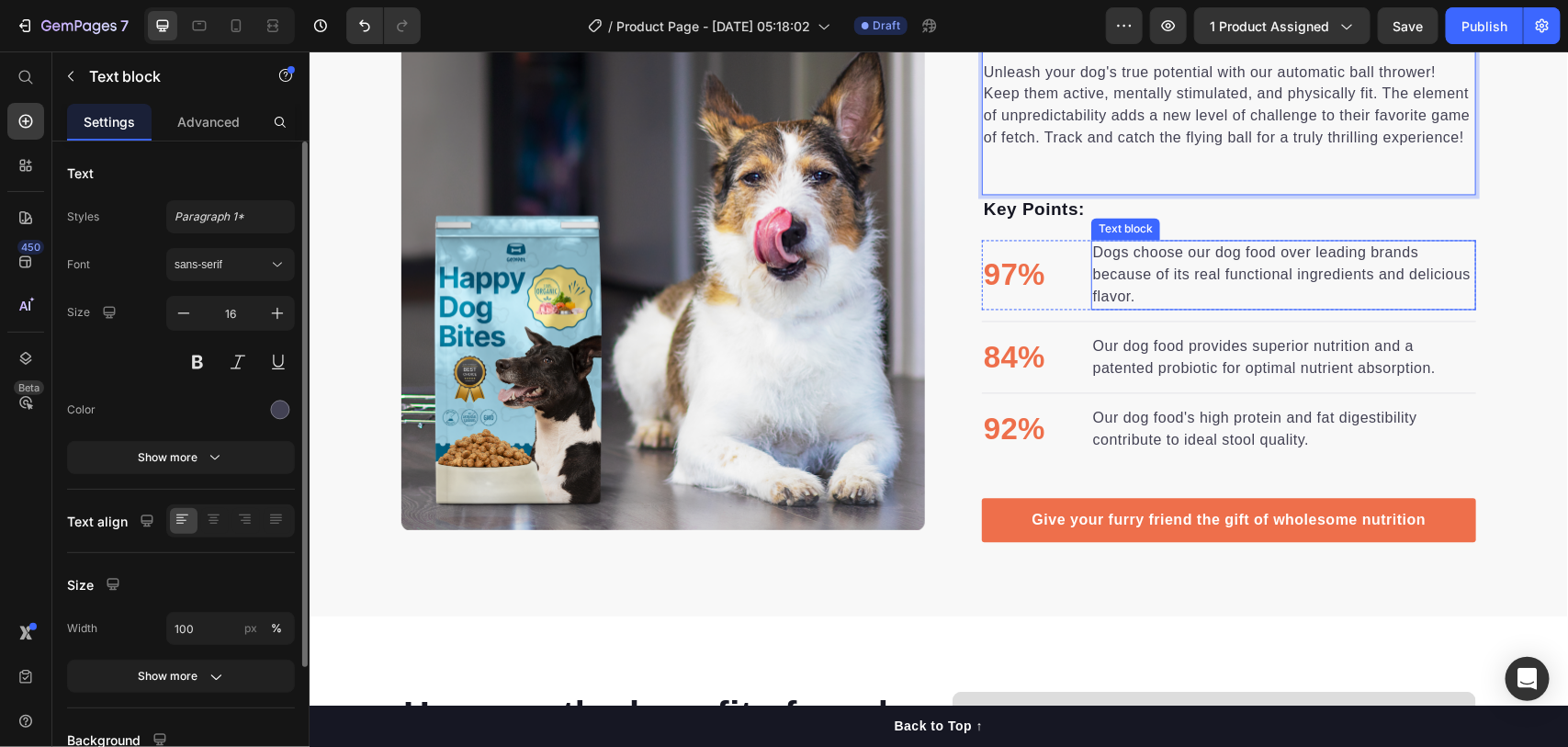 click on "Dogs choose our dog food over leading brands because of its real functional ingredients and delicious flavor." at bounding box center (1282, 275) 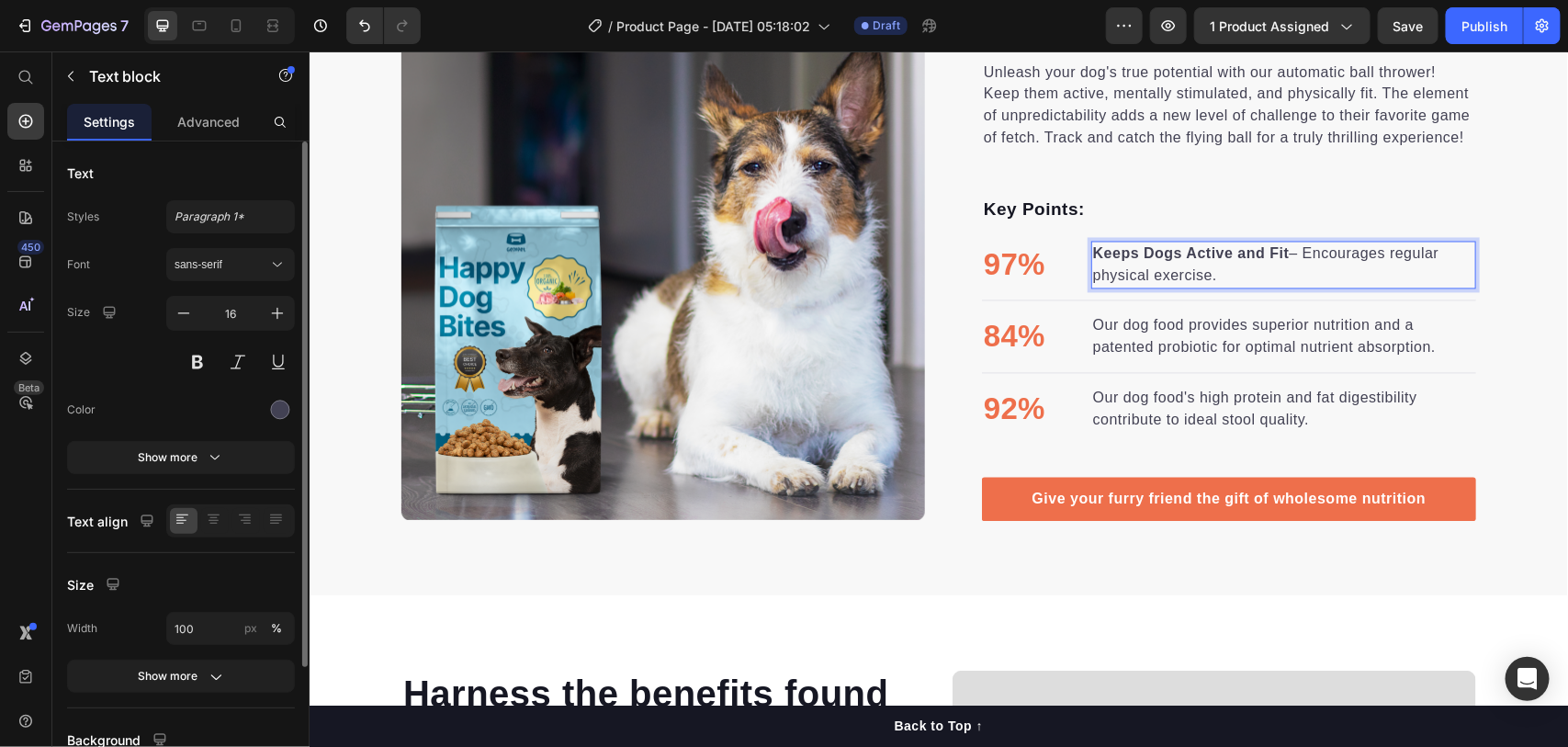 scroll, scrollTop: 1532, scrollLeft: 0, axis: vertical 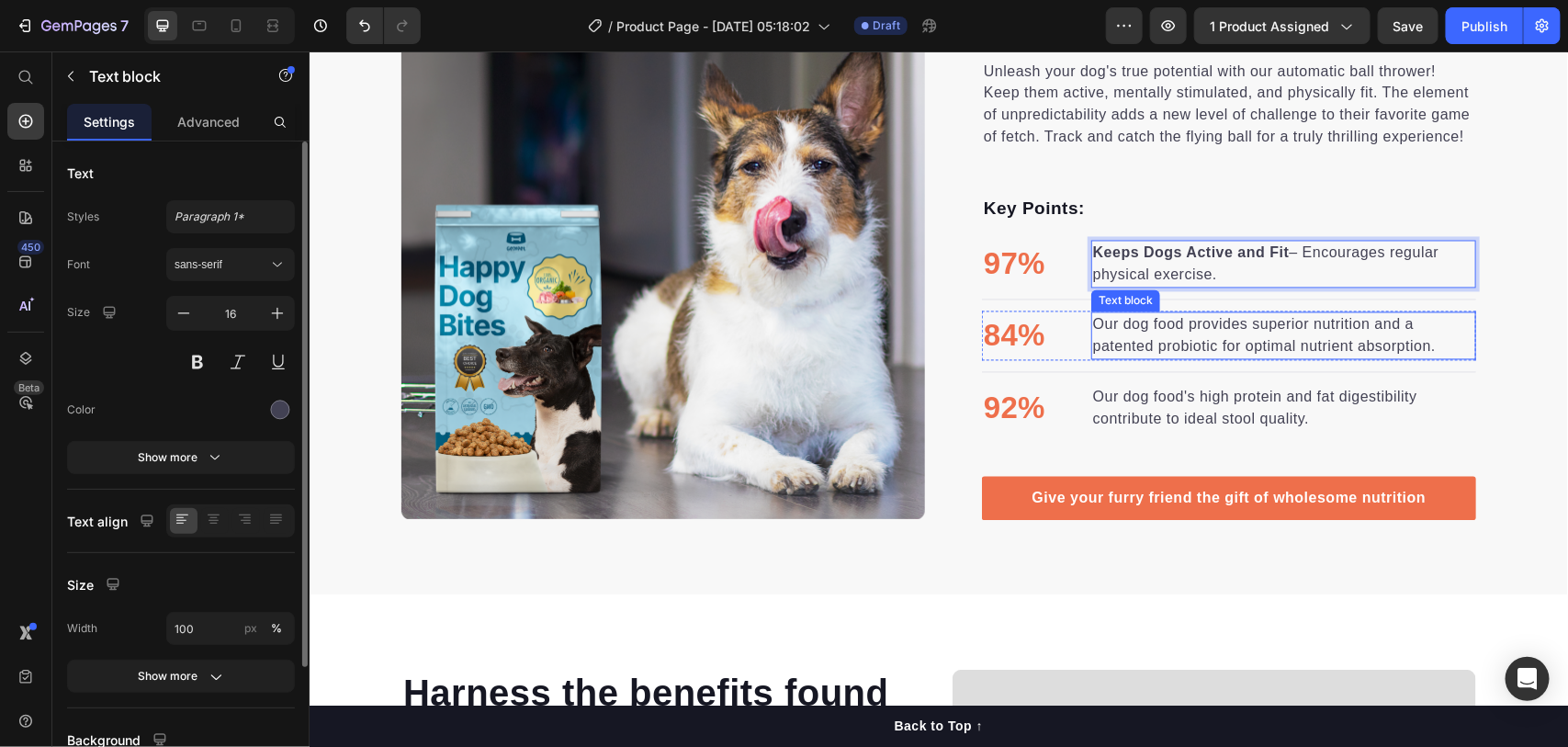 click on "Our dog food provides superior nutrition and a patented probiotic for optimal nutrient absorption." at bounding box center [1282, 335] 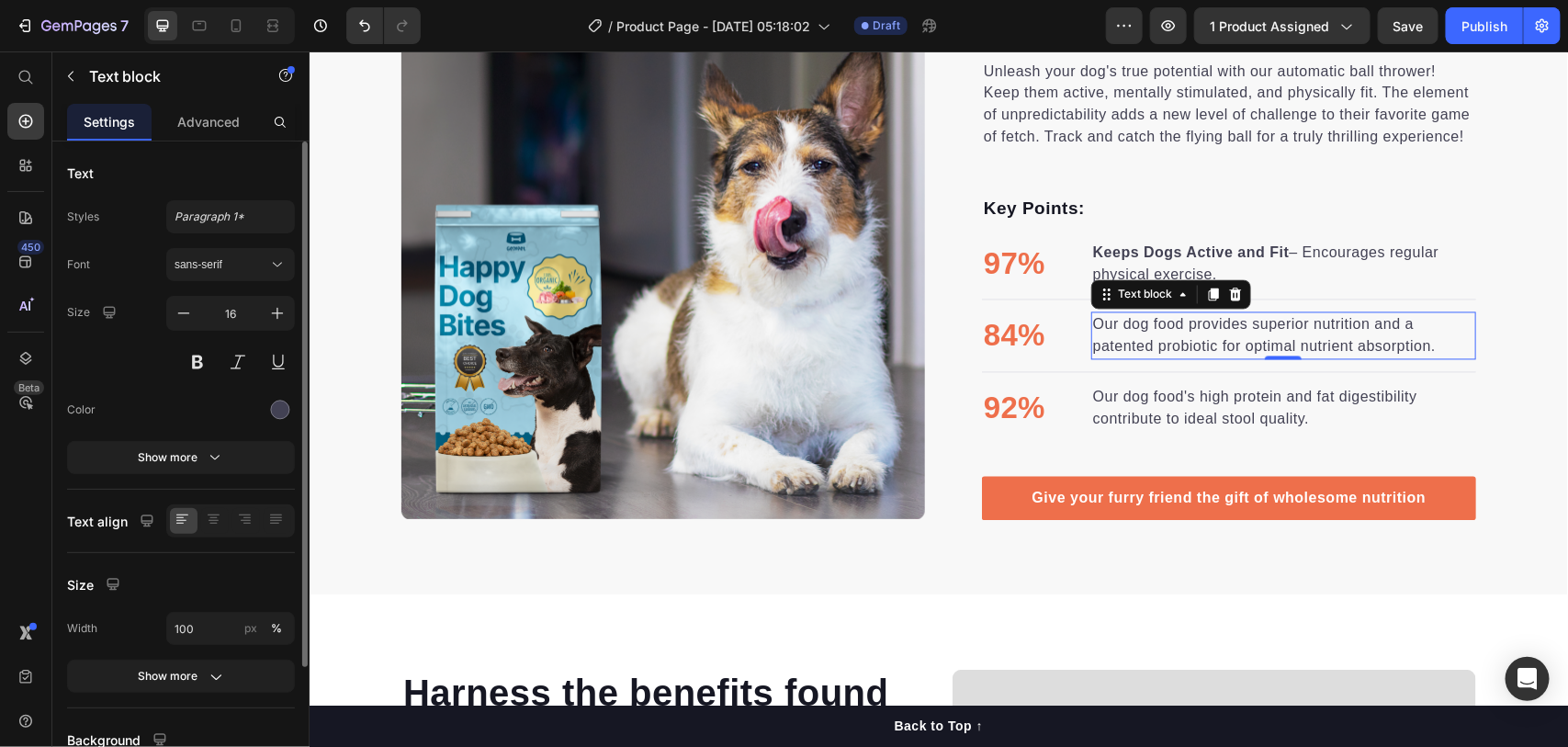 click on "Our dog food provides superior nutrition and a patented probiotic for optimal nutrient absorption." at bounding box center [1282, 335] 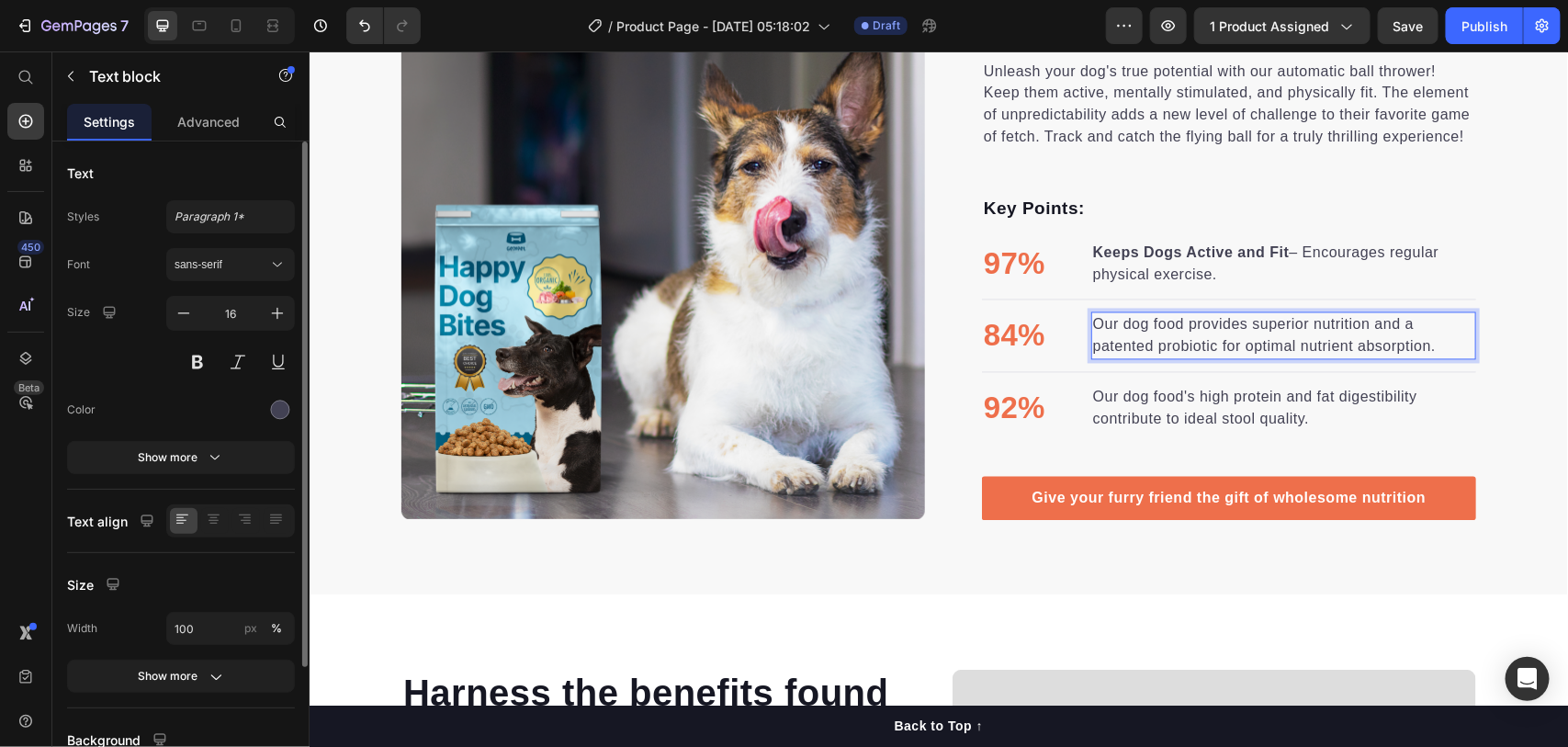 click on "Our dog food provides superior nutrition and a patented probiotic for optimal nutrient absorption." at bounding box center (1282, 335) 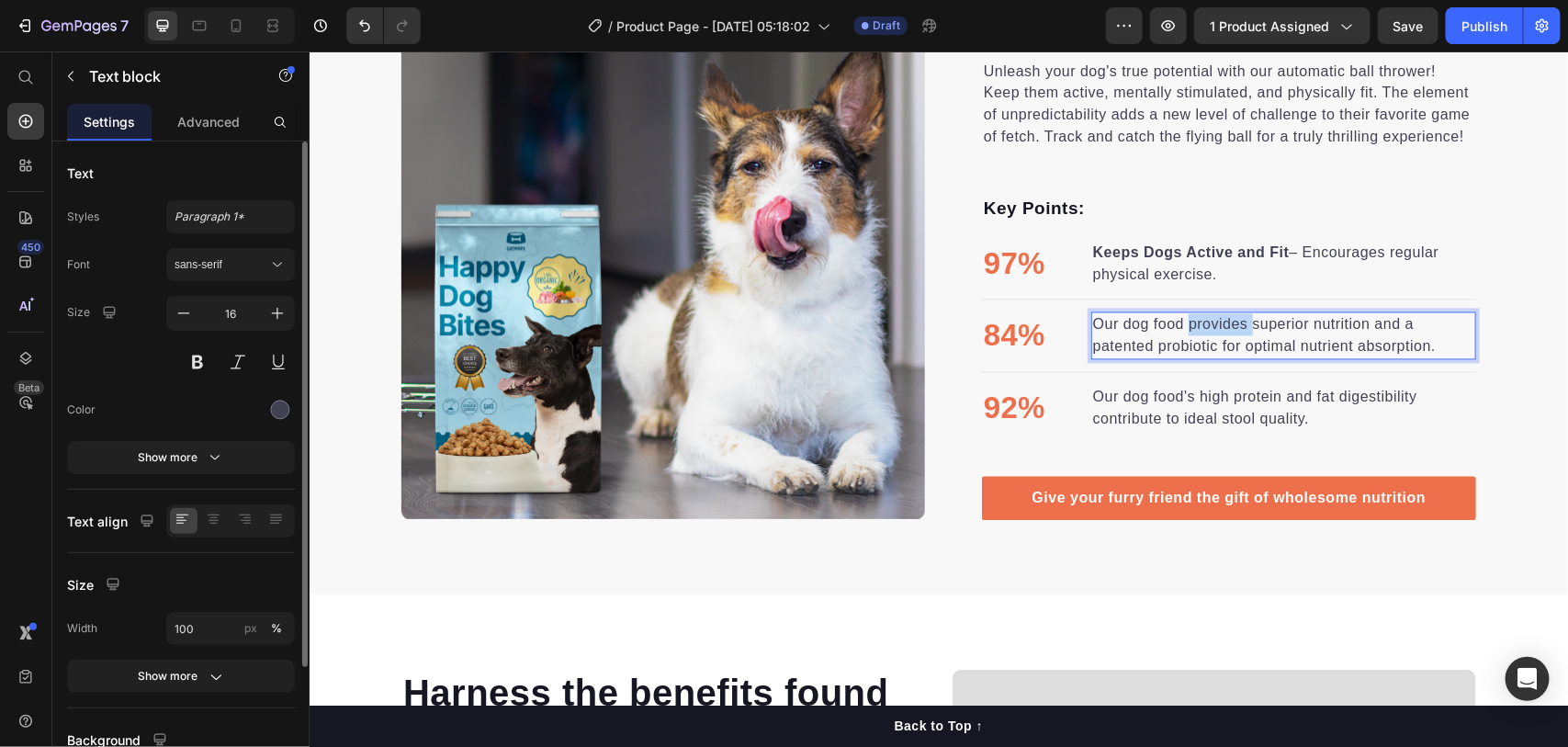 click on "Our dog food provides superior nutrition and a patented probiotic for optimal nutrient absorption." at bounding box center (1282, 335) 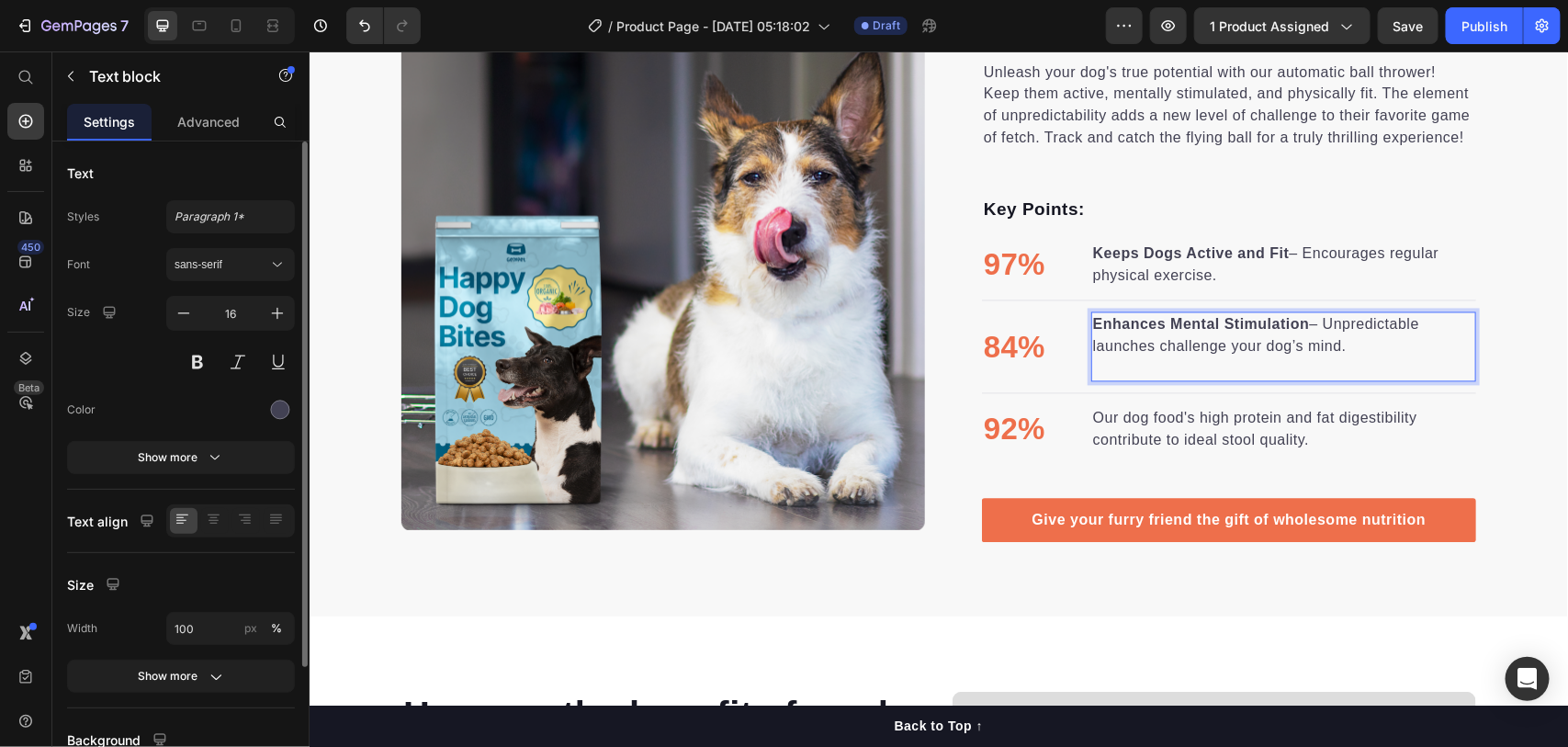 scroll, scrollTop: 1532, scrollLeft: 0, axis: vertical 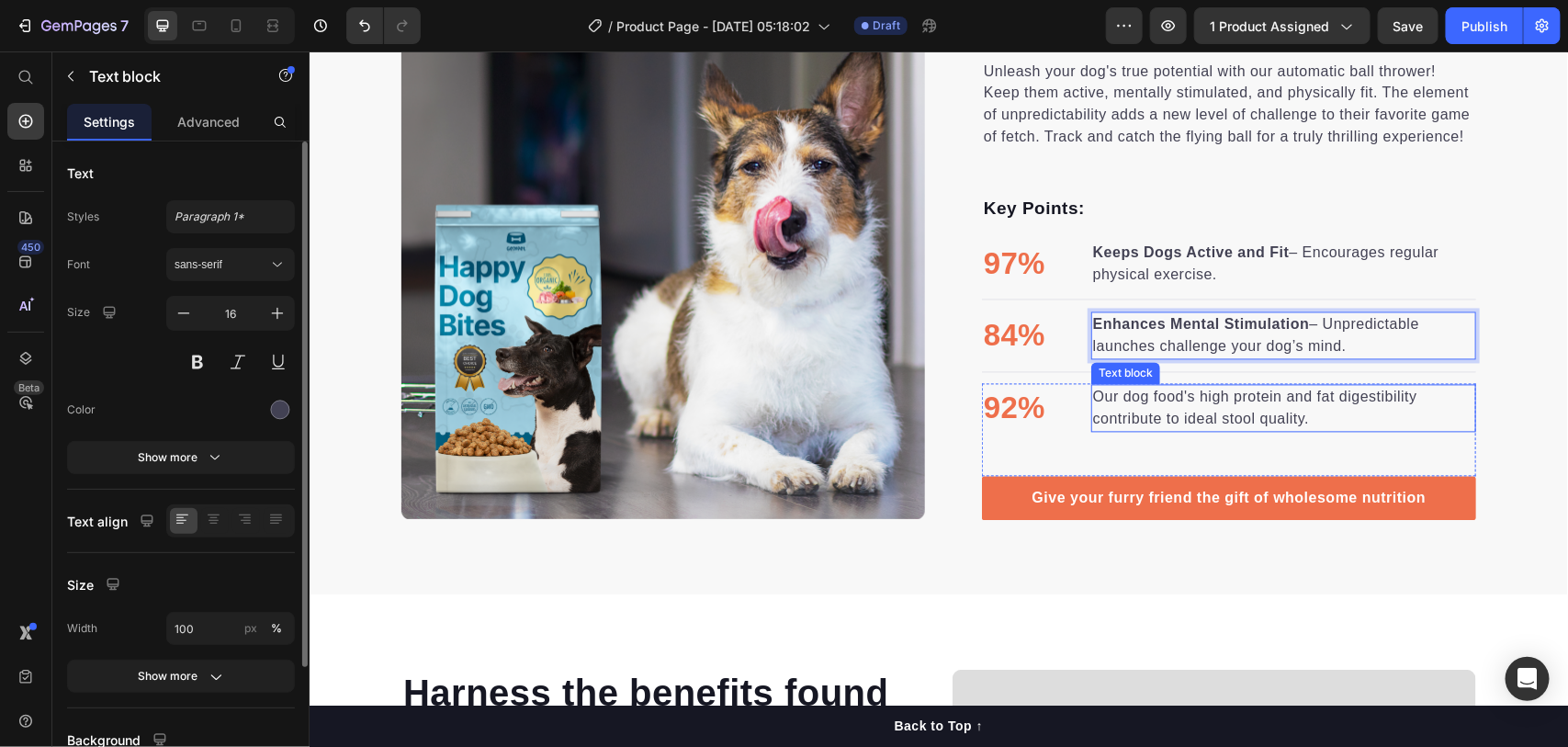 click on "Our dog food's high protein and fat digestibility contribute to ideal stool quality." at bounding box center (1282, 408) 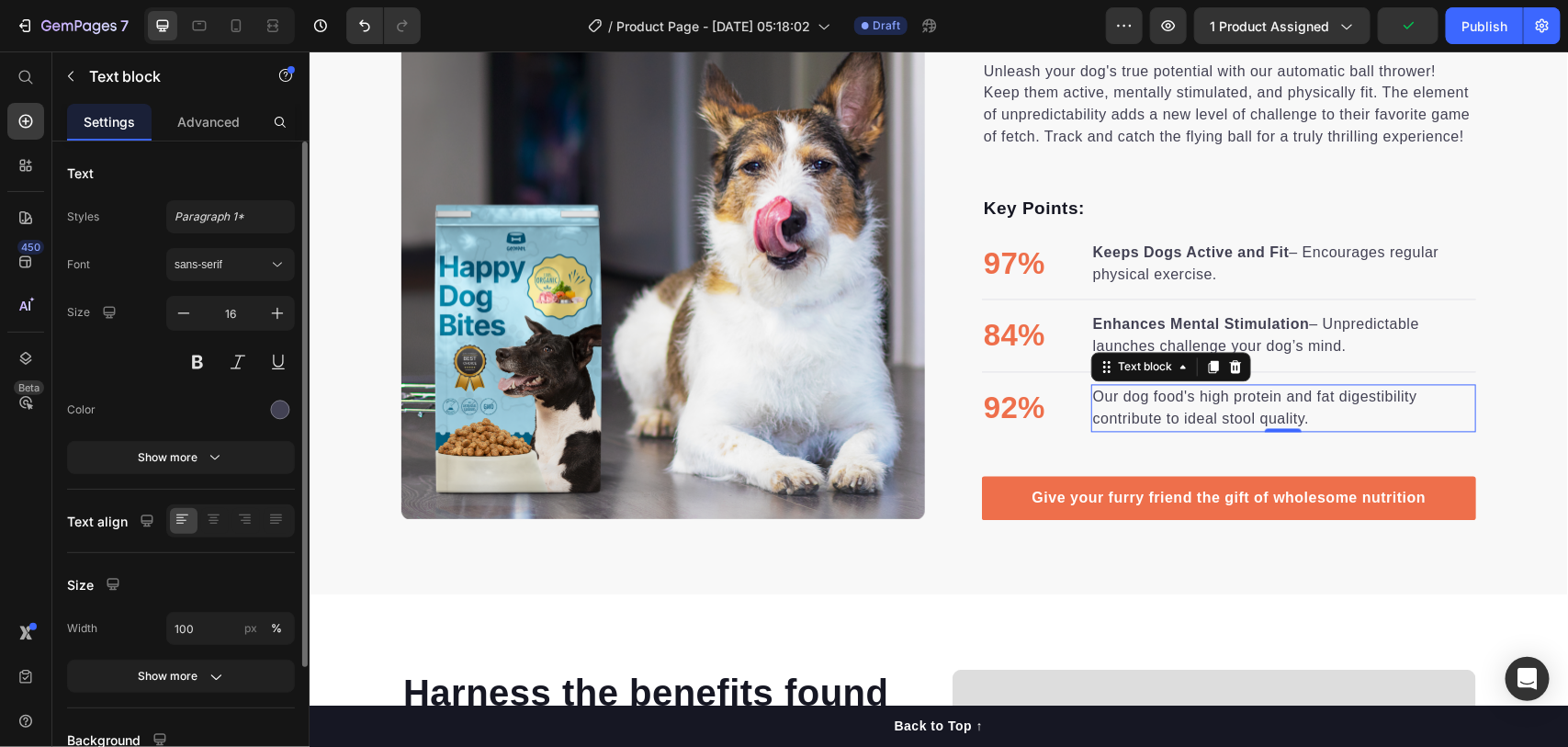 click on "Our dog food's high protein and fat digestibility contribute to ideal stool quality." at bounding box center [1282, 408] 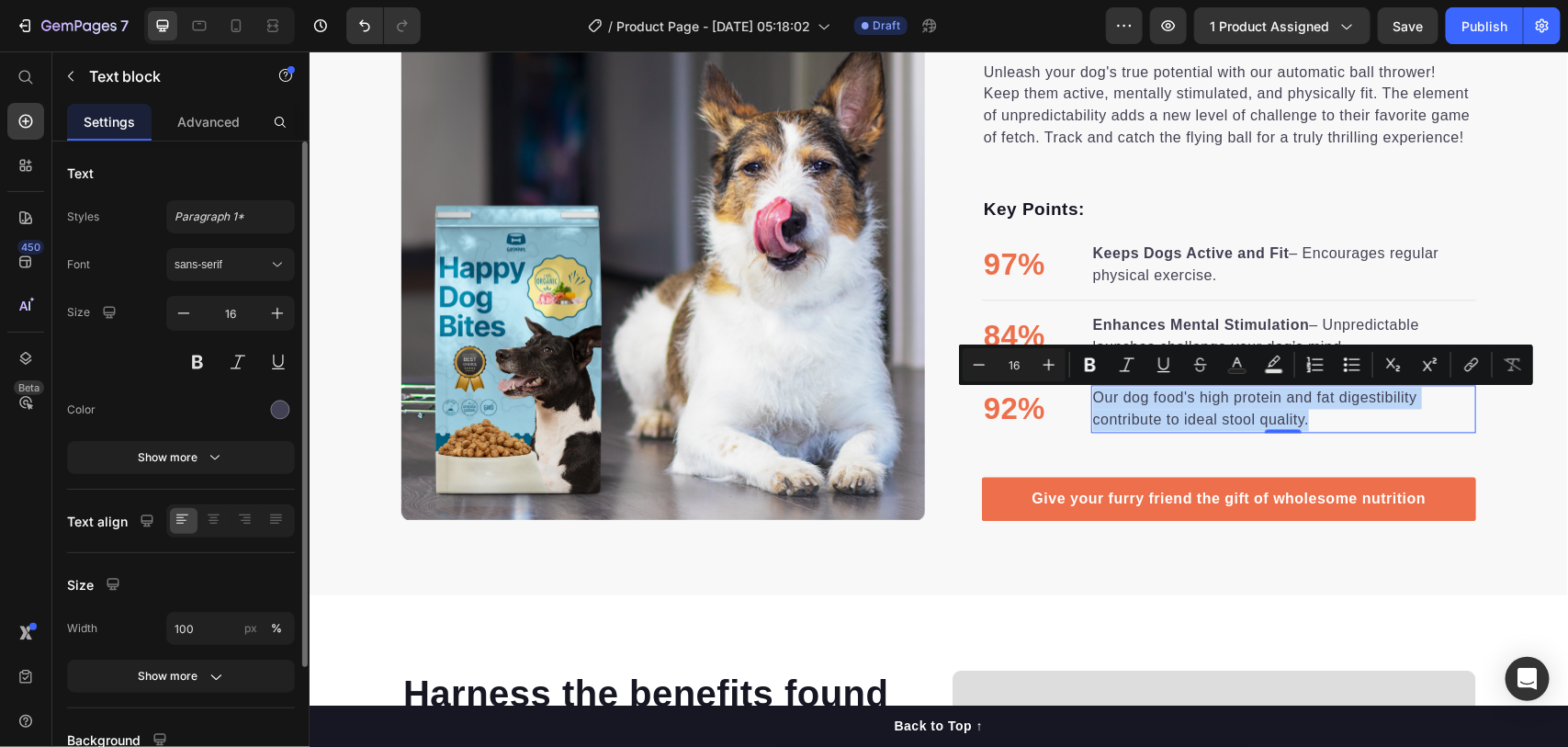 click on "Our dog food's high protein and fat digestibility contribute to ideal stool quality." at bounding box center (1282, 409) 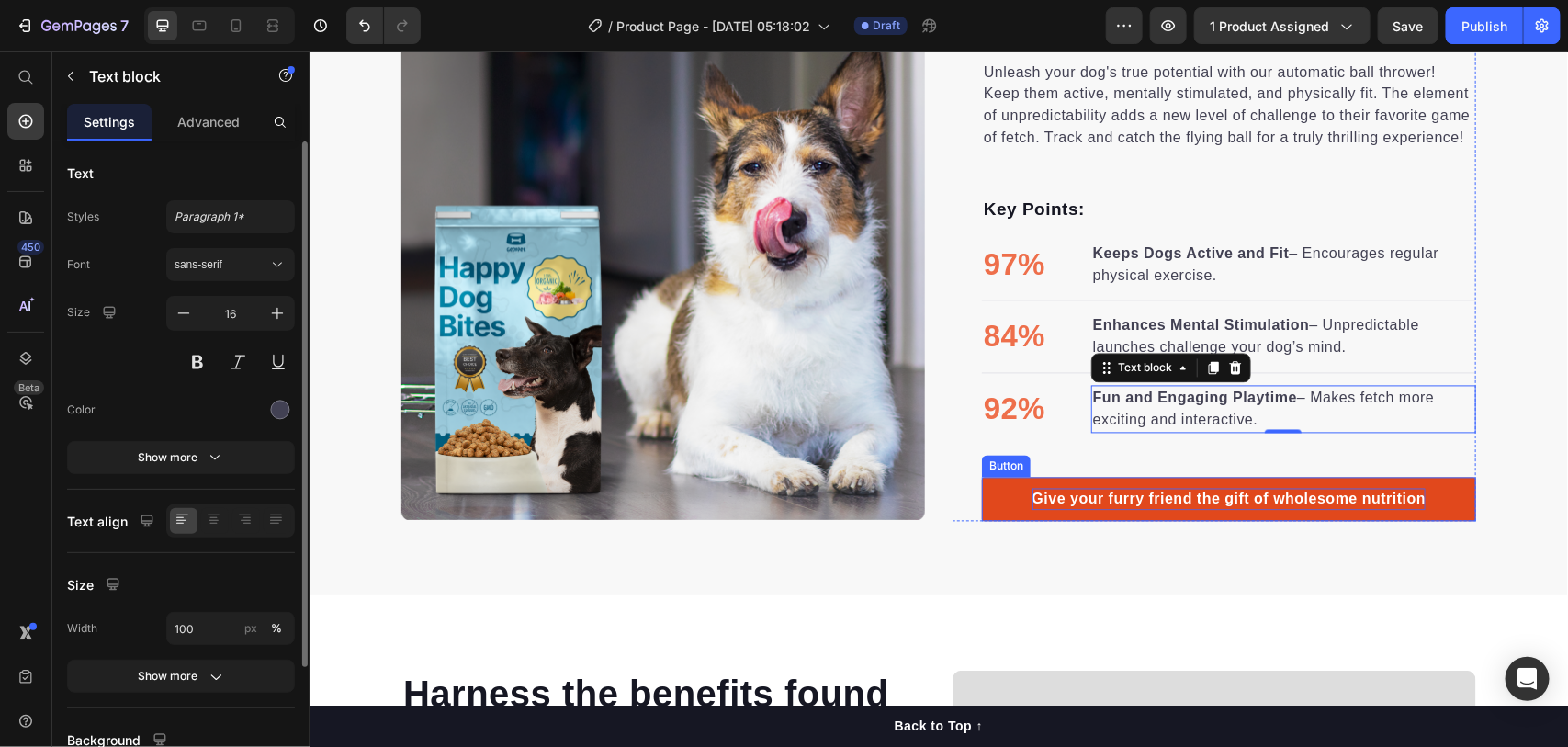 click on "Give your furry friend the gift of wholesome nutrition" at bounding box center [1228, 499] 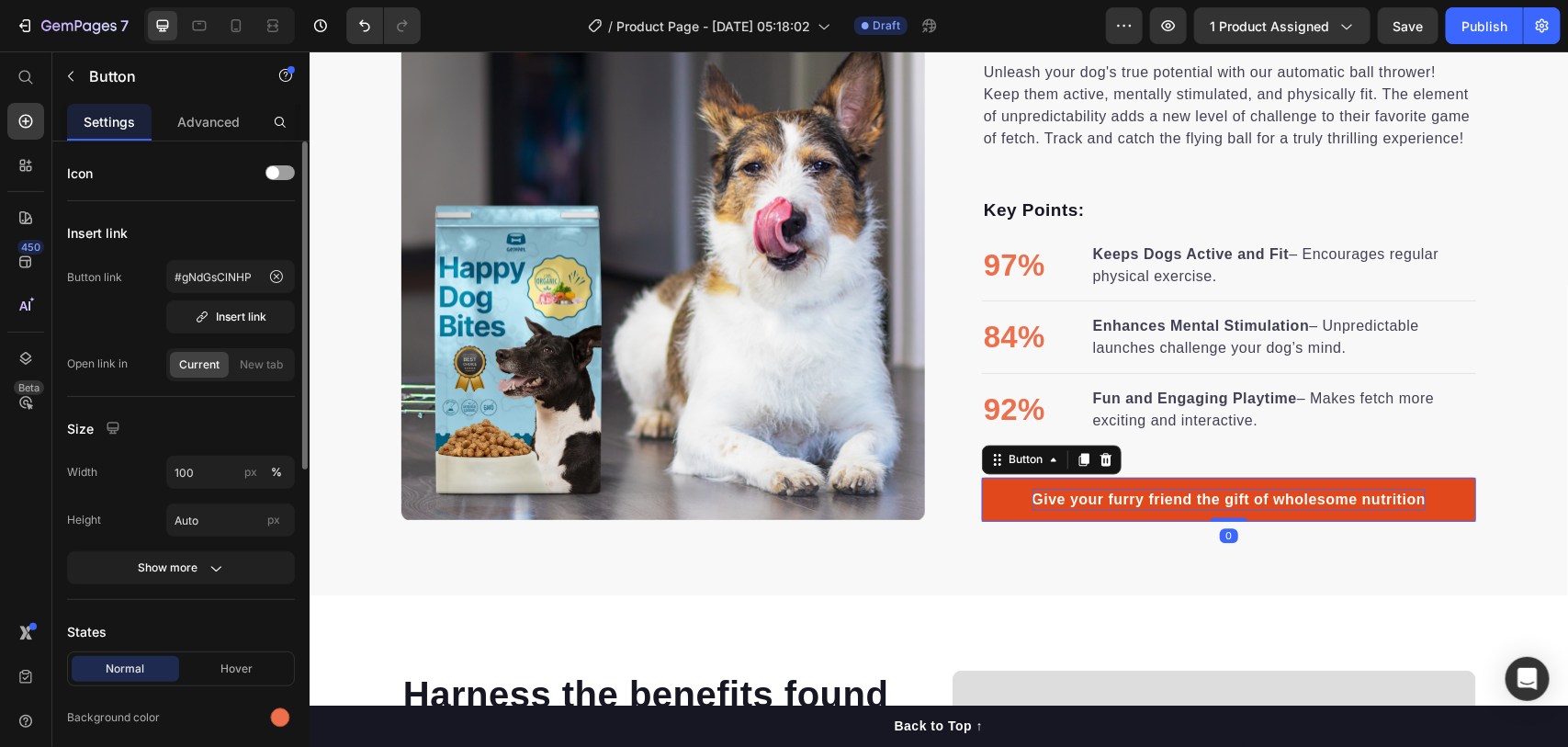 click on "Give your furry friend the gift of wholesome nutrition" at bounding box center (1228, 499) 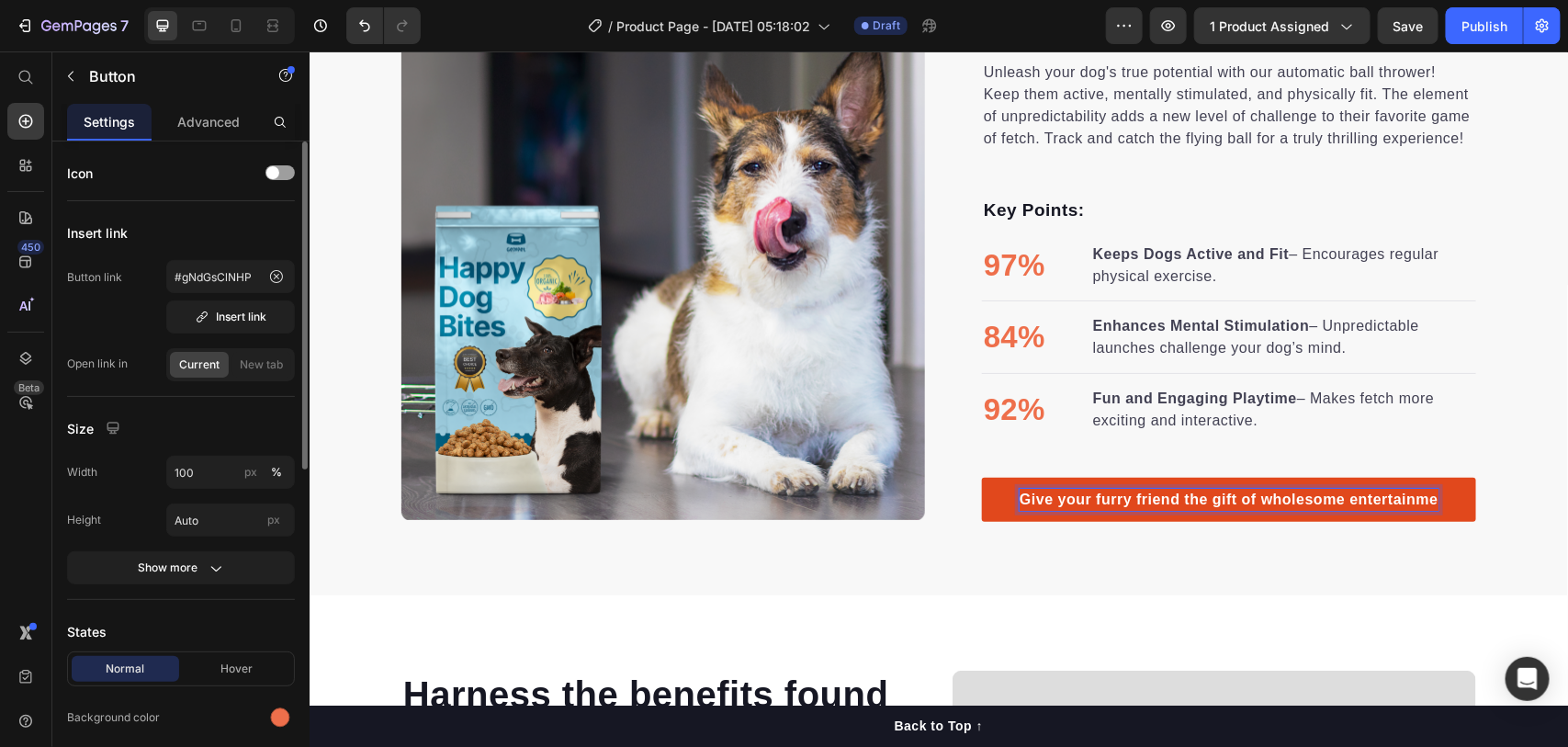 type 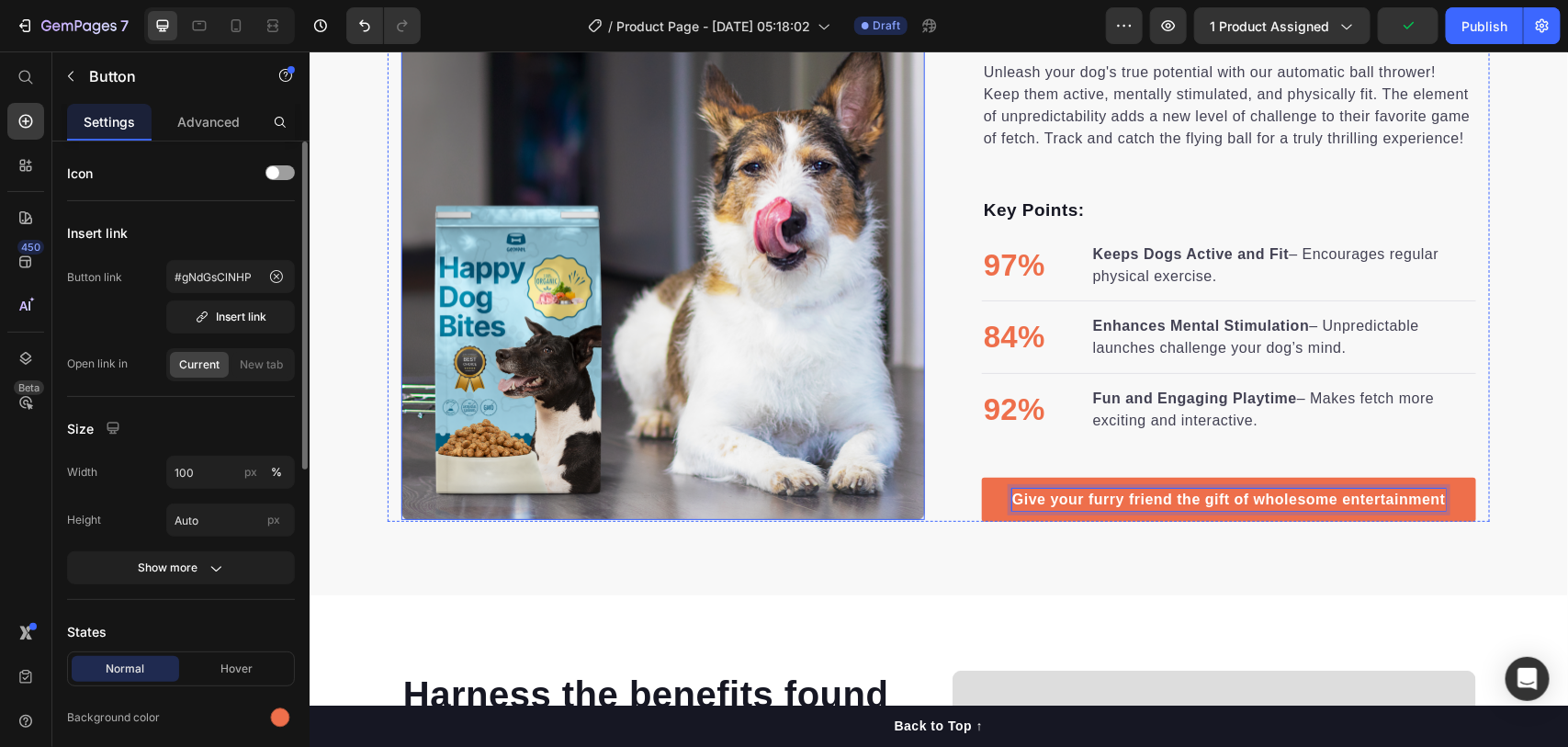 click at bounding box center [662, 257] 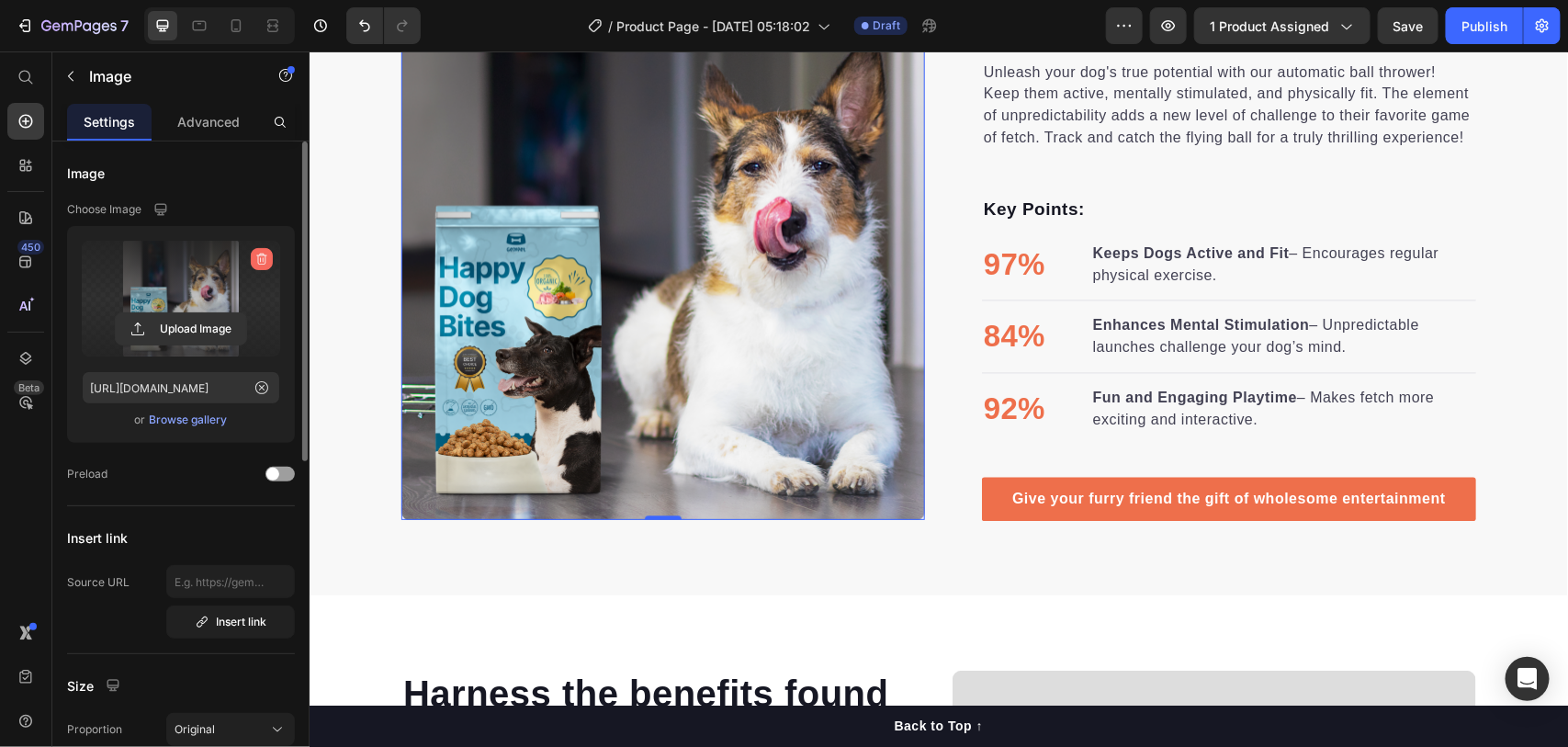 click 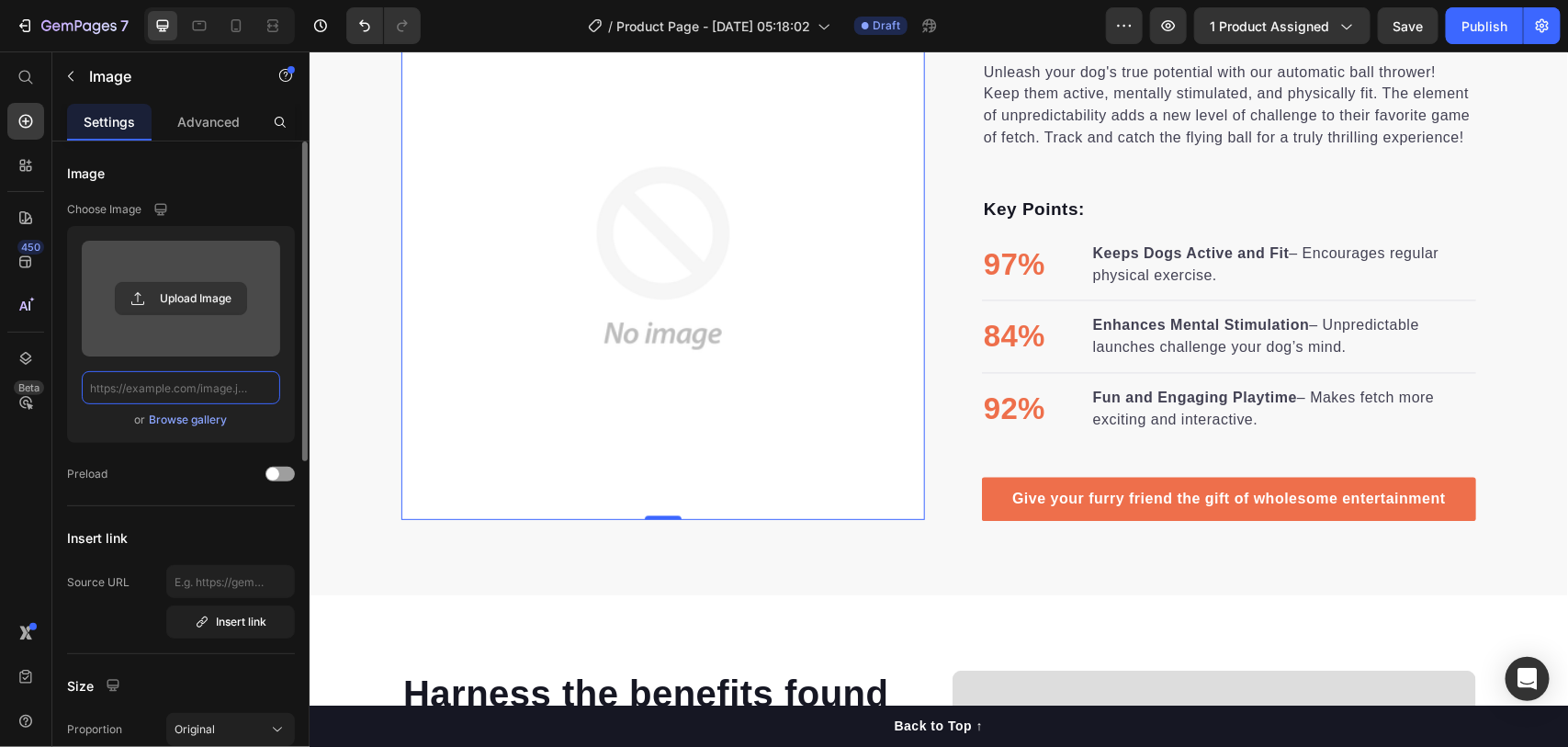 scroll, scrollTop: 0, scrollLeft: 0, axis: both 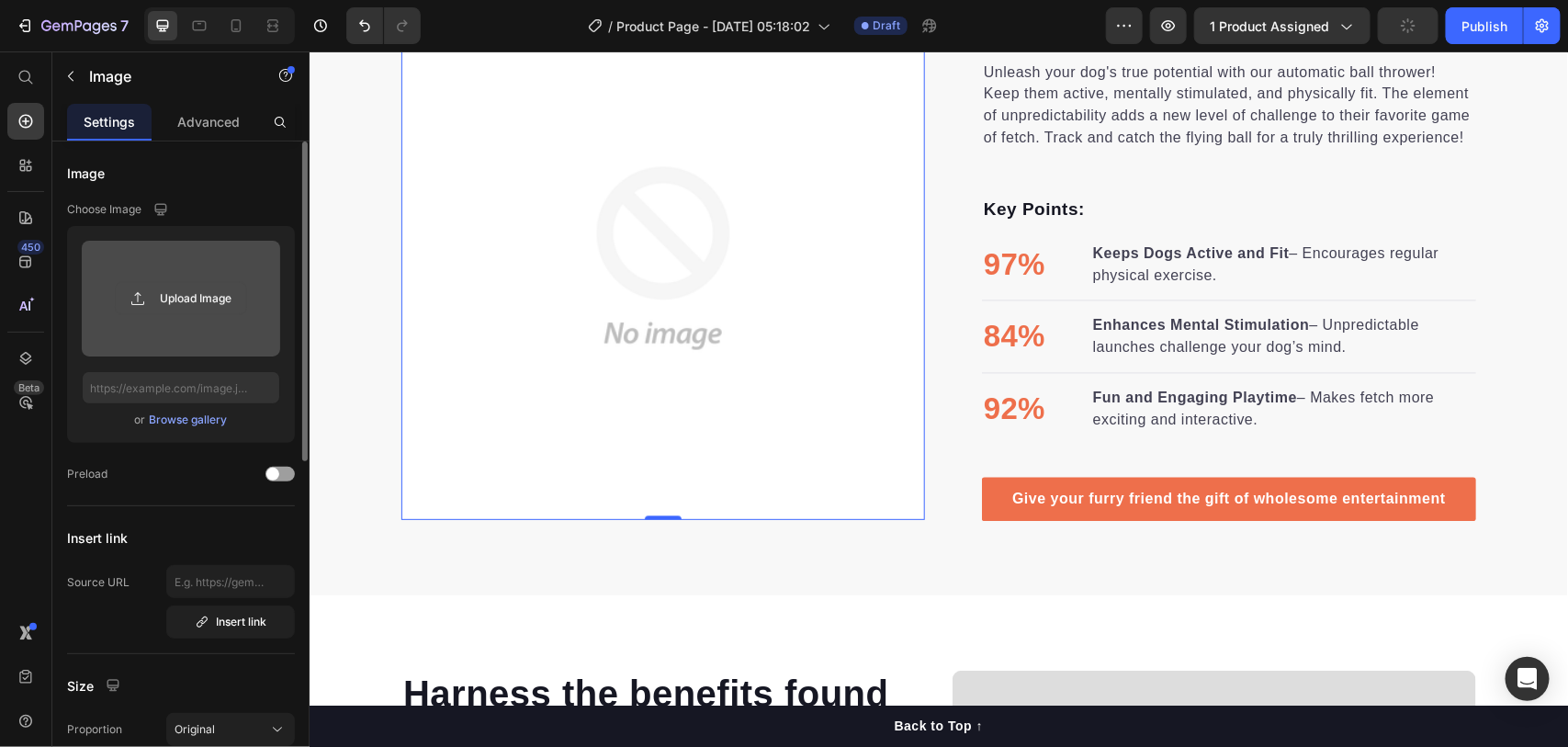 click 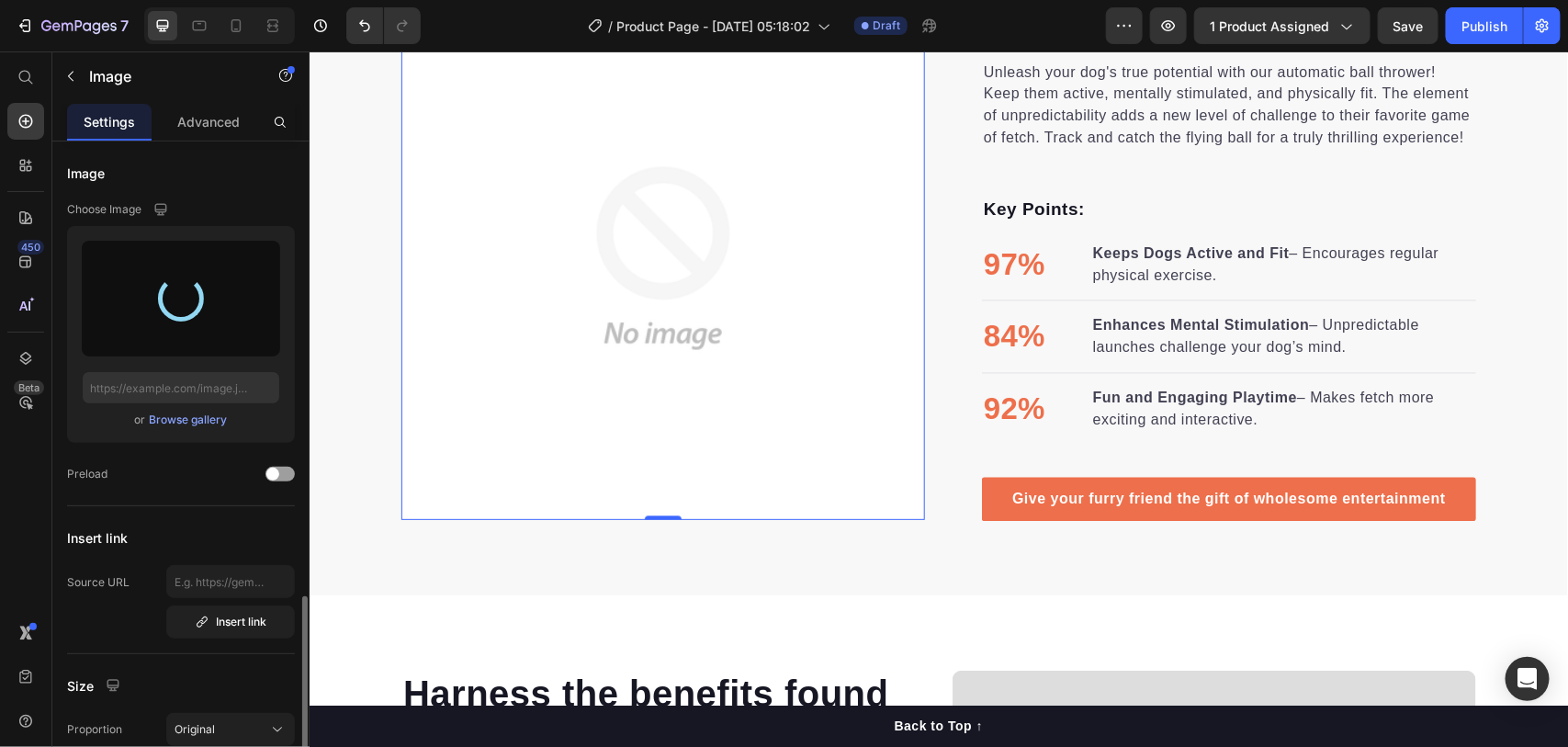 scroll, scrollTop: 306, scrollLeft: 0, axis: vertical 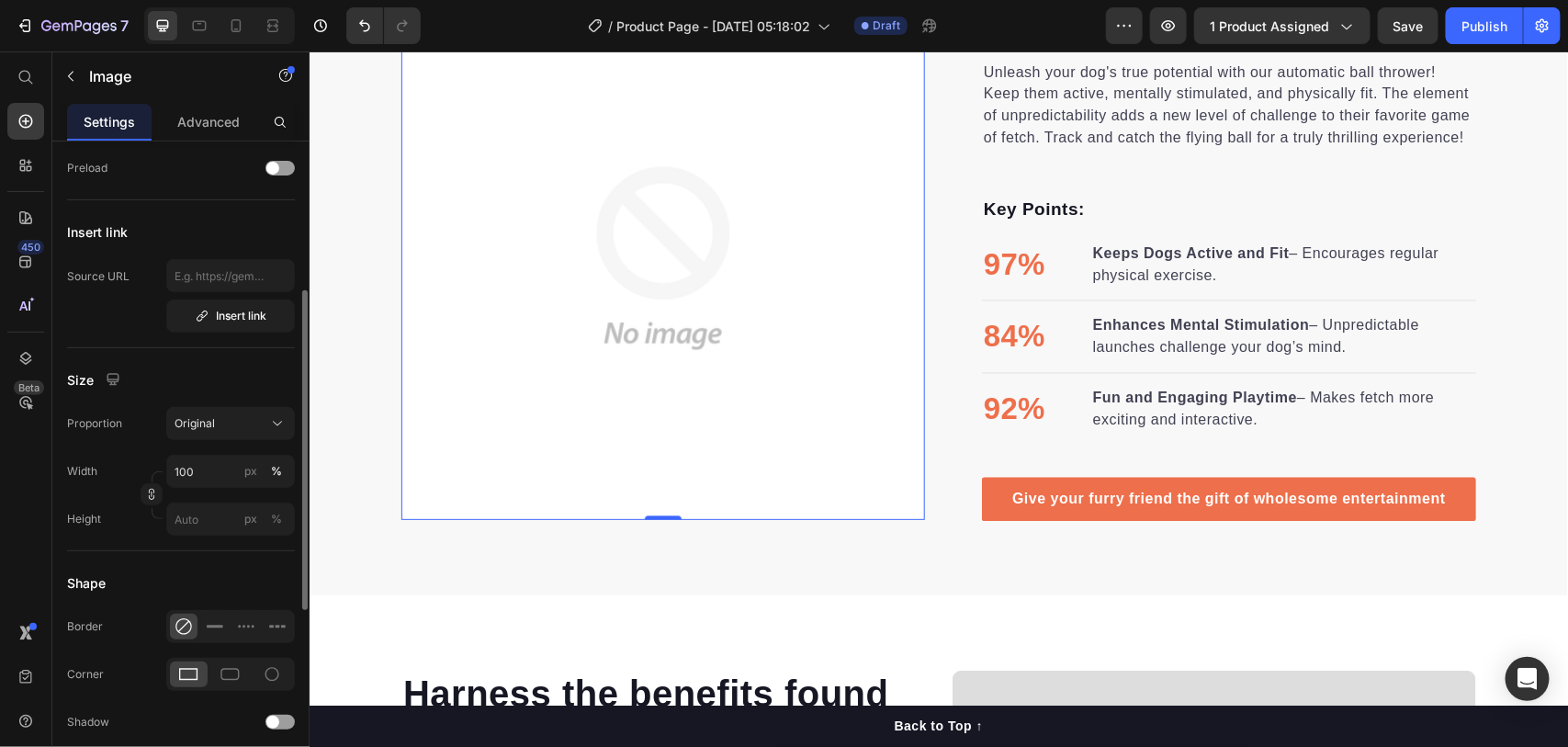 type on "[URL][DOMAIN_NAME]" 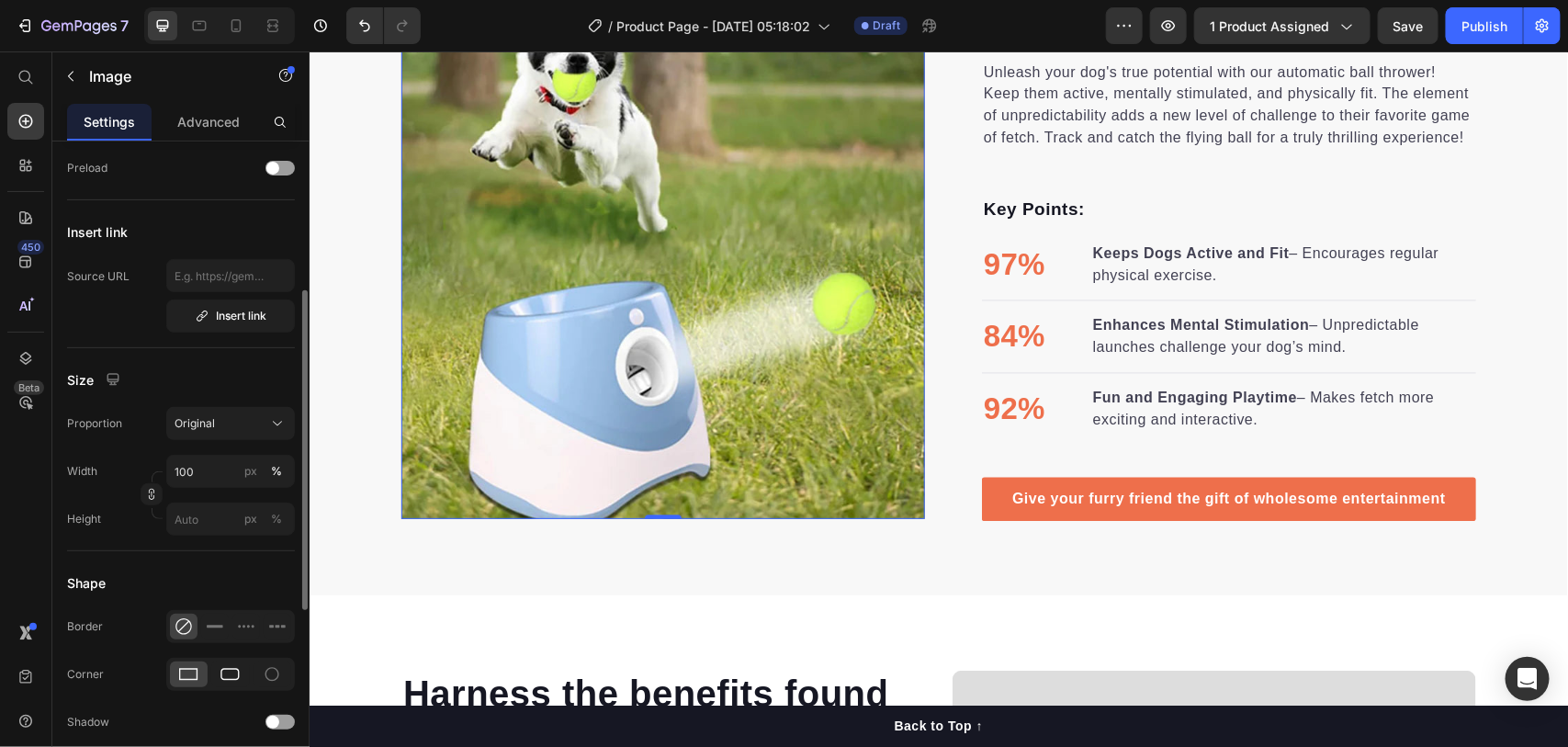 click 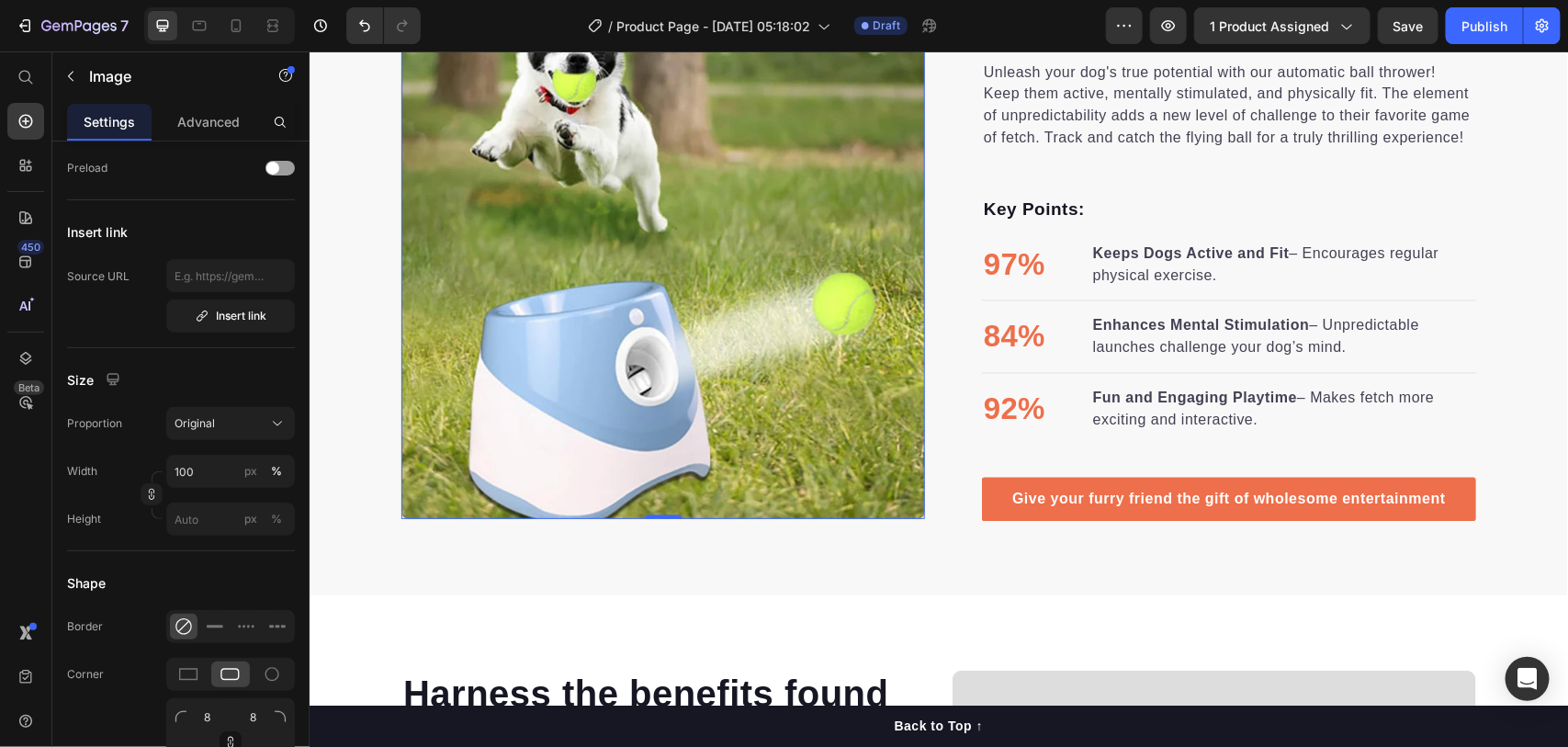 click at bounding box center [662, 257] 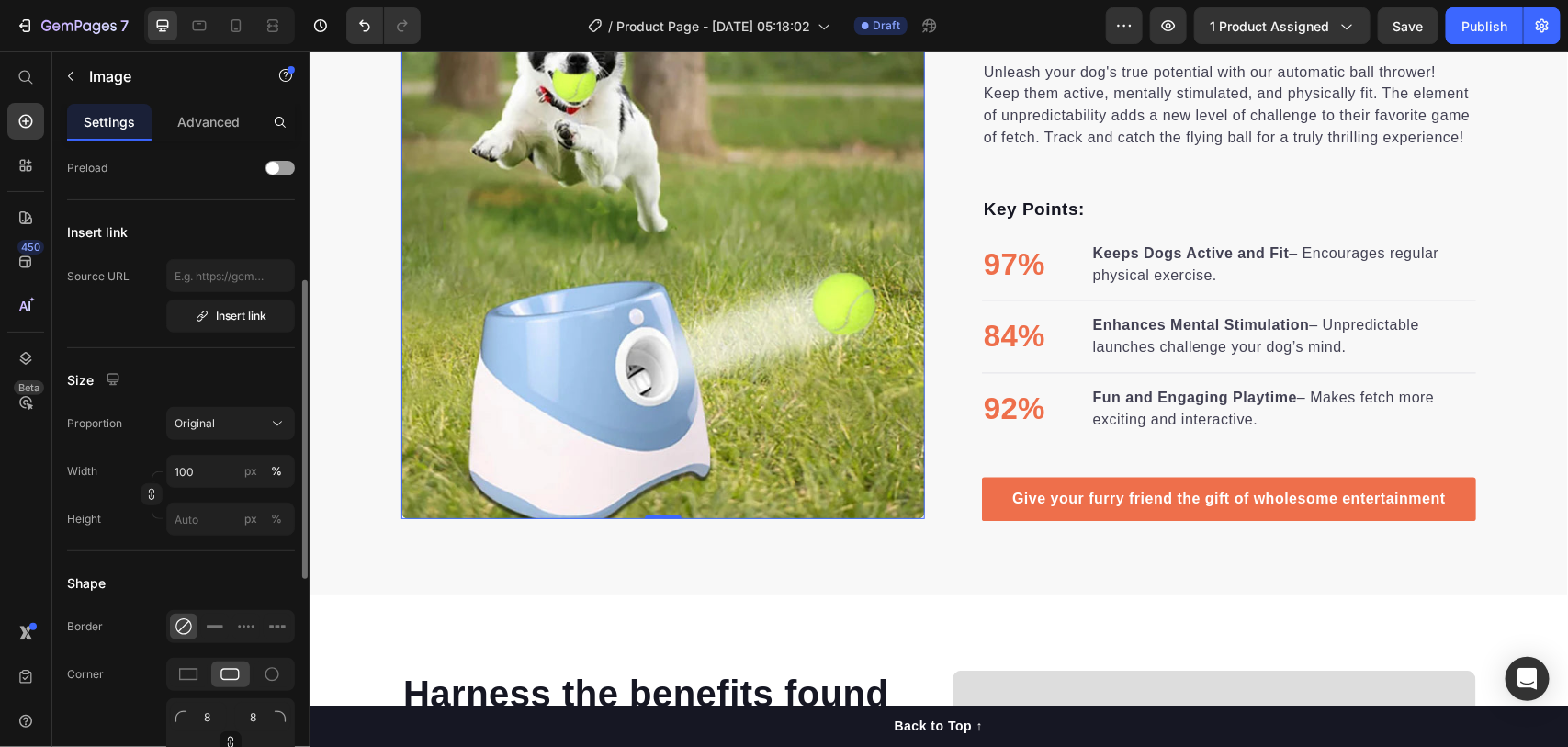 scroll, scrollTop: 613, scrollLeft: 0, axis: vertical 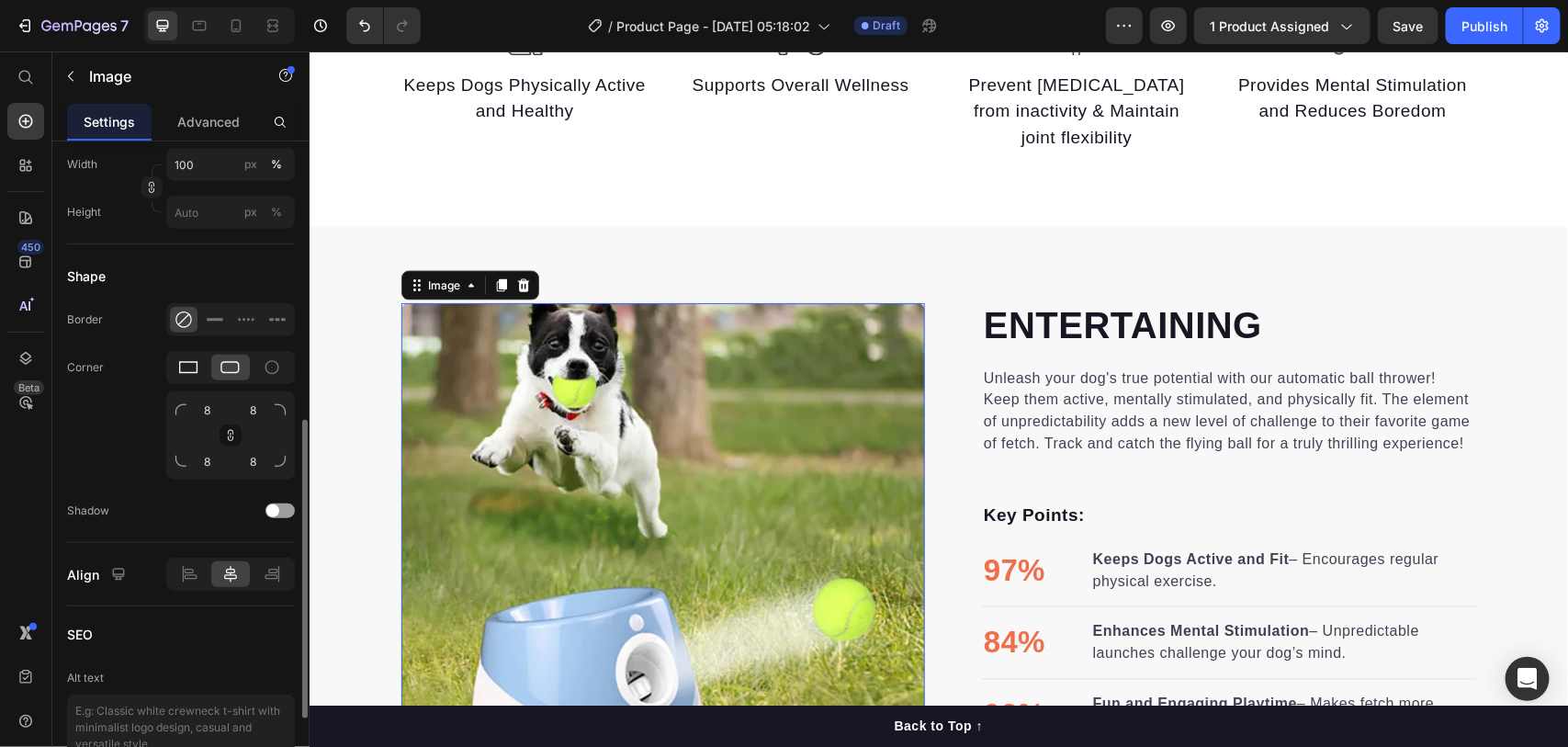 click 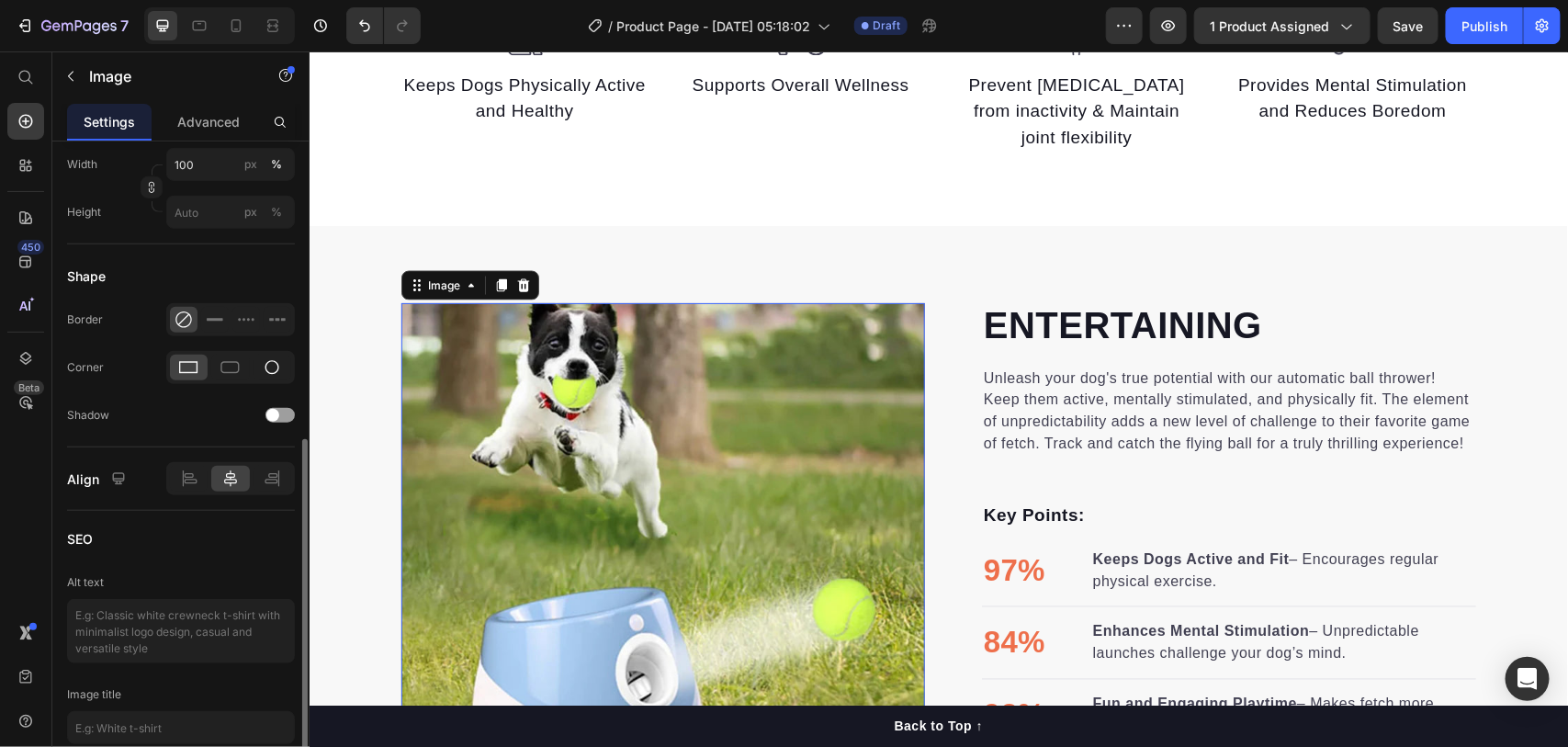 click 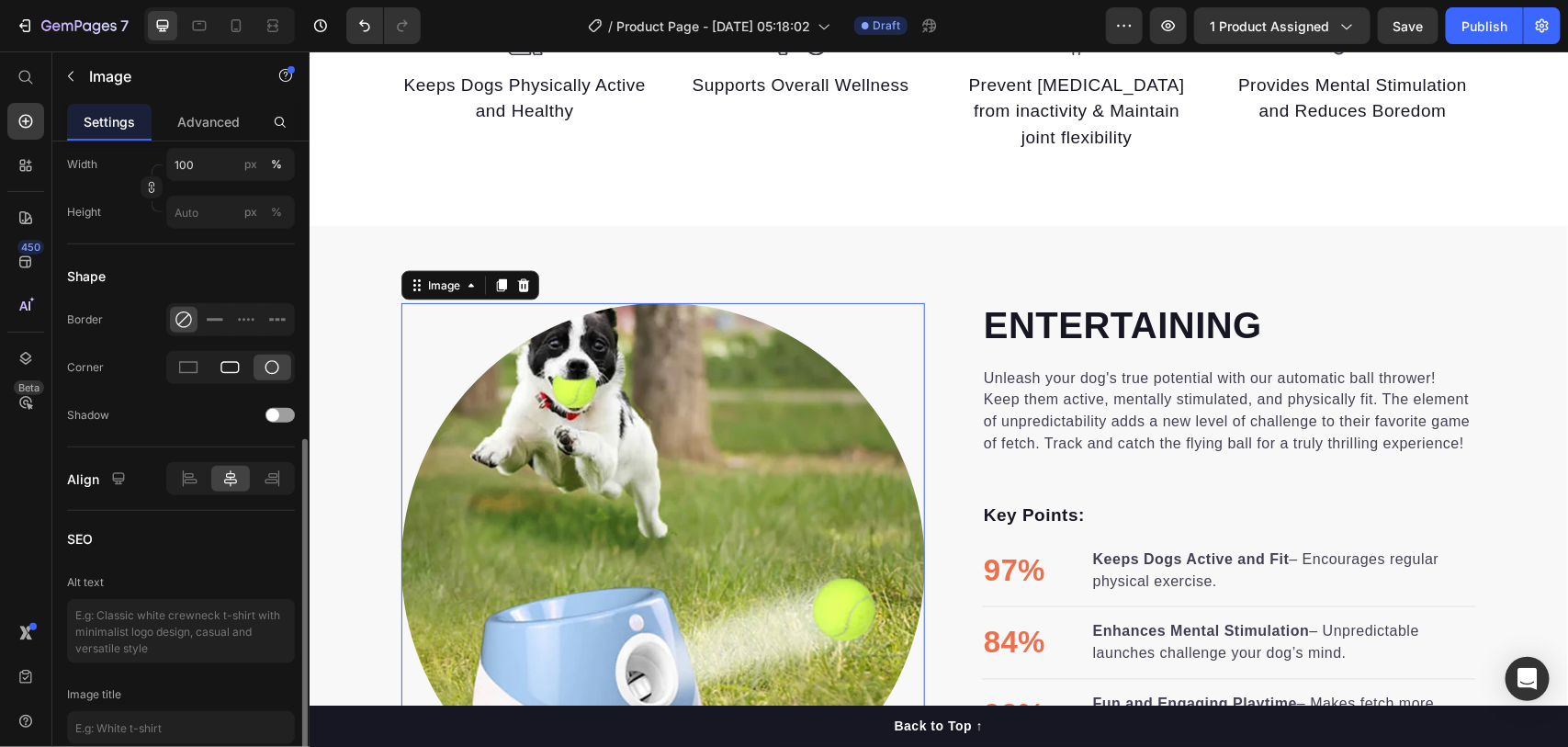 click 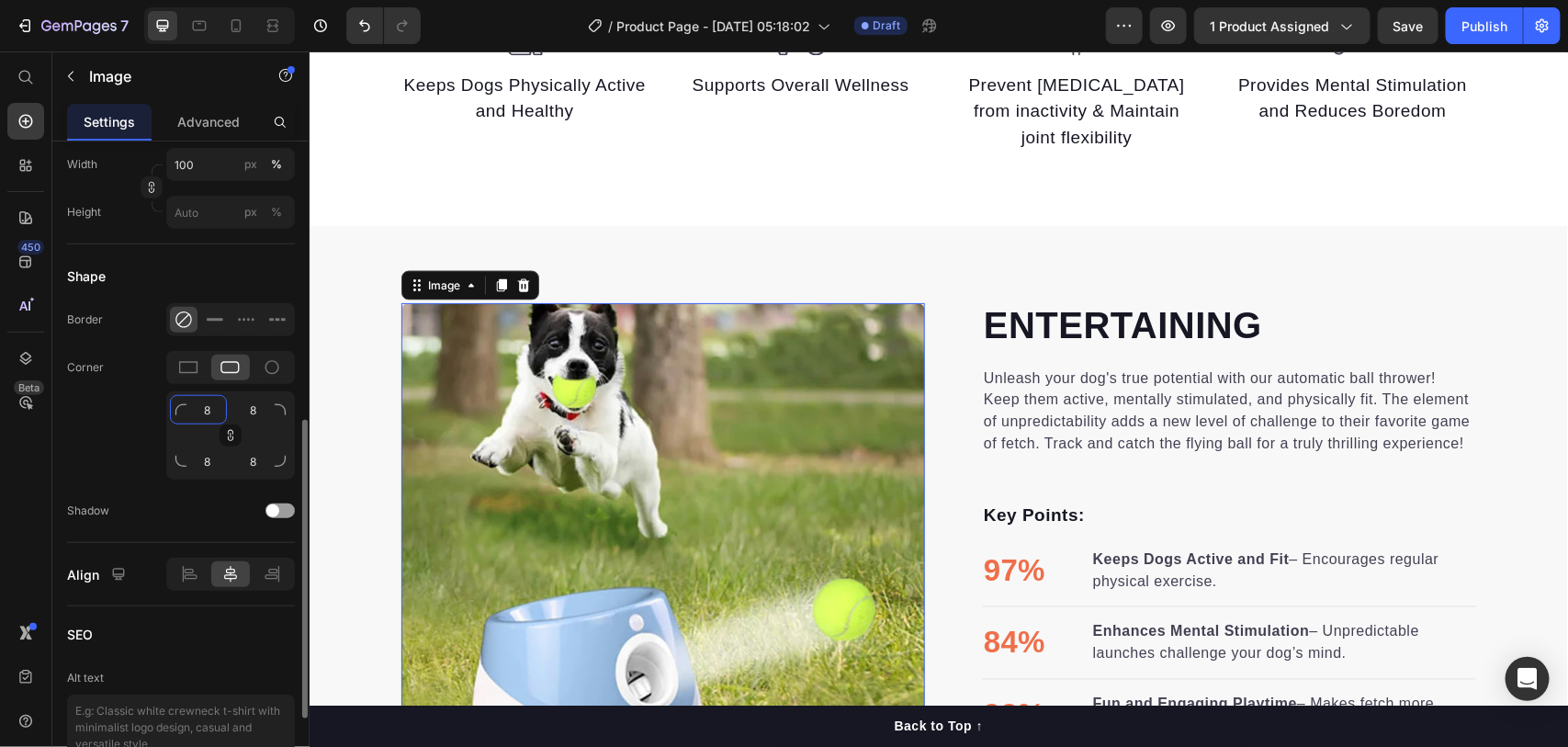 click on "8" 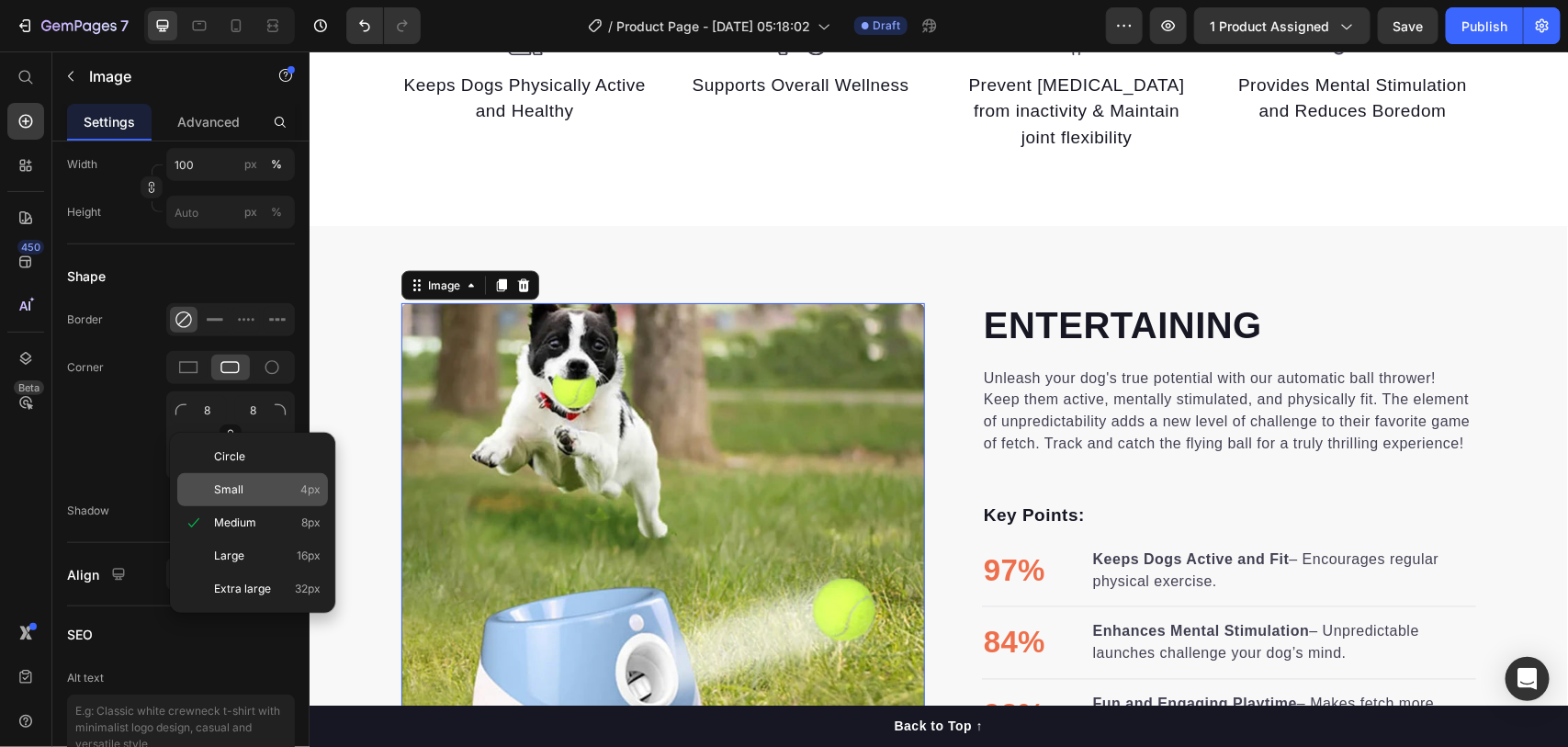 click on "Small" at bounding box center [229, 490] 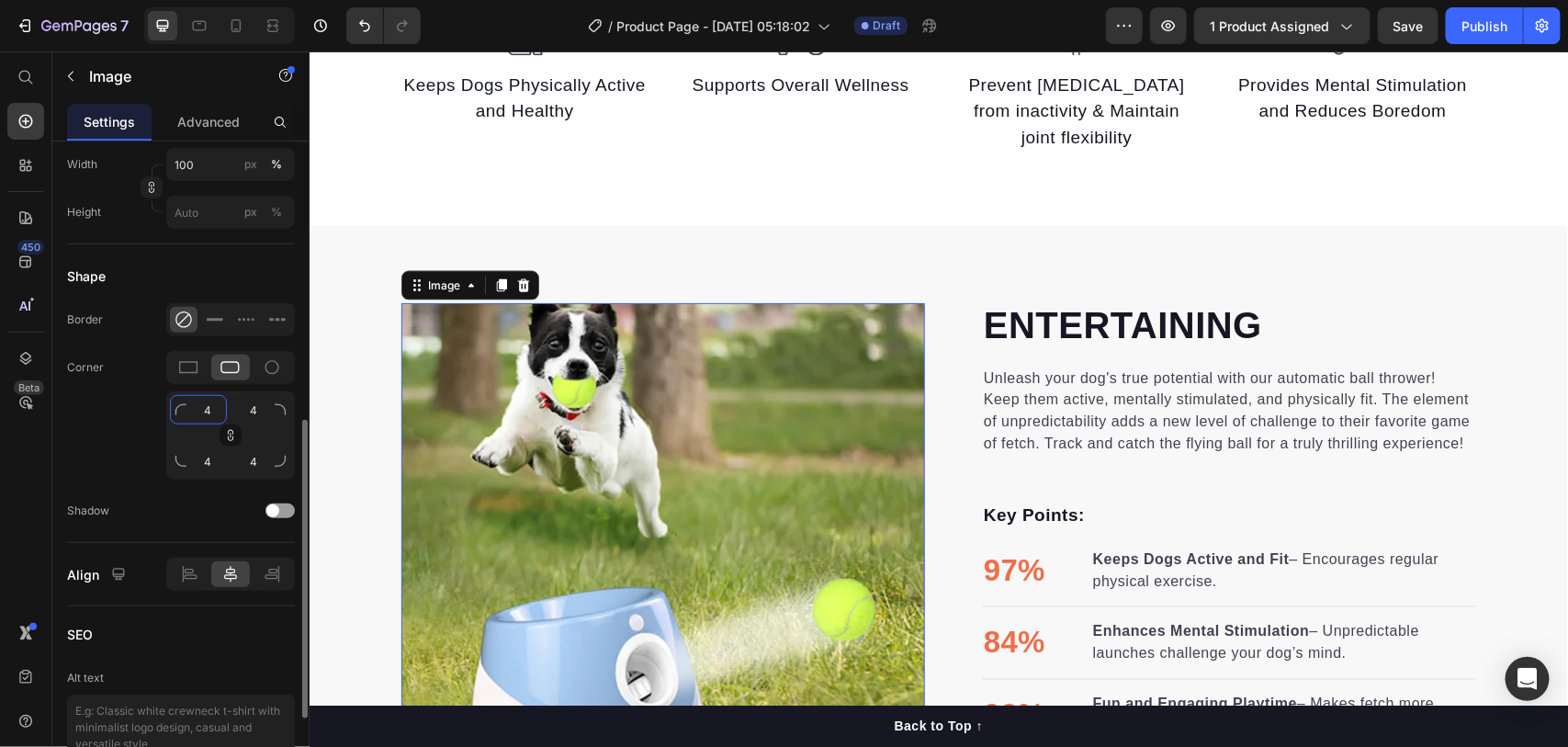 click on "4" 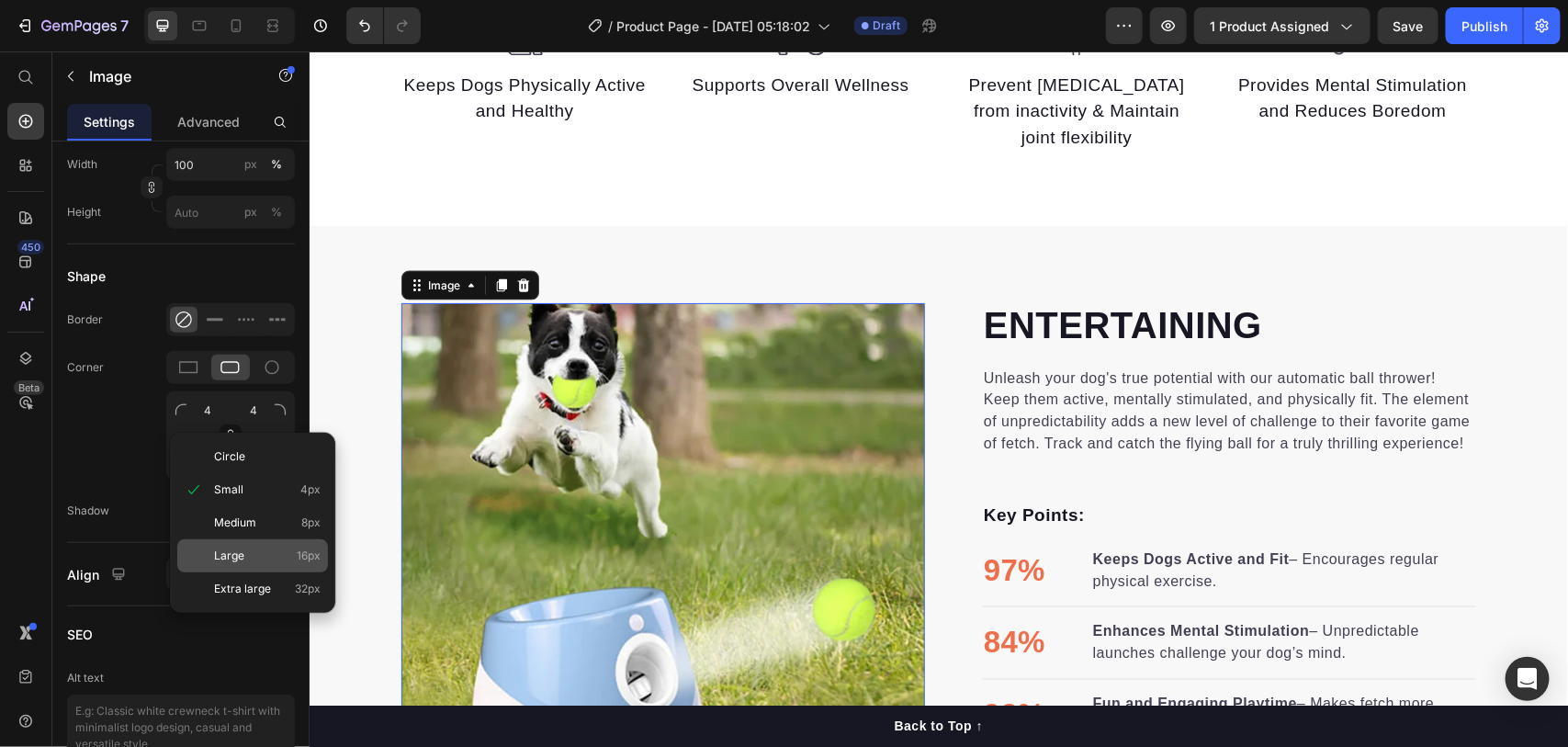 click on "Large" at bounding box center [229, 556] 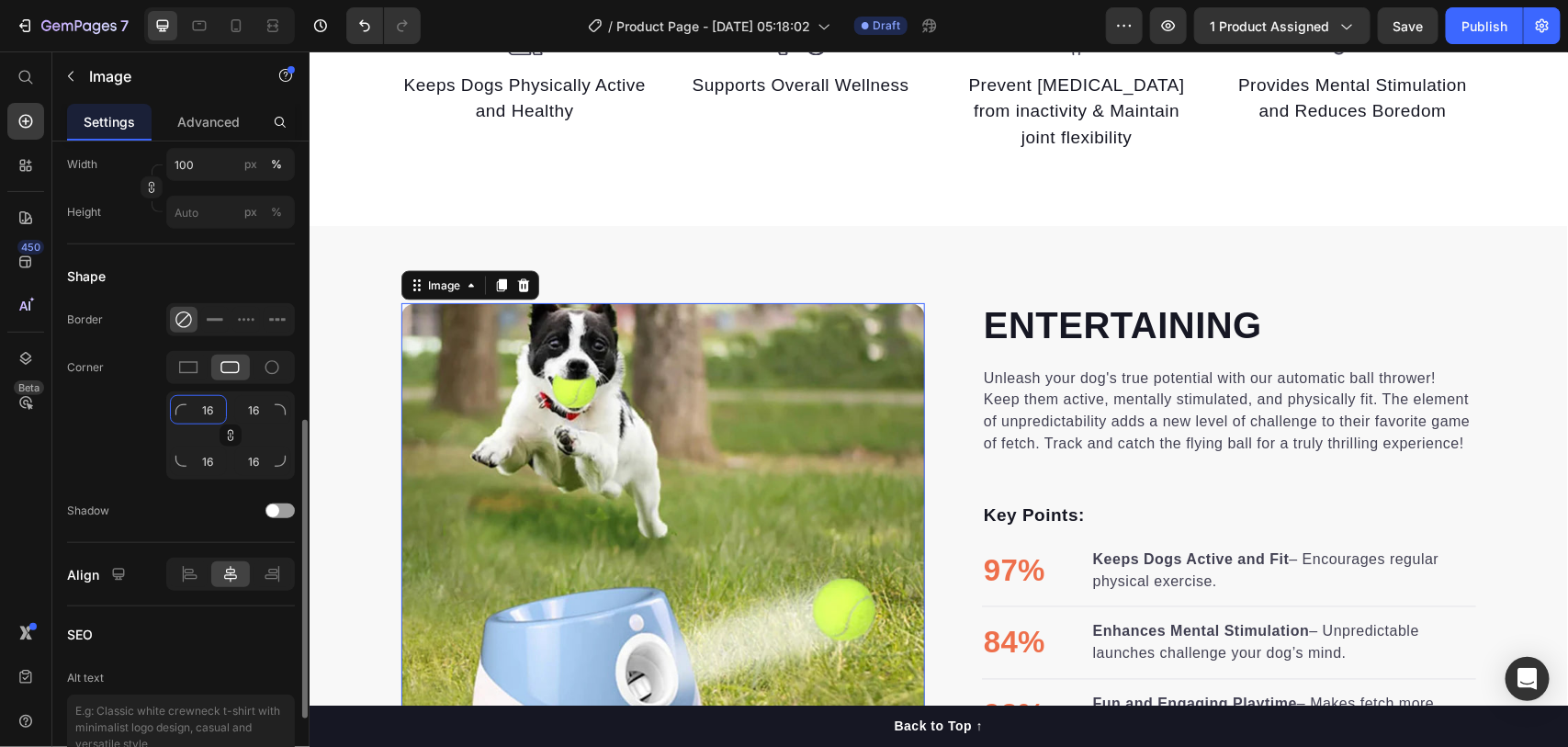 click on "16" 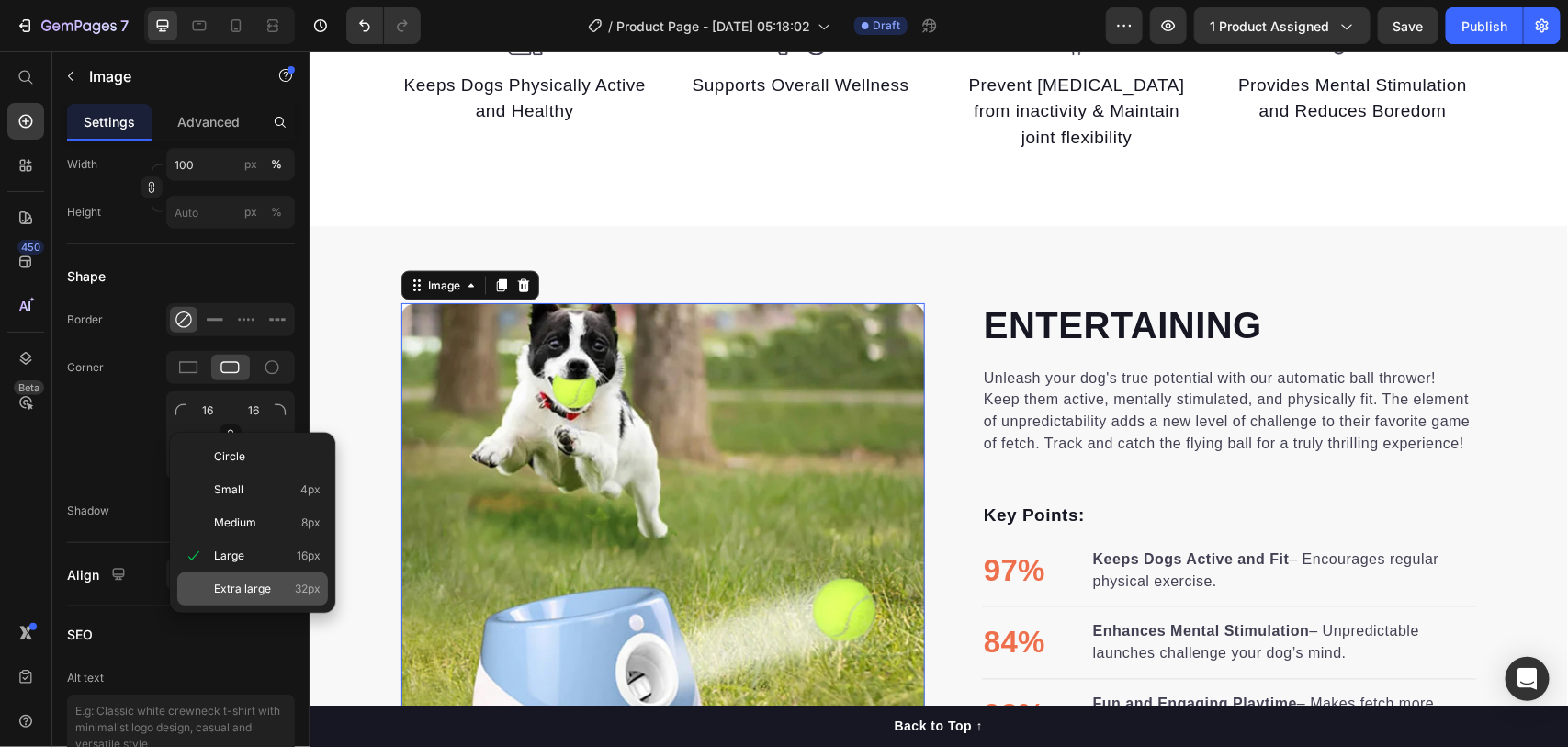click on "Extra large" at bounding box center [243, 589] 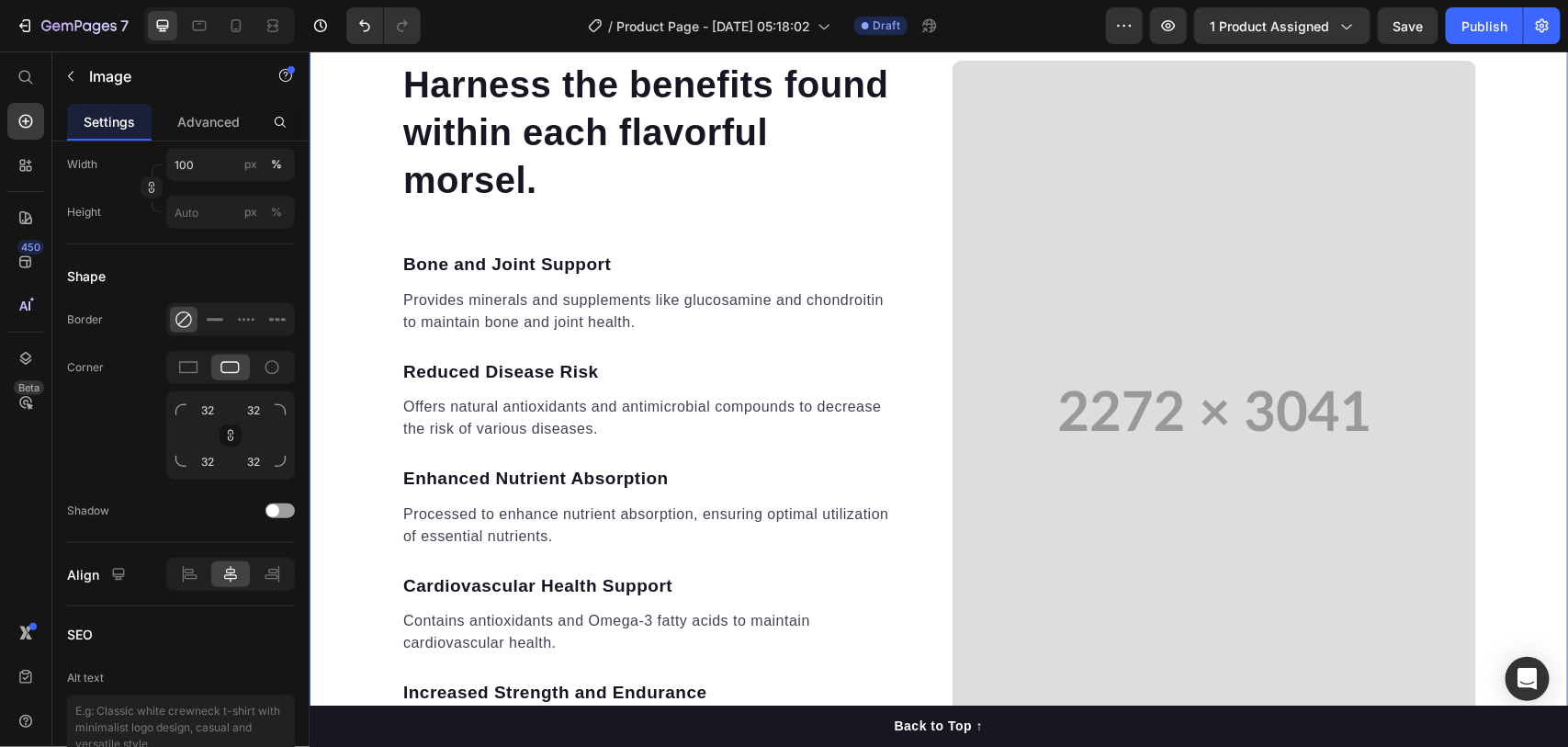 scroll, scrollTop: 1838, scrollLeft: 0, axis: vertical 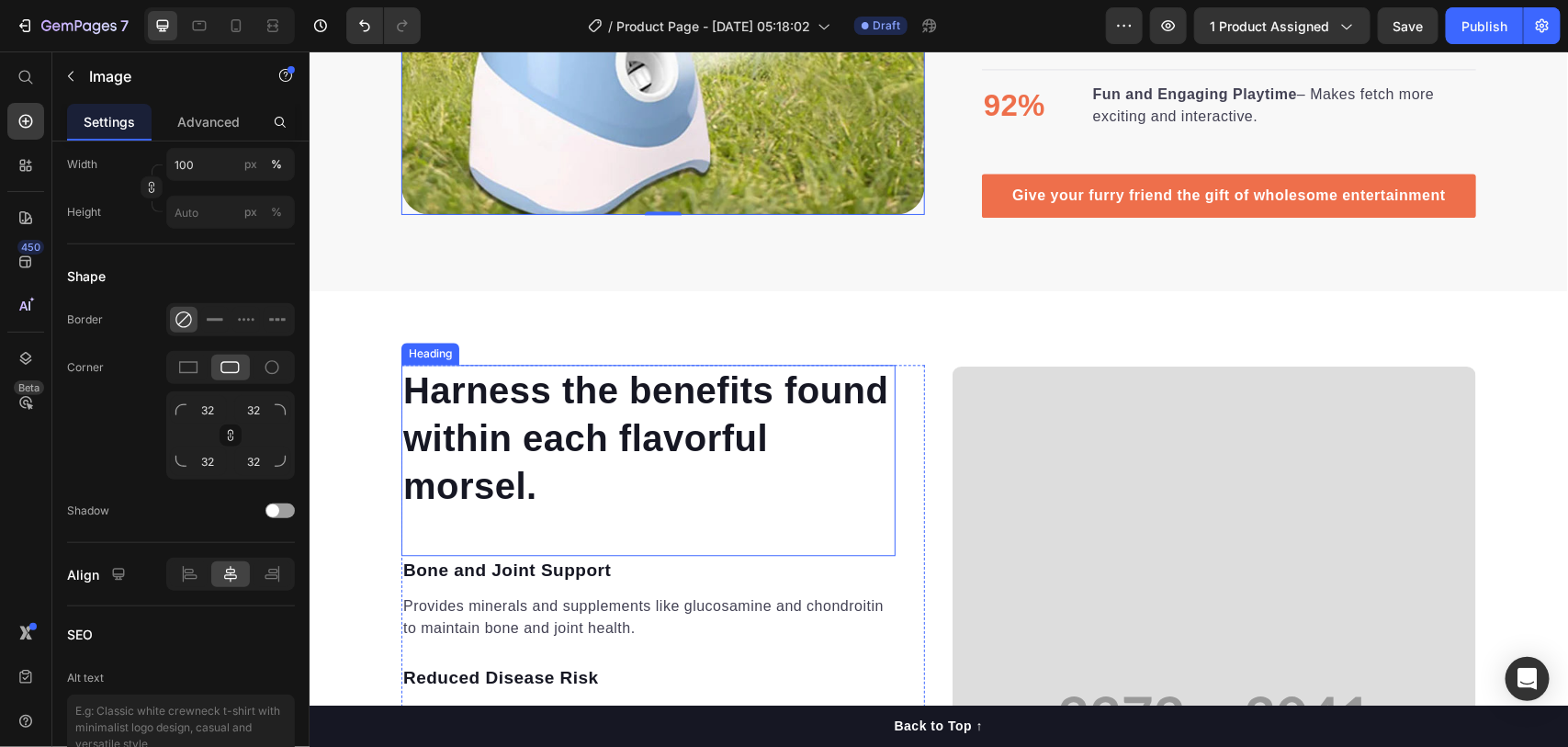 click on "Harness the benefits found within each flavorful morsel." at bounding box center (648, 437) 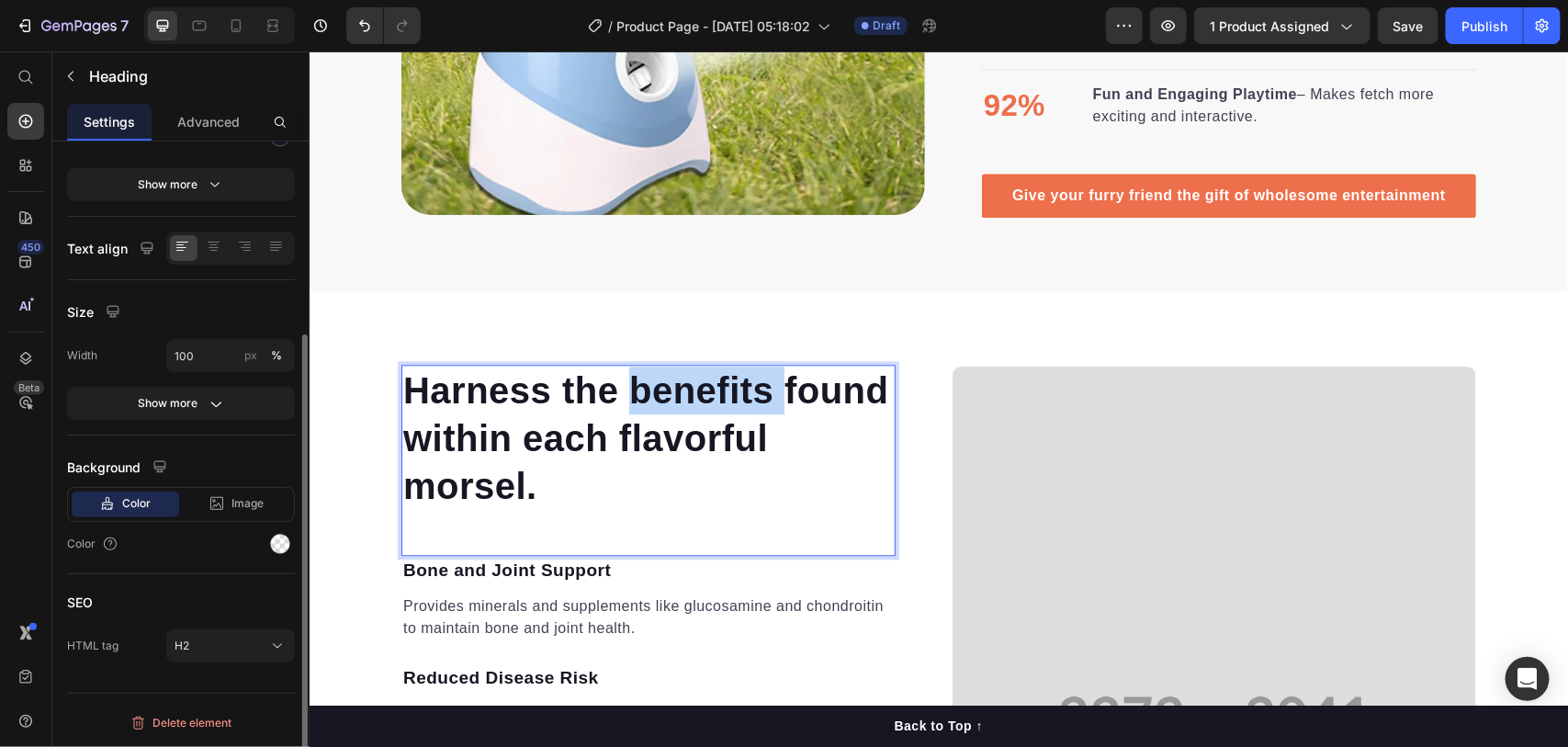 scroll, scrollTop: 0, scrollLeft: 0, axis: both 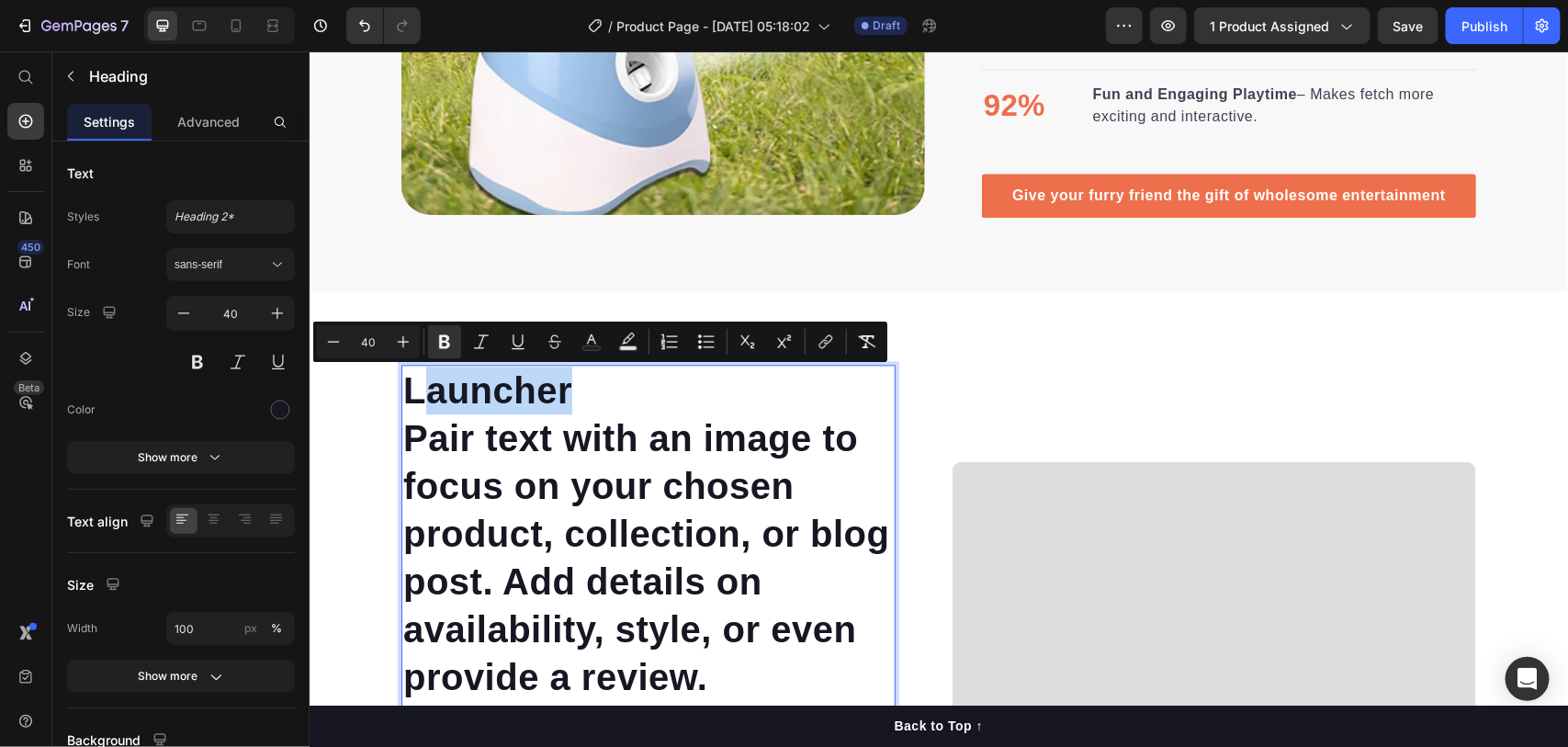 drag, startPoint x: 652, startPoint y: 390, endPoint x: 405, endPoint y: 386, distance: 247.03239 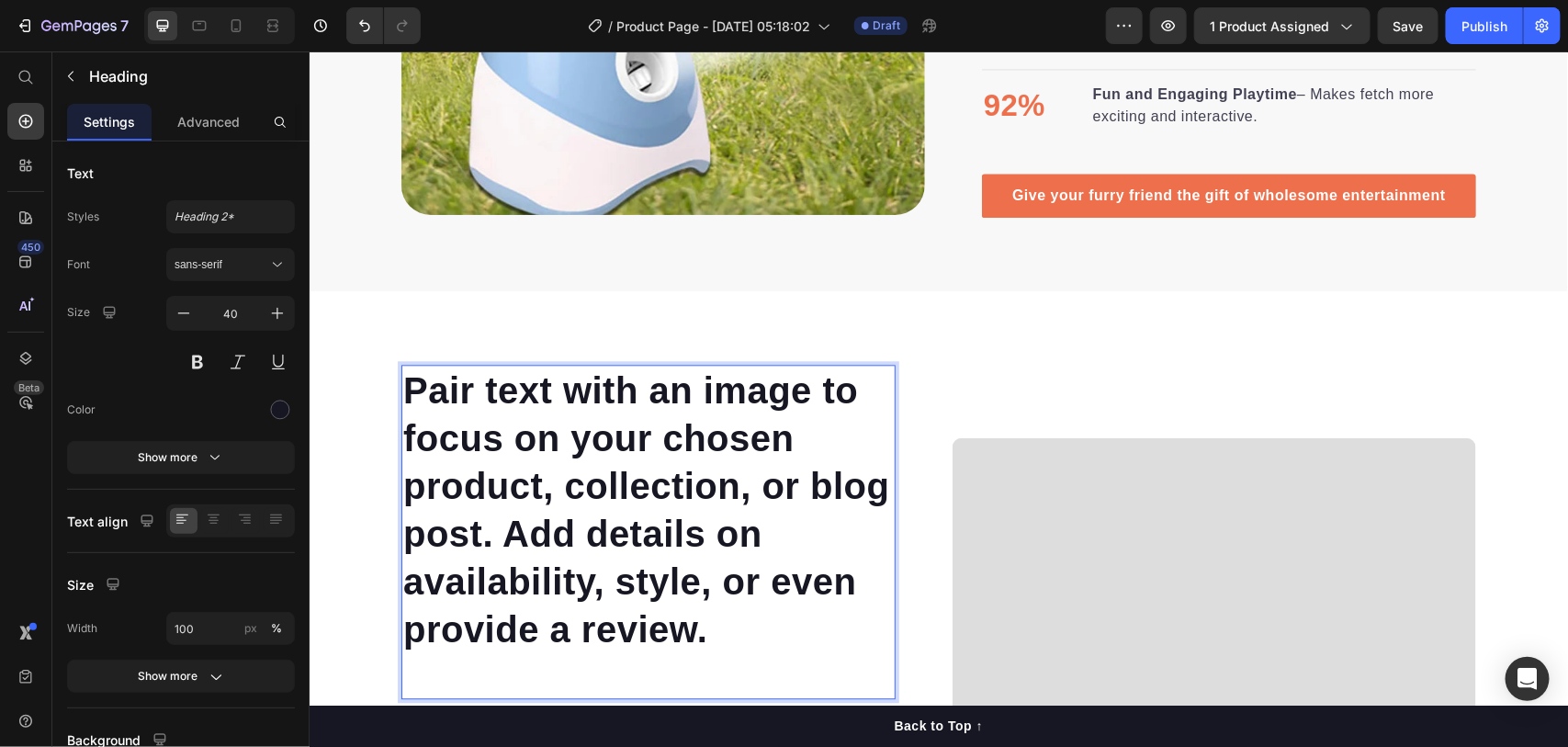 click on "Pair text with an image to focus on your chosen product, collection, or blog post. Add details on availability, style, or even provide a review." at bounding box center (648, 509) 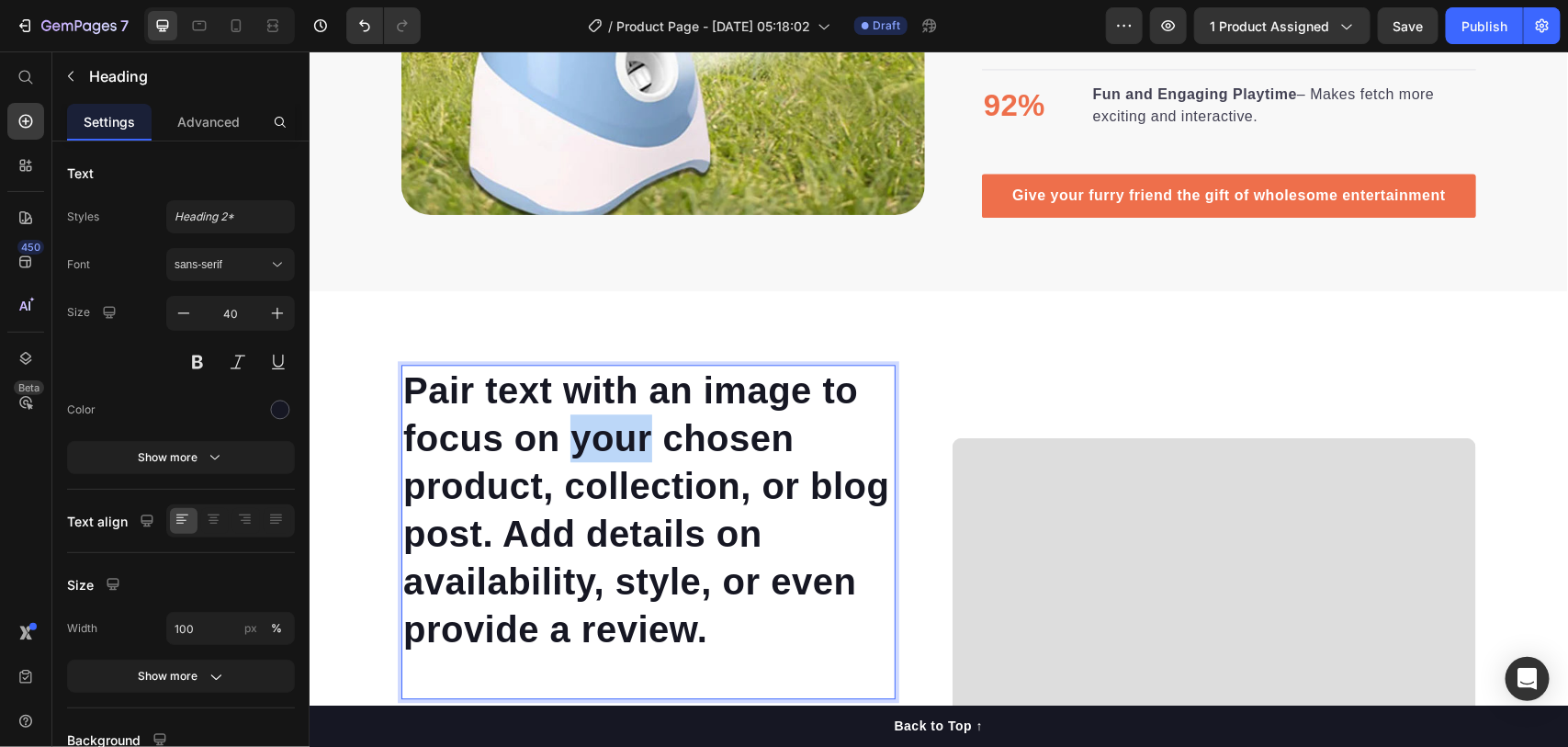 click on "Pair text with an image to focus on your chosen product, collection, or blog post. Add details on availability, style, or even provide a review." at bounding box center [648, 509] 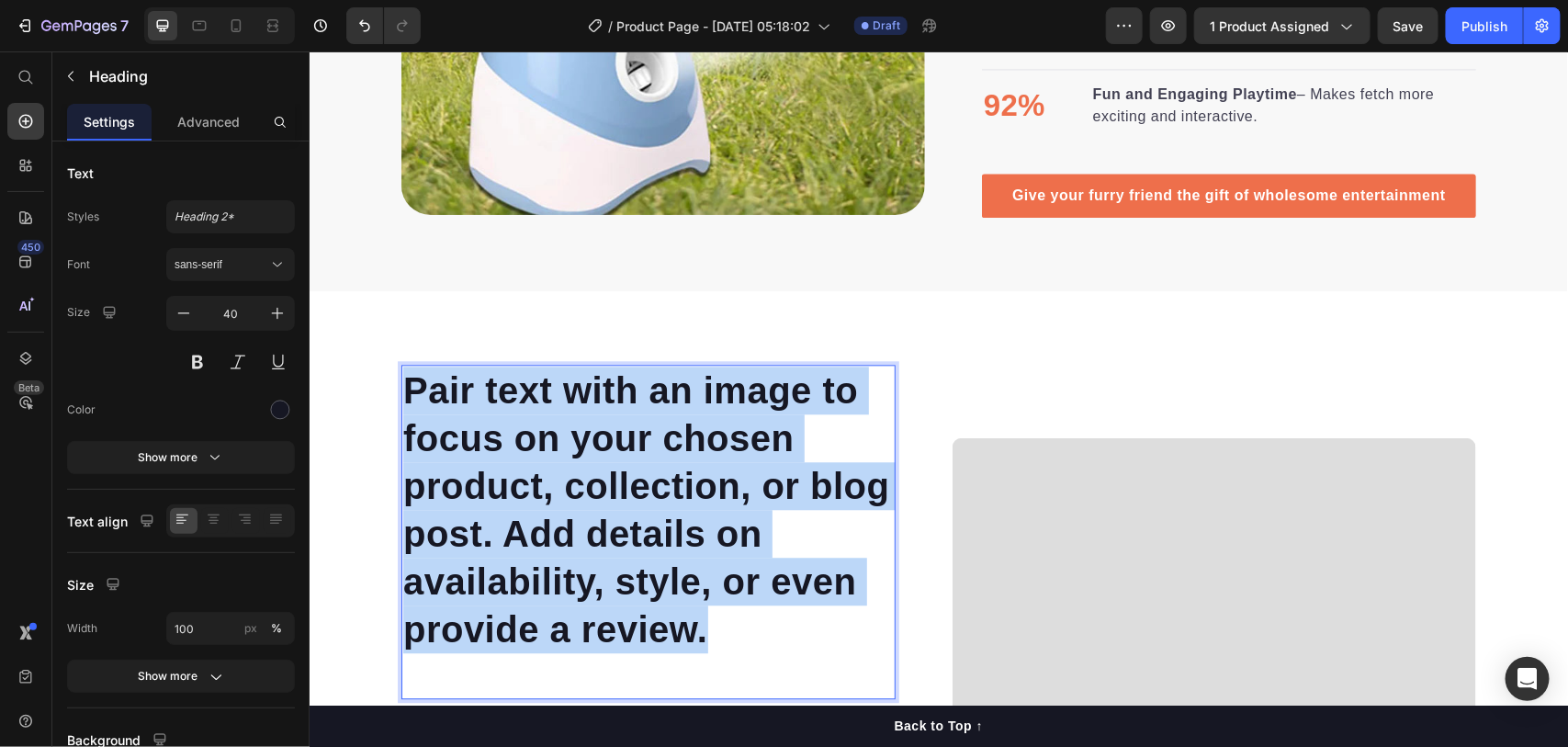 click on "Pair text with an image to focus on your chosen product, collection, or blog post. Add details on availability, style, or even provide a review." at bounding box center [648, 509] 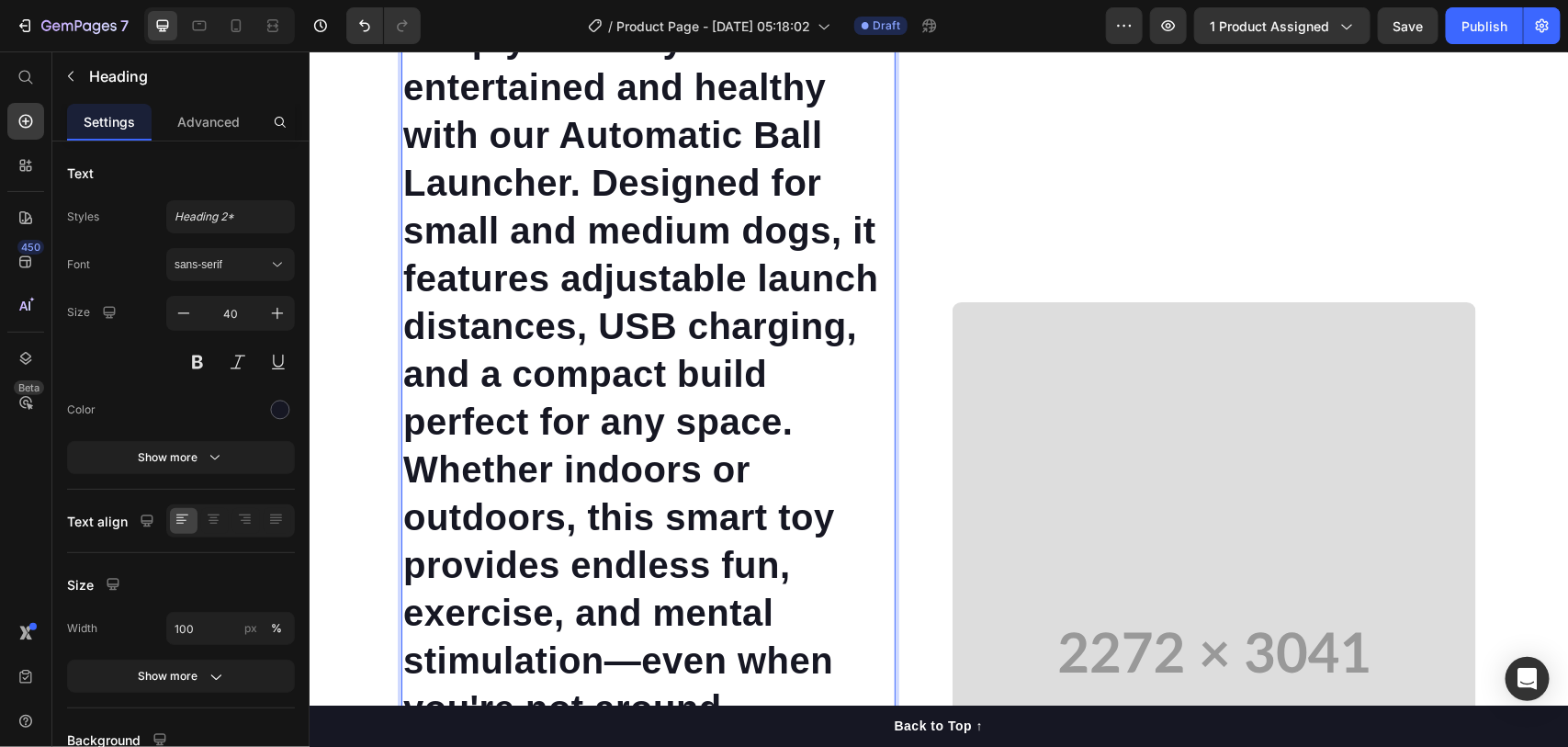 scroll, scrollTop: 2496, scrollLeft: 0, axis: vertical 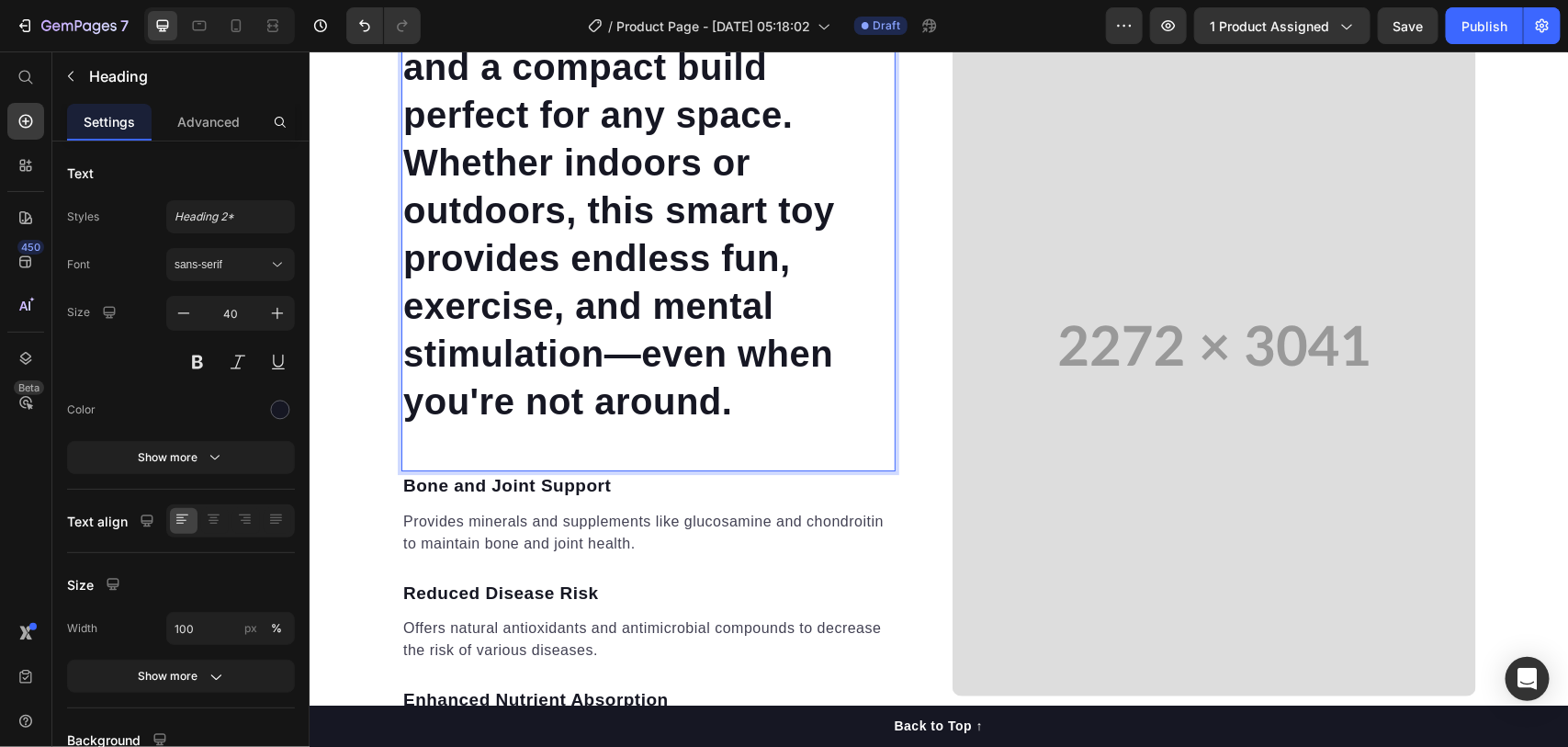 click on "Keep your furry friend entertained and healthy with our Automatic Ball Launcher. Designed for small and medium dogs, it features adjustable launch distances, USB charging, and a compact build perfect for any space. Whether indoors or outdoors, this smart toy provides endless fun, exercise, and mental stimulation—even when you're not around." at bounding box center [648, 66] 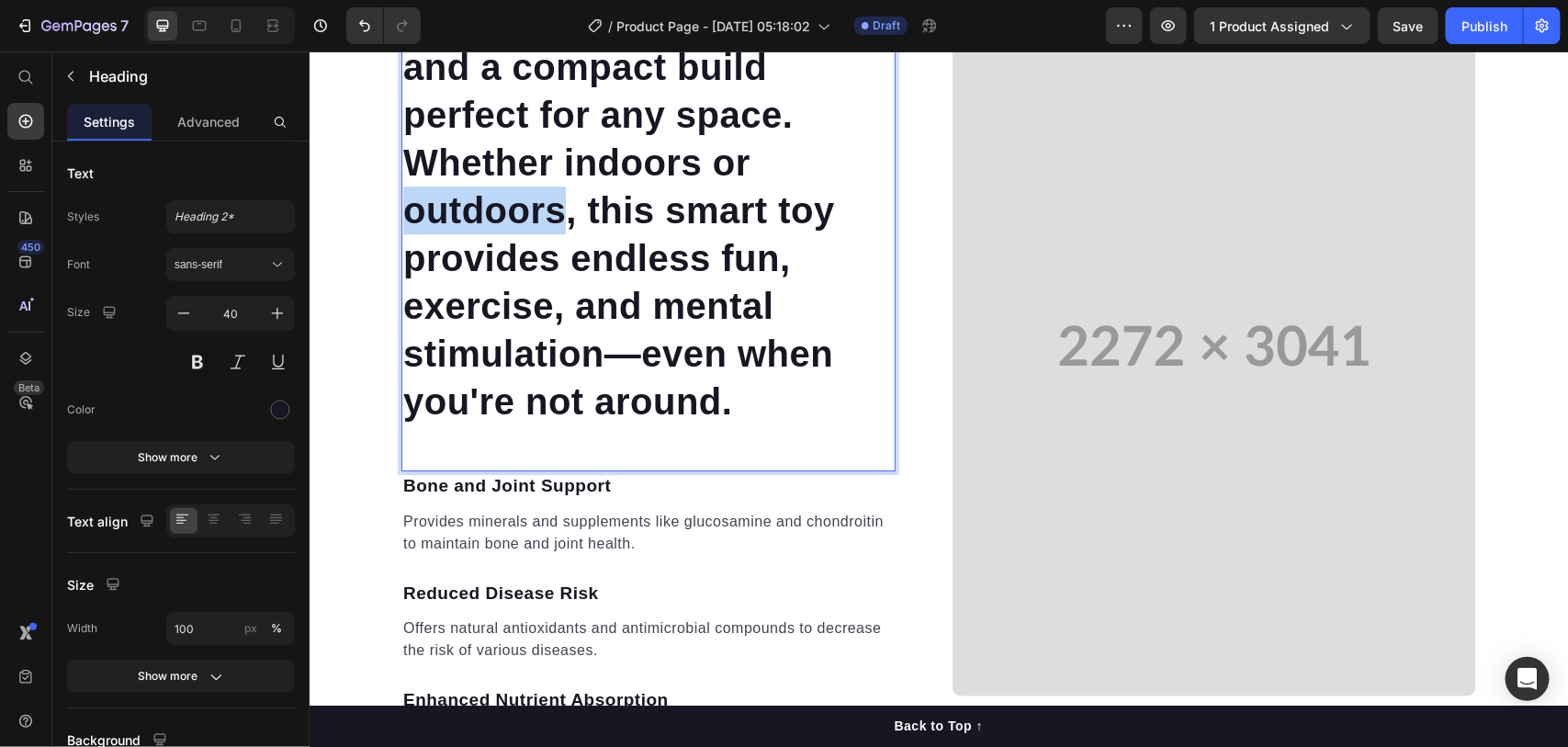 click on "Keep your furry friend entertained and healthy with our Automatic Ball Launcher. Designed for small and medium dogs, it features adjustable launch distances, USB charging, and a compact build perfect for any space. Whether indoors or outdoors, this smart toy provides endless fun, exercise, and mental stimulation—even when you're not around." at bounding box center [648, 66] 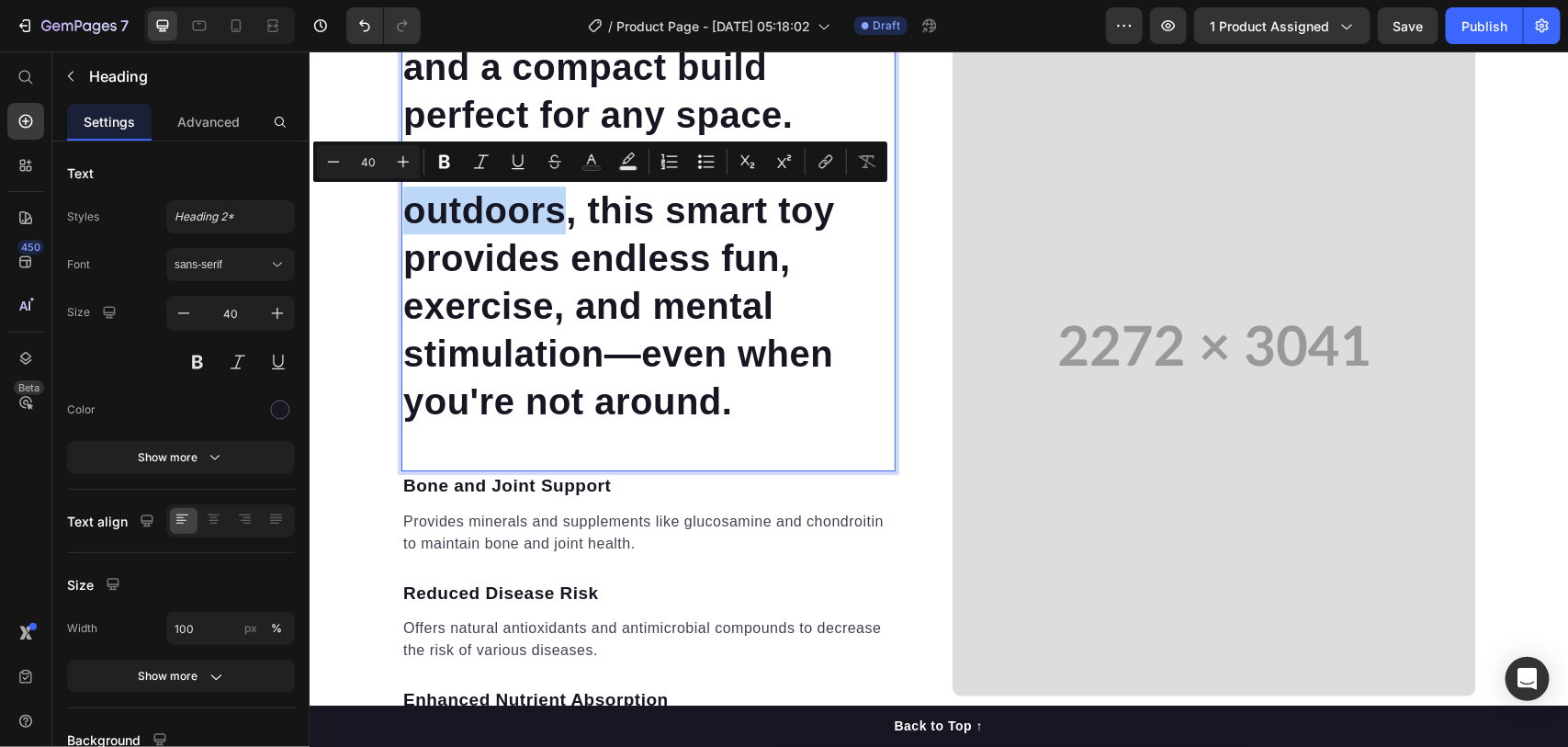 click on "Keep your furry friend entertained and healthy with our Automatic Ball Launcher. Designed for small and medium dogs, it features adjustable launch distances, USB charging, and a compact build perfect for any space. Whether indoors or outdoors, this smart toy provides endless fun, exercise, and mental stimulation—even when you're not around." at bounding box center [648, 66] 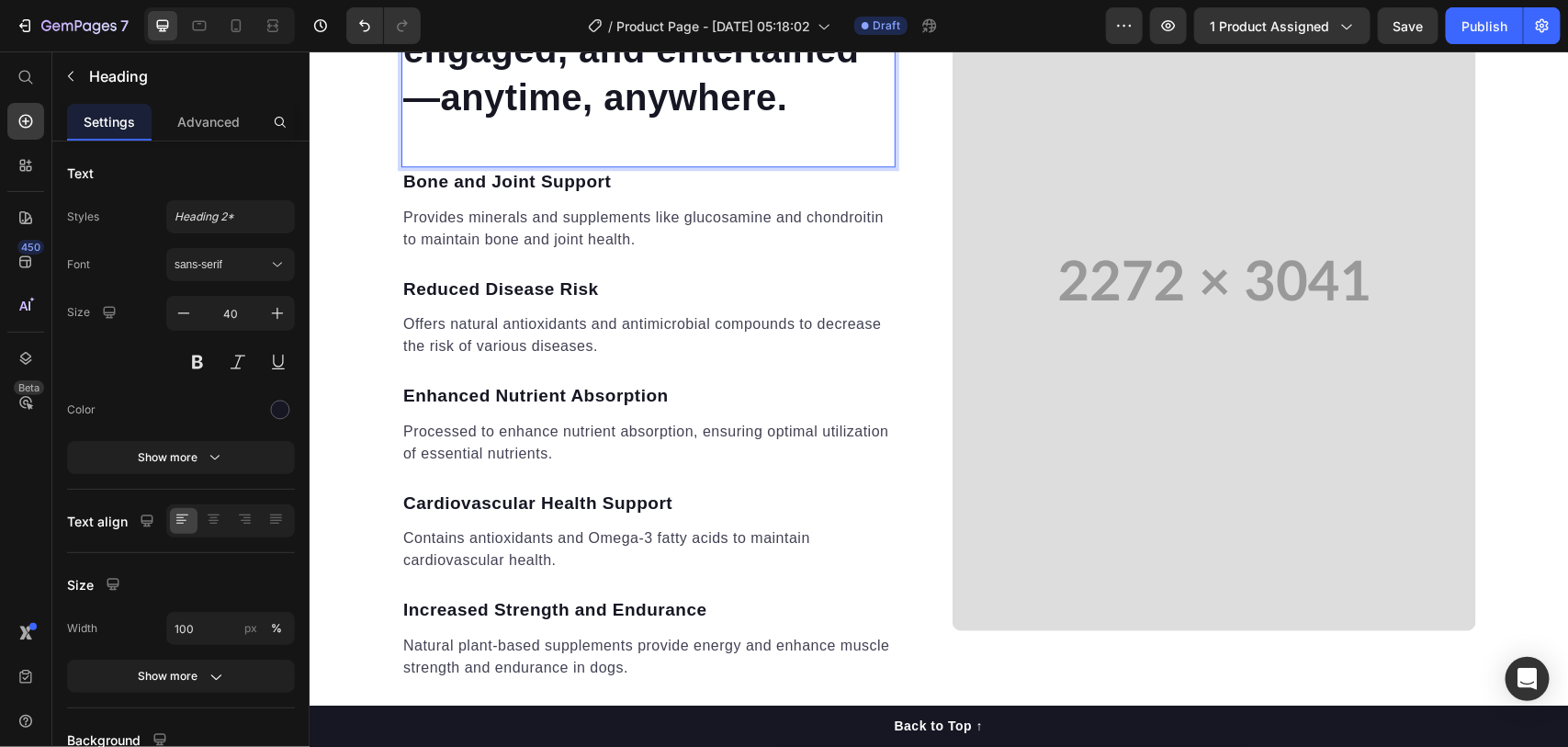 scroll, scrollTop: 2022, scrollLeft: 0, axis: vertical 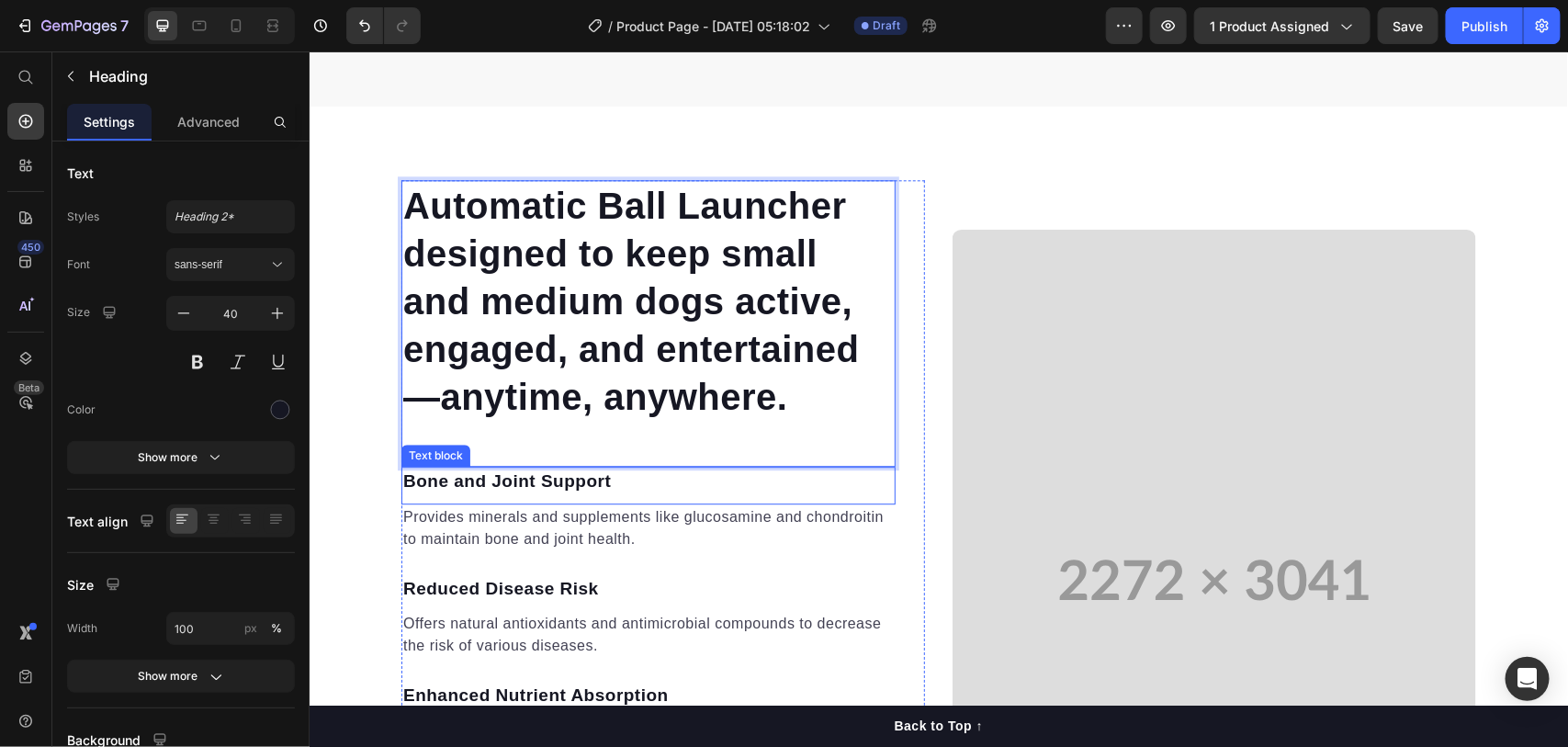 click on "Bone and Joint Support" at bounding box center (648, 481) 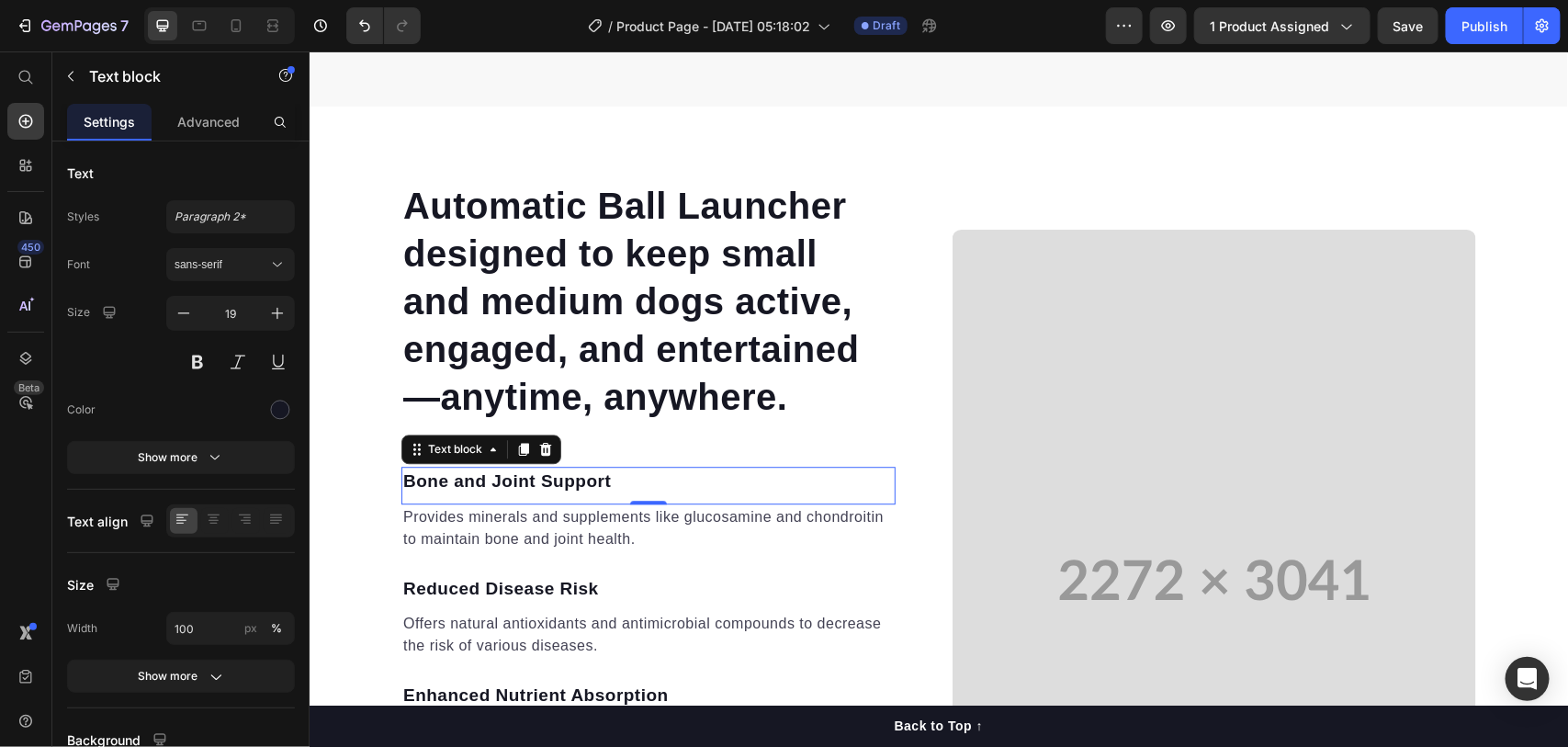 click on "Bone and Joint Support" at bounding box center [648, 481] 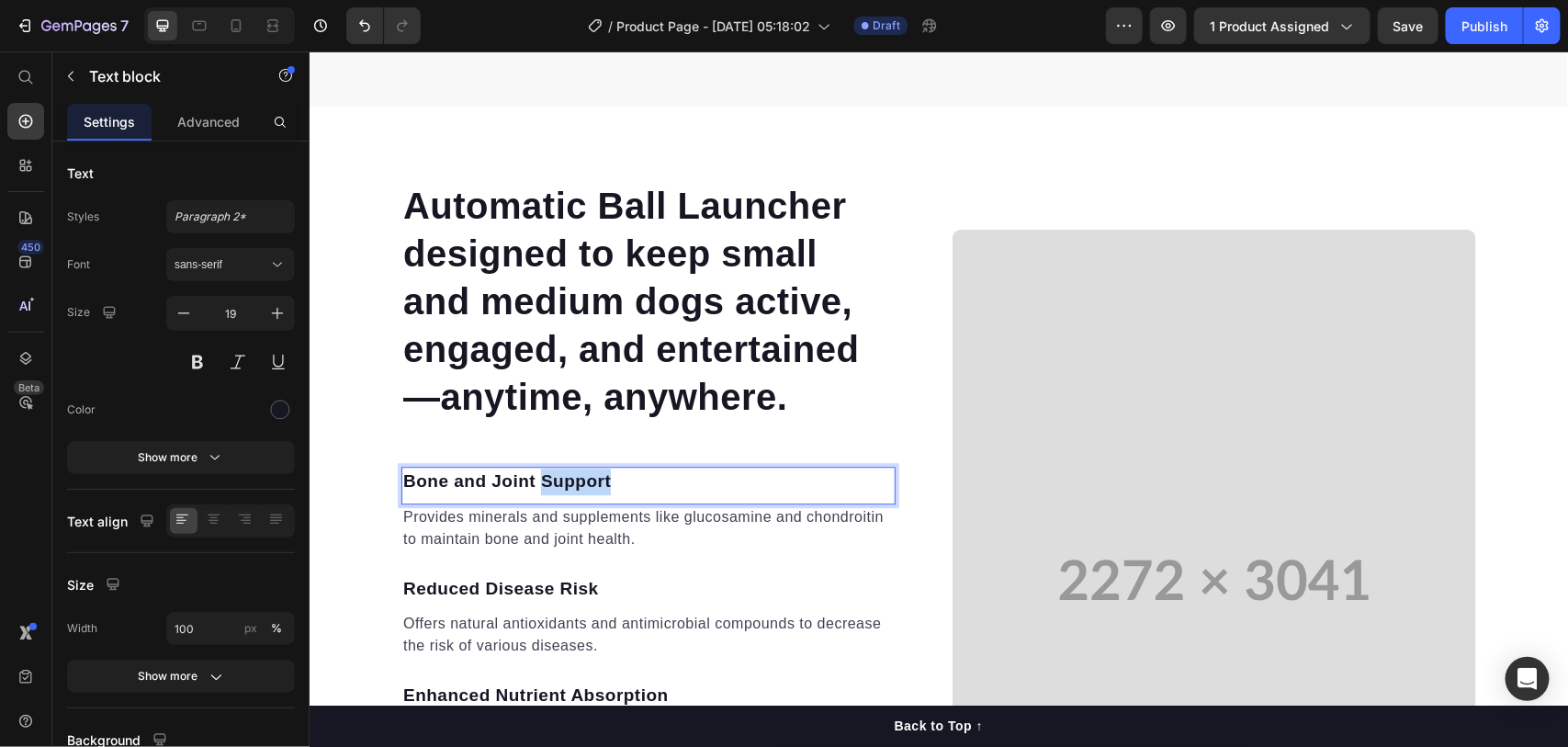 click on "Bone and Joint Support" at bounding box center (648, 481) 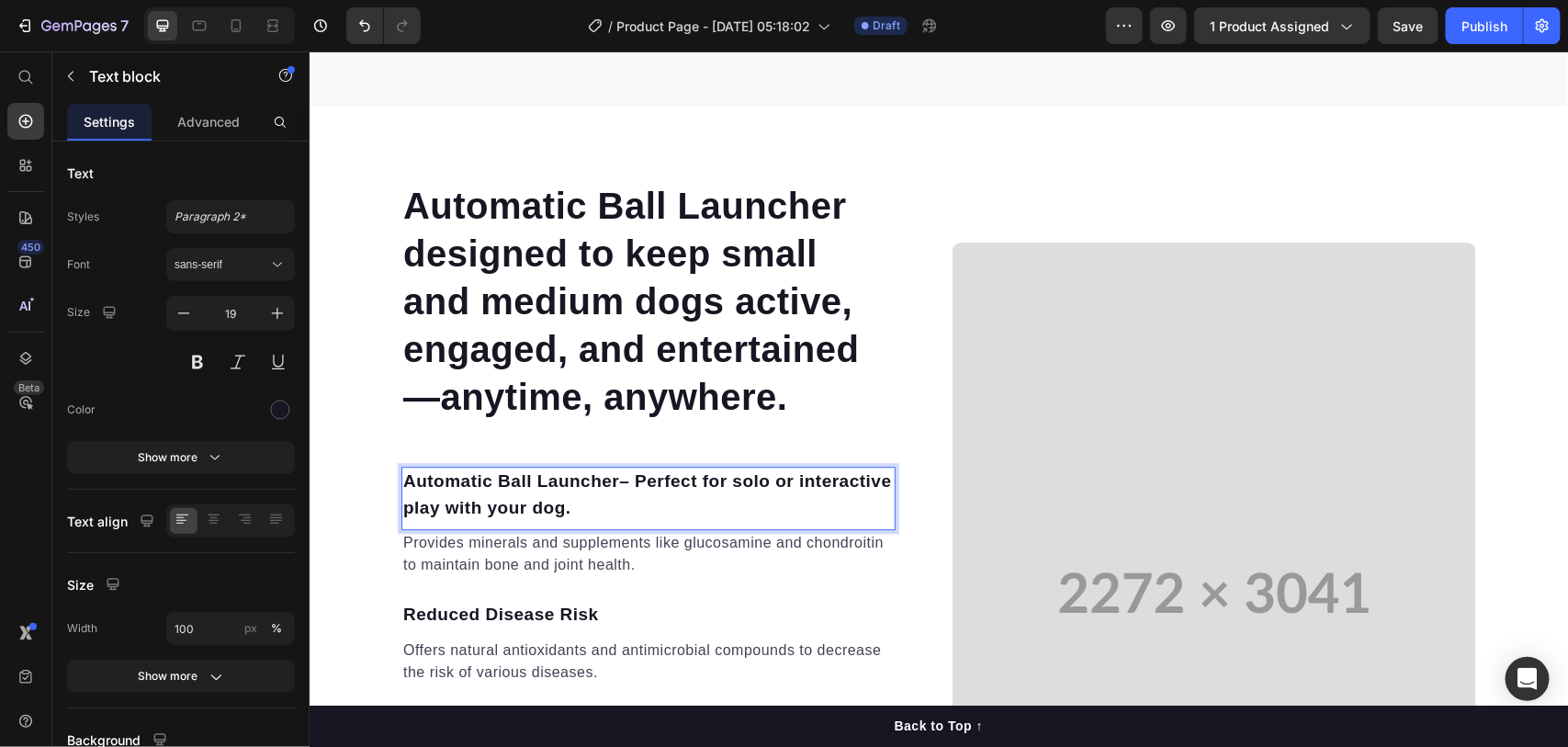 click on "Automatic Ball Launcher  – Perfect for solo or interactive play with your dog." at bounding box center [648, 493] 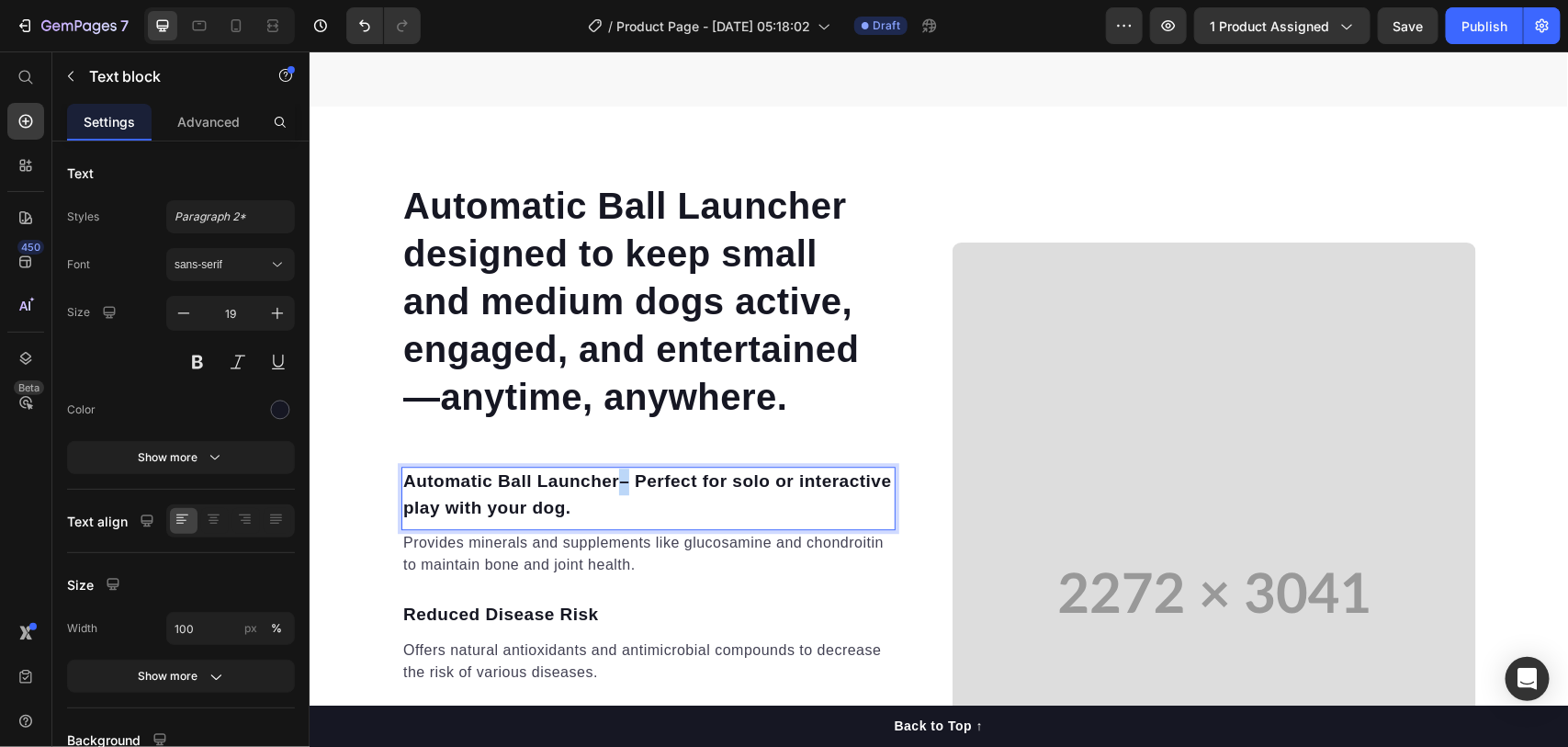 drag, startPoint x: 612, startPoint y: 478, endPoint x: 635, endPoint y: 497, distance: 29.832868 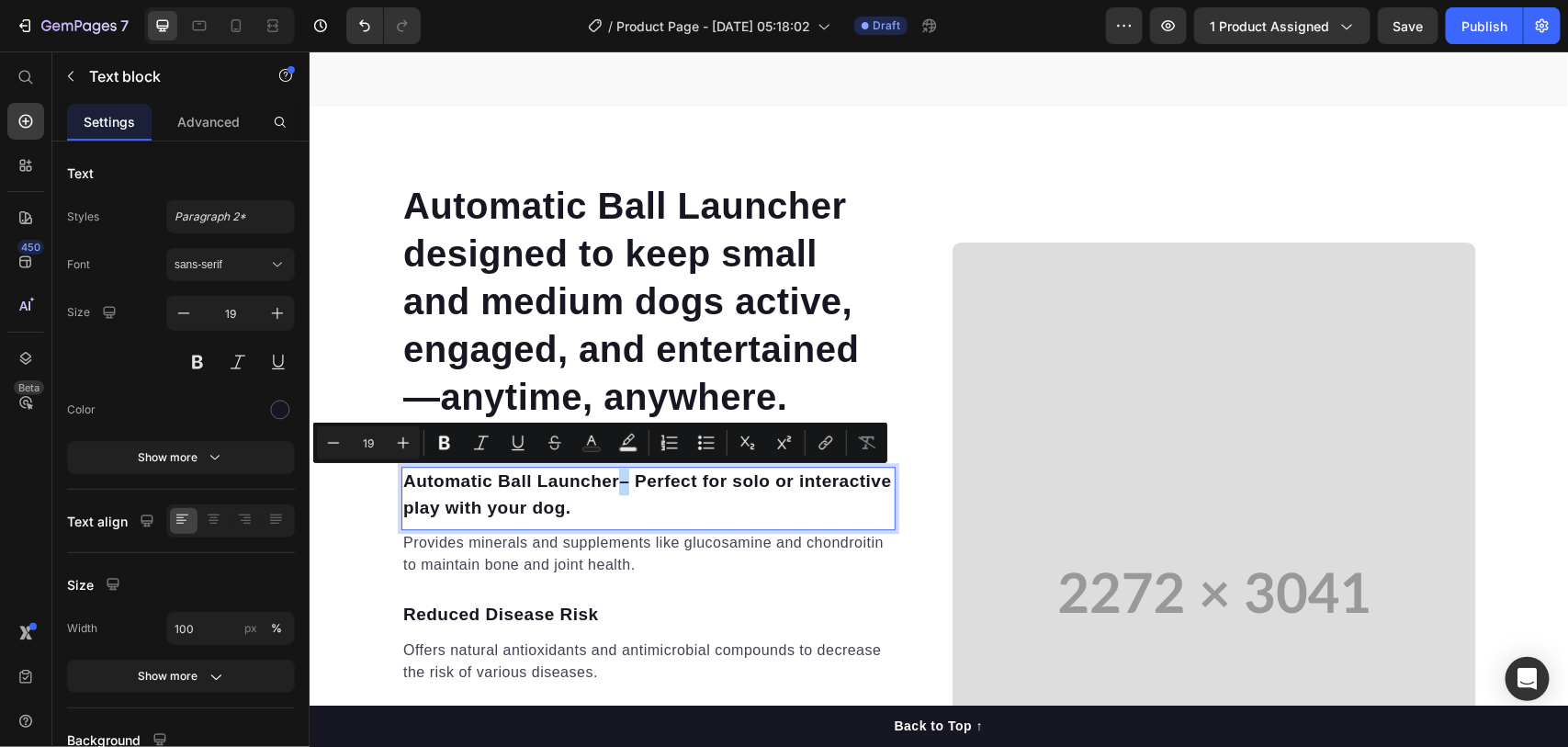 drag, startPoint x: 635, startPoint y: 497, endPoint x: 671, endPoint y: 516, distance: 40.70626 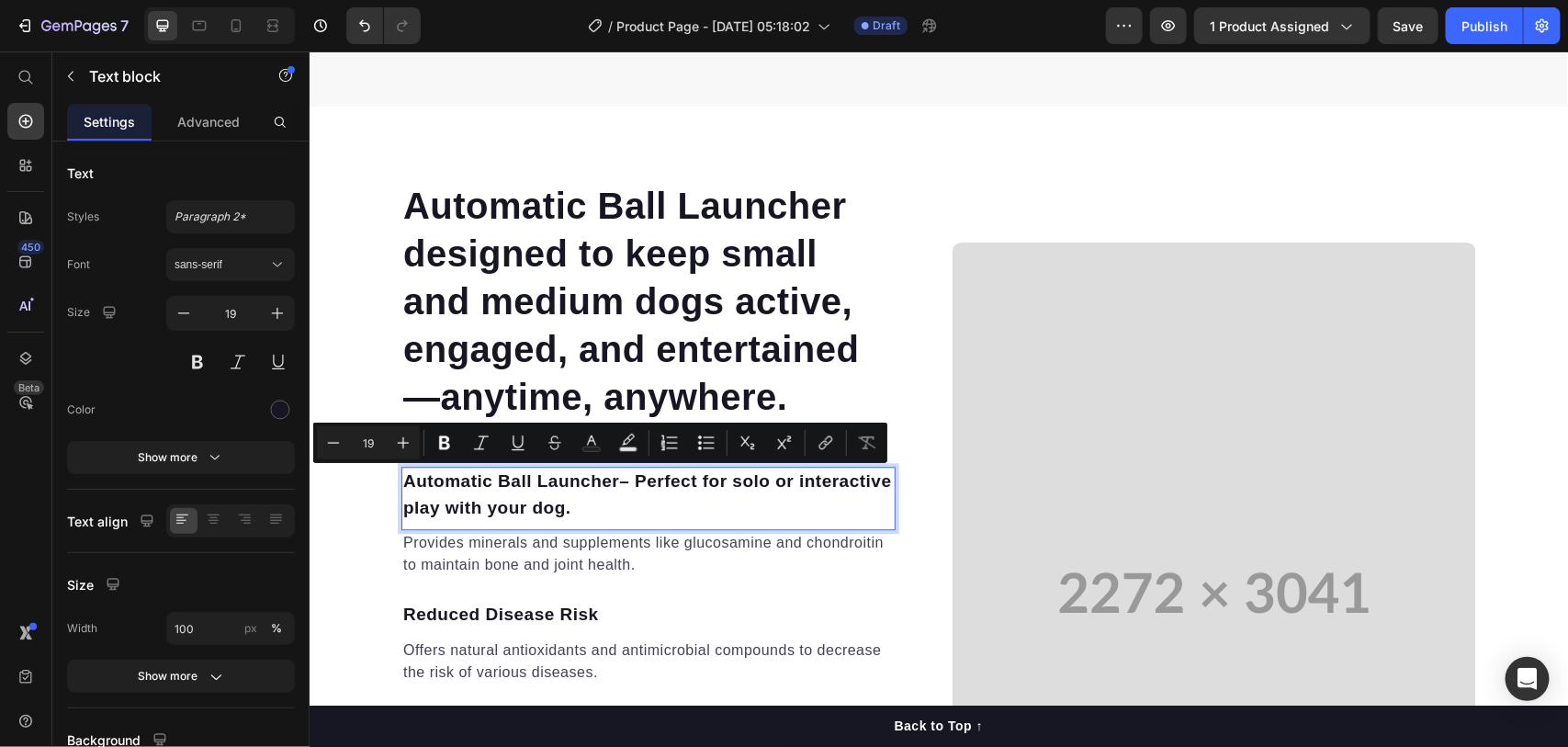 drag, startPoint x: 662, startPoint y: 514, endPoint x: 617, endPoint y: 481, distance: 55.803226 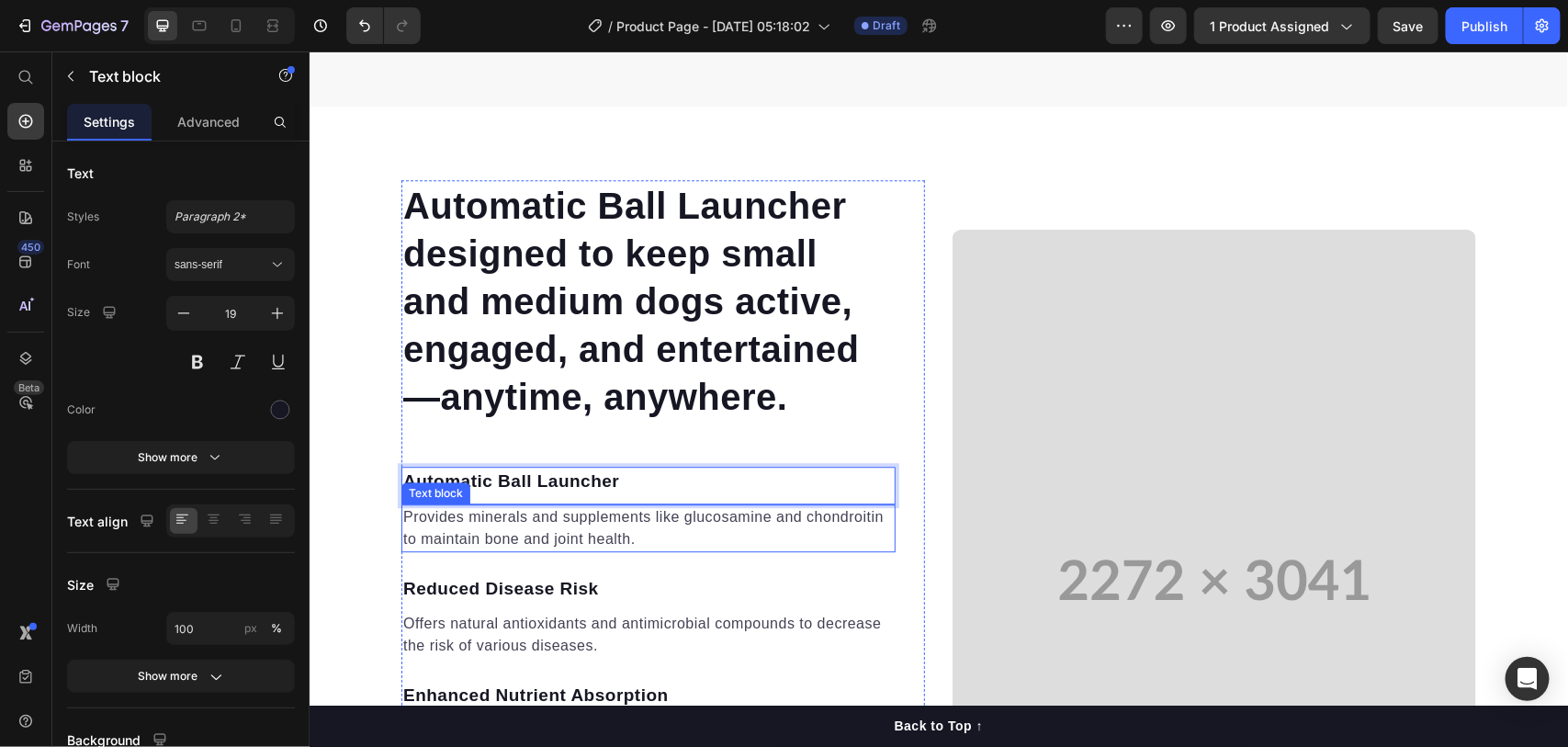 click on "Provides minerals and supplements like glucosamine and chondroitin to maintain bone and joint health." at bounding box center [648, 527] 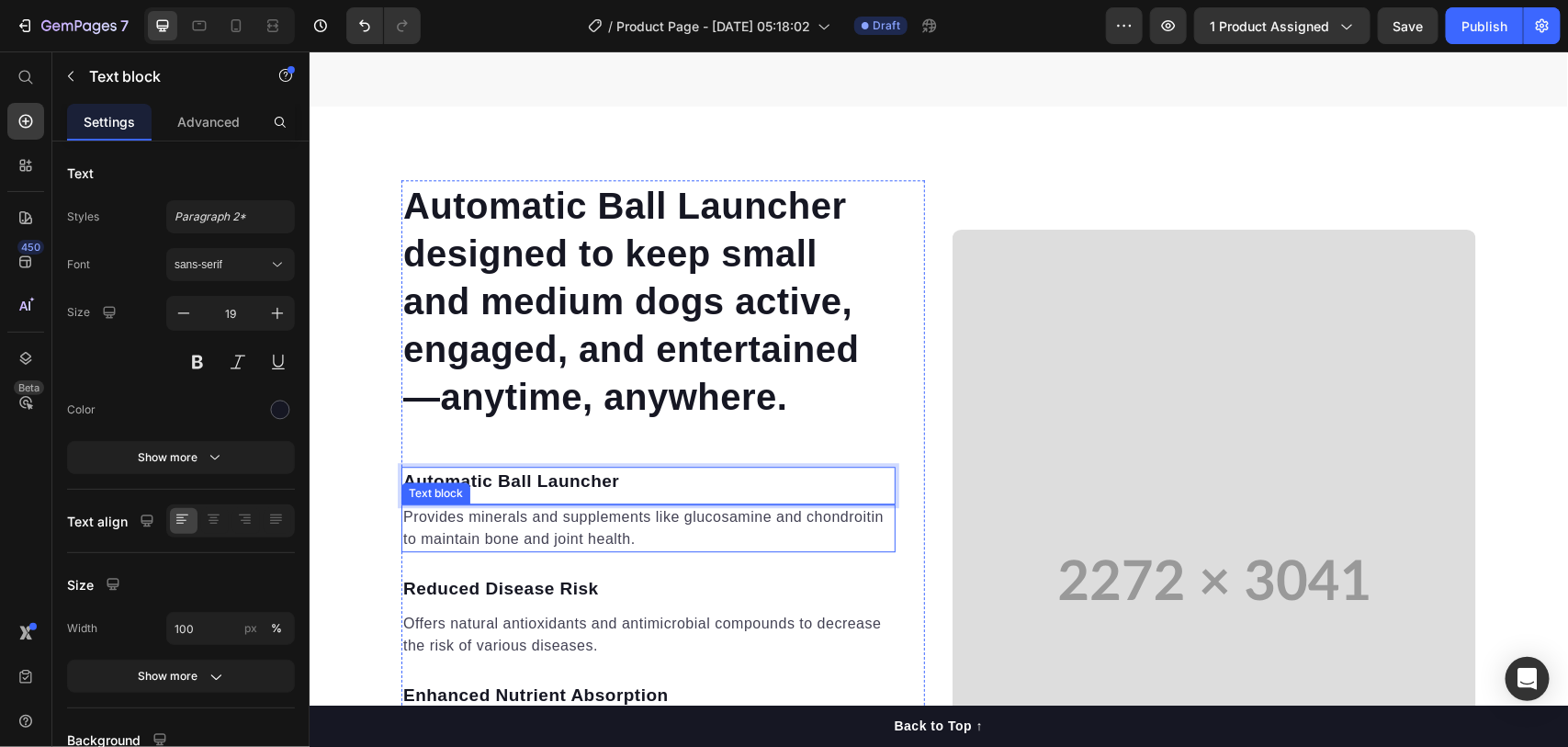 click on "Provides minerals and supplements like glucosamine and chondroitin to maintain bone and joint health." at bounding box center (648, 527) 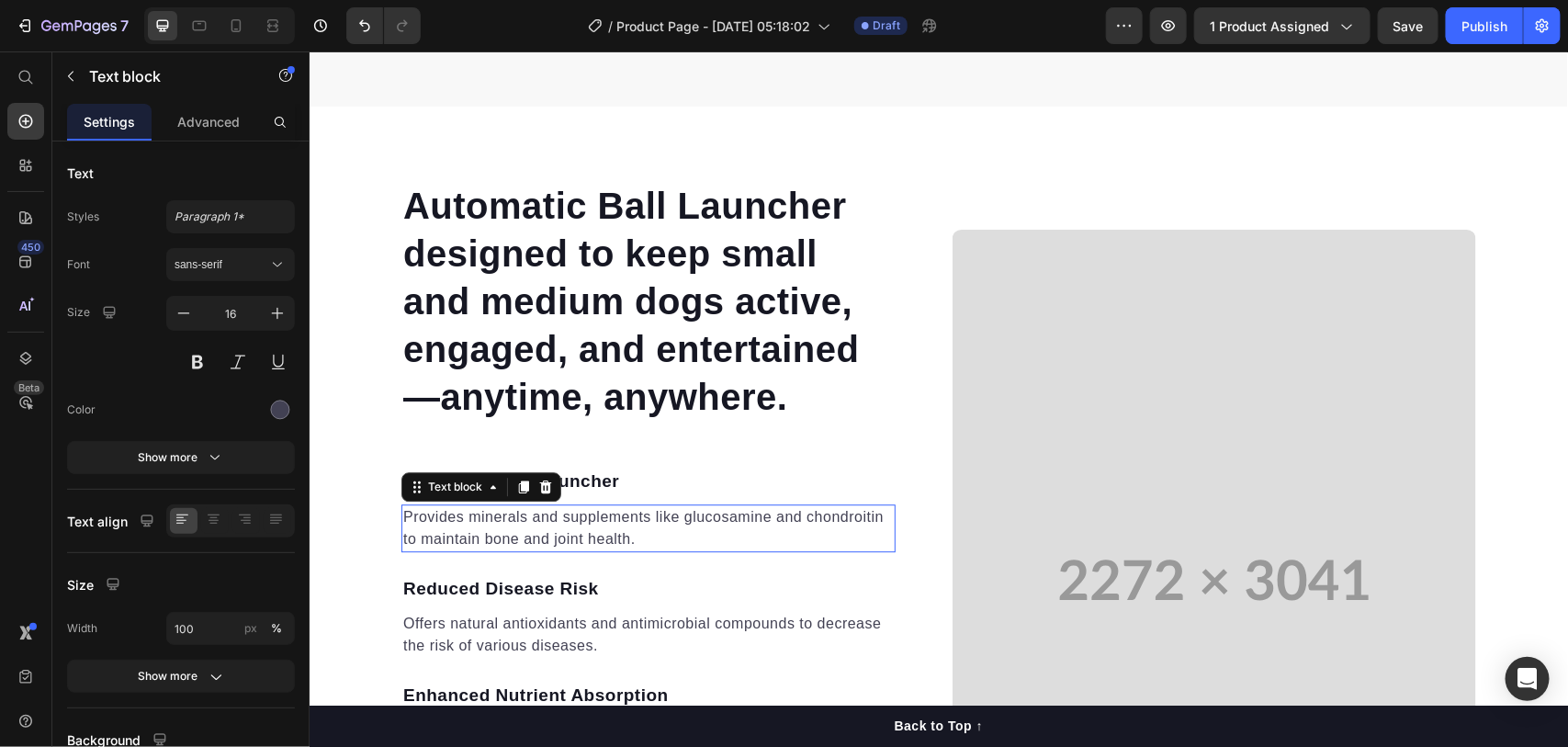 click on "Provides minerals and supplements like glucosamine and chondroitin to maintain bone and joint health." at bounding box center (648, 527) 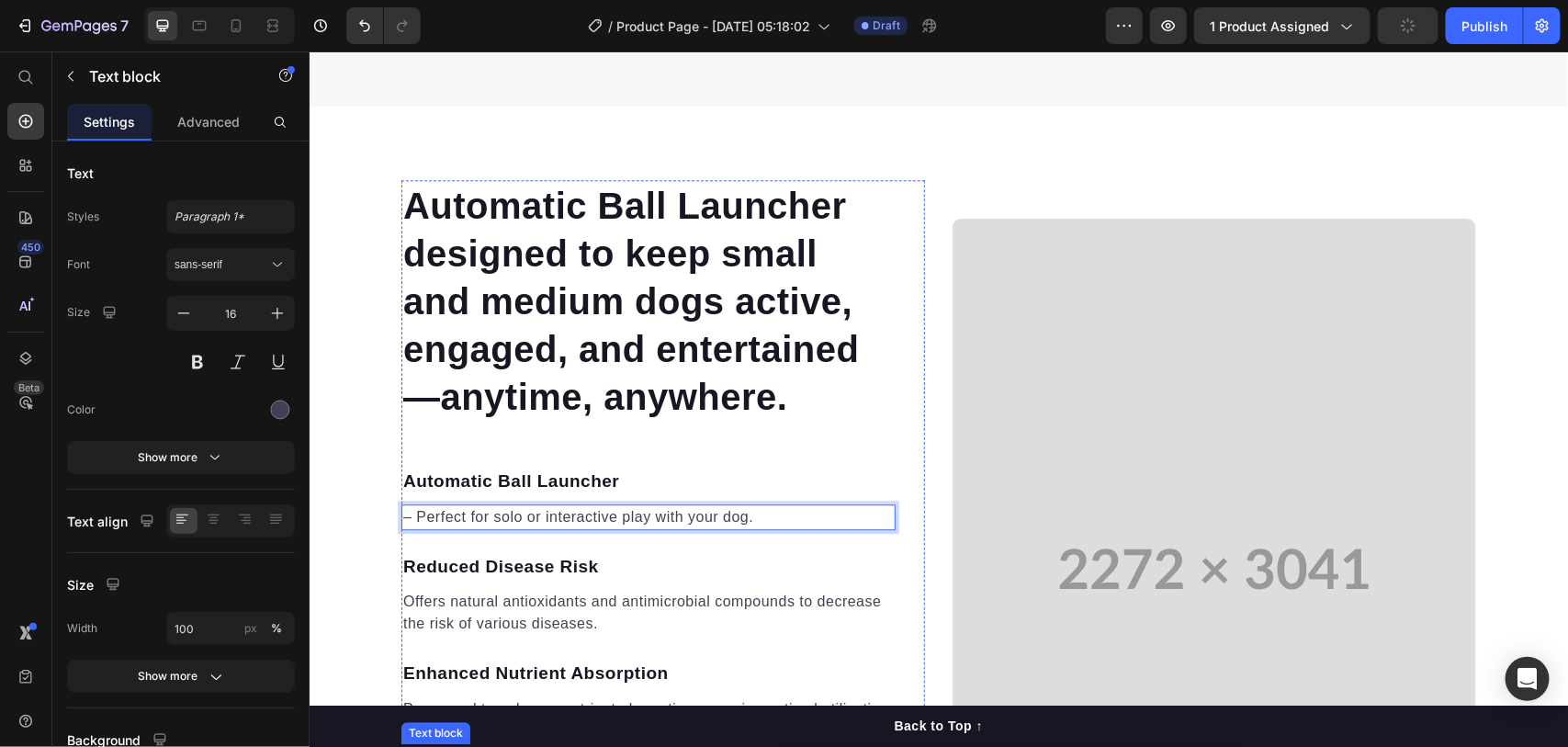 scroll, scrollTop: 2329, scrollLeft: 0, axis: vertical 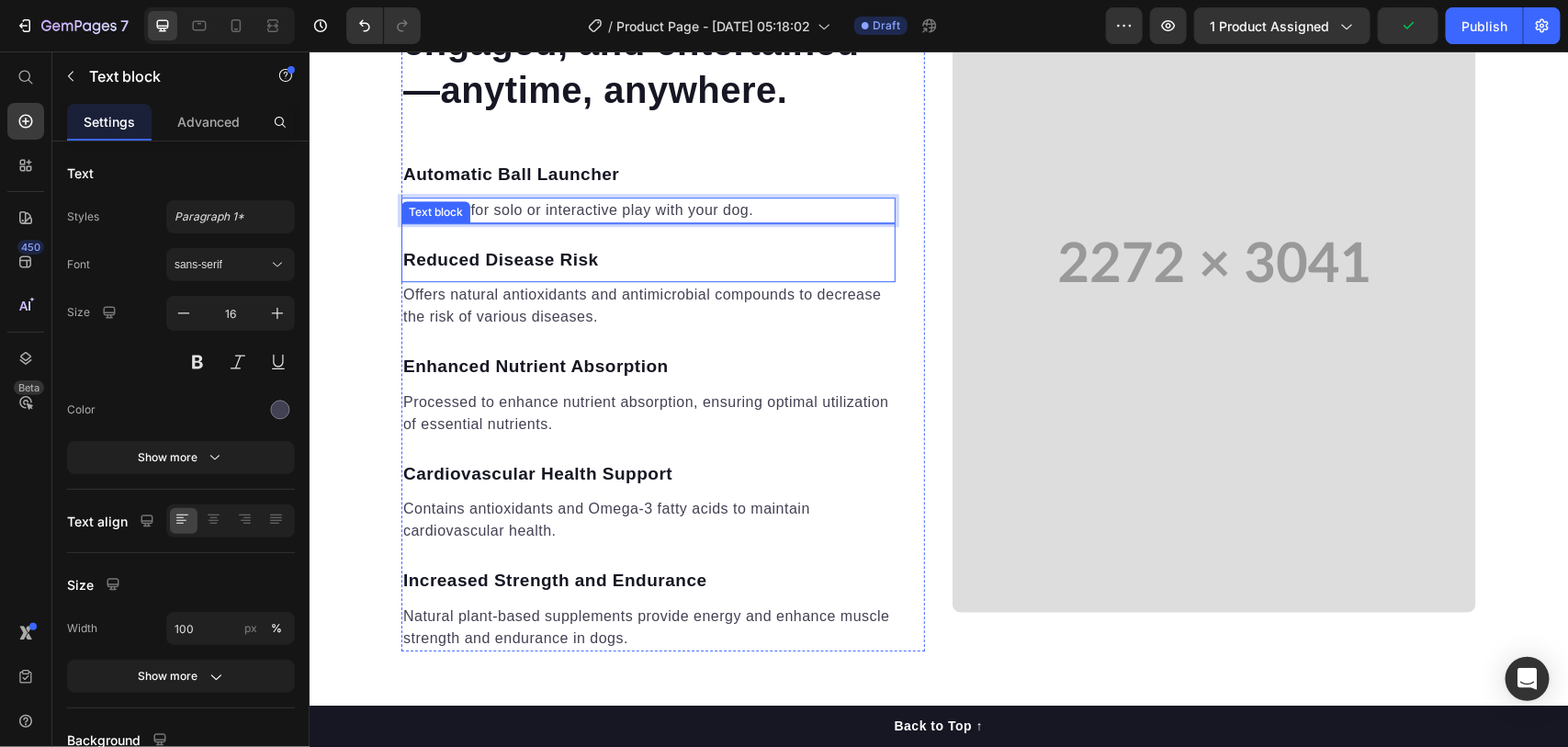 click on "Reduced Disease Risk" at bounding box center [648, 259] 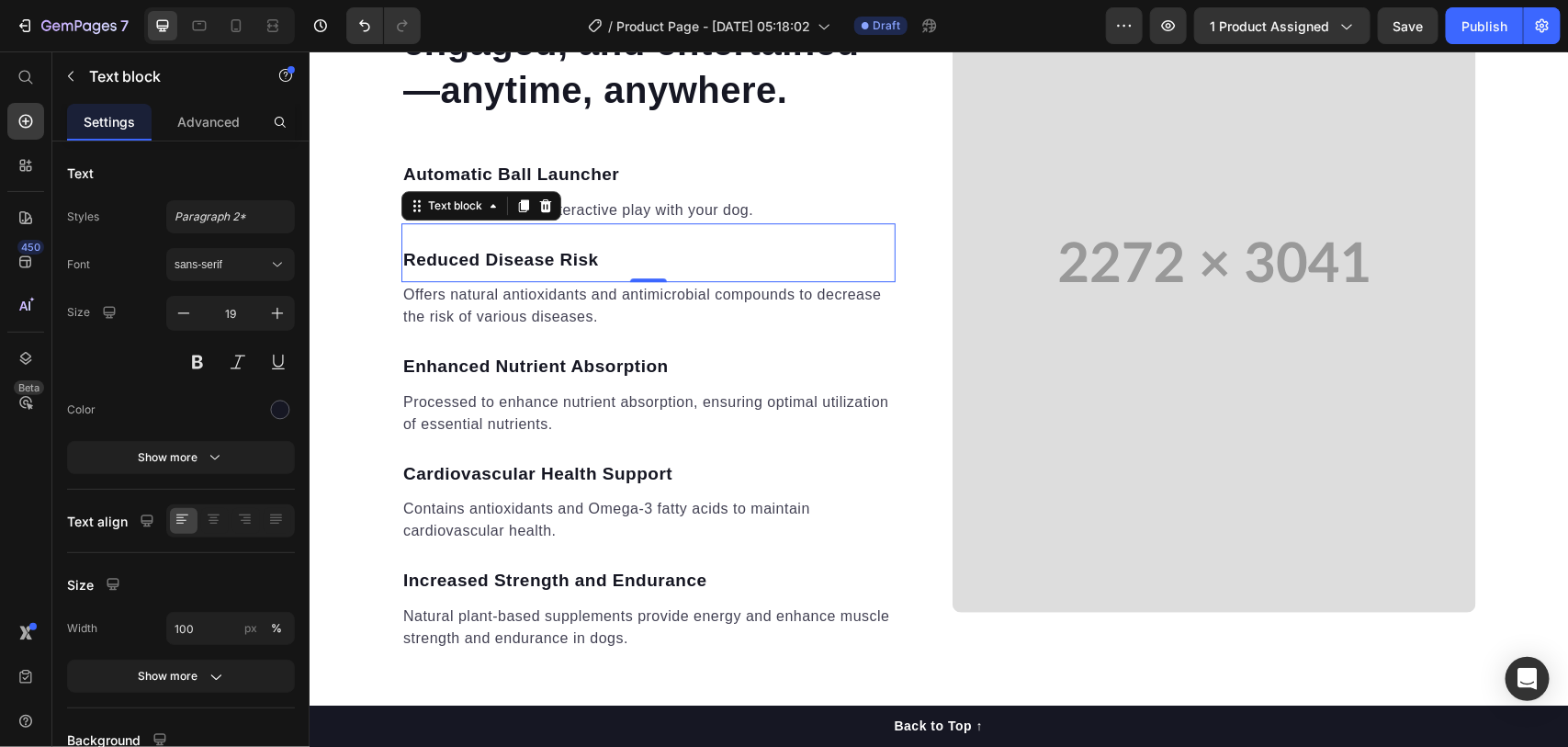 click on "Reduced Disease Risk" at bounding box center [648, 259] 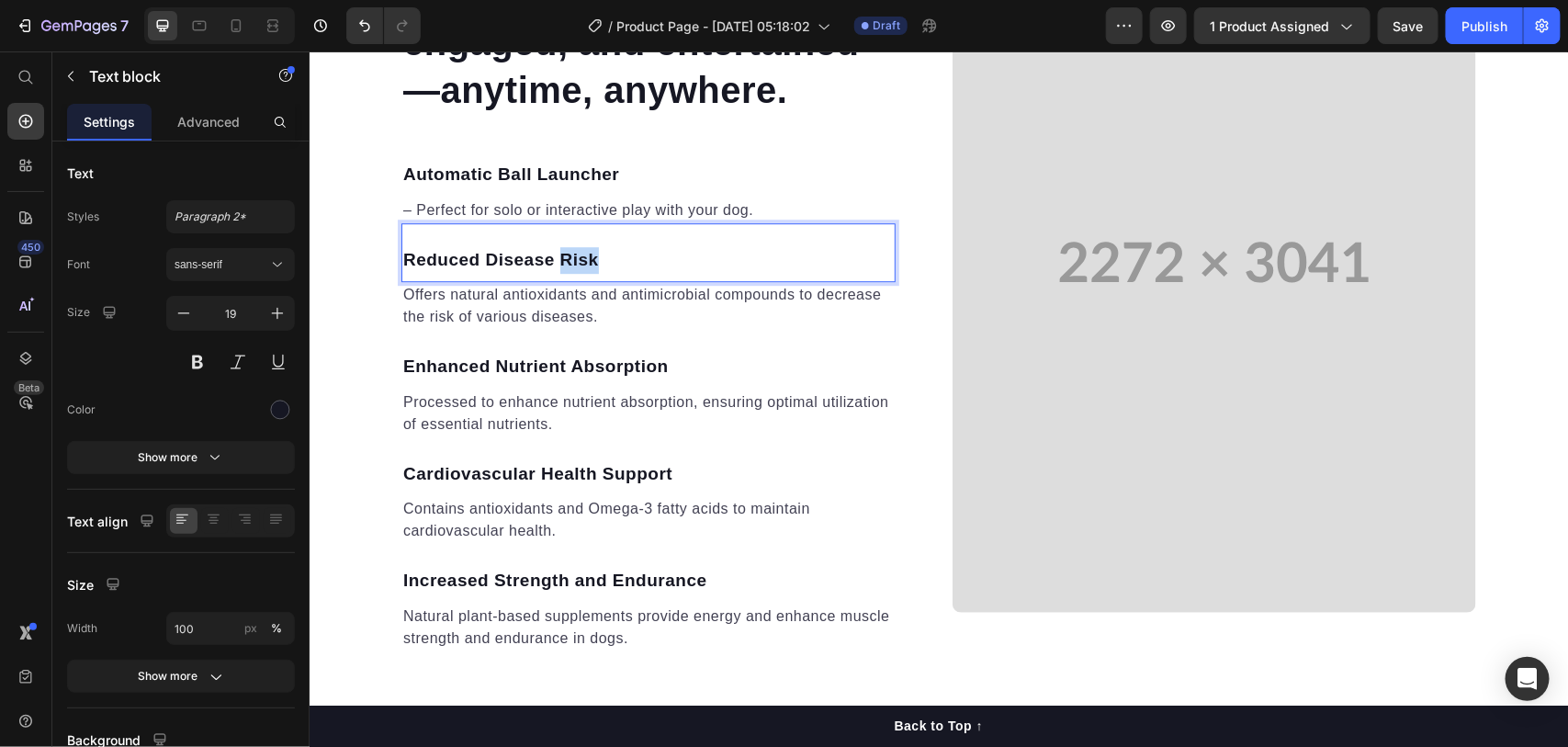 click on "Reduced Disease Risk" at bounding box center [648, 259] 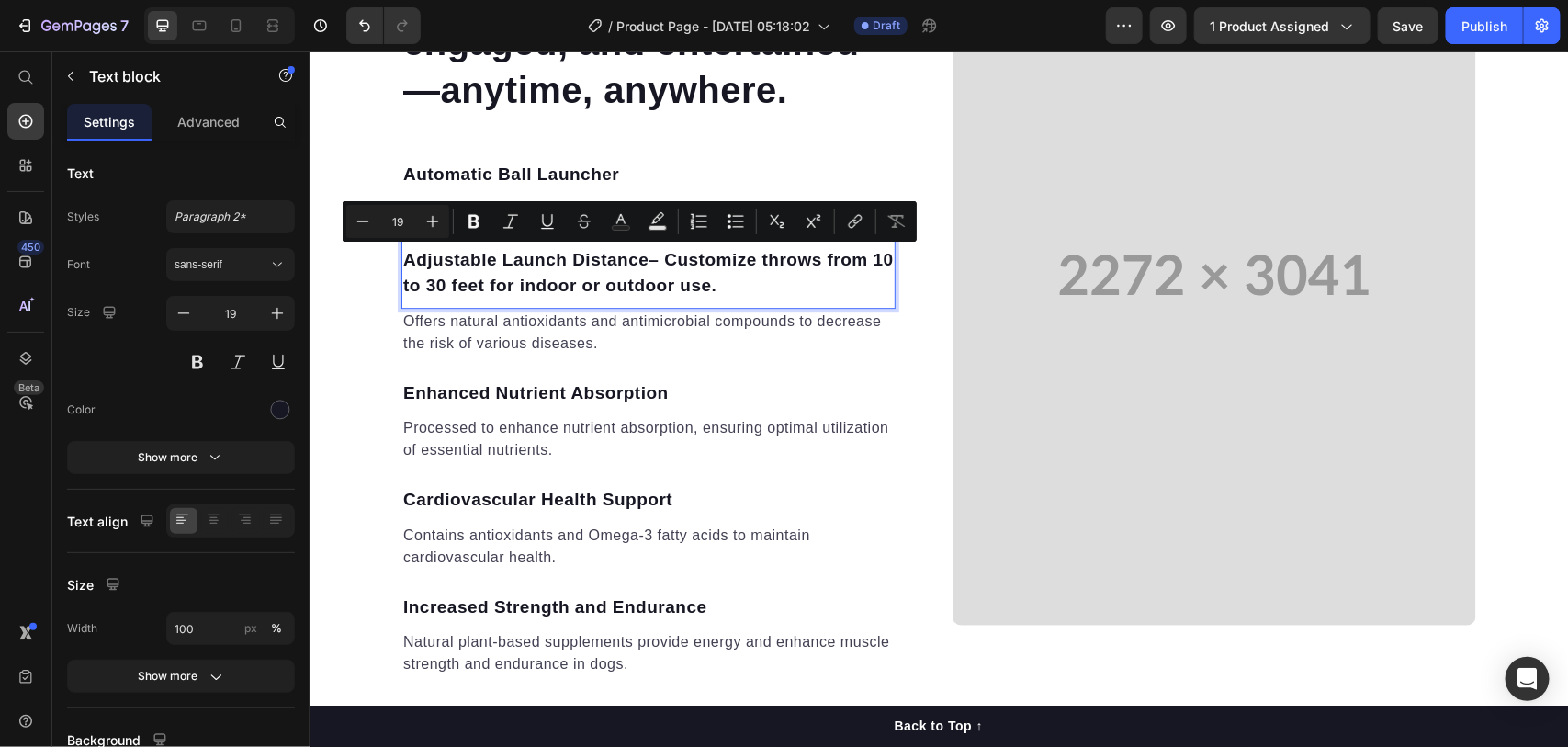 drag, startPoint x: 645, startPoint y: 258, endPoint x: 740, endPoint y: 296, distance: 102.31813 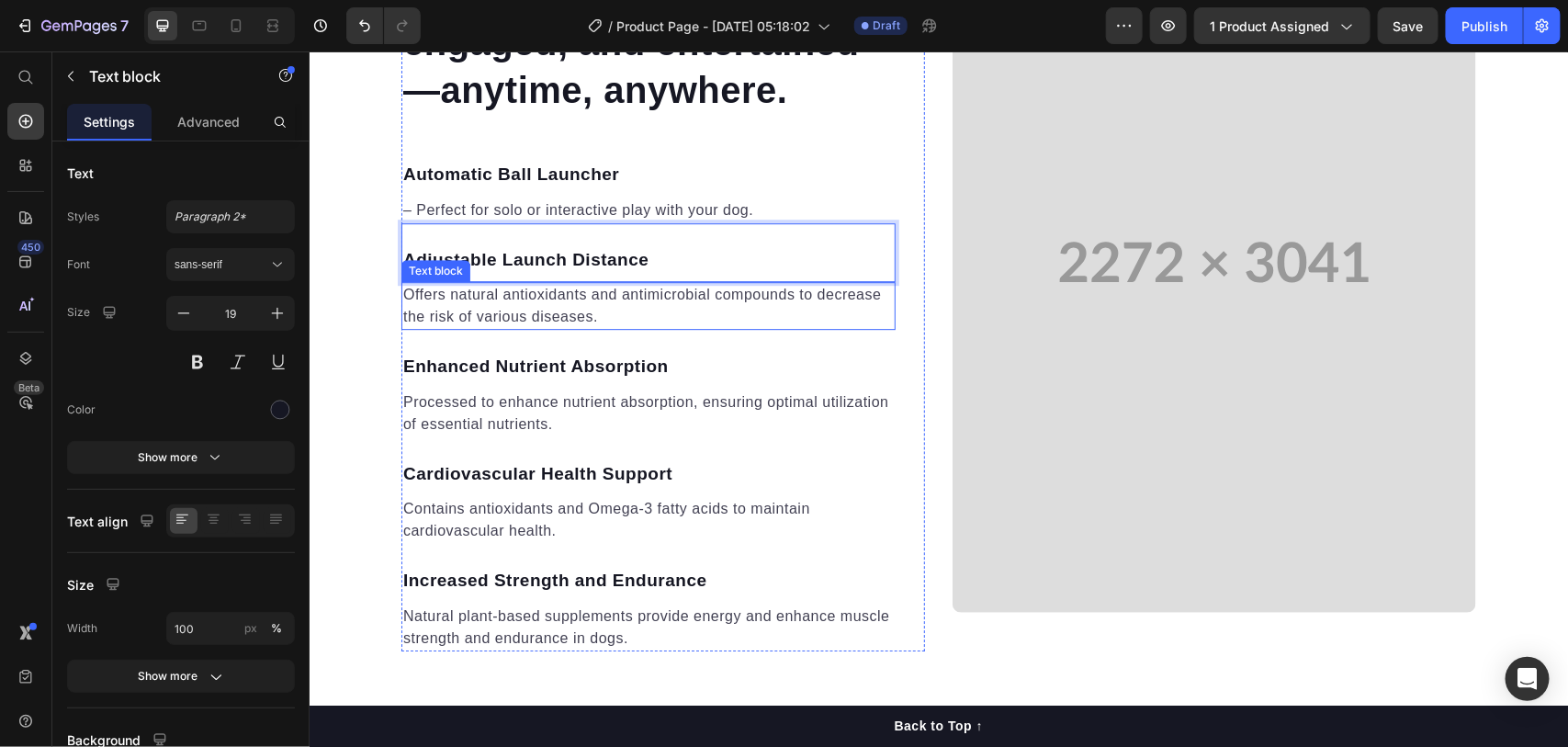 click on "Offers natural antioxidants and antimicrobial compounds to decrease the risk of various diseases." at bounding box center (648, 305) 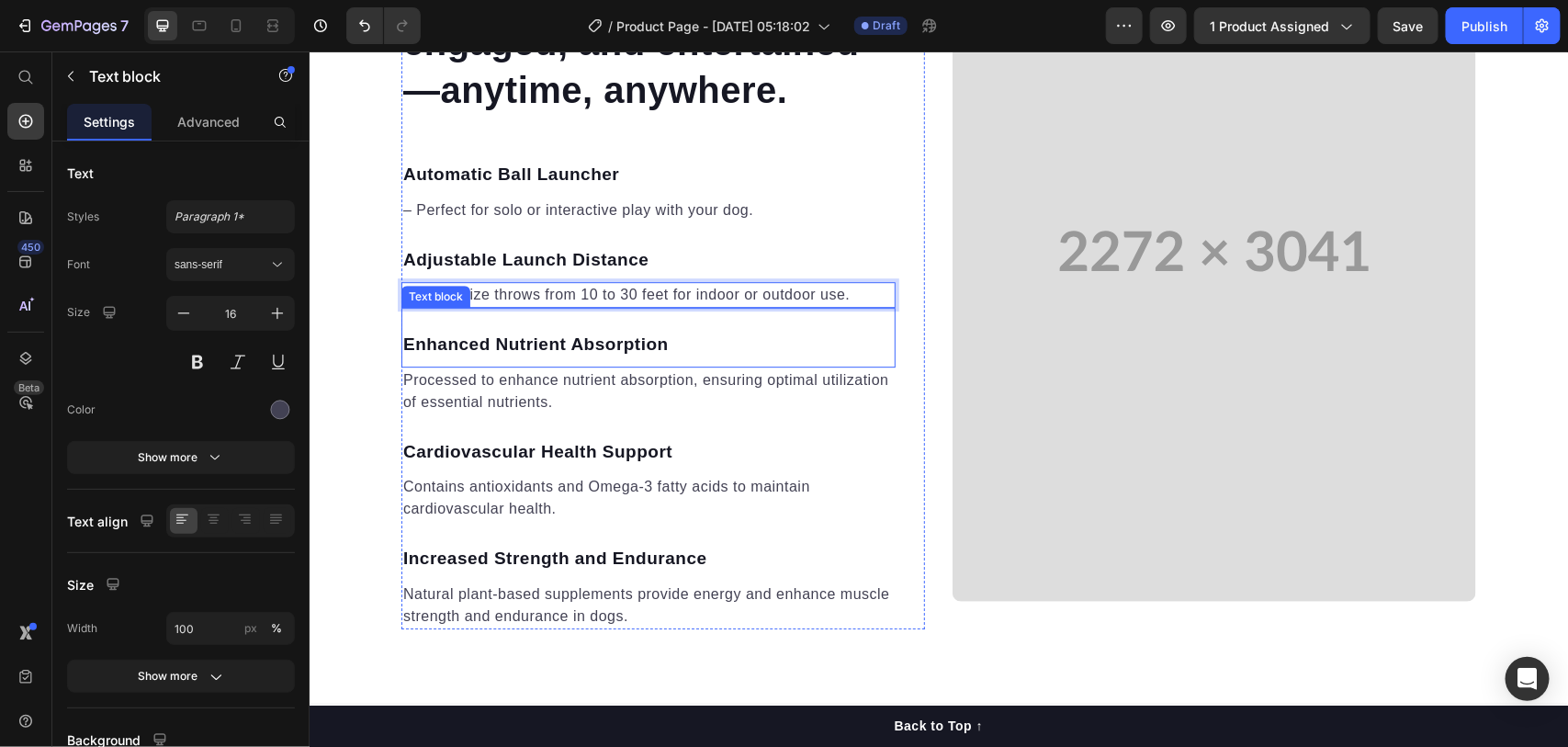 click on "Enhanced Nutrient Absorption" at bounding box center [648, 344] 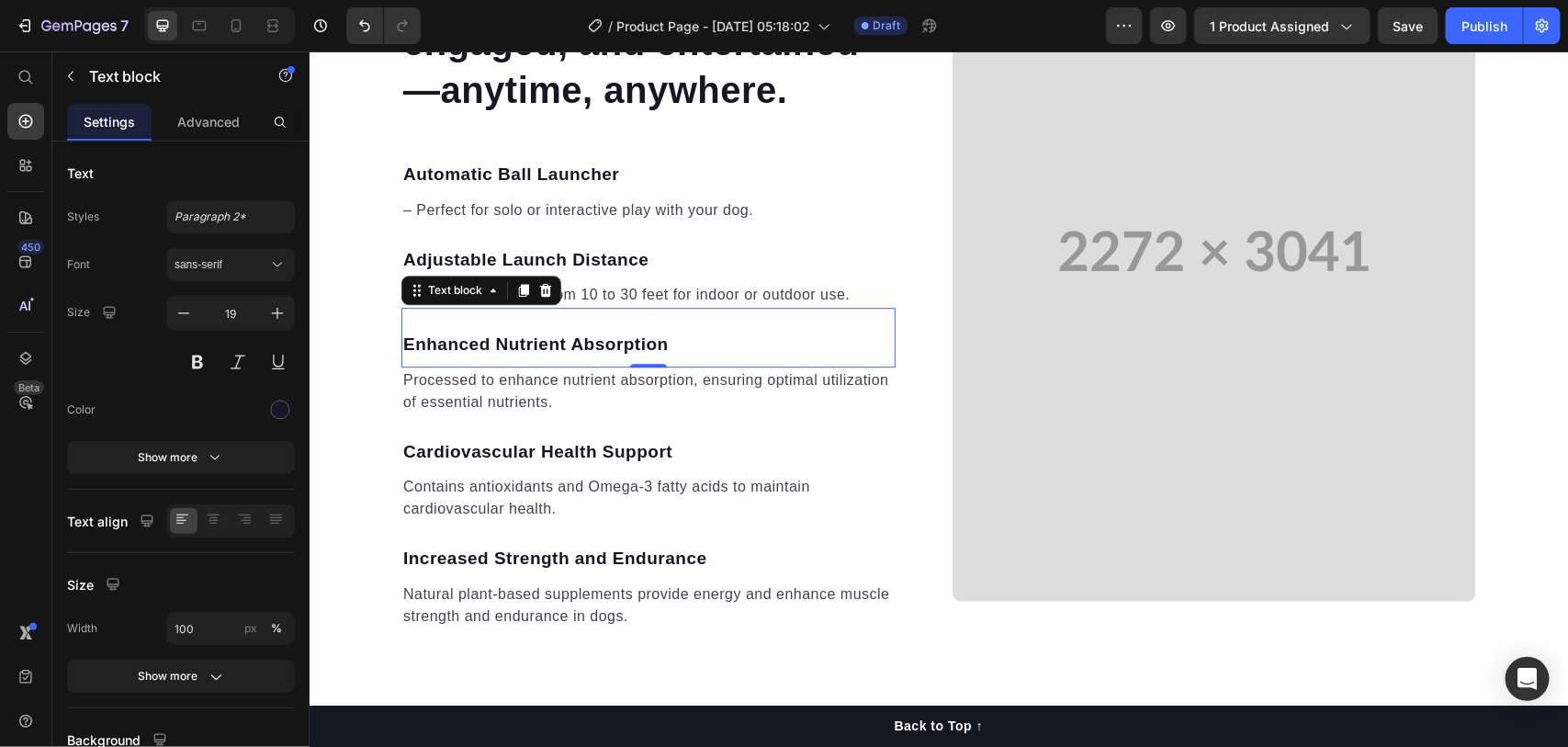 click on "Enhanced Nutrient Absorption" at bounding box center (648, 344) 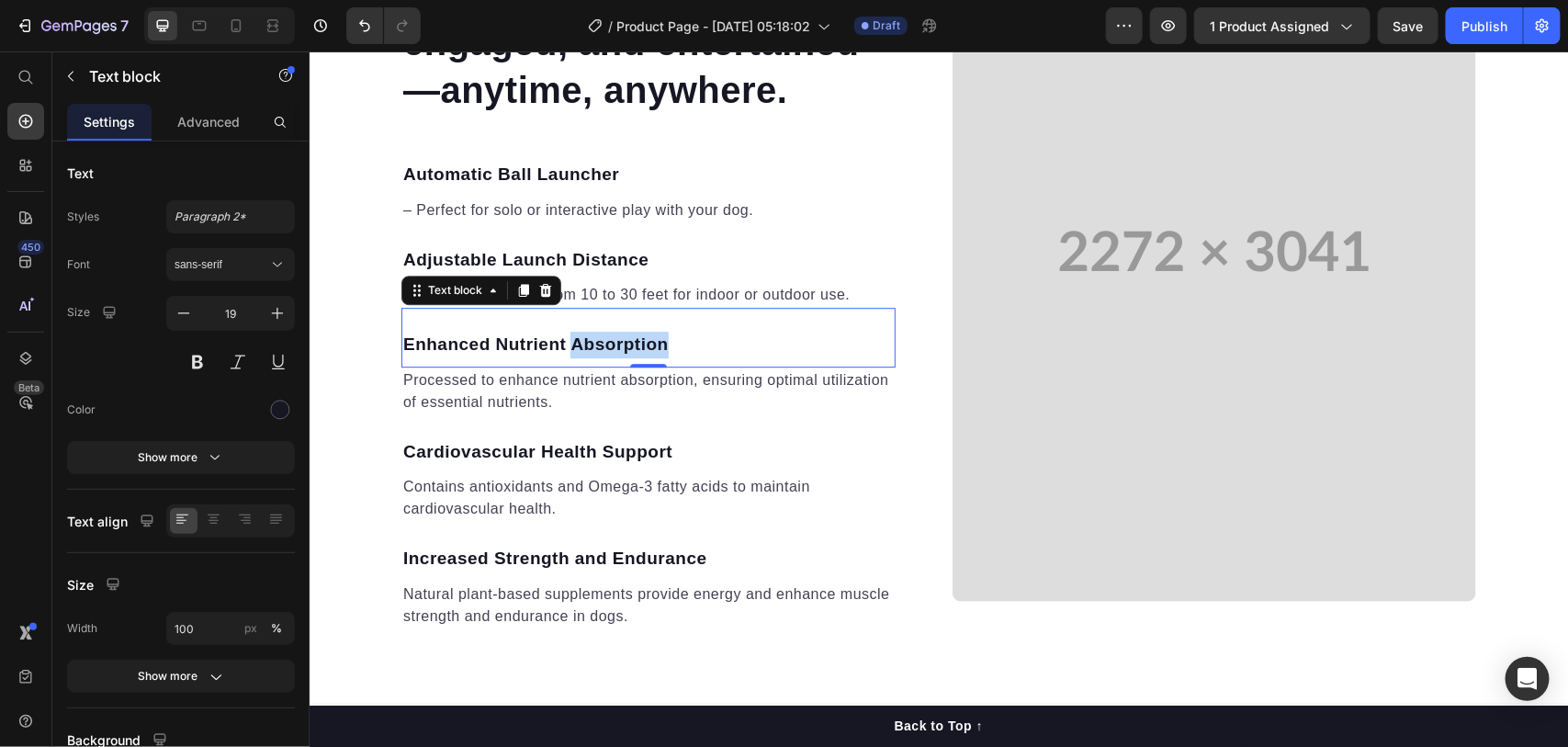 click on "Enhanced Nutrient Absorption" at bounding box center (648, 344) 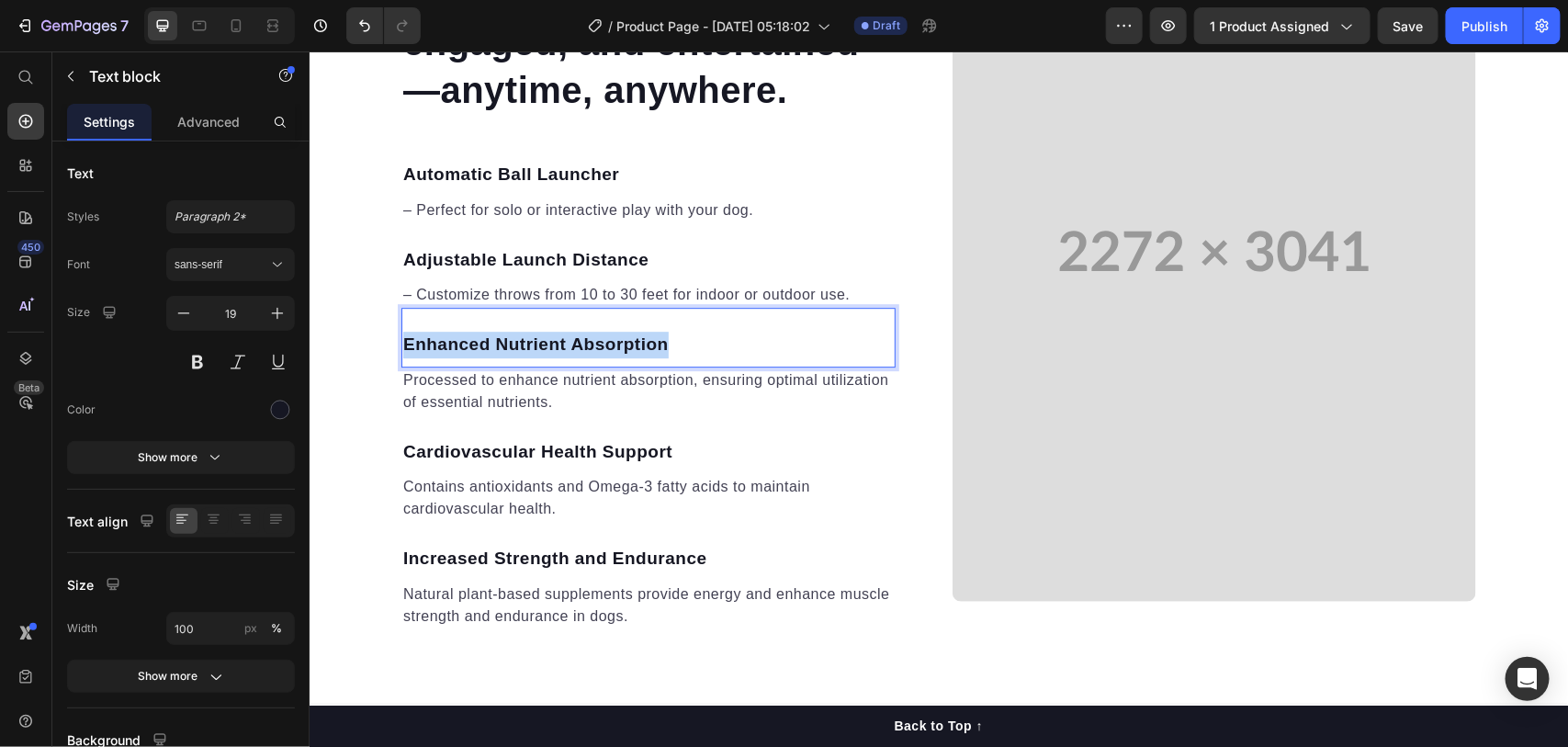 click on "Enhanced Nutrient Absorption" at bounding box center [648, 344] 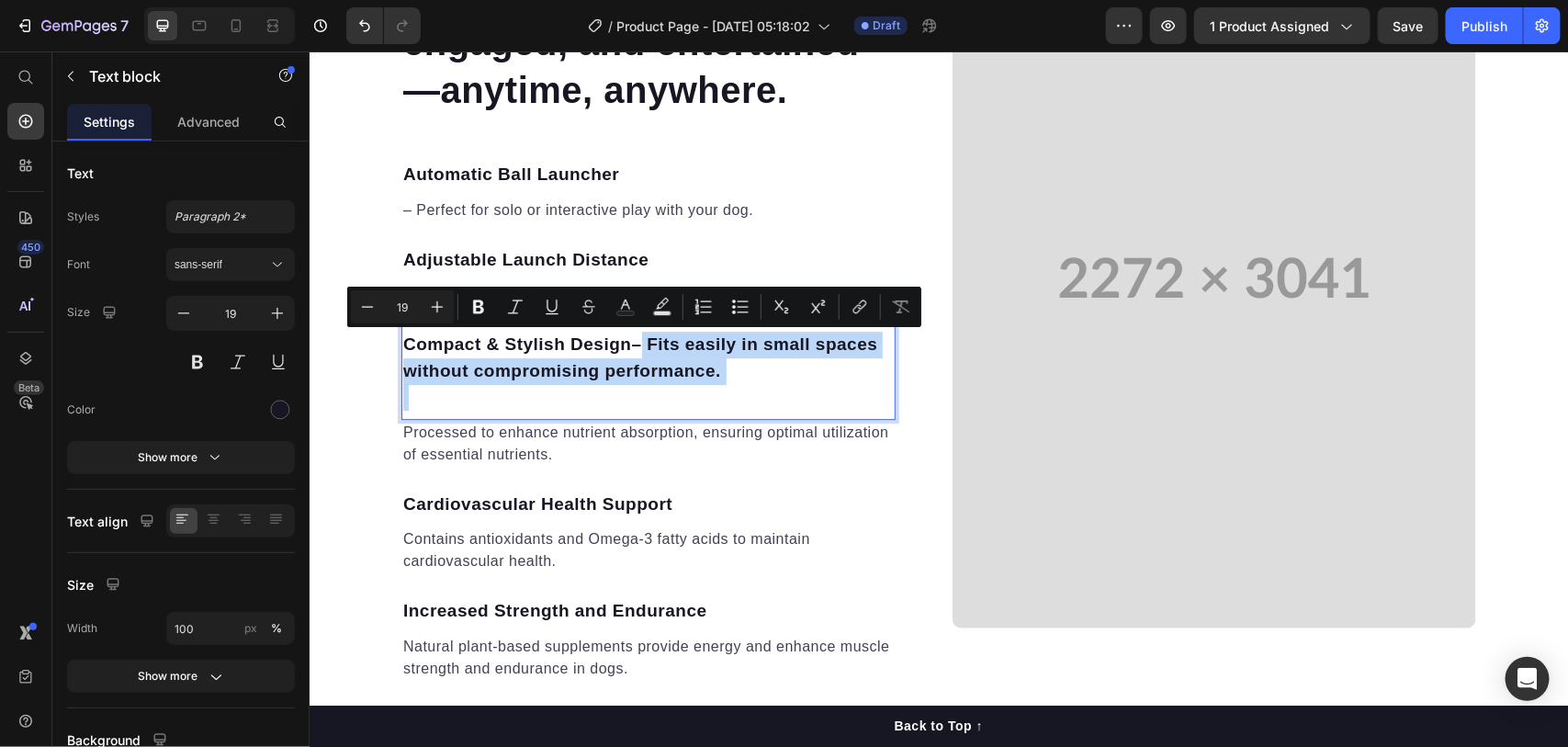 drag, startPoint x: 629, startPoint y: 345, endPoint x: 736, endPoint y: 396, distance: 118.5327 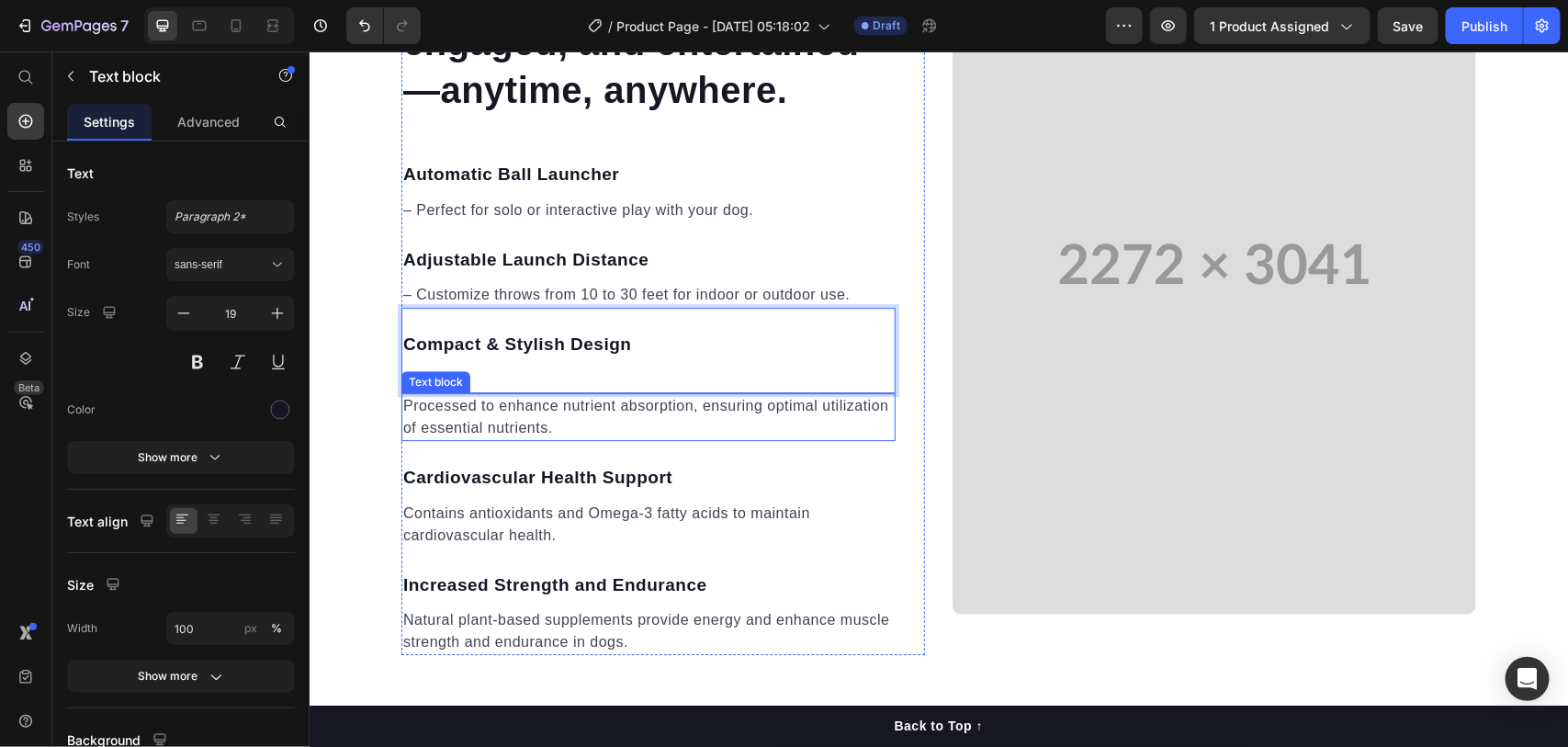 click on "Processed to enhance nutrient absorption, ensuring optimal utilization of essential nutrients." at bounding box center [648, 416] 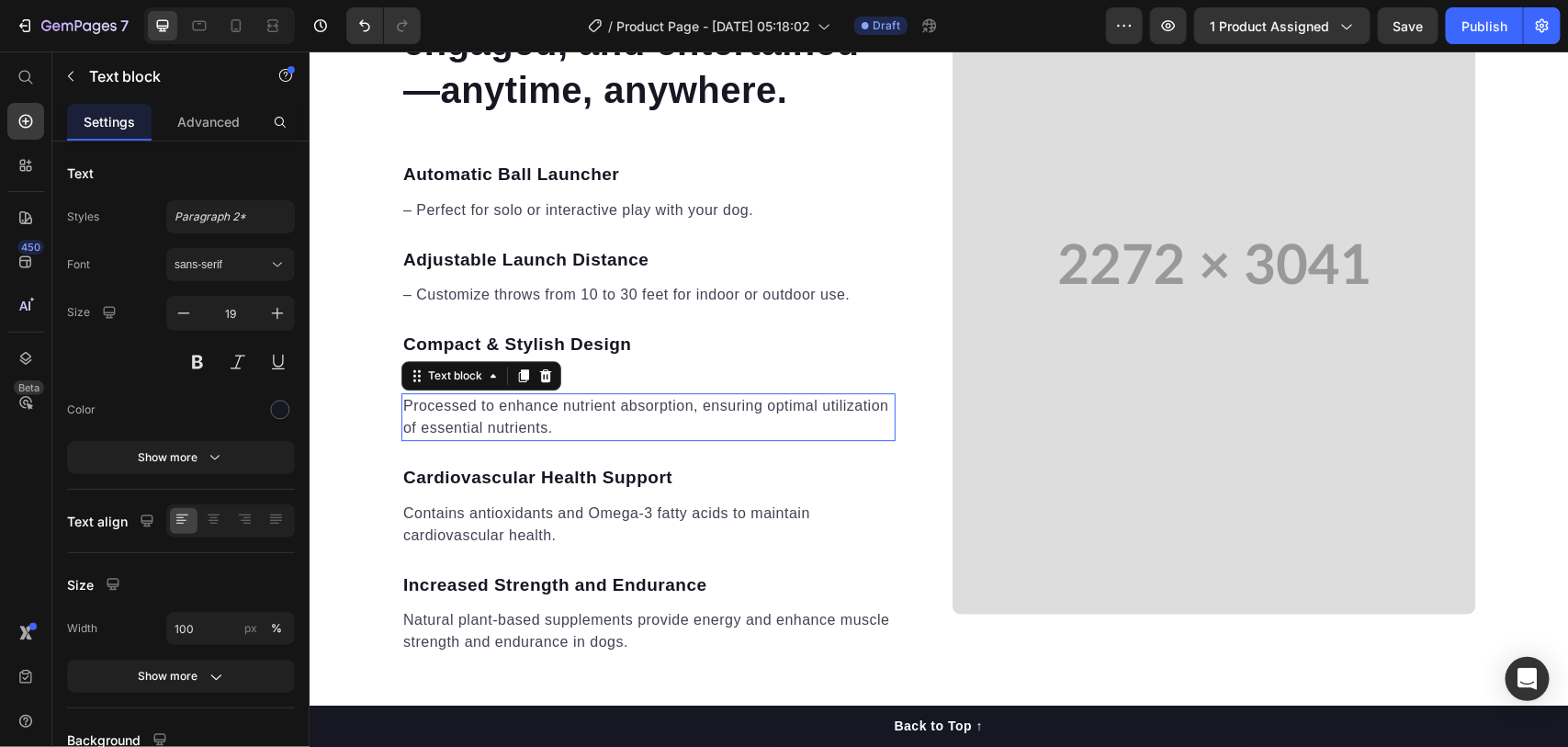 click on "Processed to enhance nutrient absorption, ensuring optimal utilization of essential nutrients." at bounding box center [648, 416] 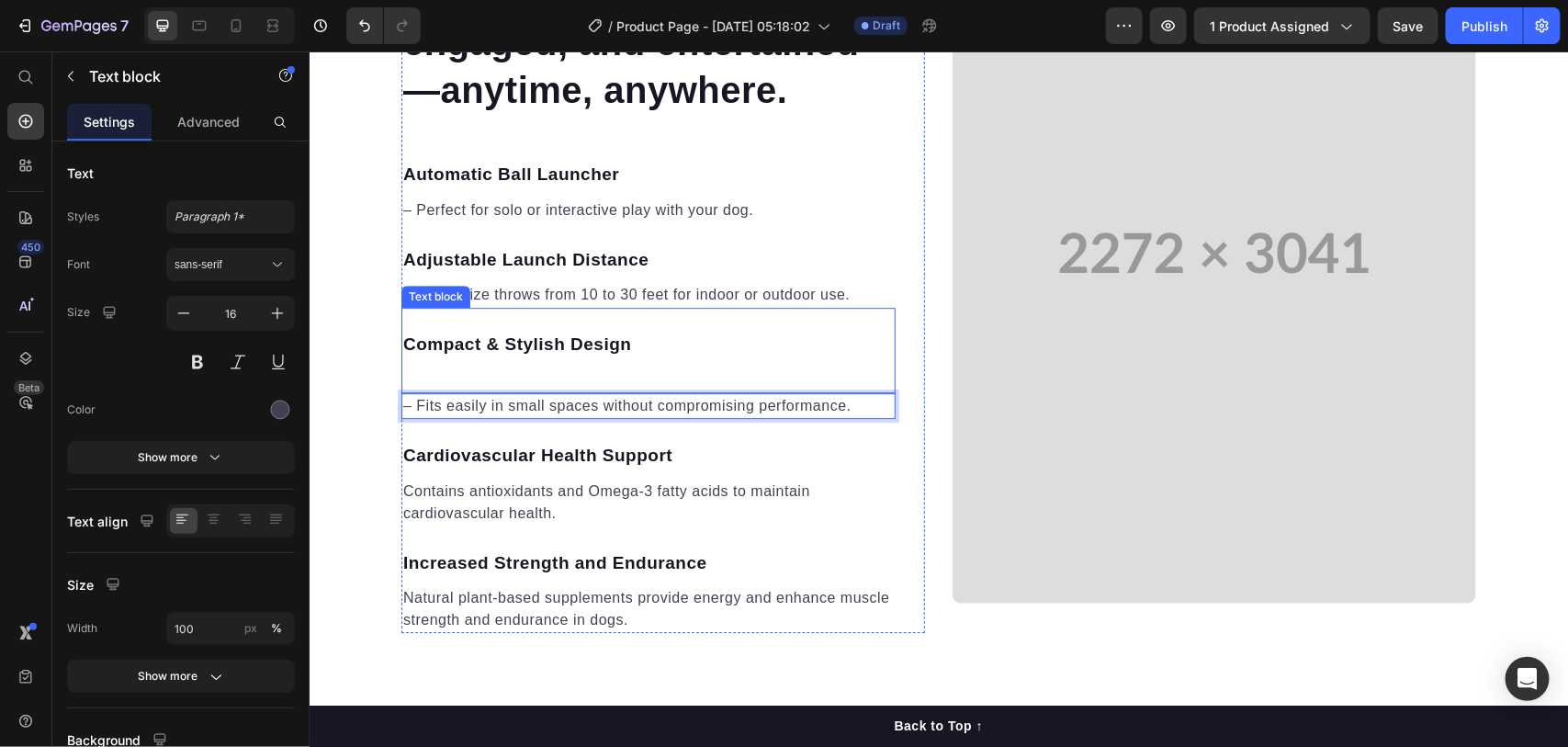 click at bounding box center (648, 370) 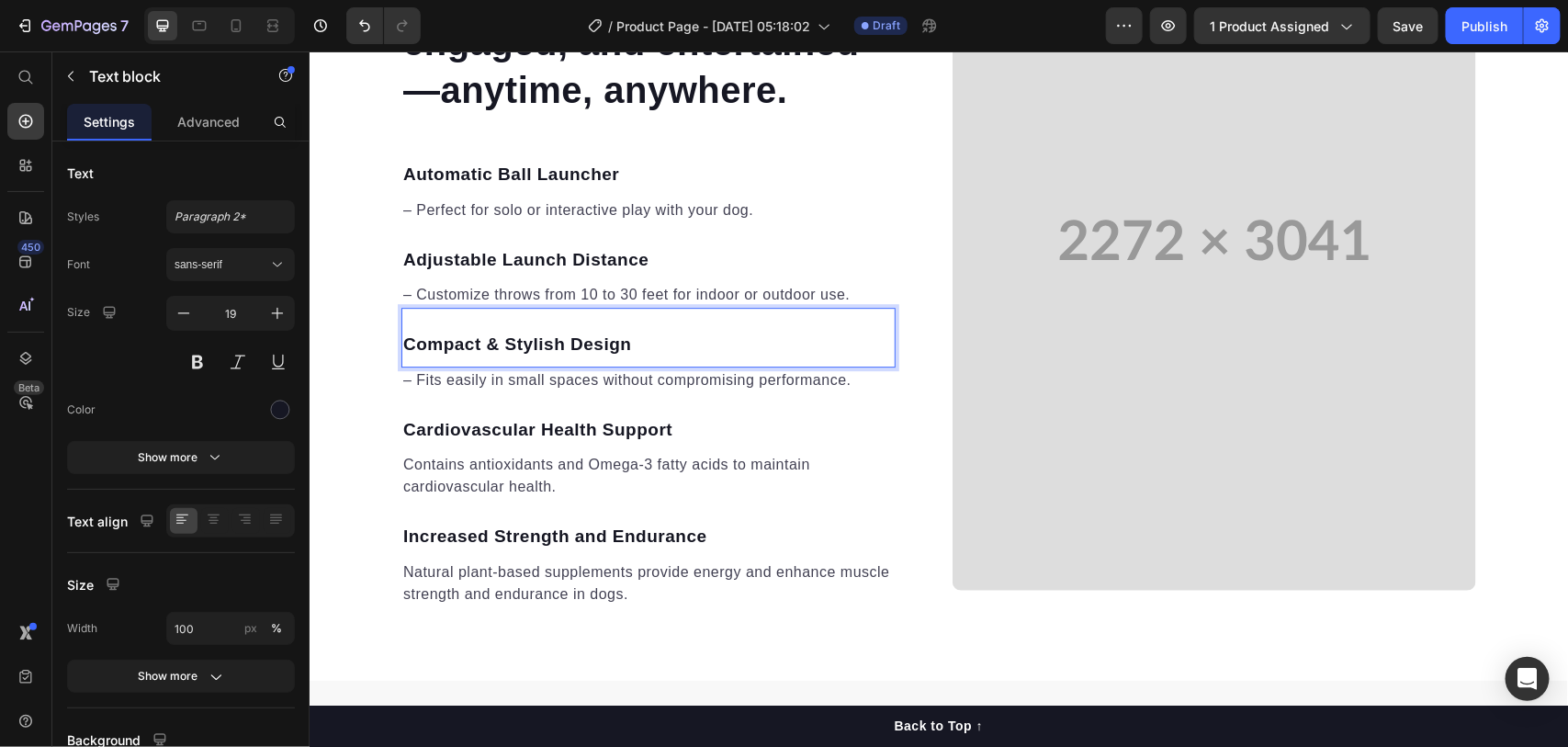 click on "Compact & Stylish Design" at bounding box center (648, 344) 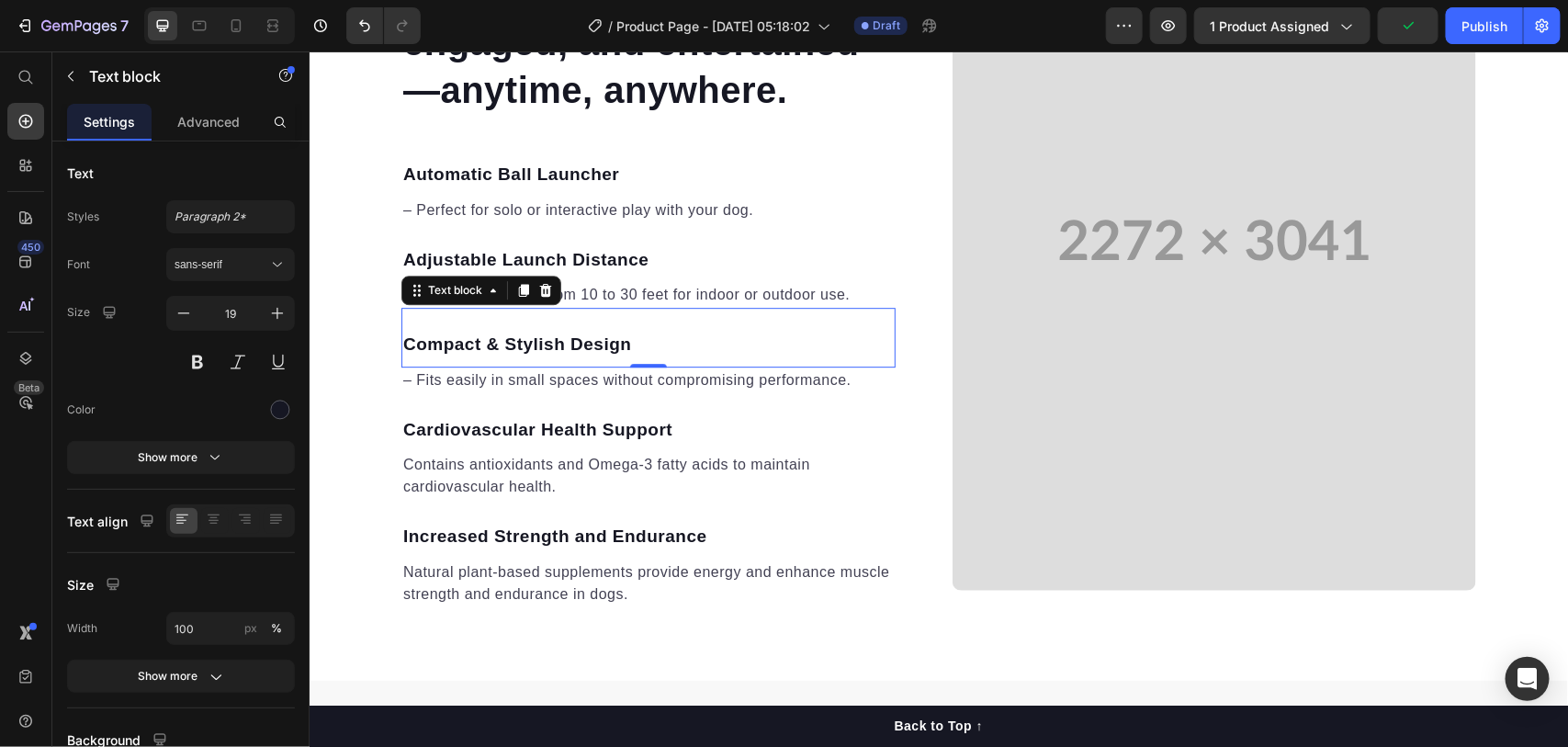 click on "Compact & Stylish Design   Text block   0" at bounding box center (648, 336) 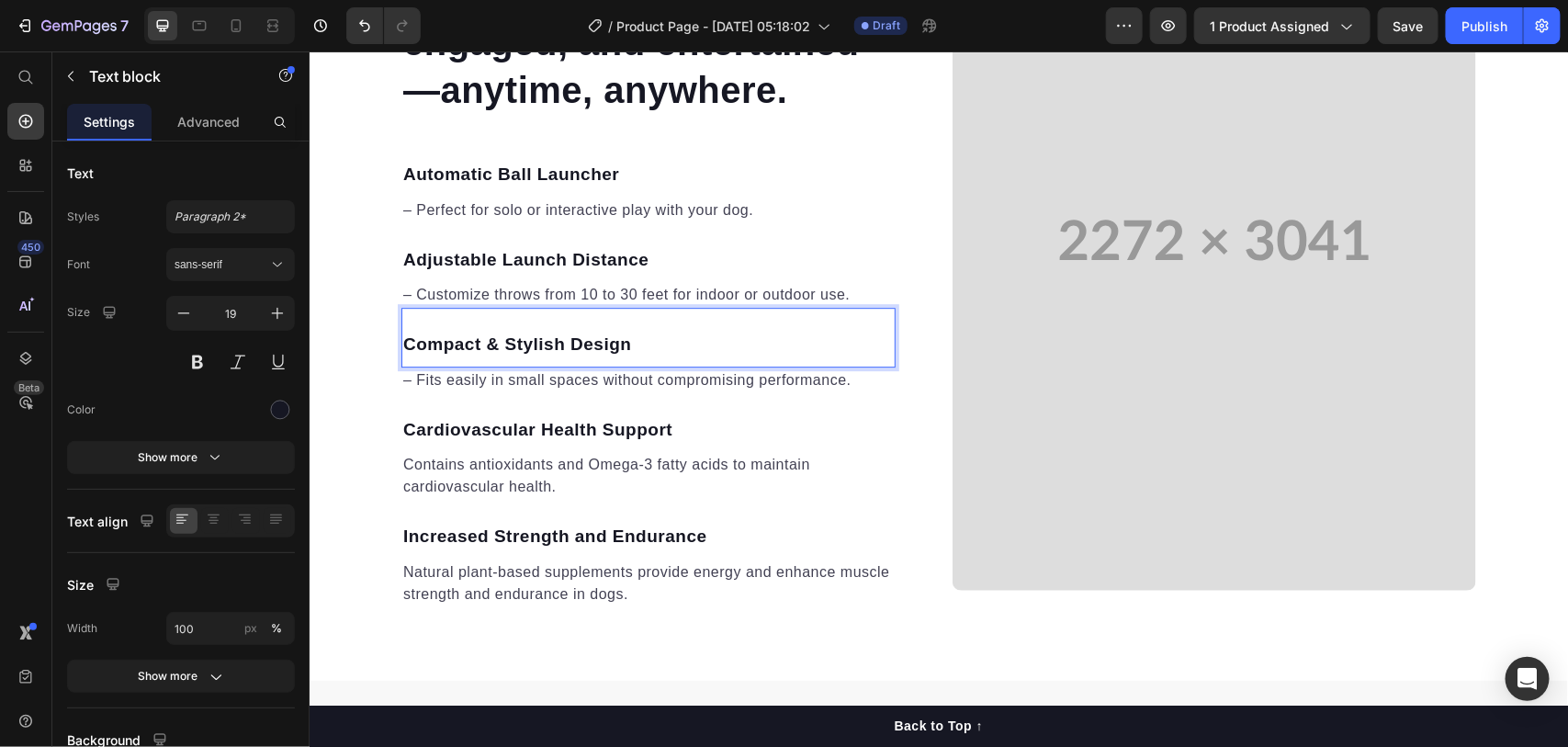 click on "Compact & Stylish Design" at bounding box center [516, 343] 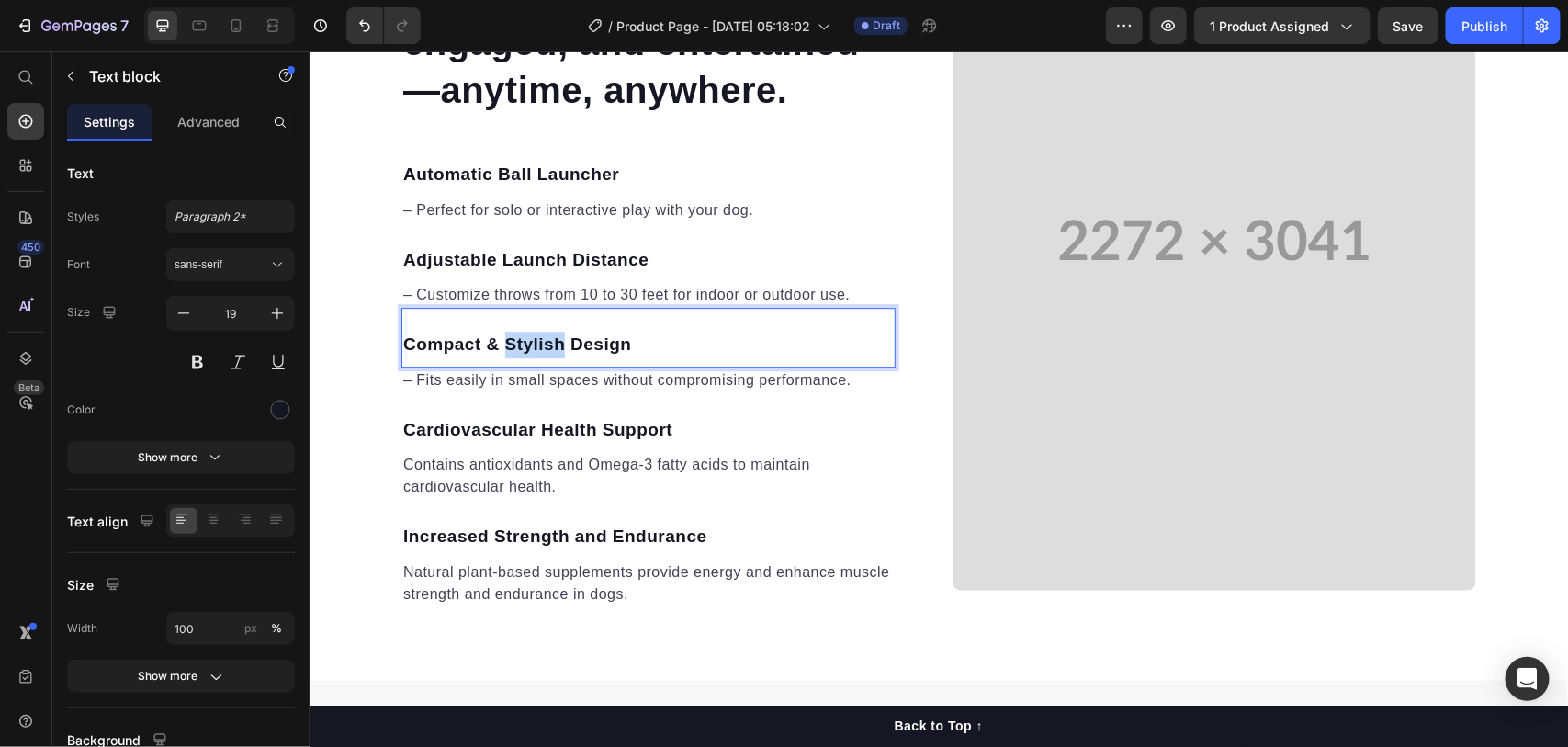 click on "Compact & Stylish Design" at bounding box center [516, 343] 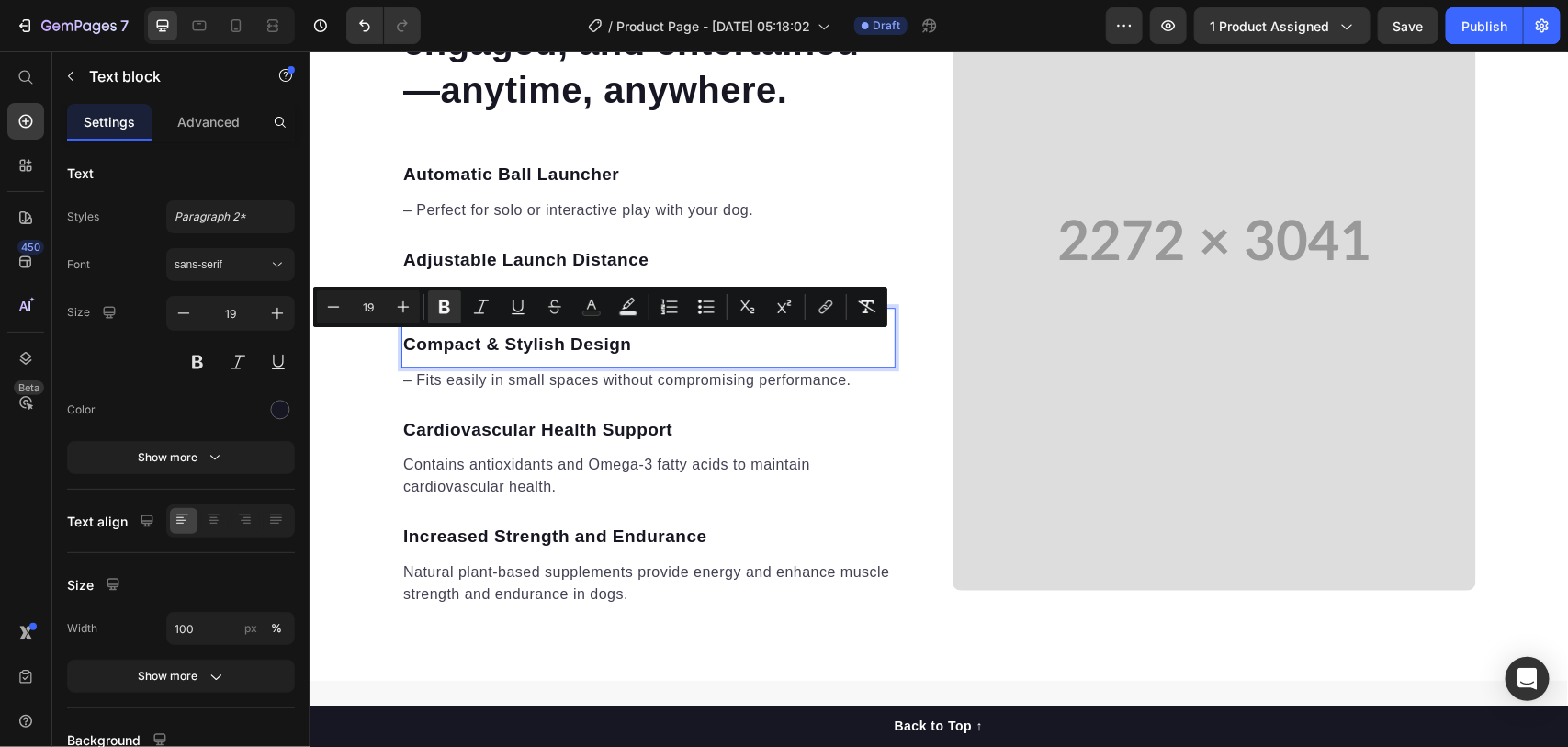 click on "Compact & Stylish Design" at bounding box center [516, 343] 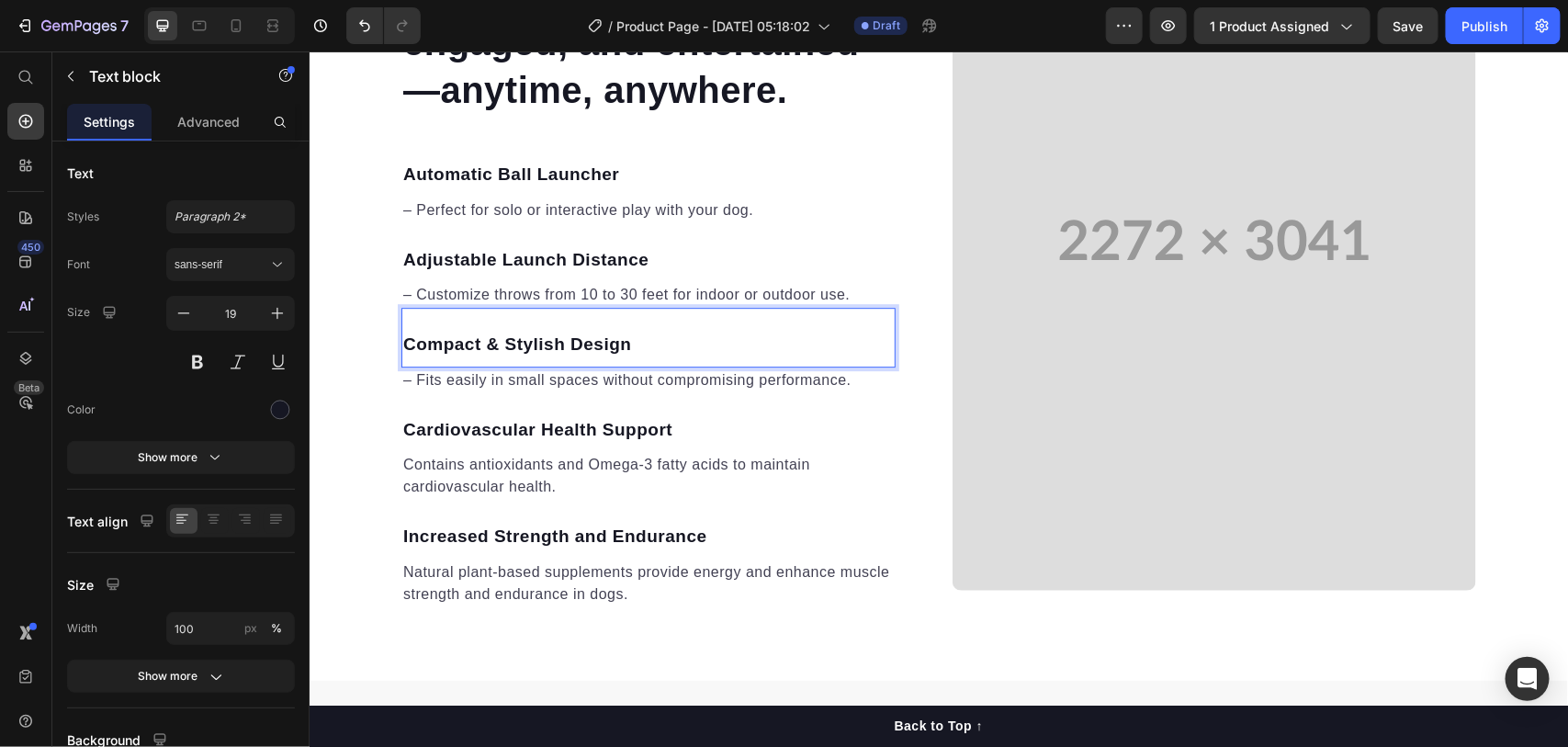 click on "Compact & Stylish Design" at bounding box center [648, 344] 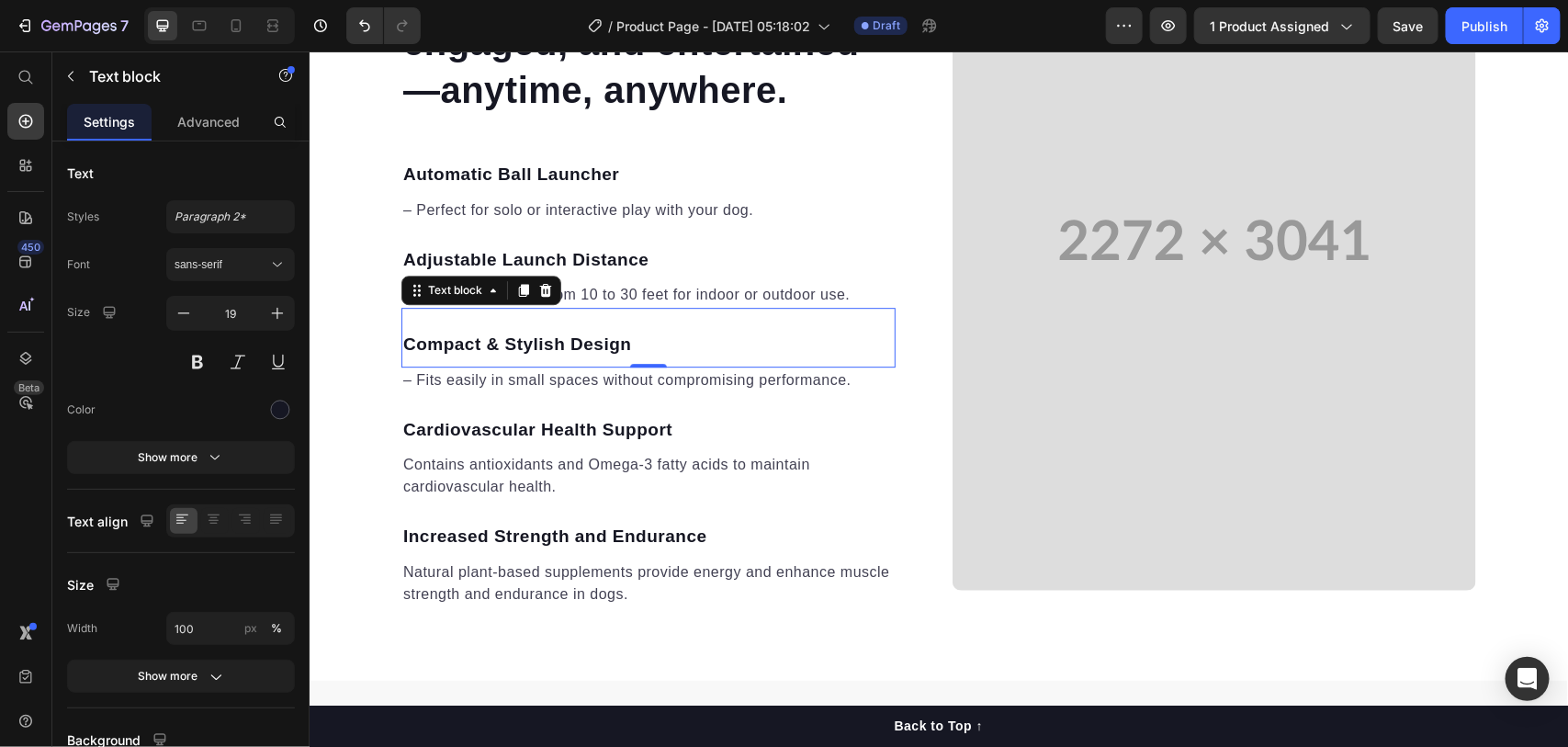 click on "Compact & Stylish Design   Text block   0" at bounding box center (648, 336) 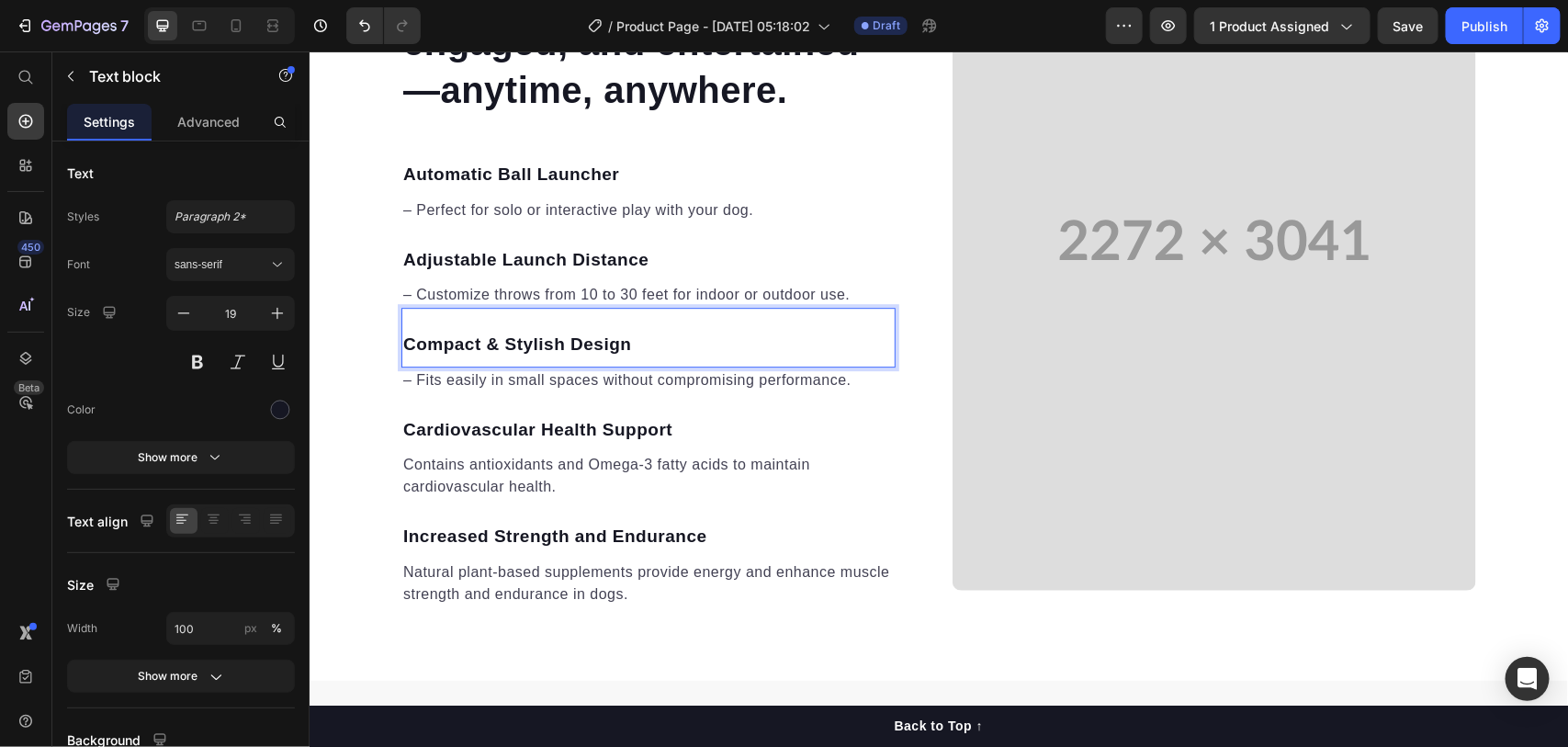 drag, startPoint x: 396, startPoint y: 337, endPoint x: 412, endPoint y: 356, distance: 24.83948 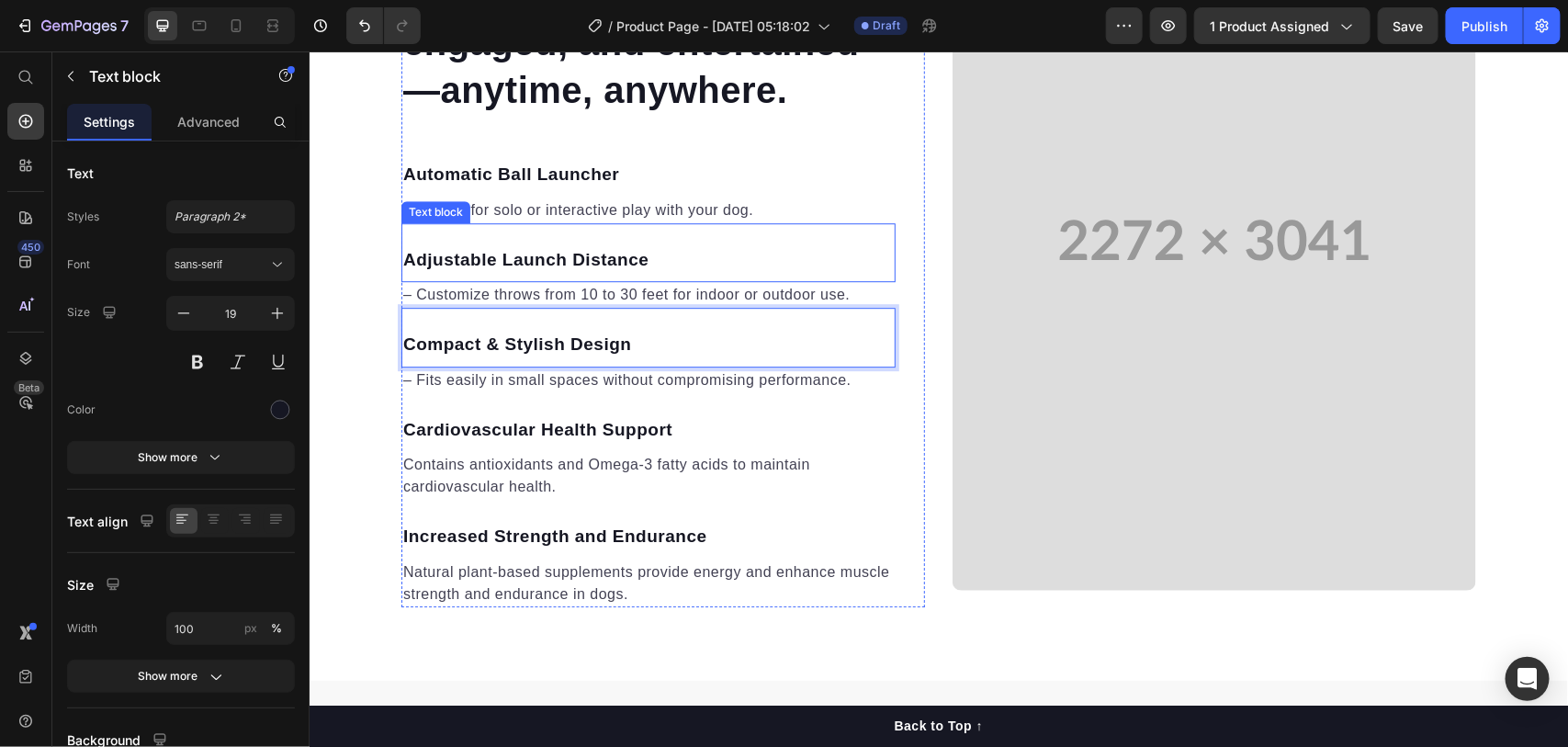 click on "Adjustable Launch Distance" at bounding box center (525, 258) 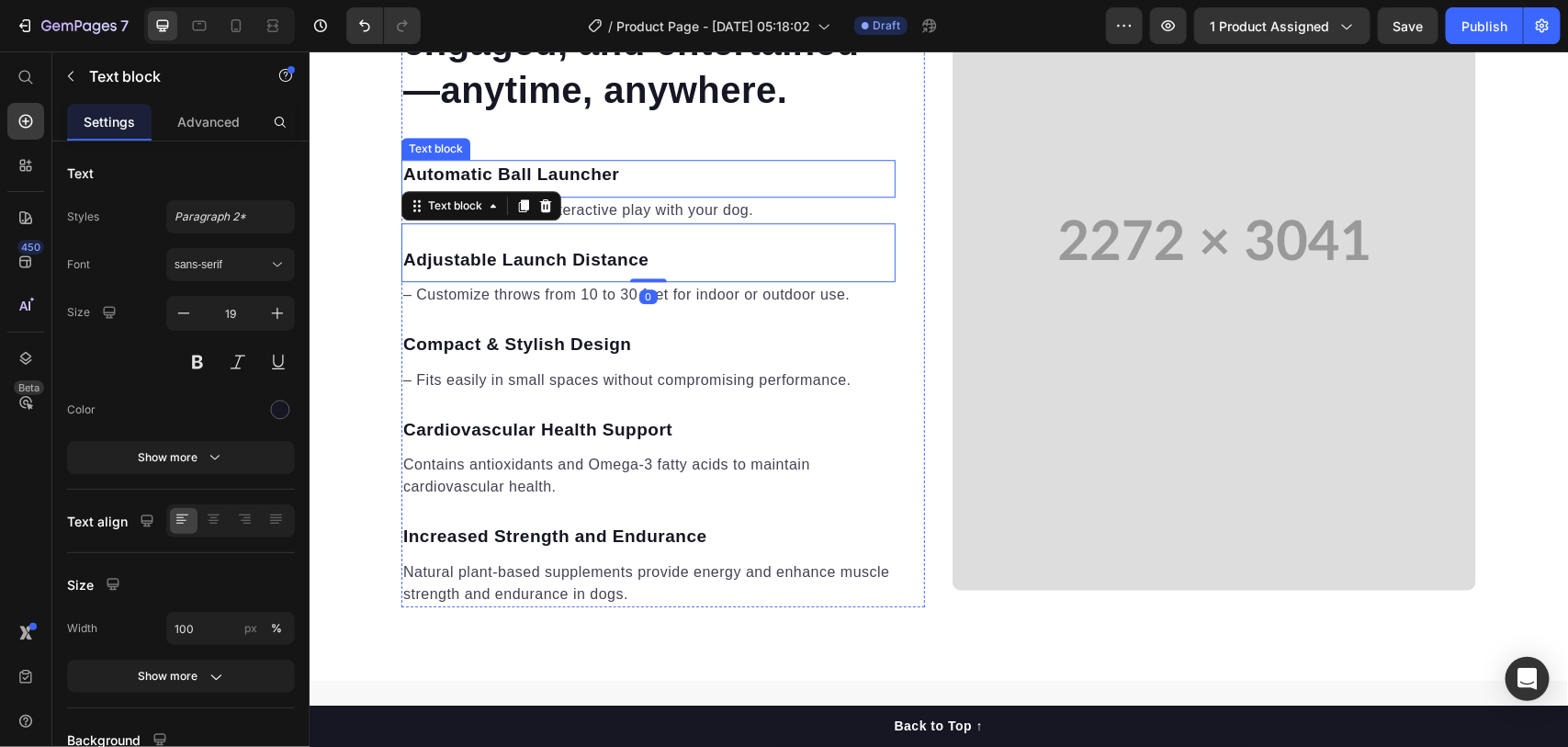 click on "Automatic Ball Launcher" at bounding box center (510, 173) 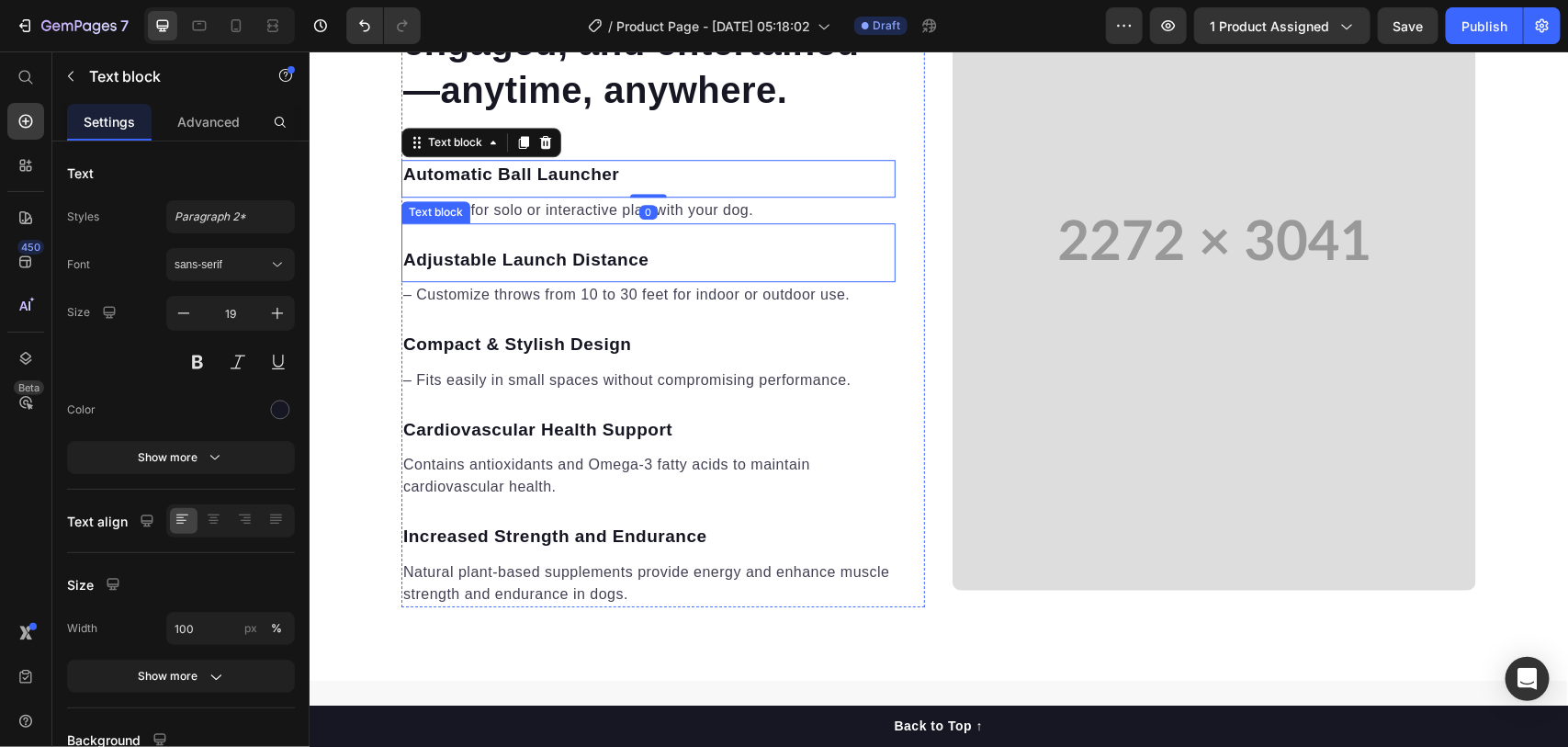 click on "Adjustable Launch Distance" at bounding box center (648, 259) 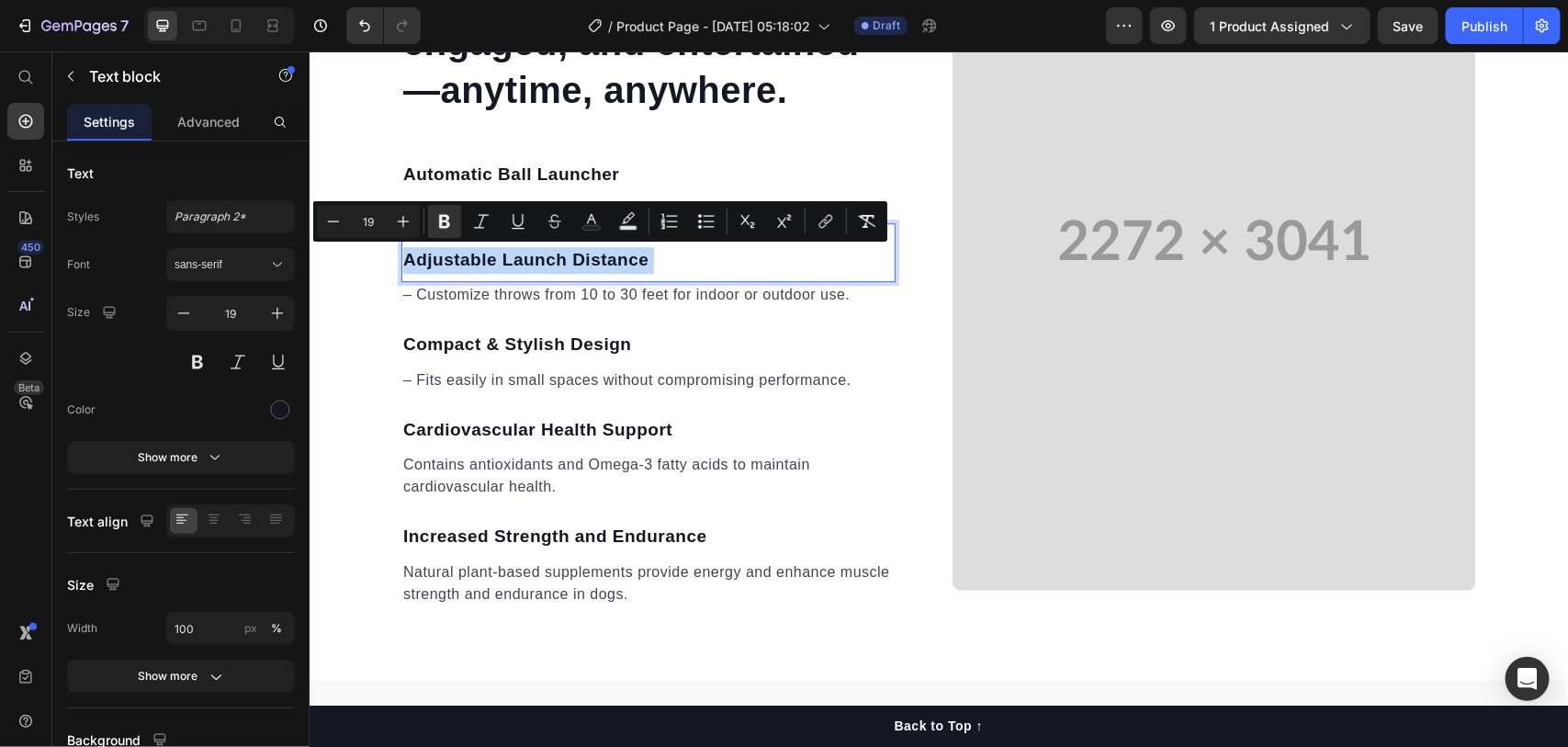 copy on "Adjustable Launch Distance" 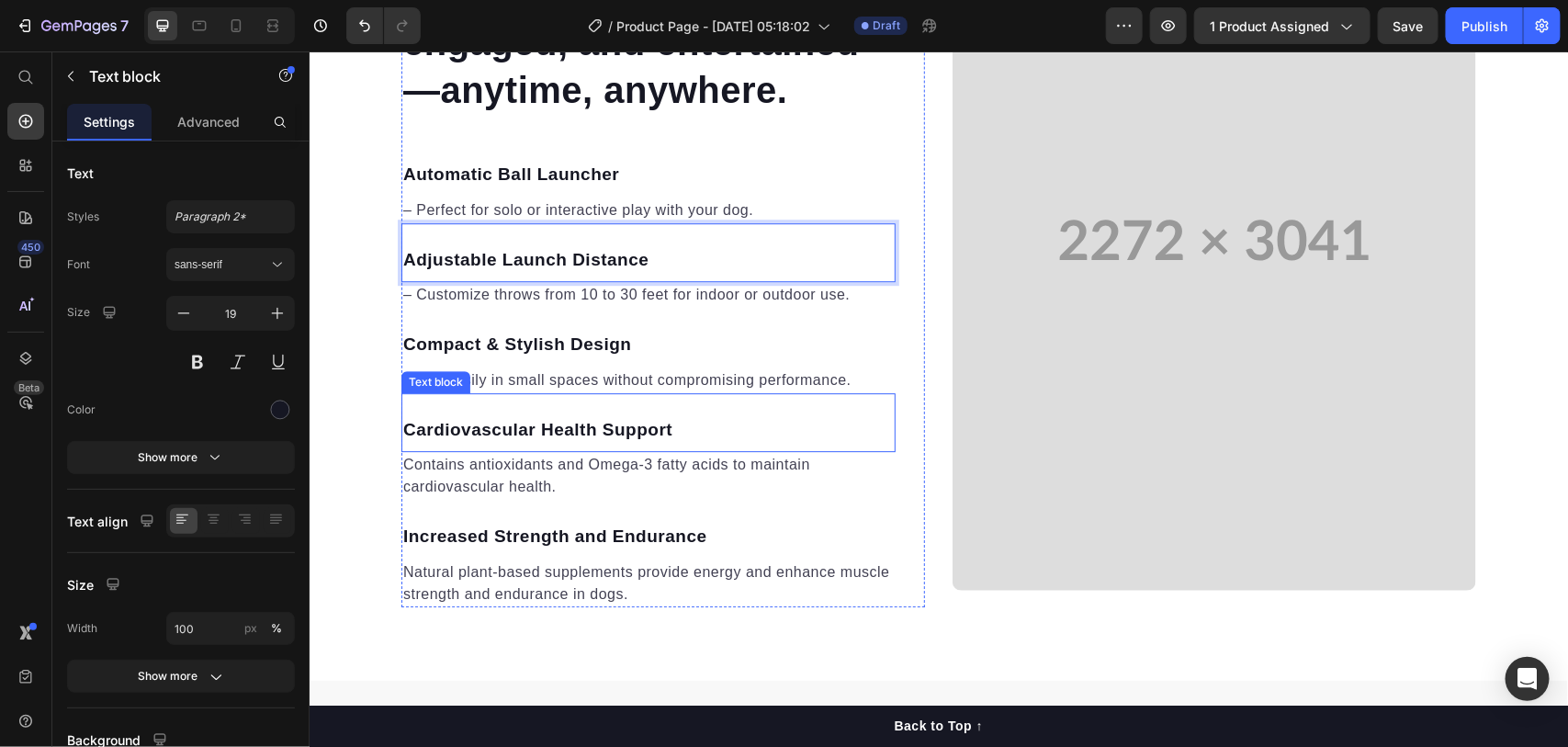 click on "Cardiovascular Health Support" at bounding box center (648, 429) 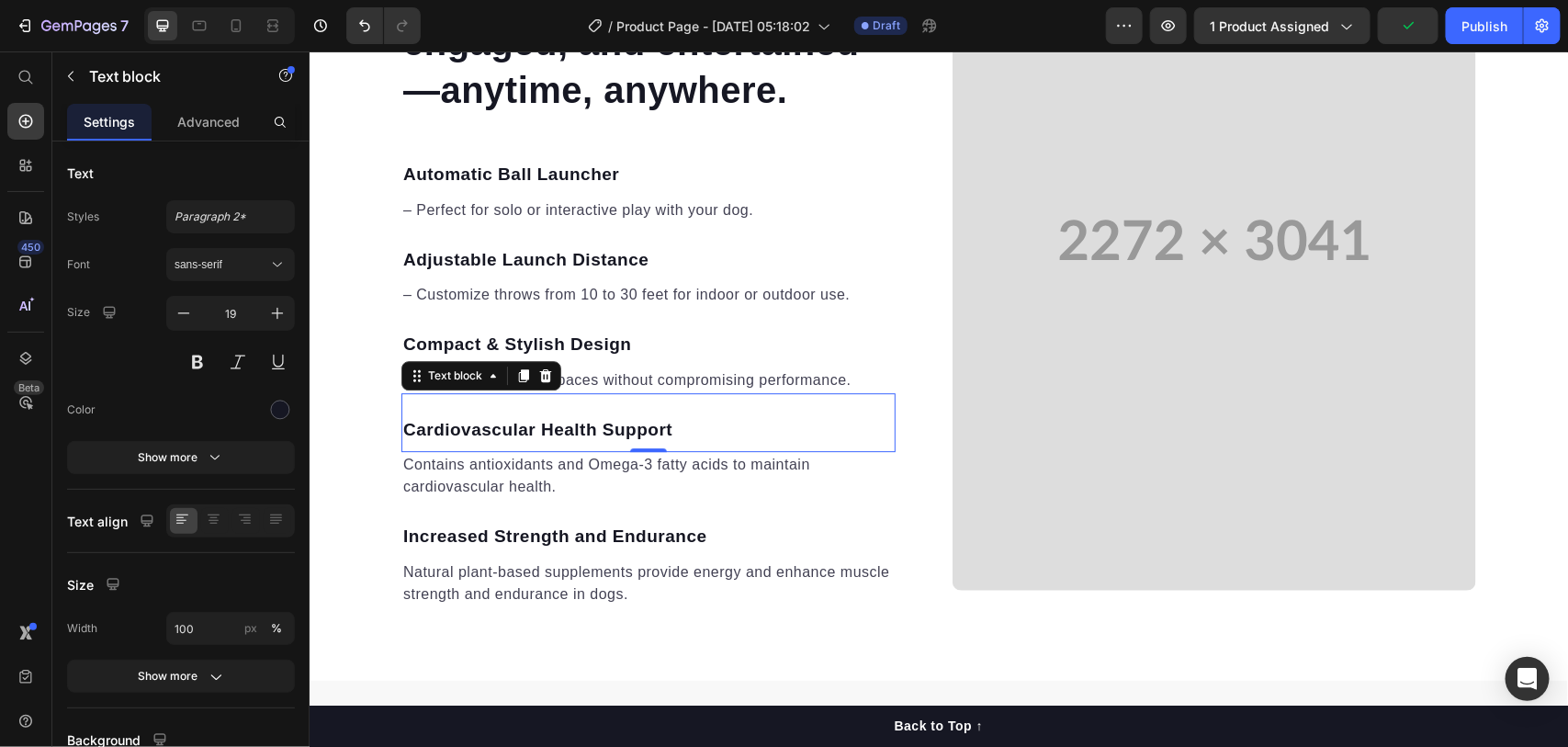 click on "Cardiovascular Health Support" at bounding box center (648, 429) 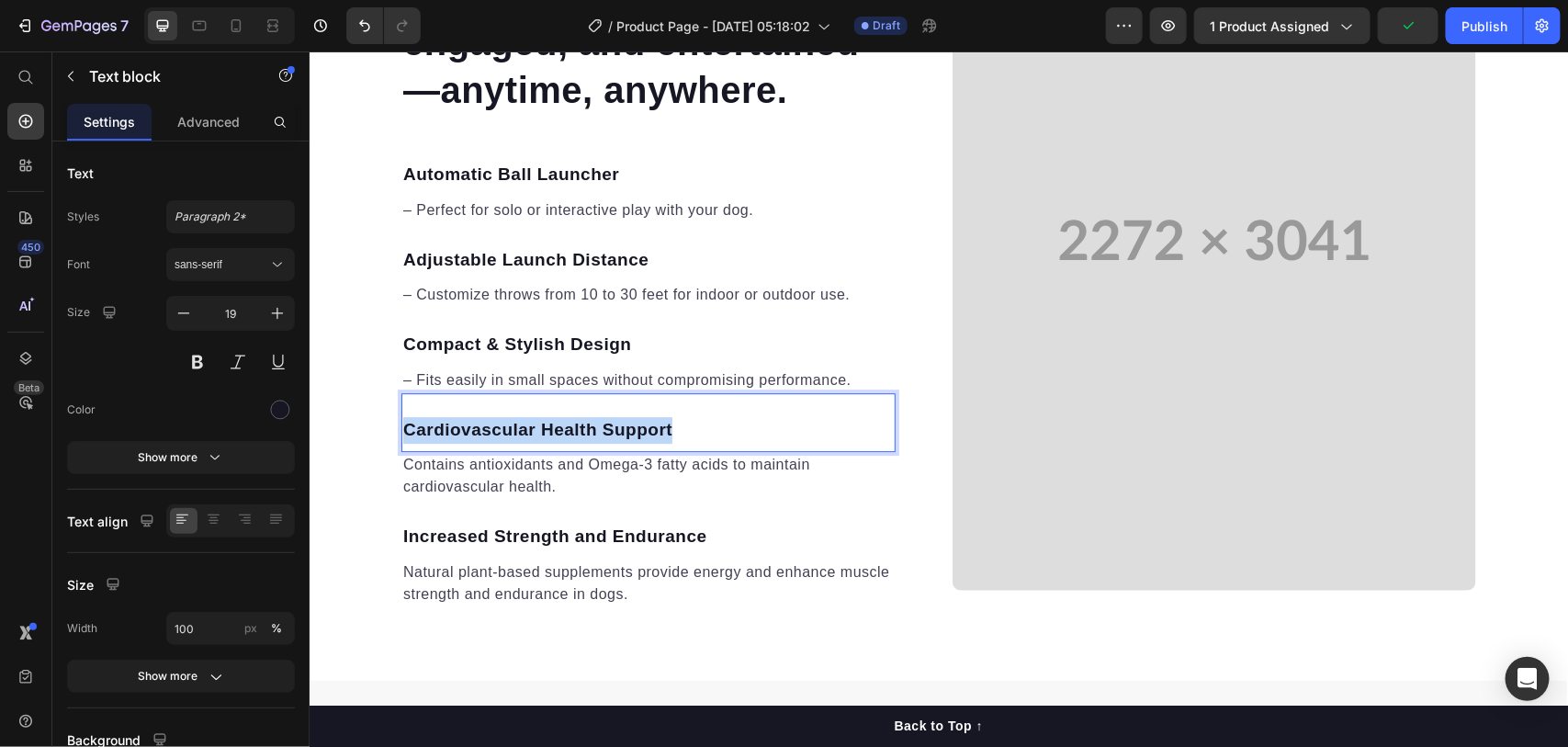 click on "Cardiovascular Health Support" at bounding box center [648, 429] 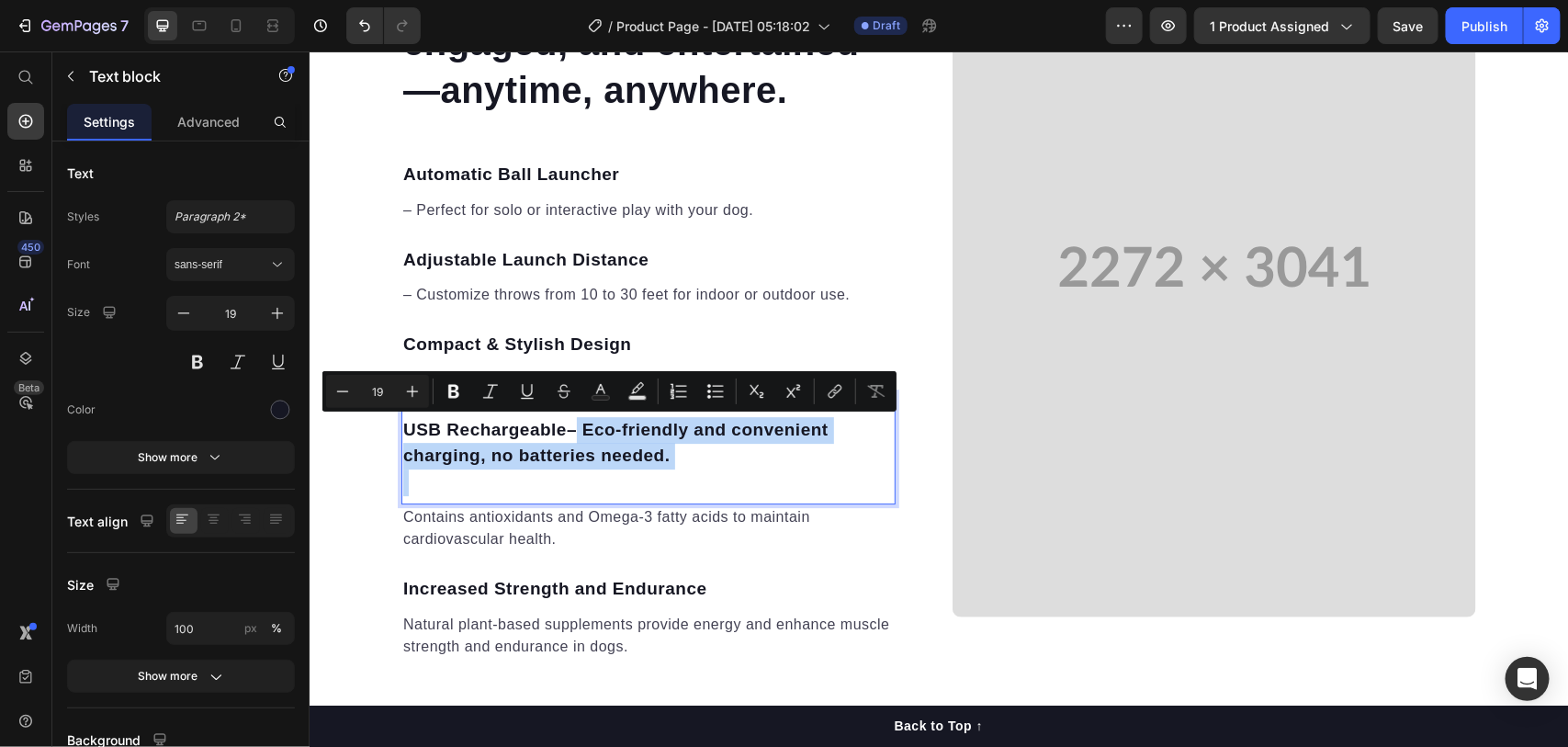 drag, startPoint x: 561, startPoint y: 423, endPoint x: 691, endPoint y: 479, distance: 141.54858 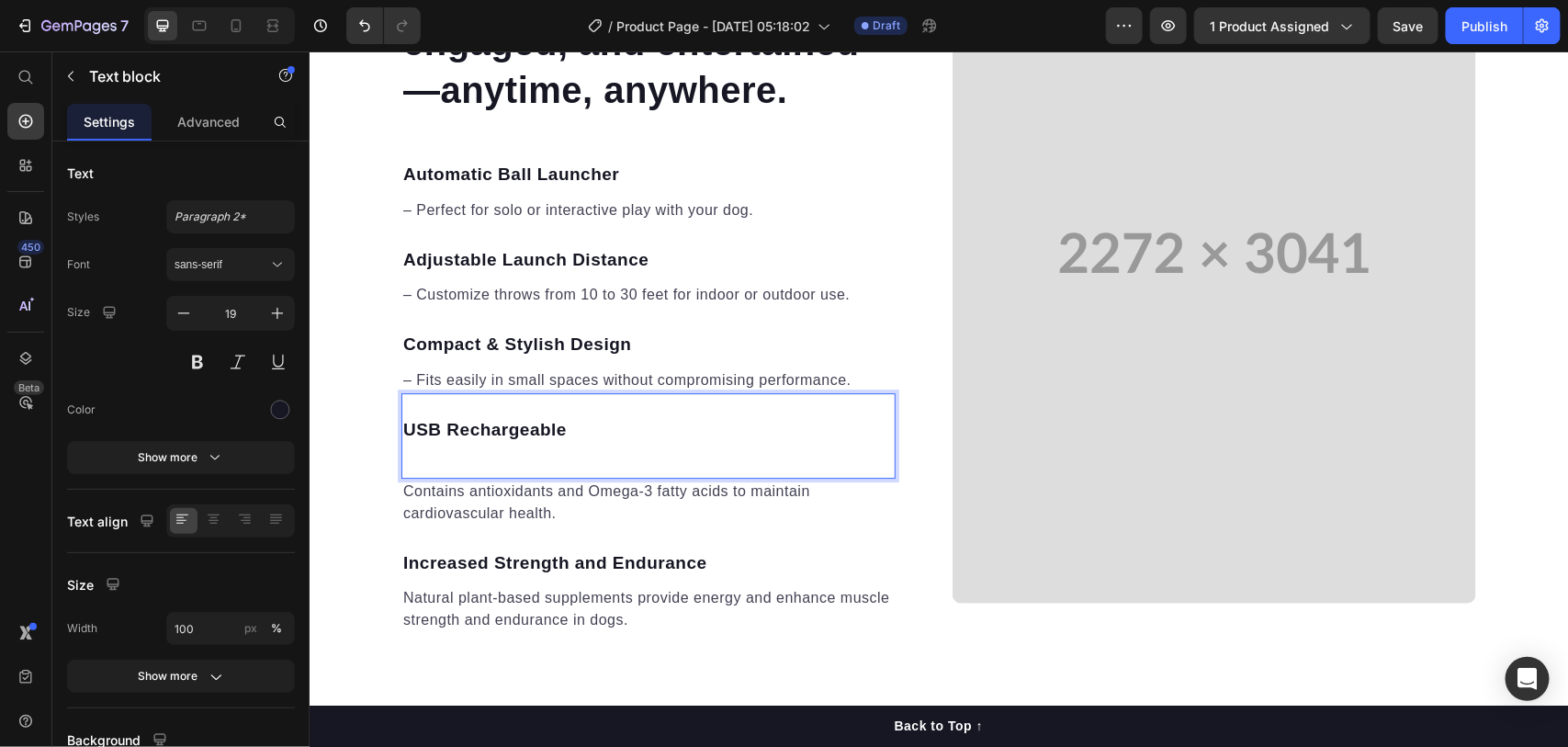click at bounding box center [648, 455] 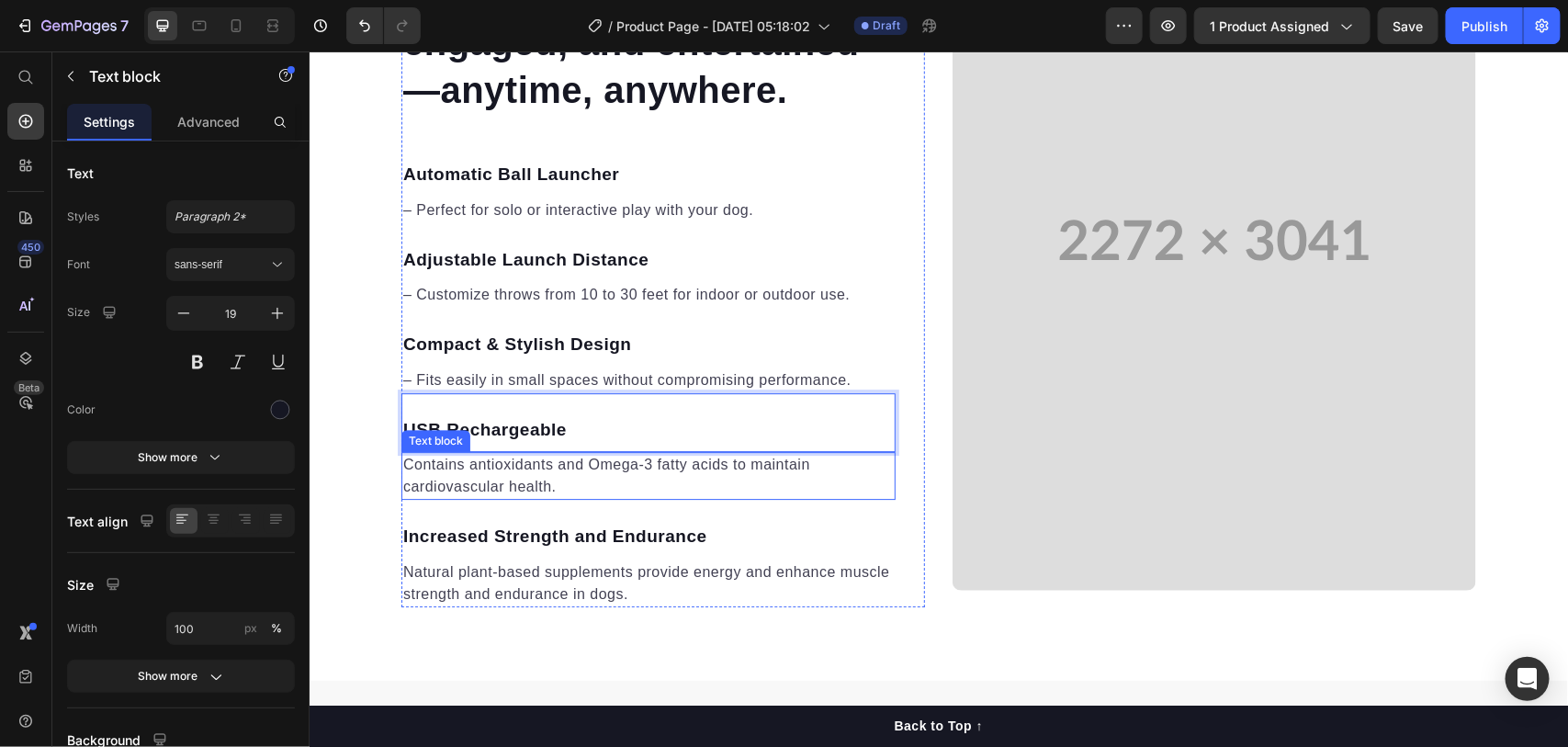 click on "Contains antioxidants and Omega-3 fatty acids to maintain cardiovascular health." at bounding box center [648, 475] 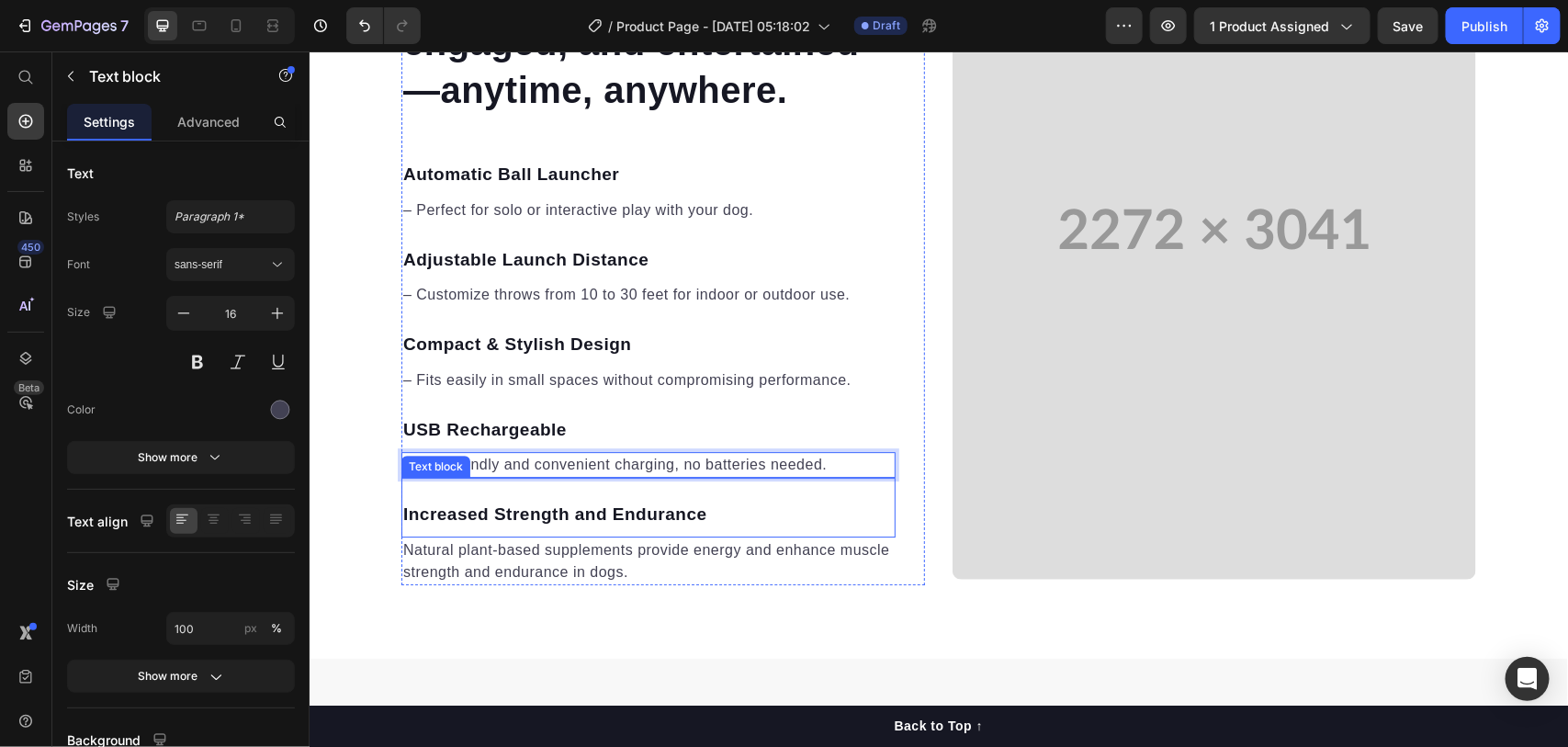 click on "Increased Strength and Endurance" at bounding box center (648, 514) 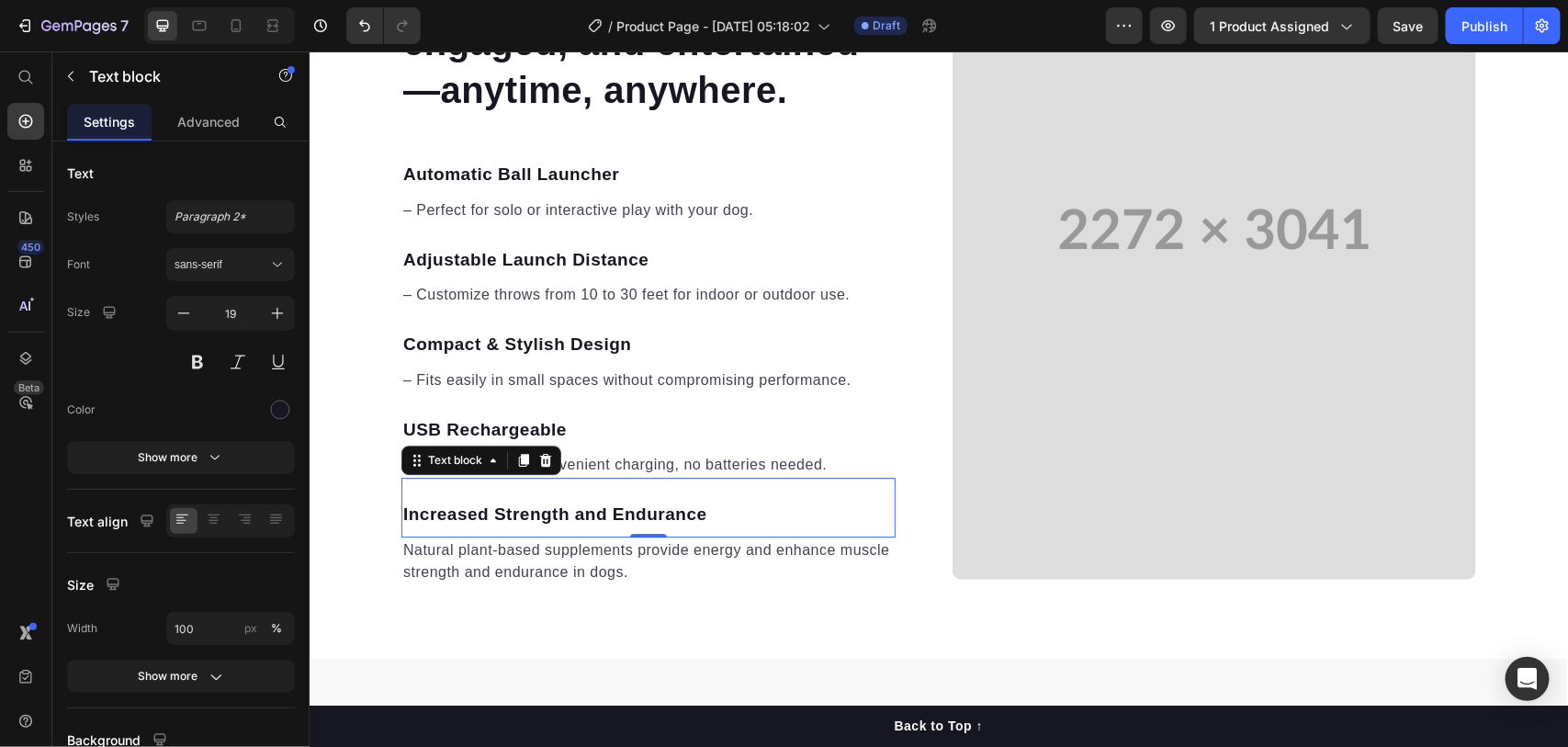 click on "Increased Strength and Endurance" at bounding box center (648, 514) 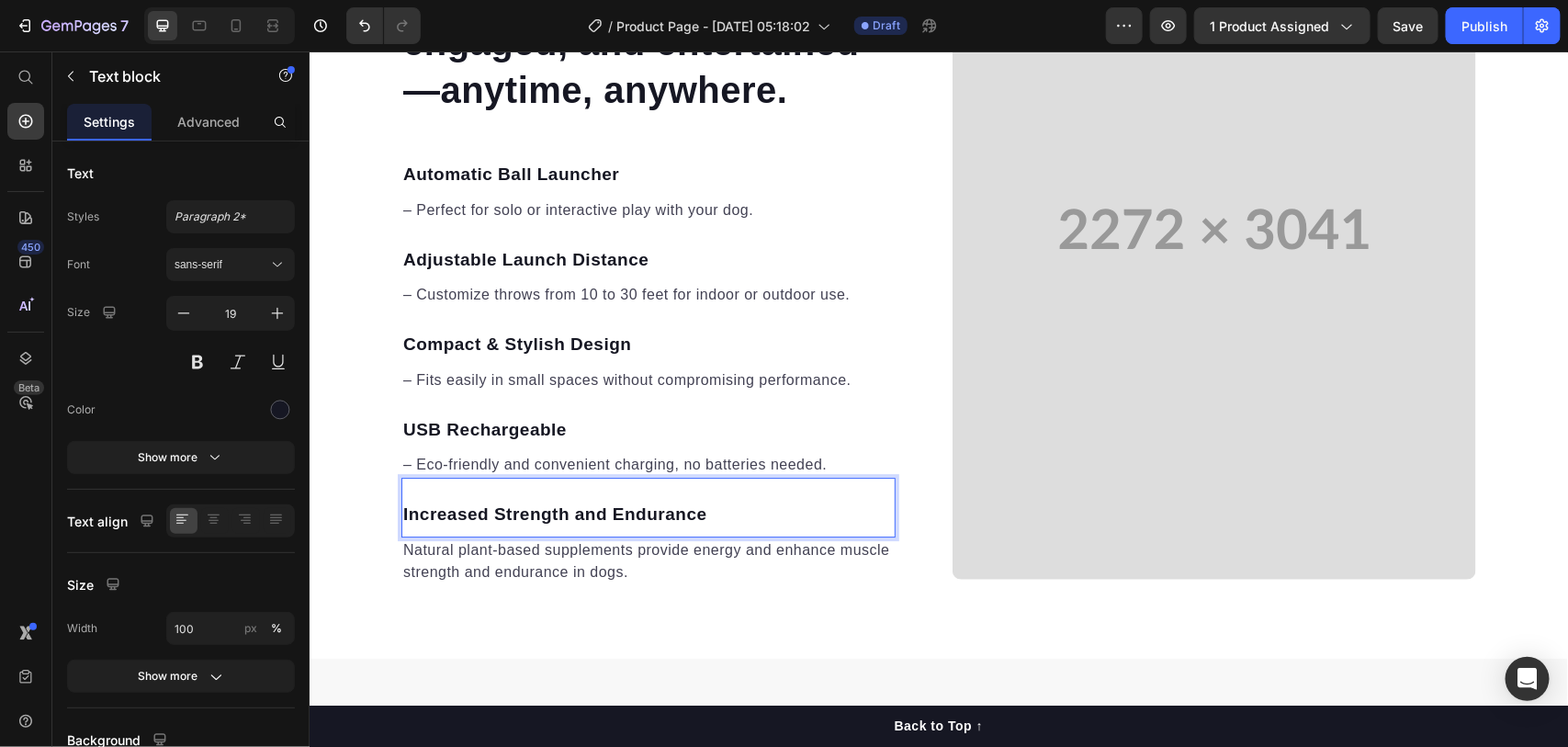 click on "Increased Strength and Endurance" at bounding box center [648, 514] 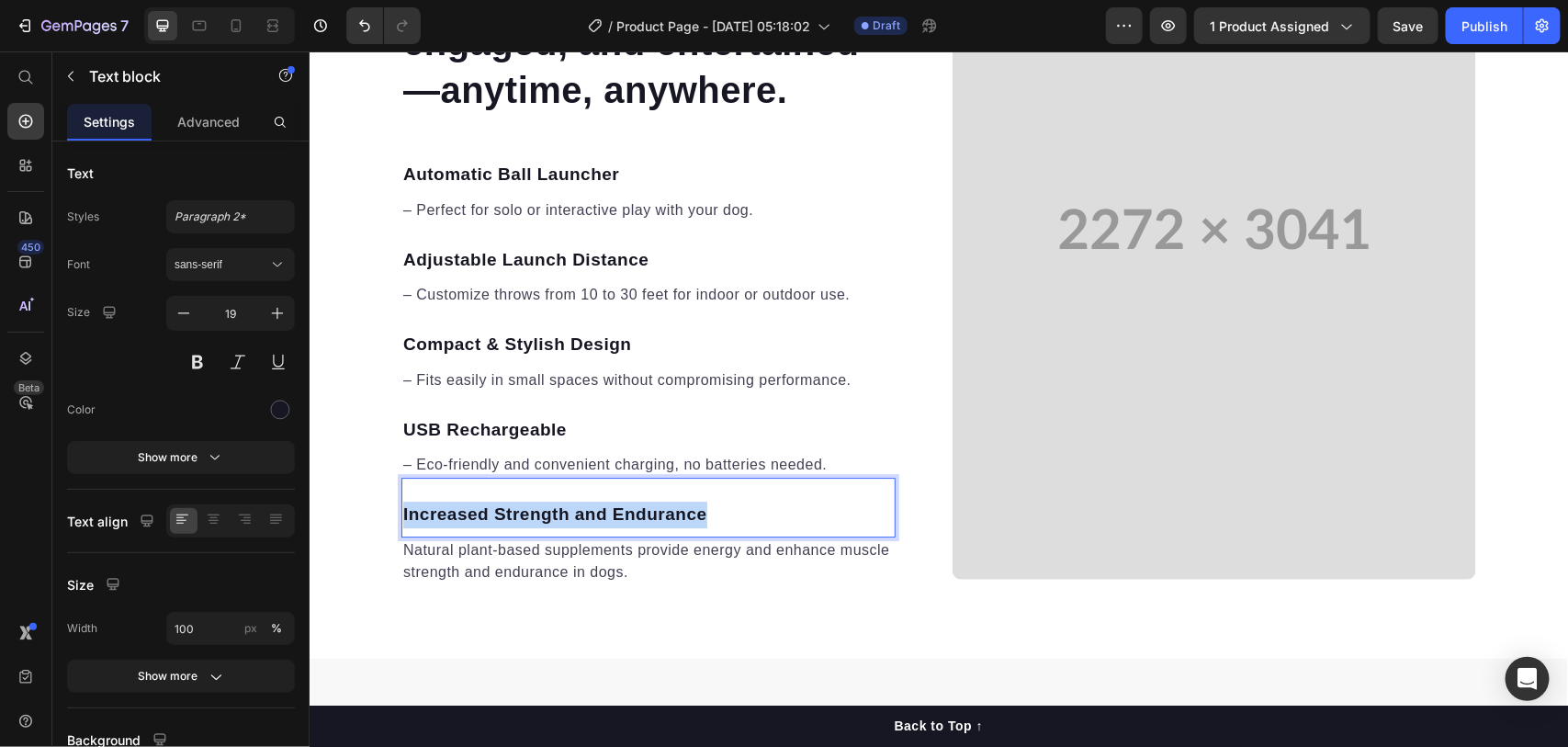 click on "Increased Strength and Endurance" at bounding box center [648, 514] 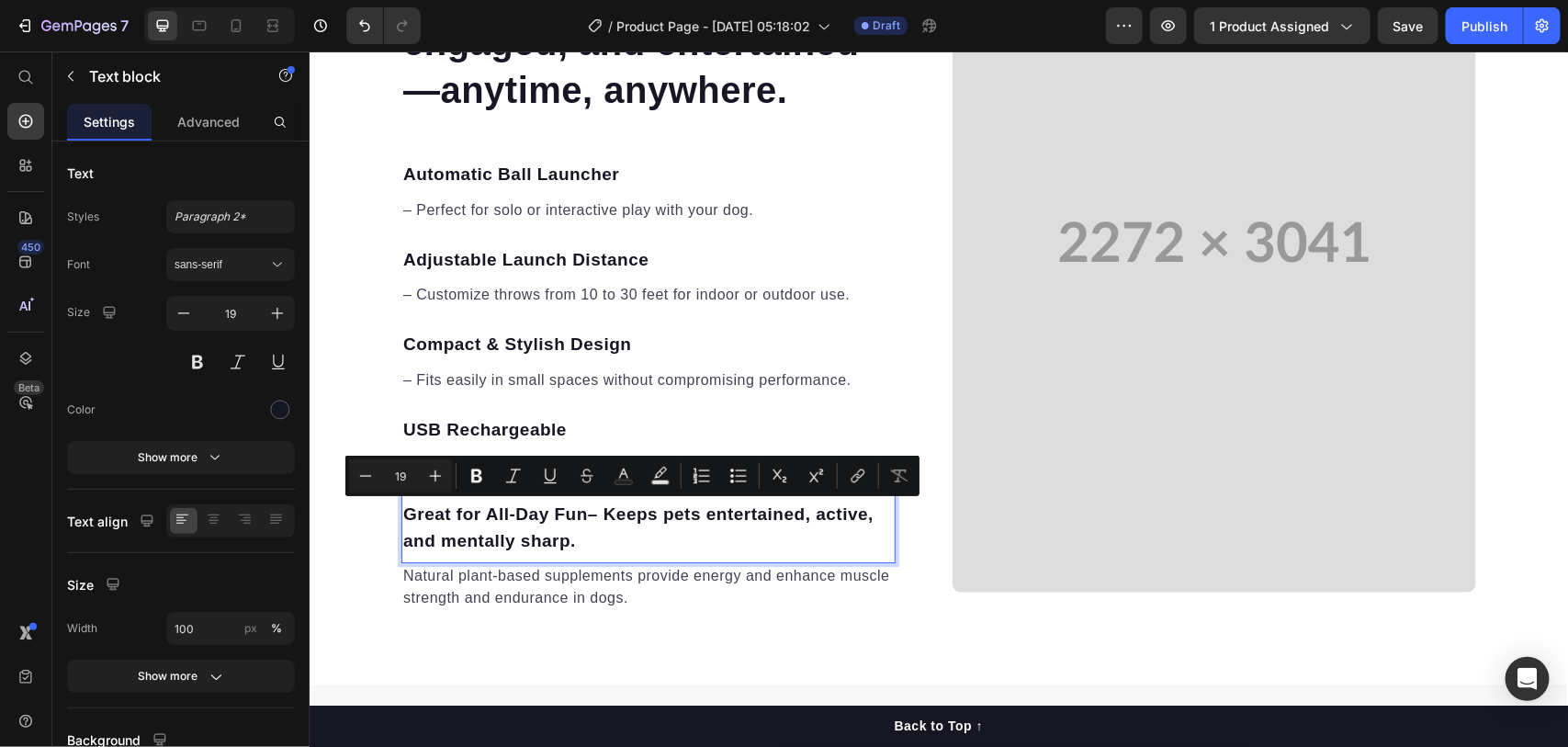 drag, startPoint x: 580, startPoint y: 516, endPoint x: 602, endPoint y: 538, distance: 31.112698 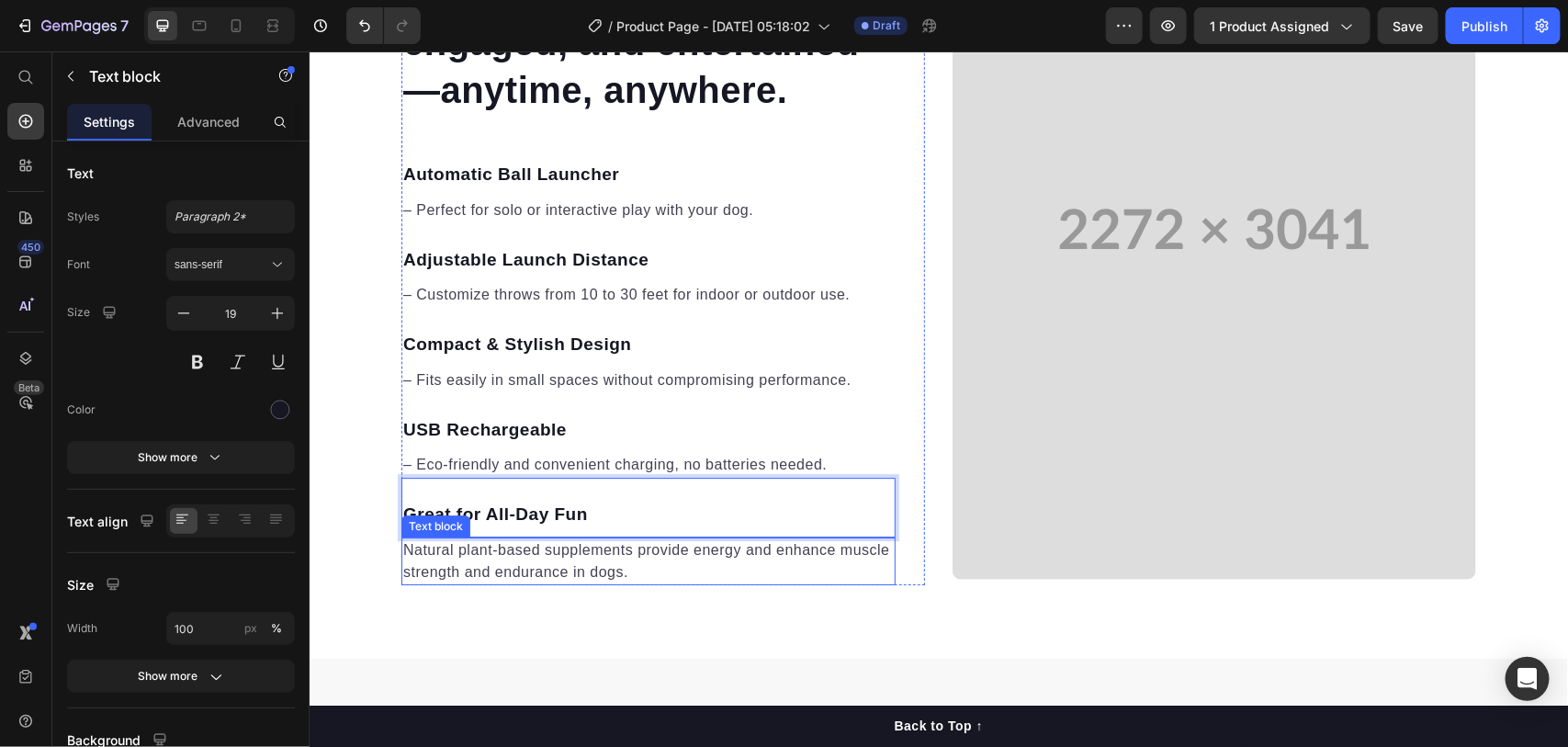 click on "Natural plant-based supplements provide energy and enhance muscle strength and endurance in dogs." at bounding box center [648, 560] 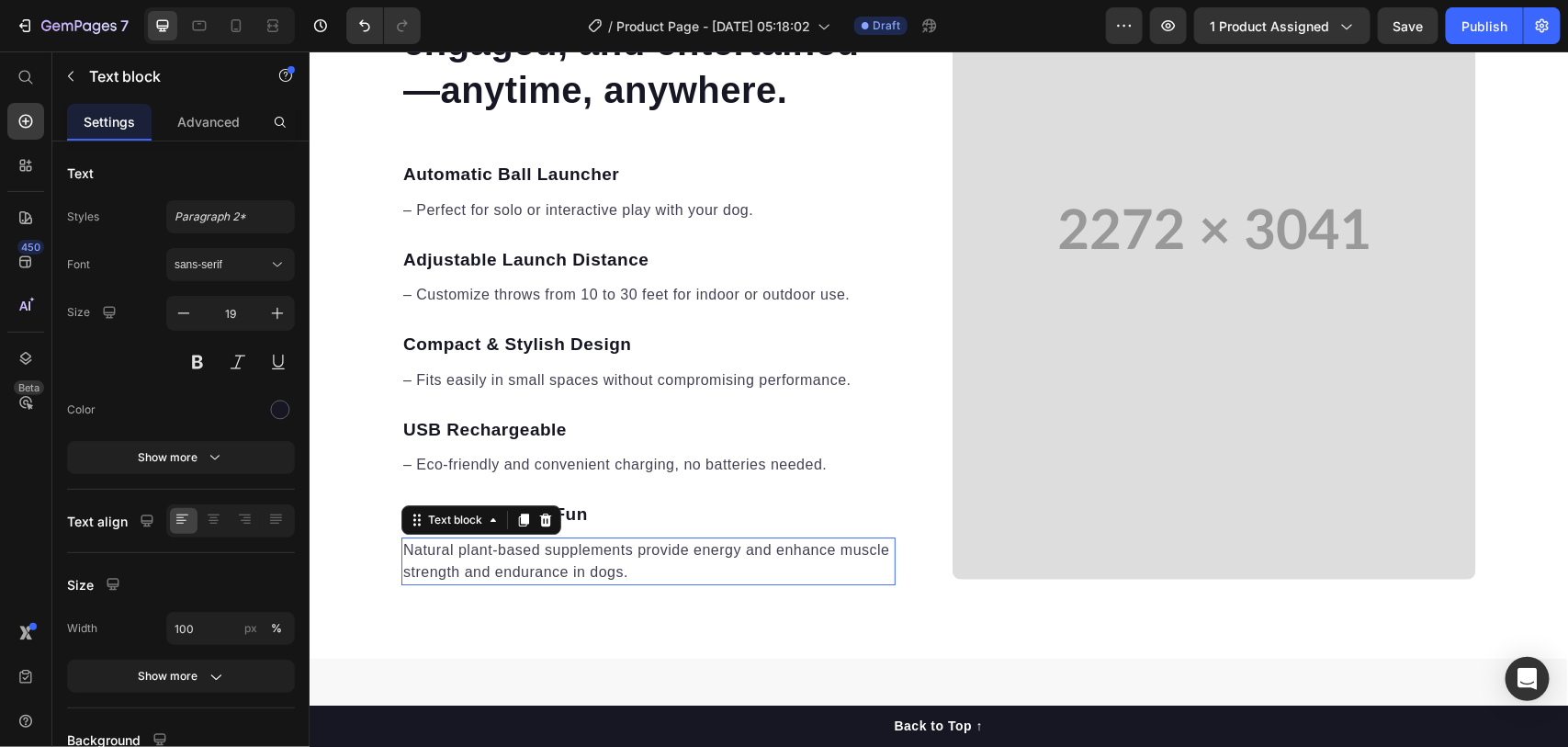 click on "Natural plant-based supplements provide energy and enhance muscle strength and endurance in dogs." at bounding box center [648, 560] 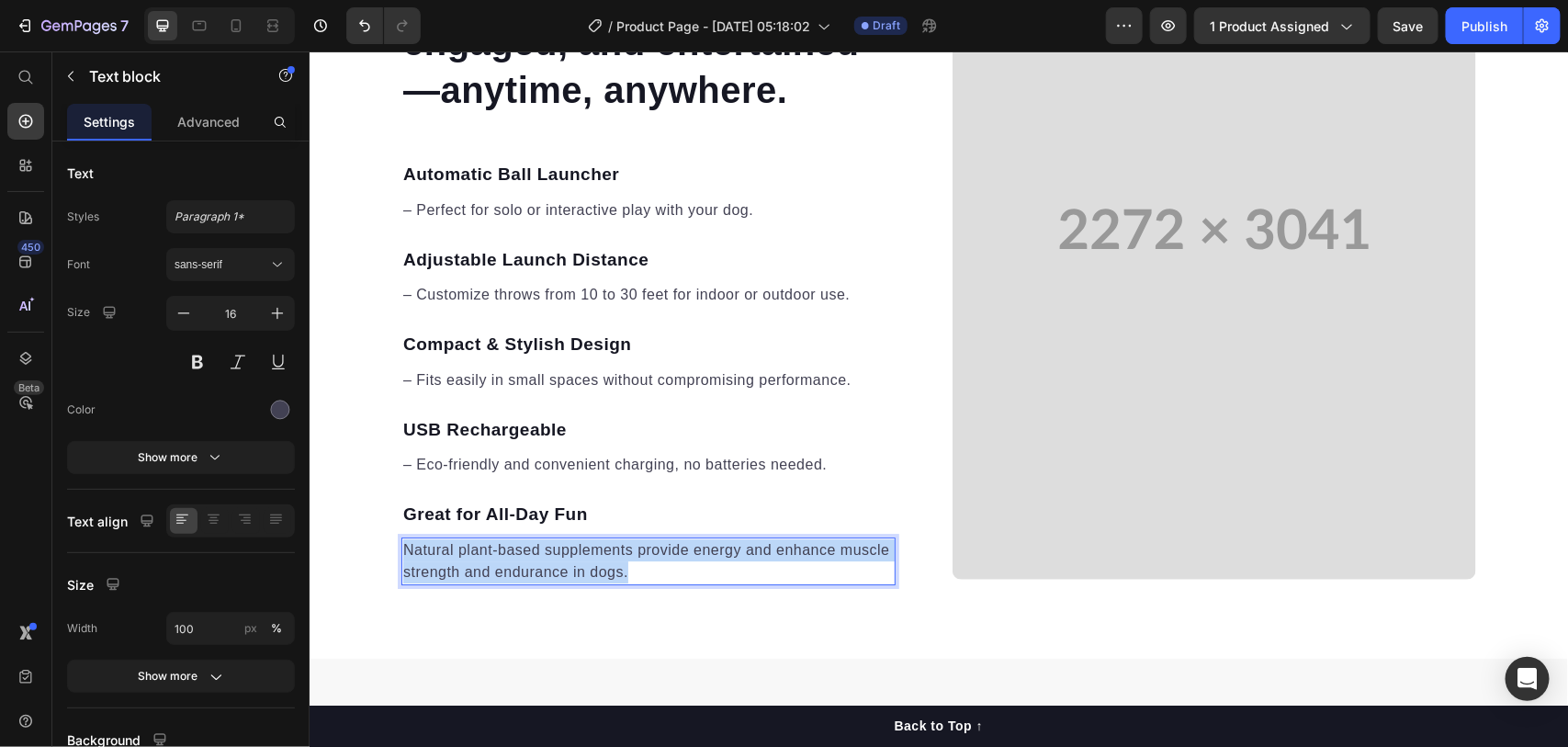 scroll, scrollTop: 2335, scrollLeft: 0, axis: vertical 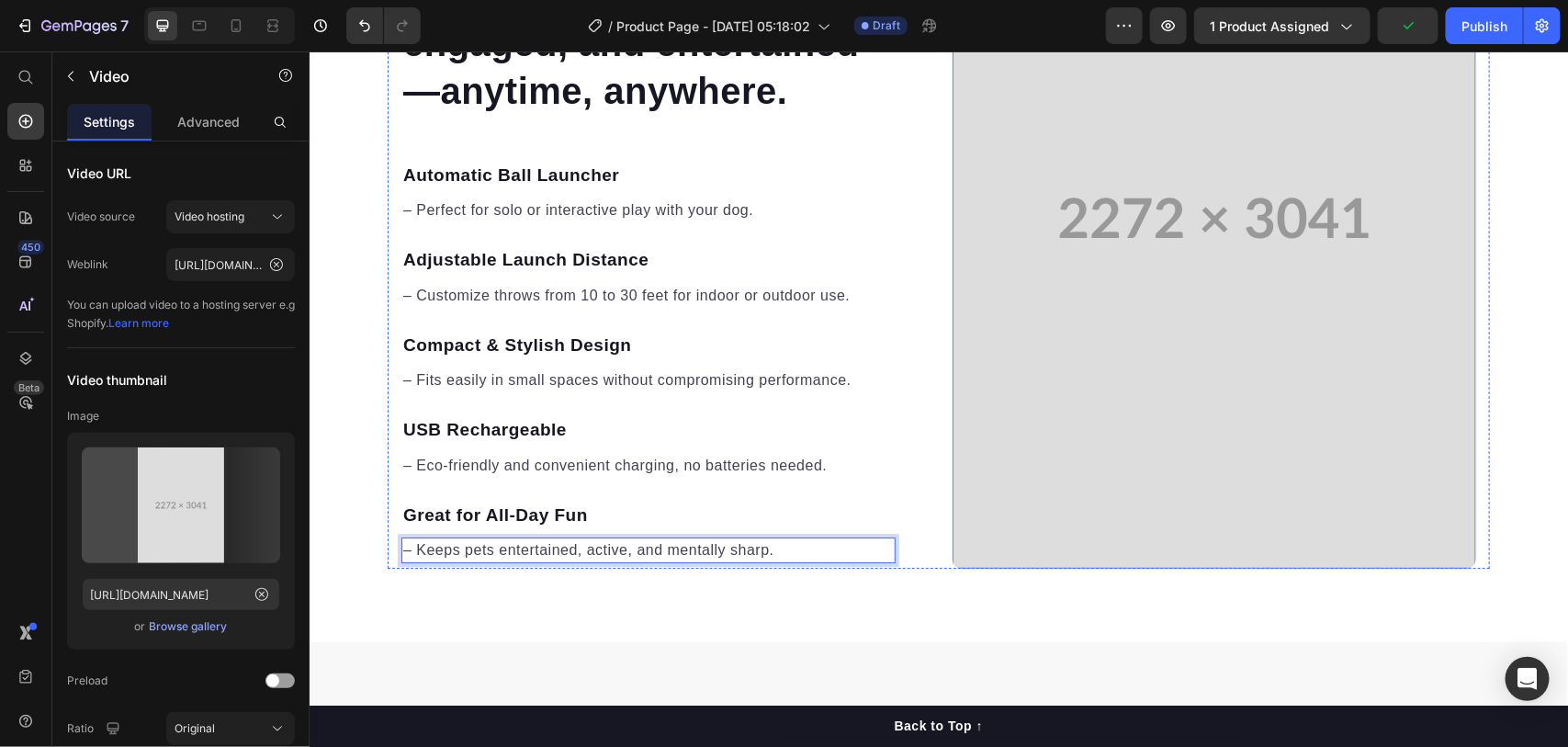 click at bounding box center [1213, 217] 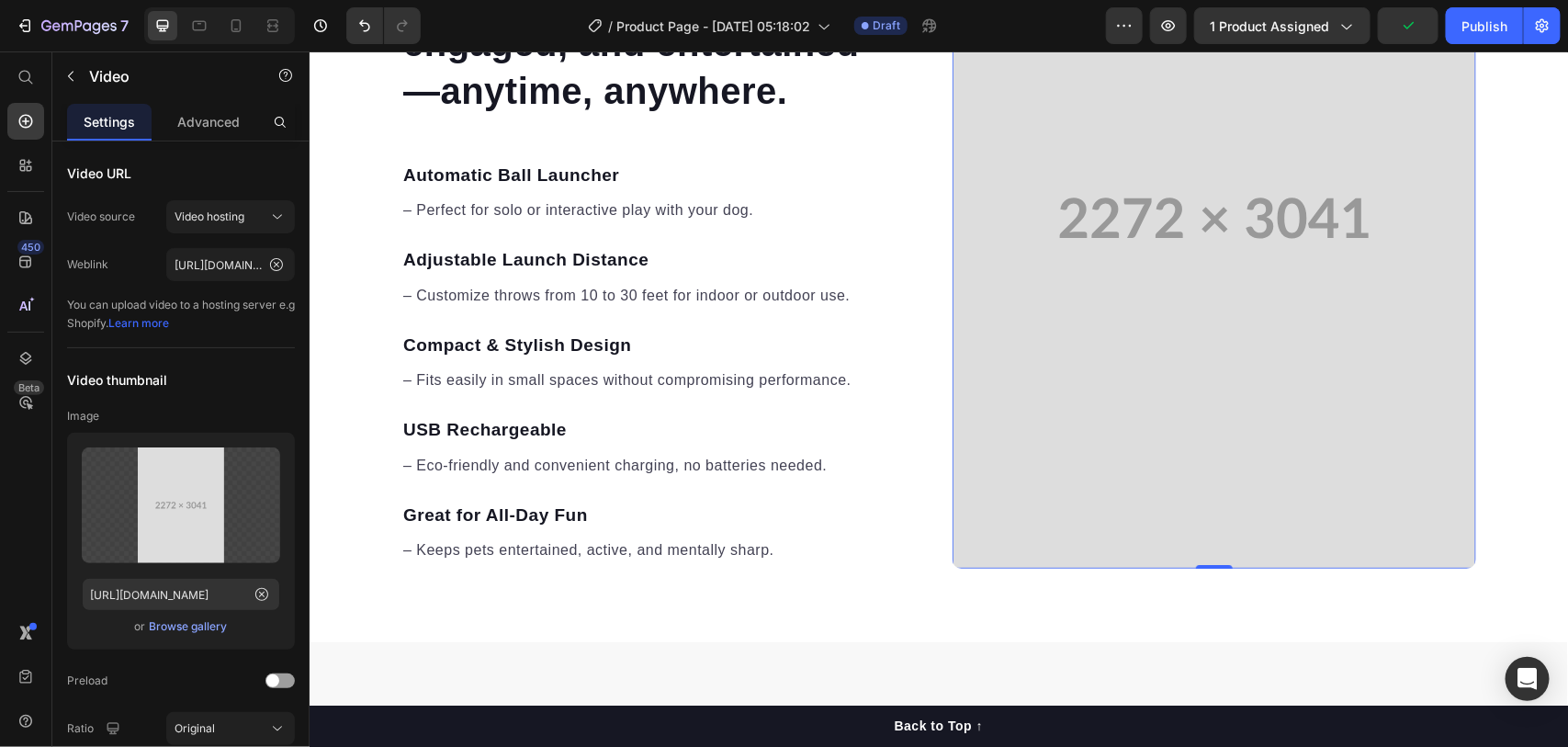 scroll, scrollTop: 2028, scrollLeft: 0, axis: vertical 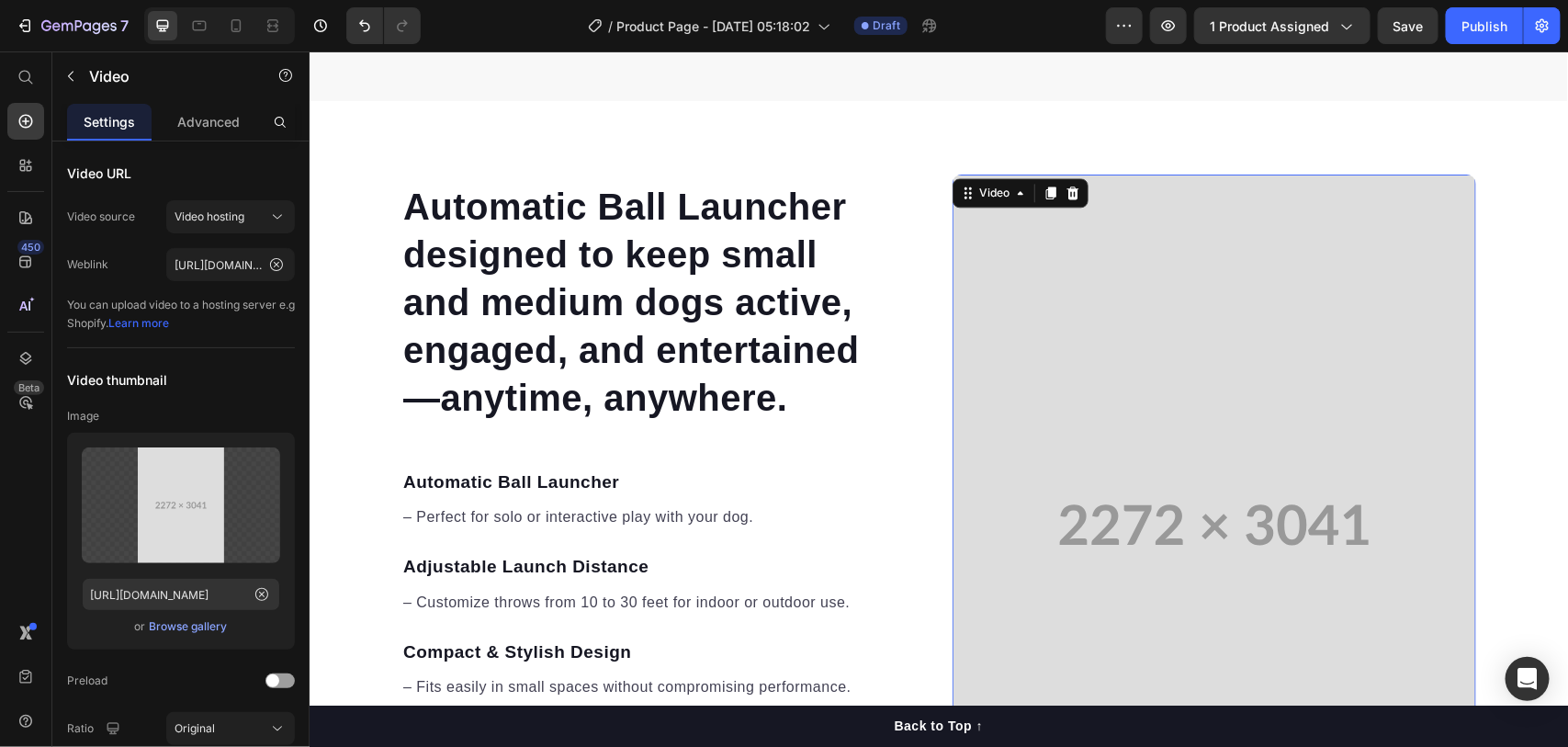 click at bounding box center [1213, 524] 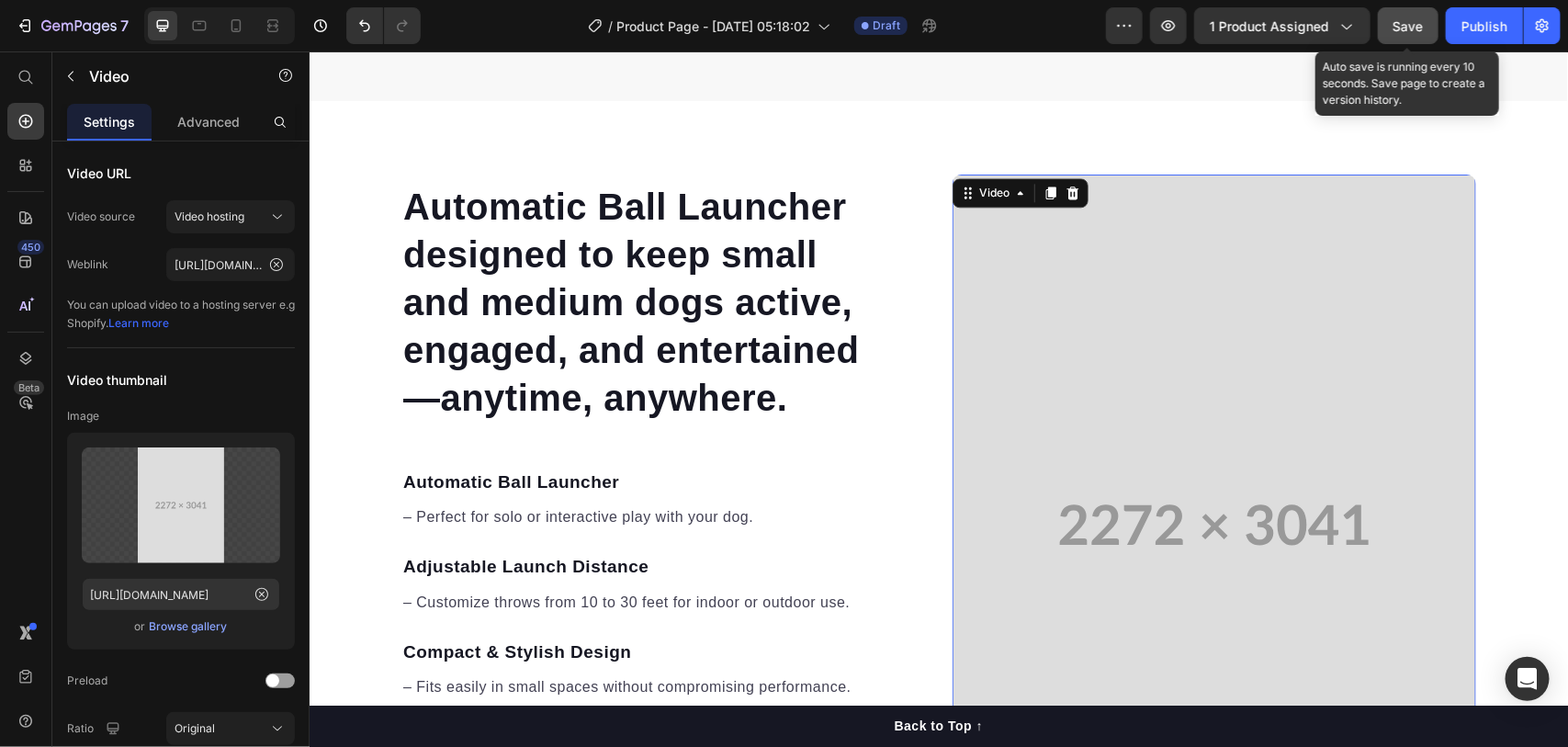 click on "Save" at bounding box center (1408, 26) 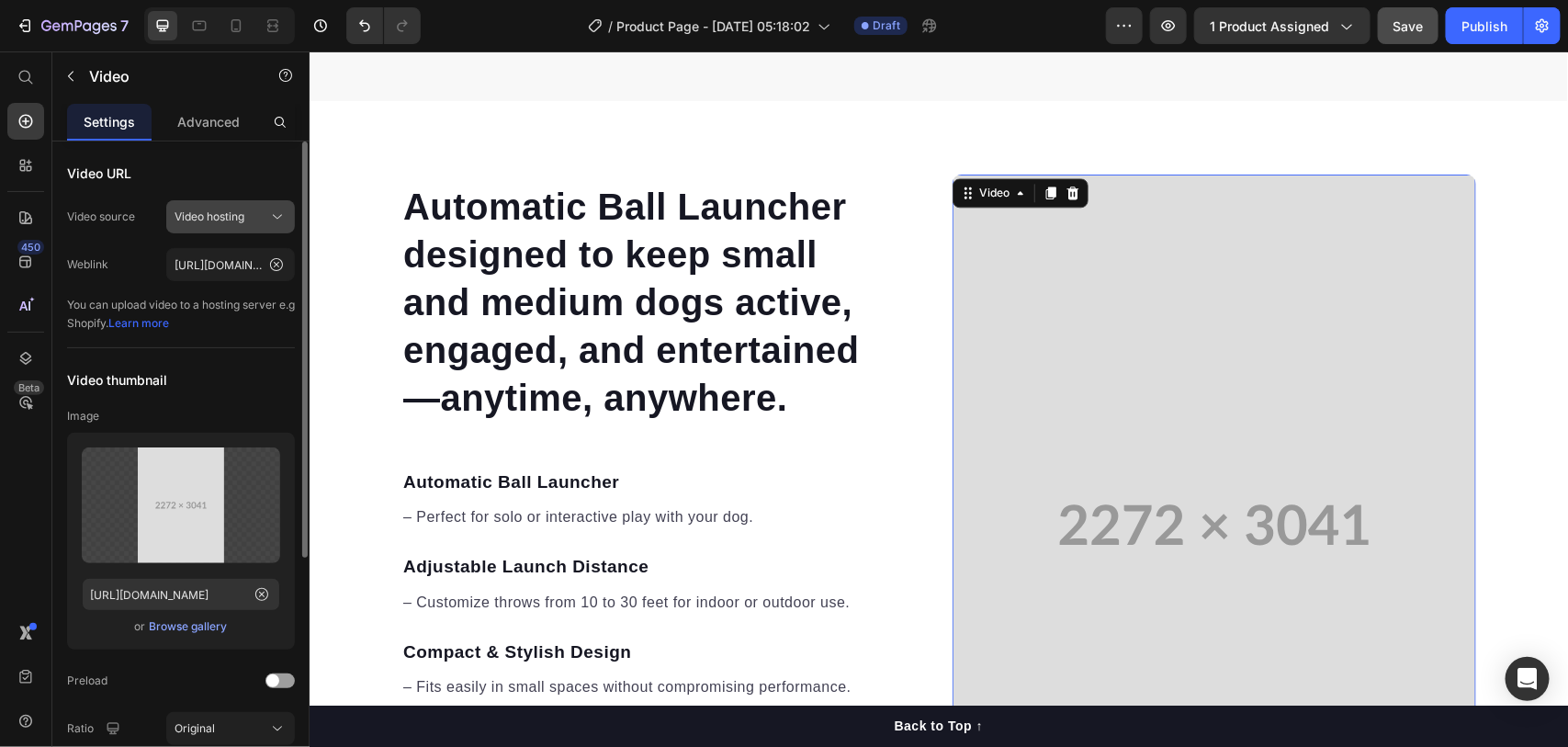 click 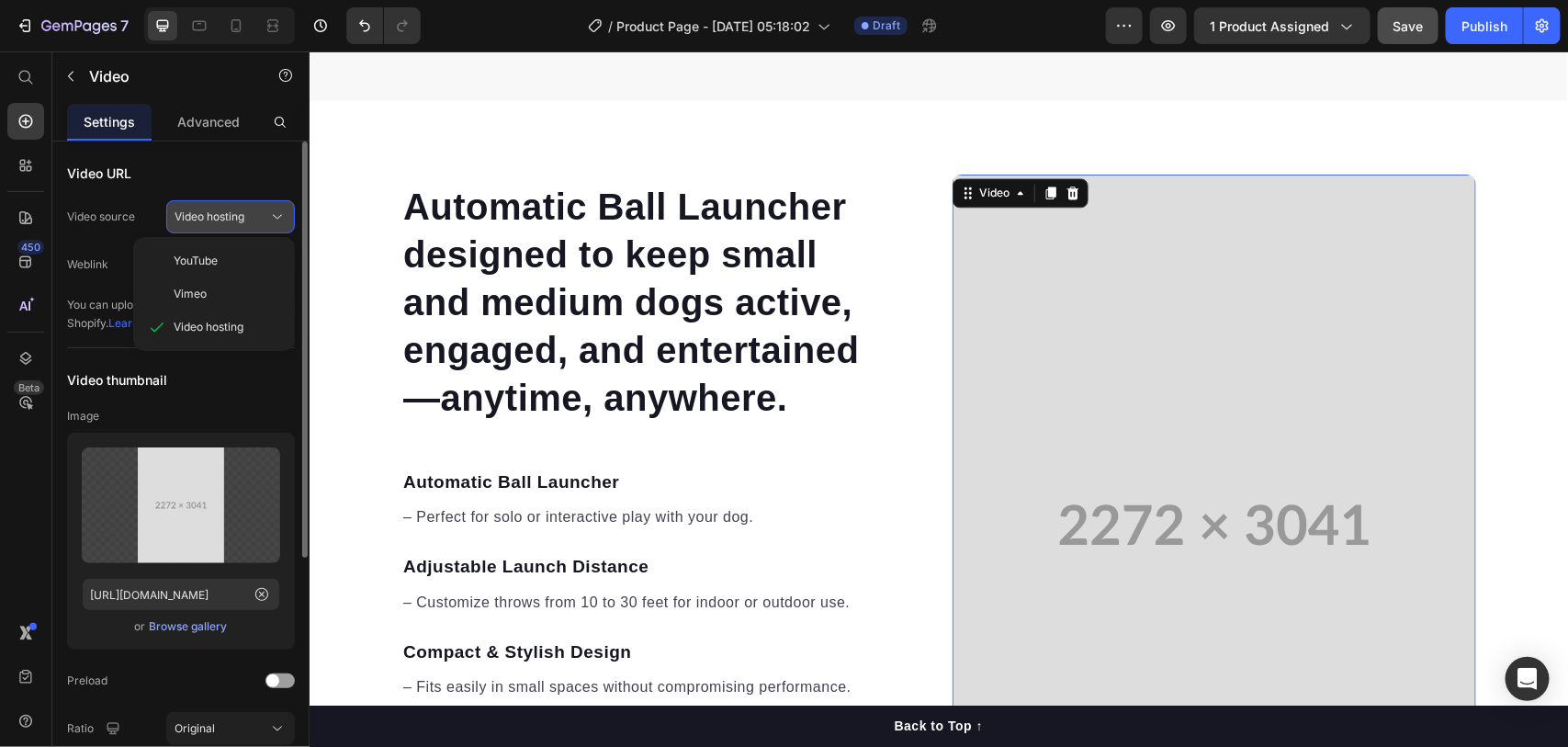 click 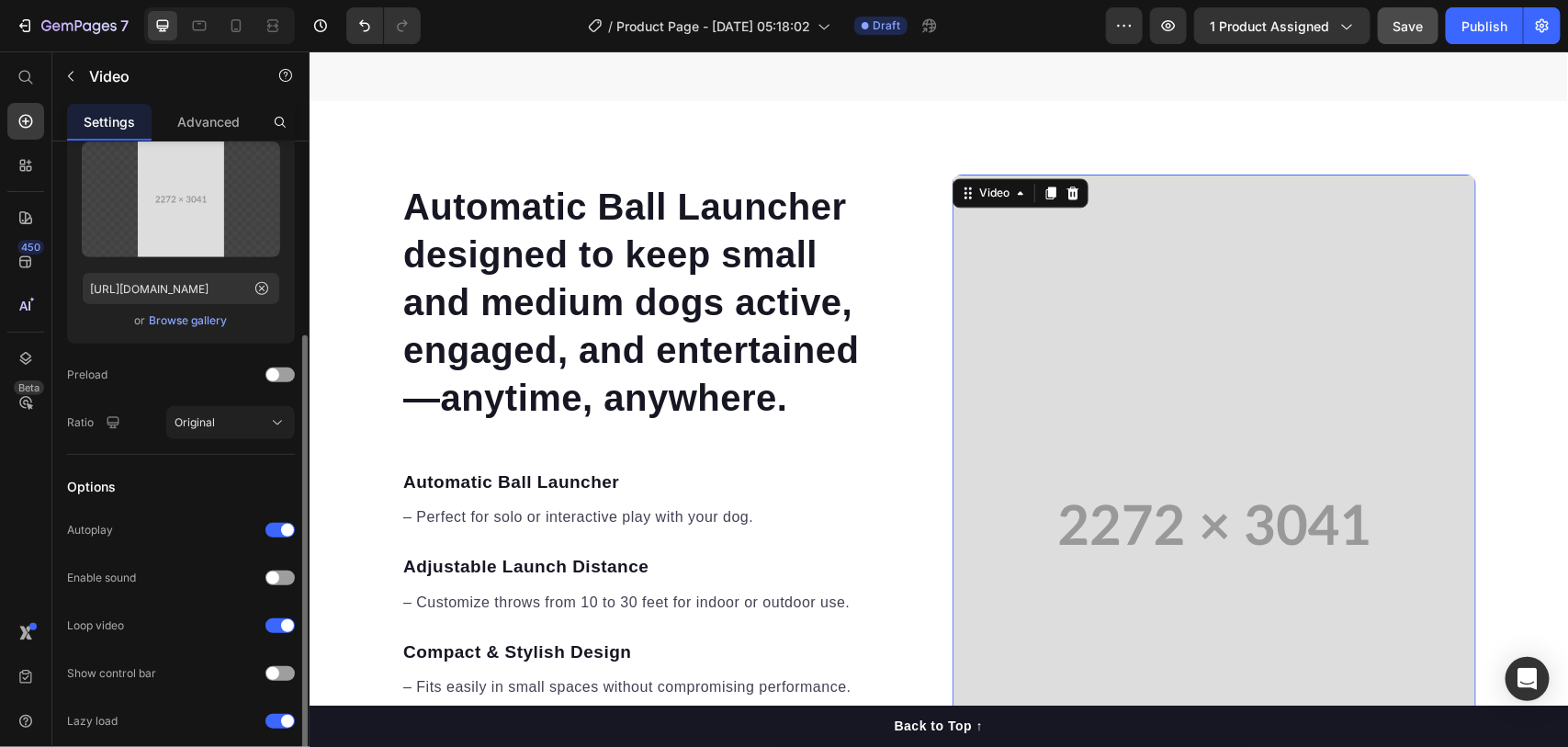 scroll, scrollTop: 0, scrollLeft: 0, axis: both 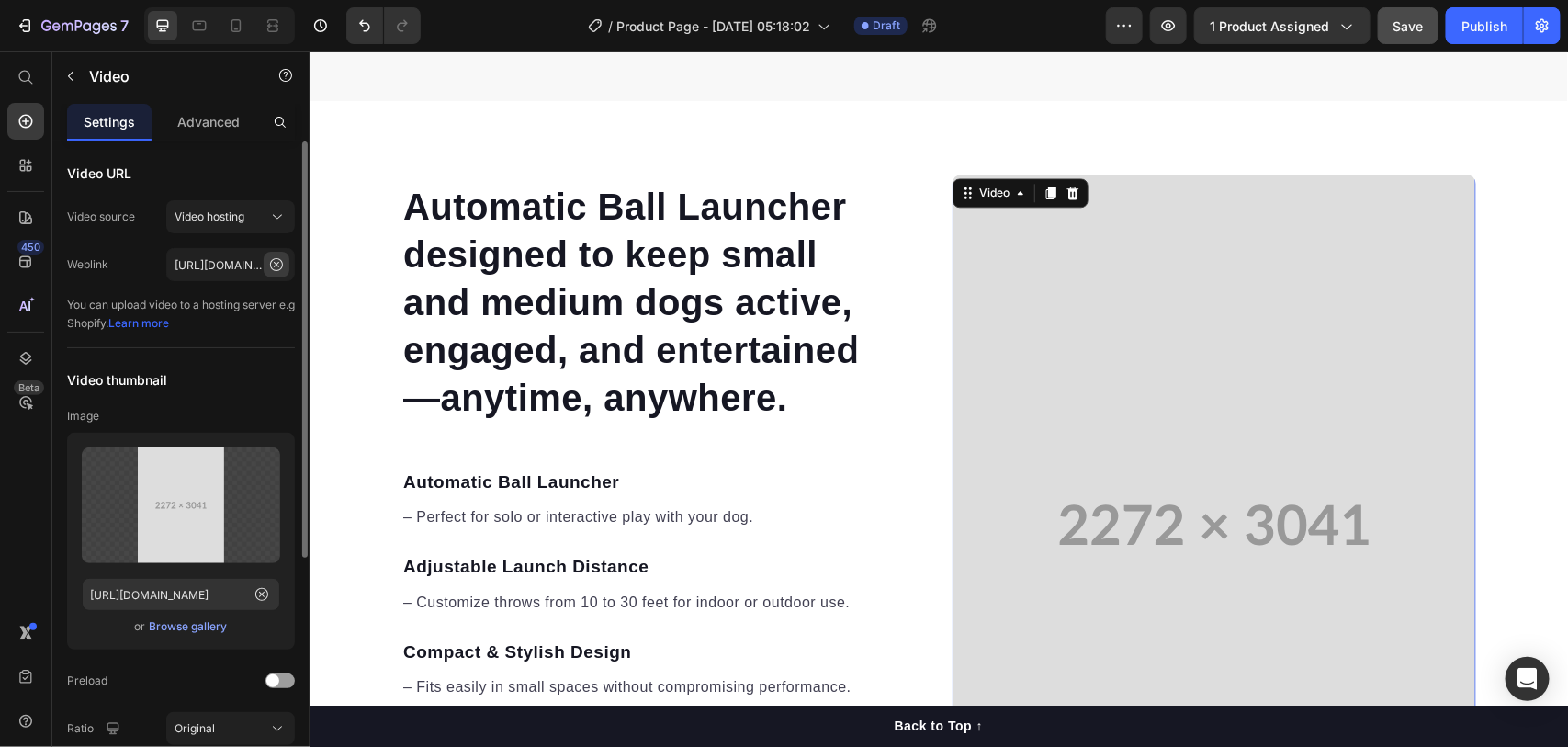 click 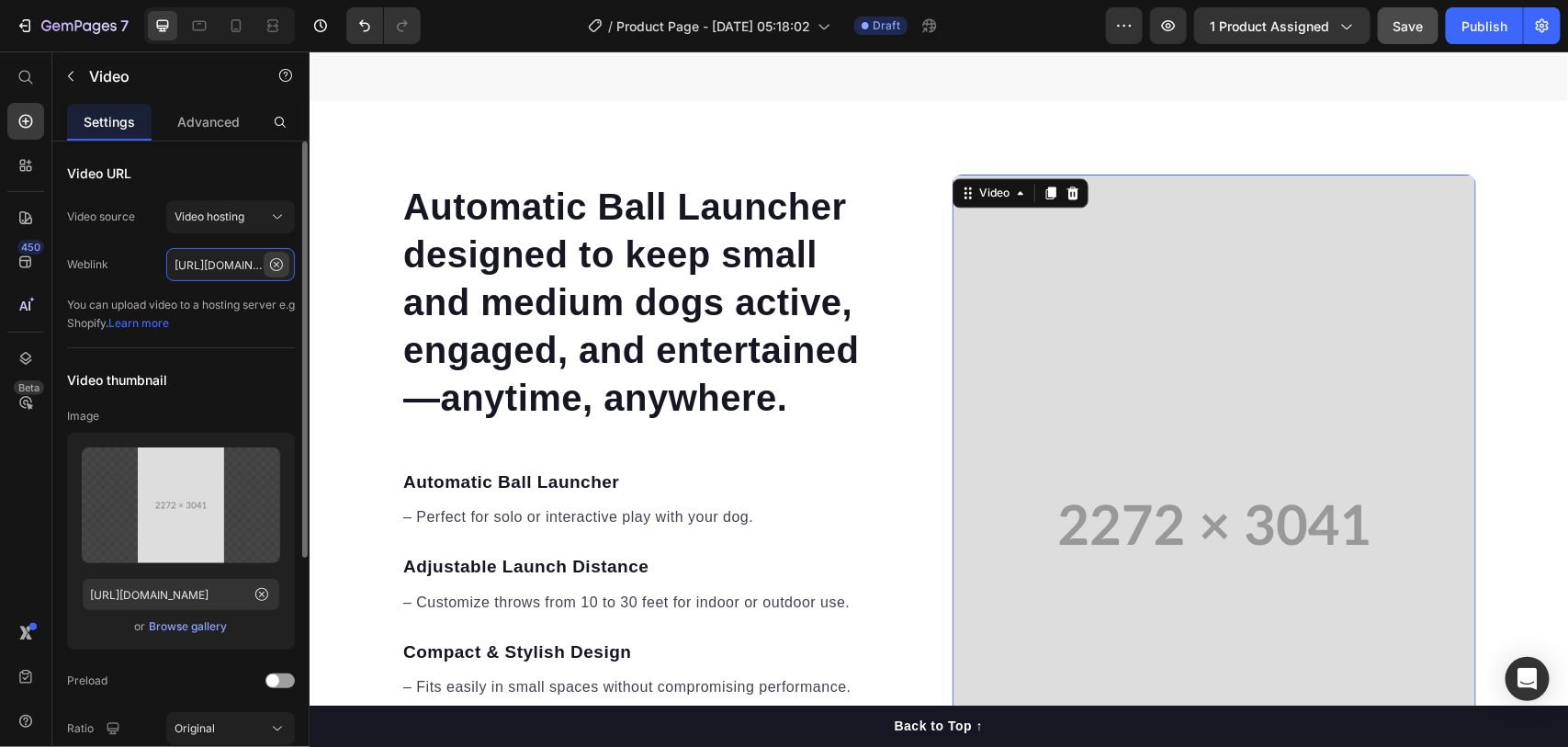 type 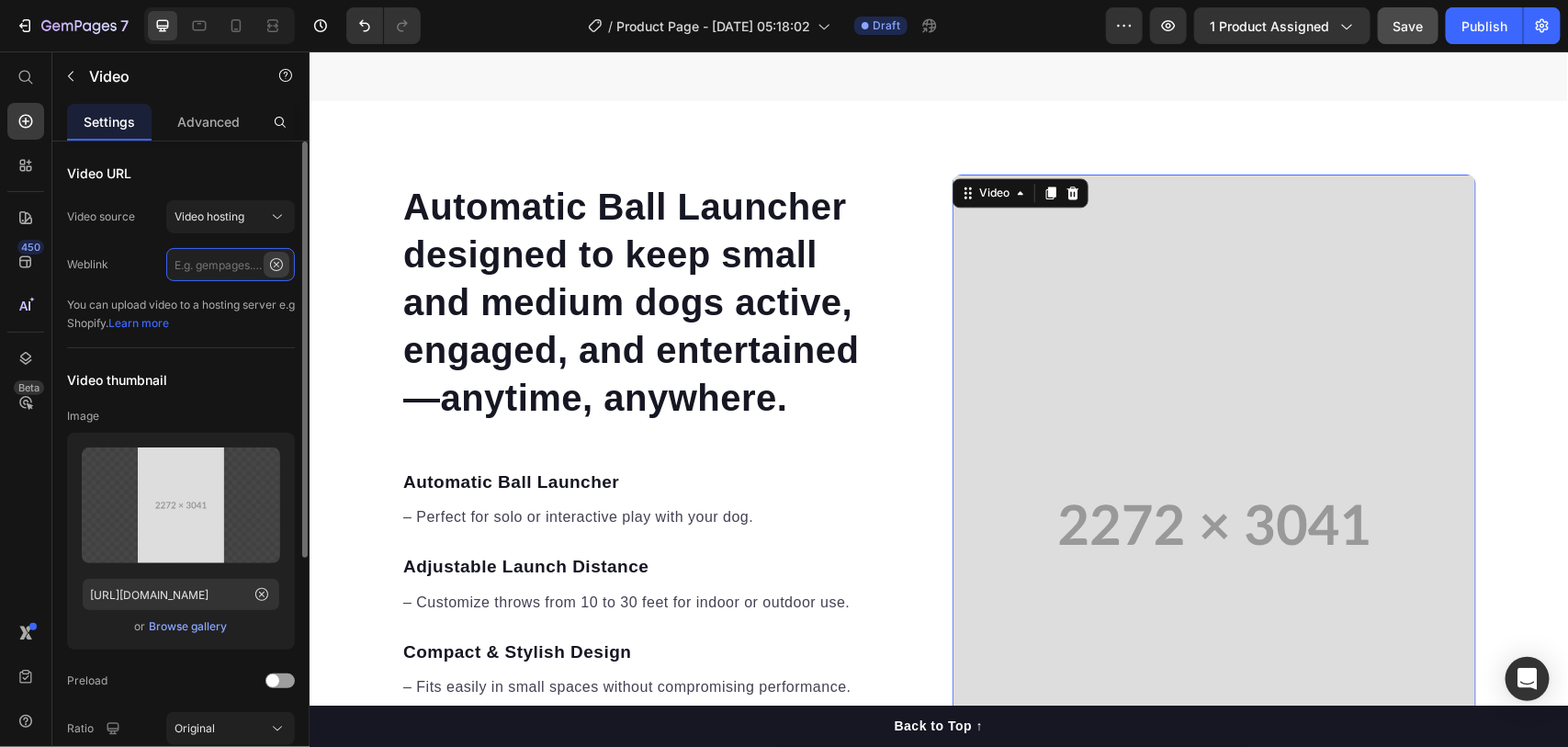scroll, scrollTop: 0, scrollLeft: 0, axis: both 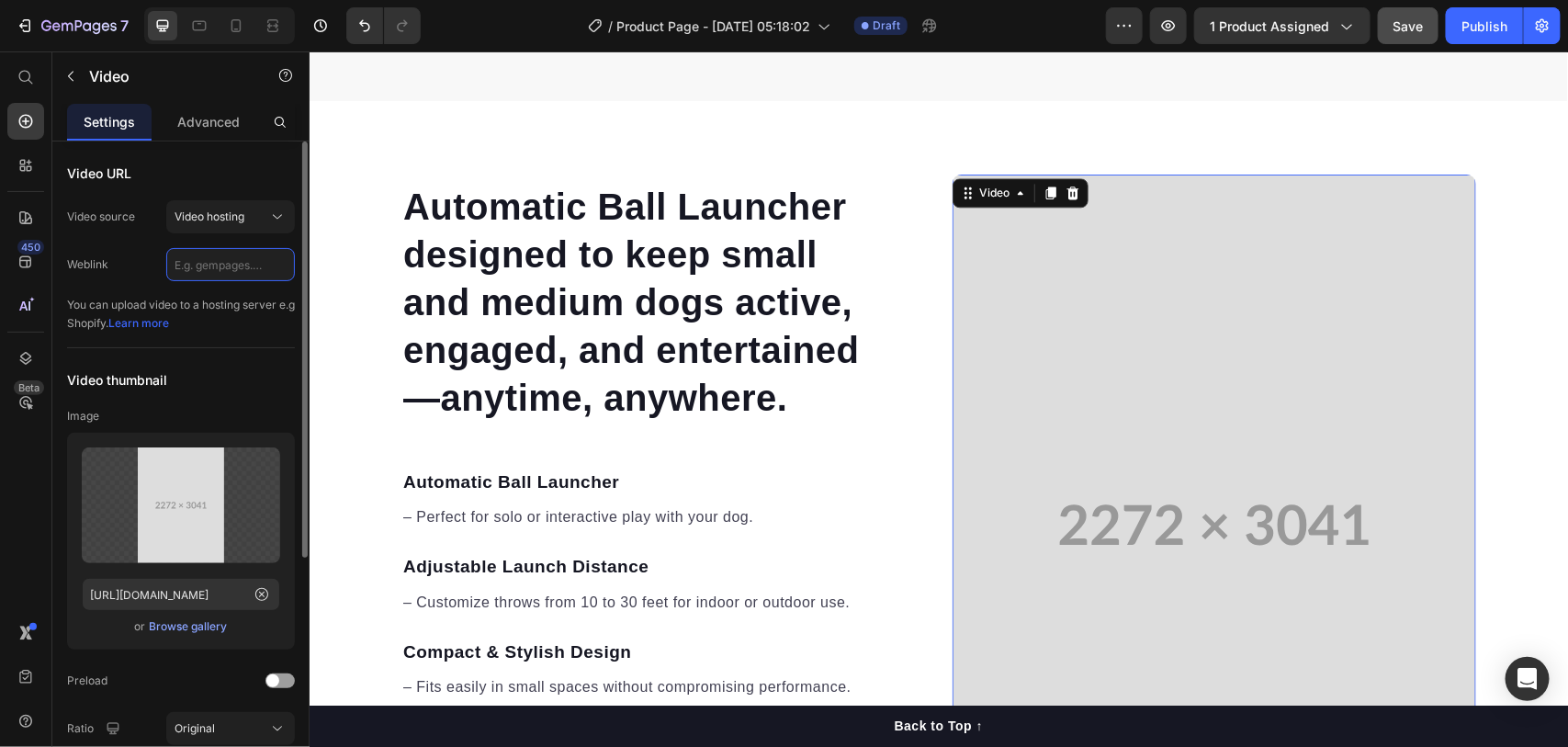 click 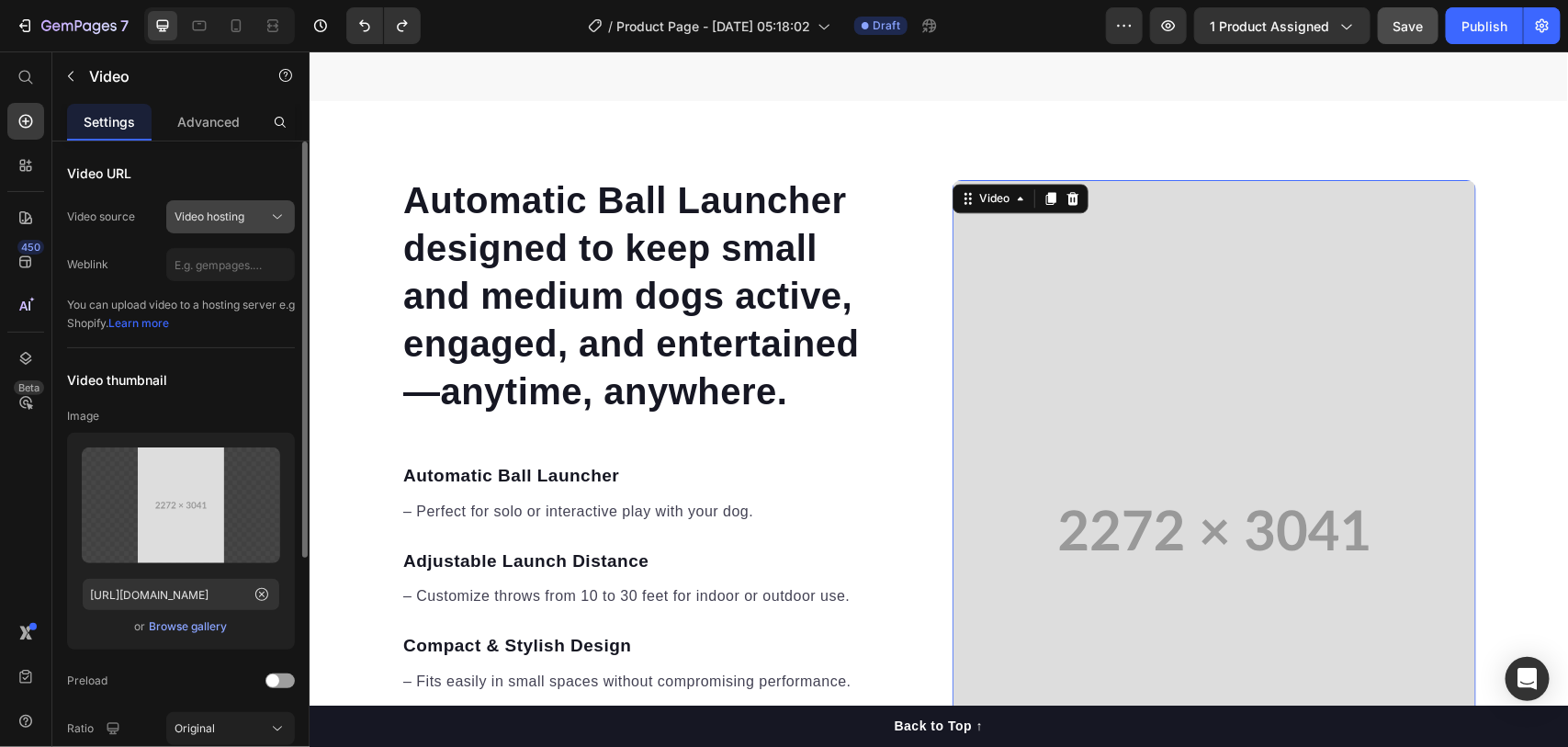 click on "Video hosting" 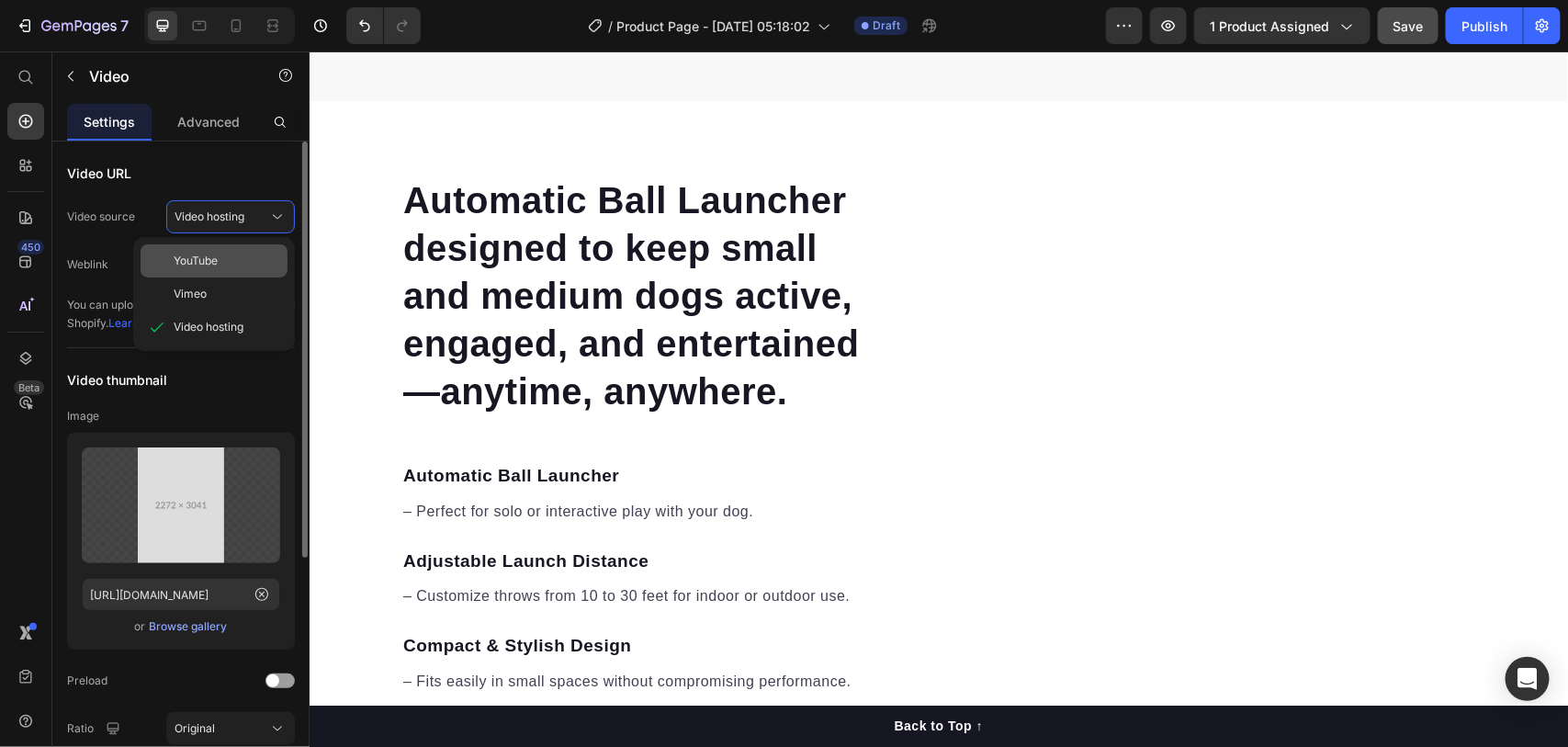 click on "YouTube" 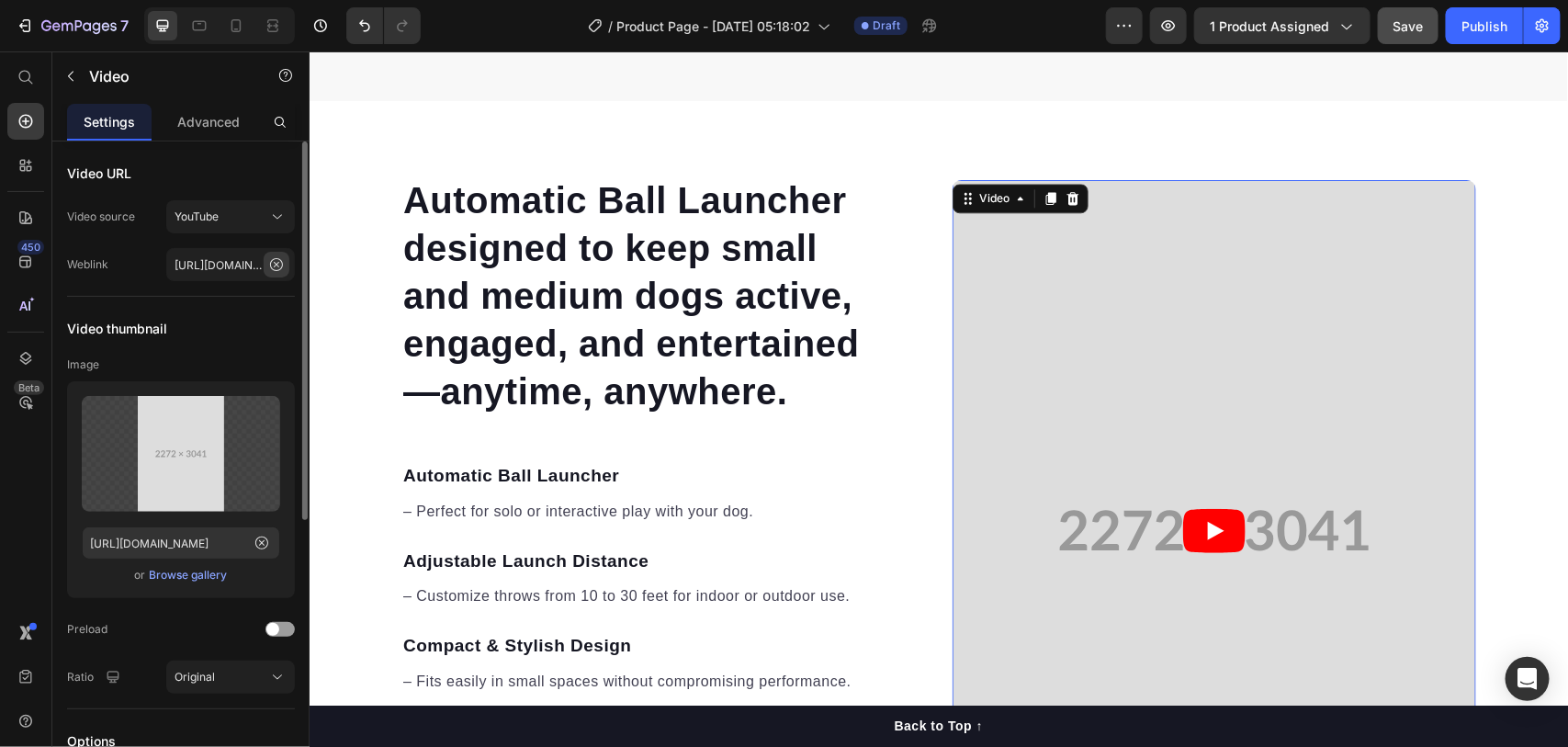 click 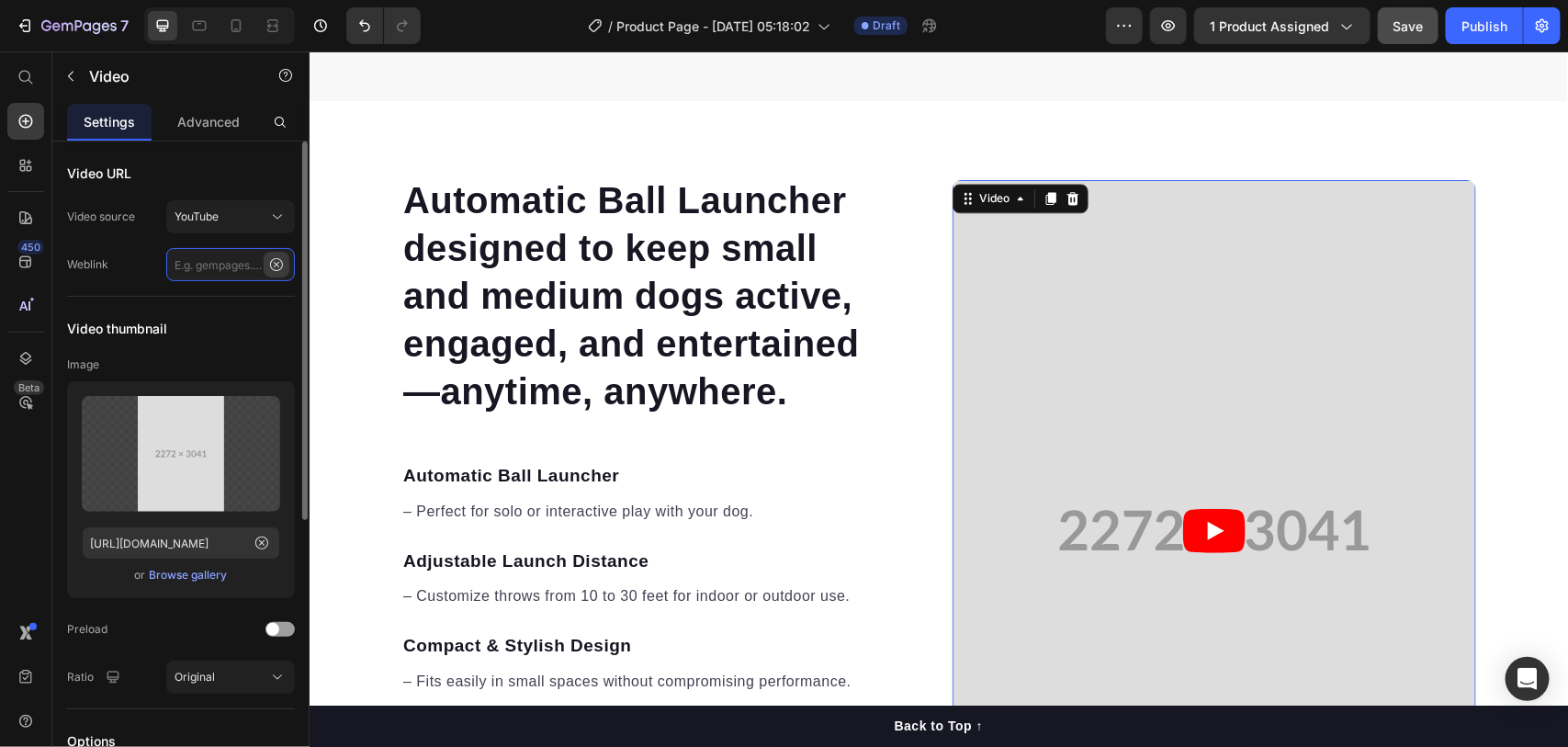 scroll, scrollTop: 0, scrollLeft: 0, axis: both 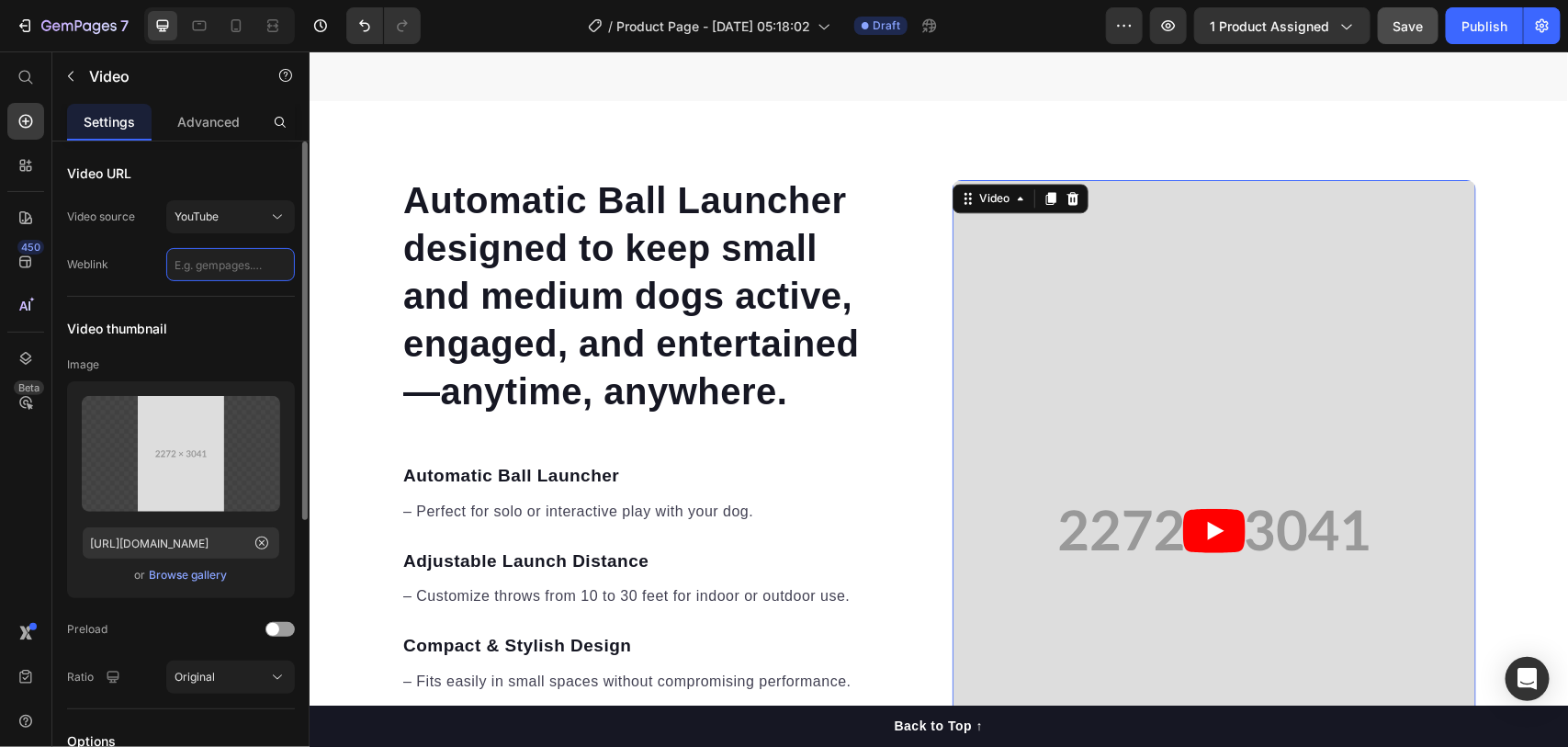 paste on "[URL][DOMAIN_NAME]" 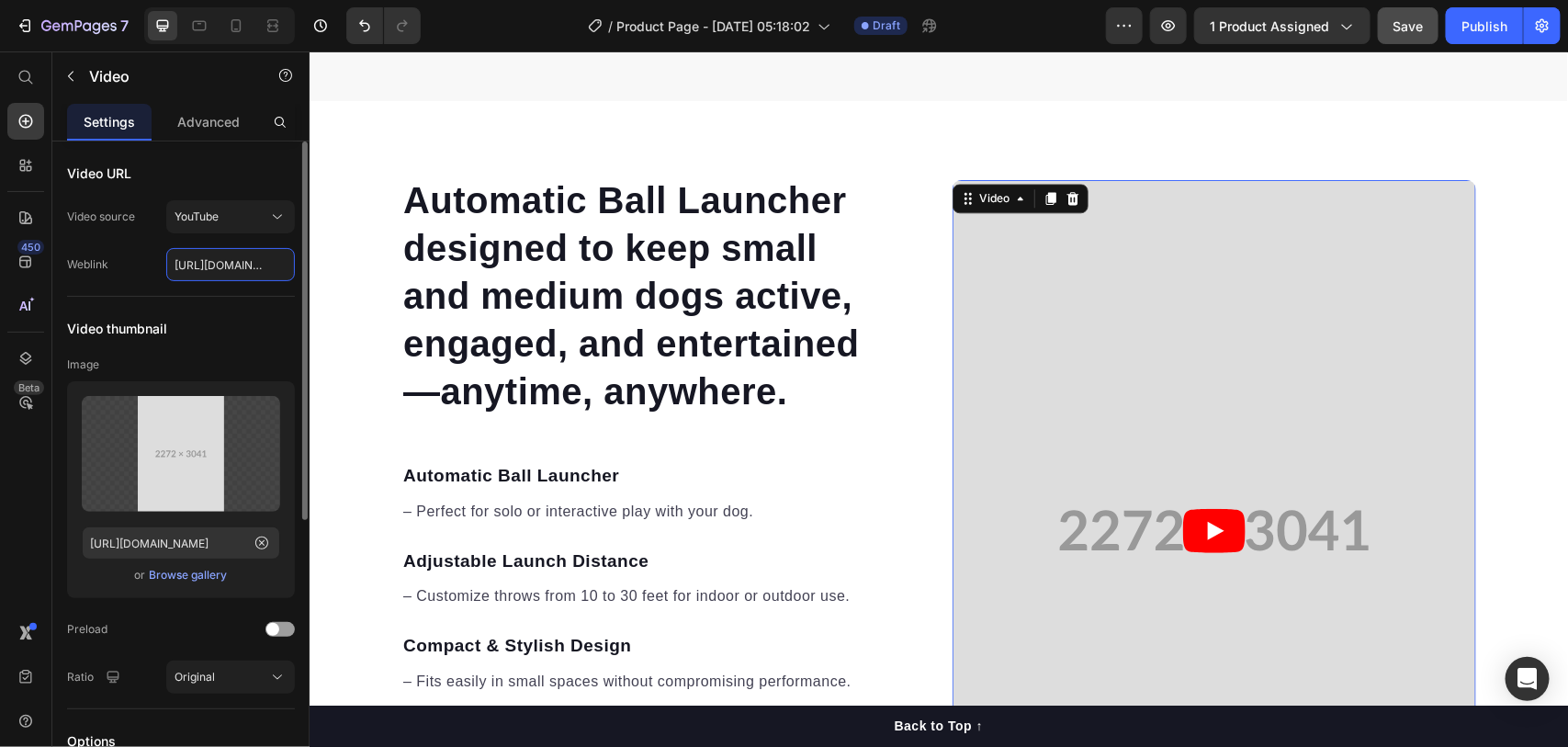 scroll, scrollTop: 0, scrollLeft: 152, axis: horizontal 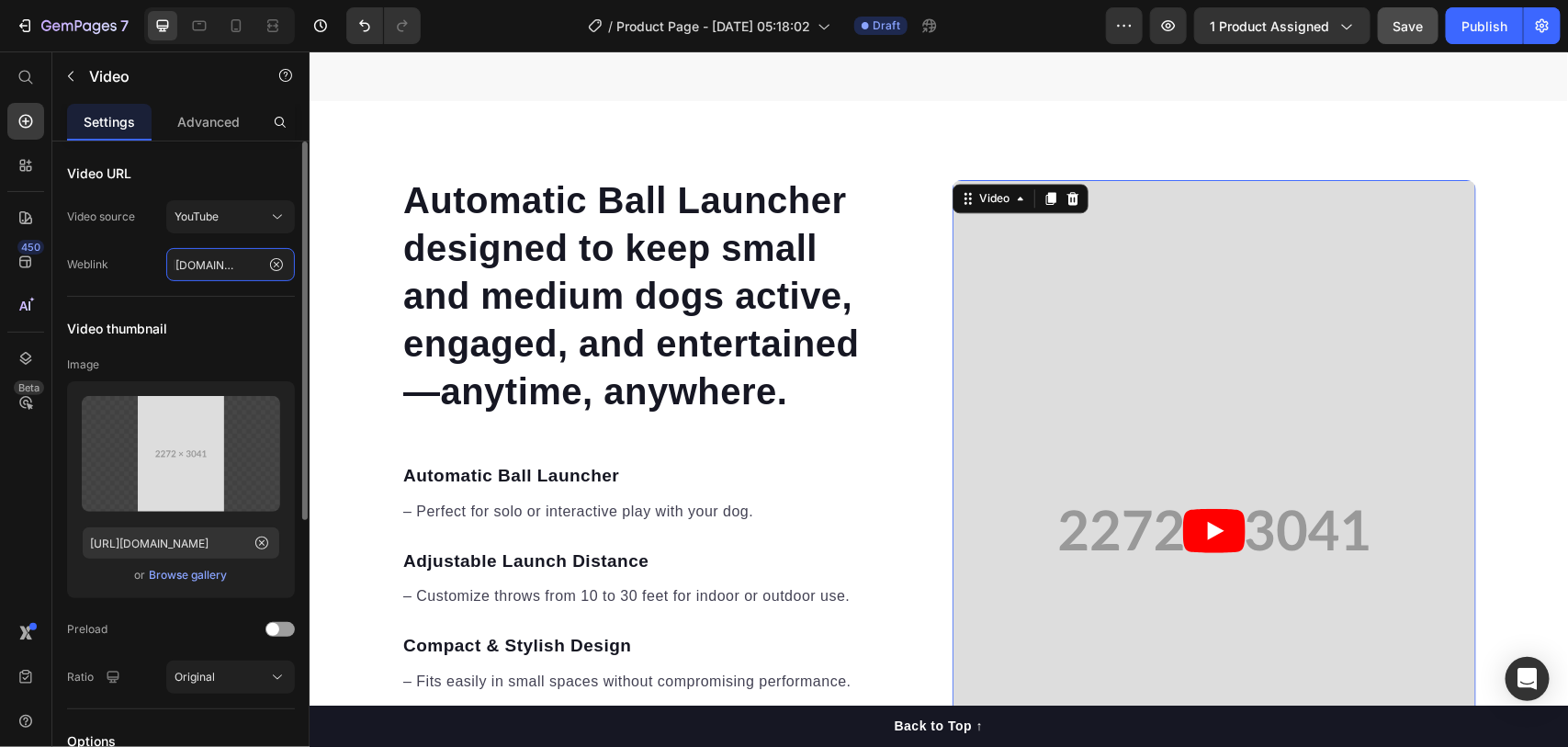 type on "[URL][DOMAIN_NAME]" 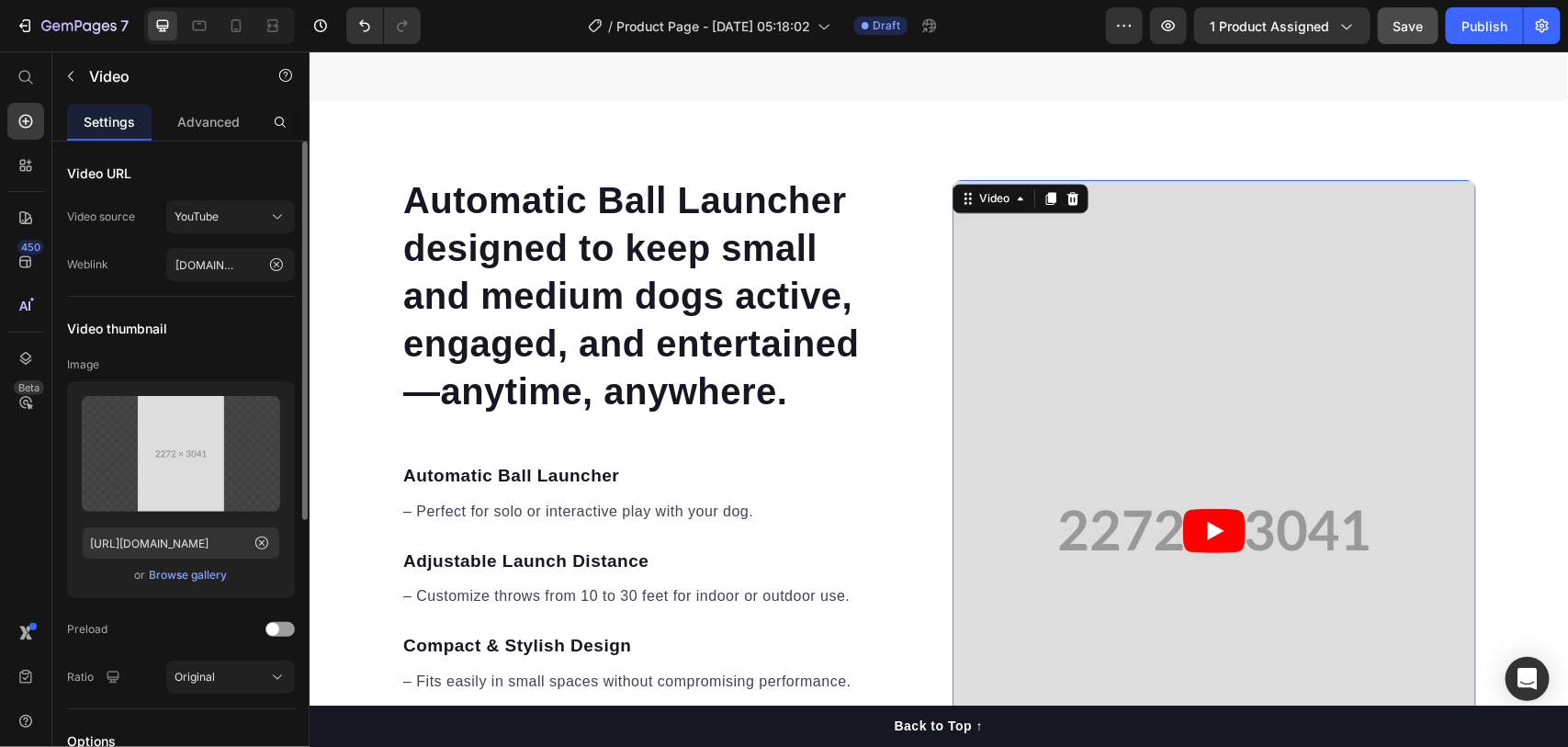 click on "Video URL Video source YouTube Weblink [URL][DOMAIN_NAME]" 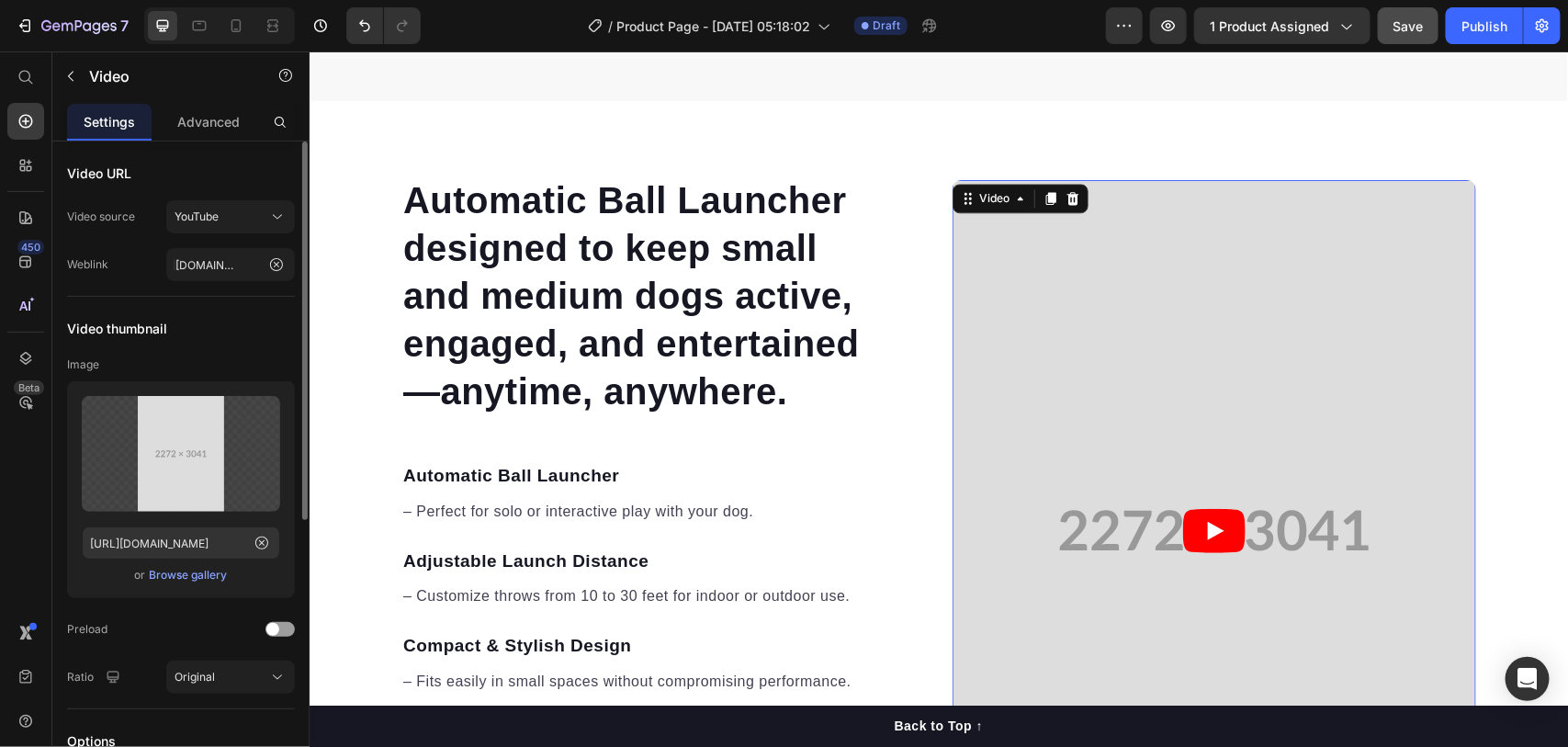 scroll, scrollTop: 0, scrollLeft: 0, axis: both 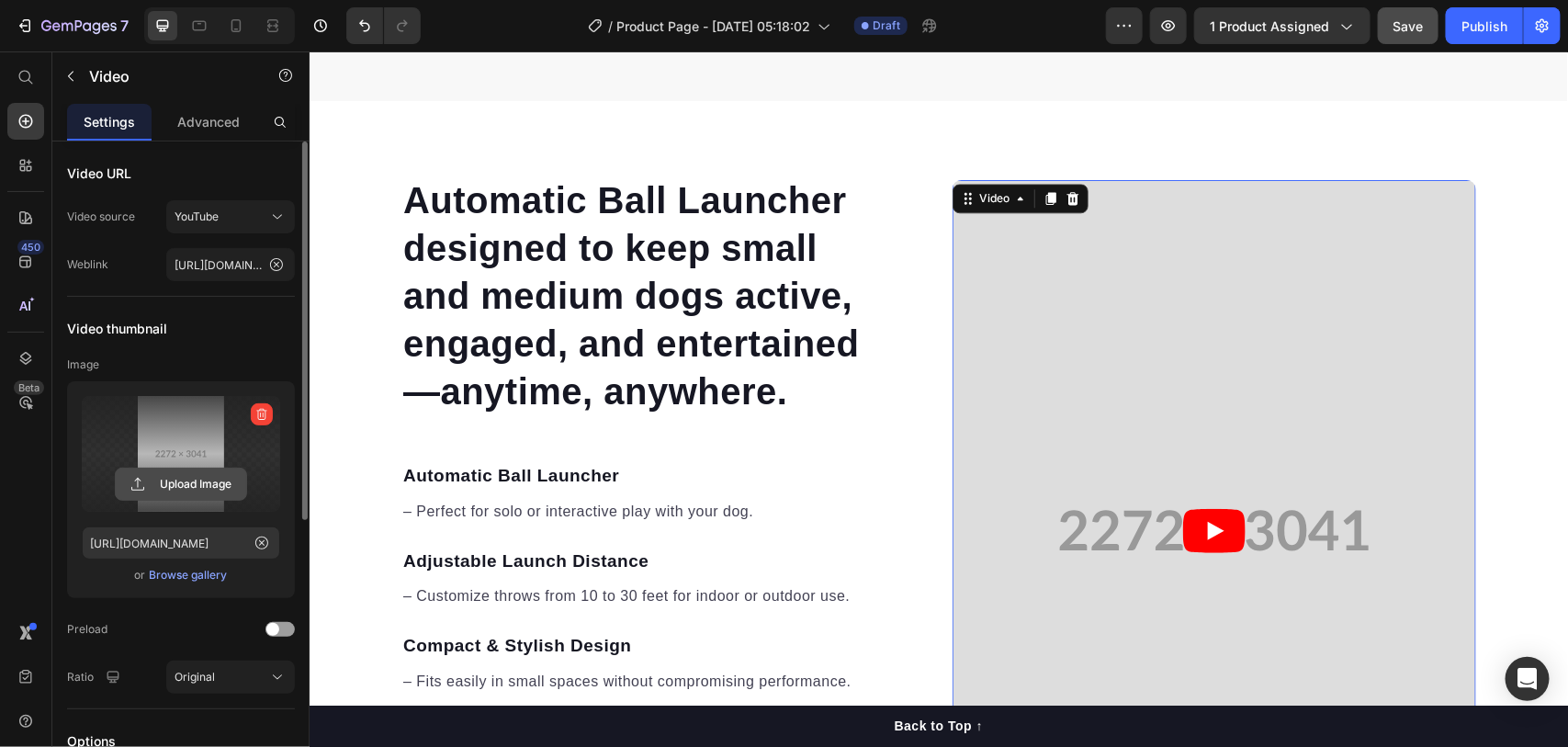 click 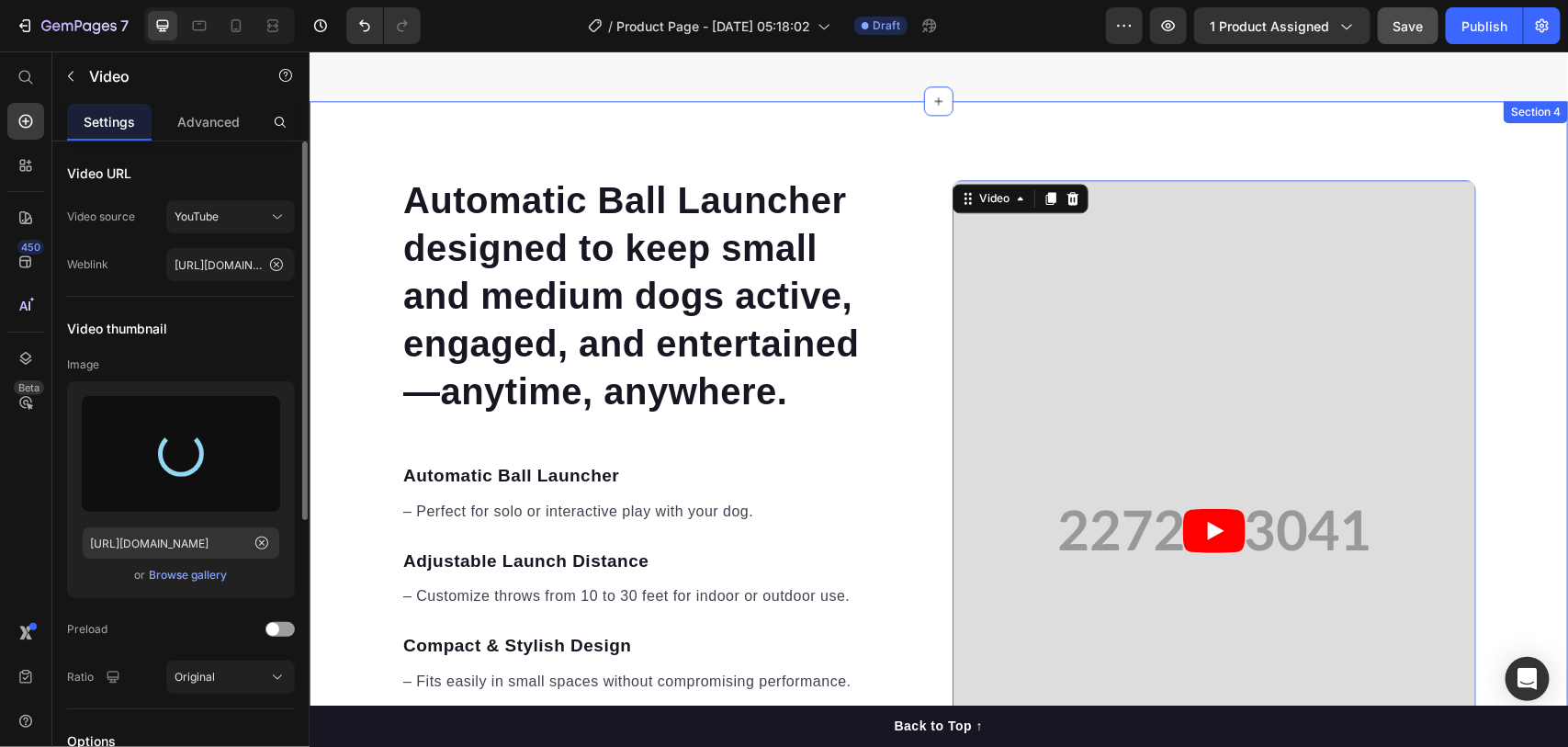 type on "[URL][DOMAIN_NAME]" 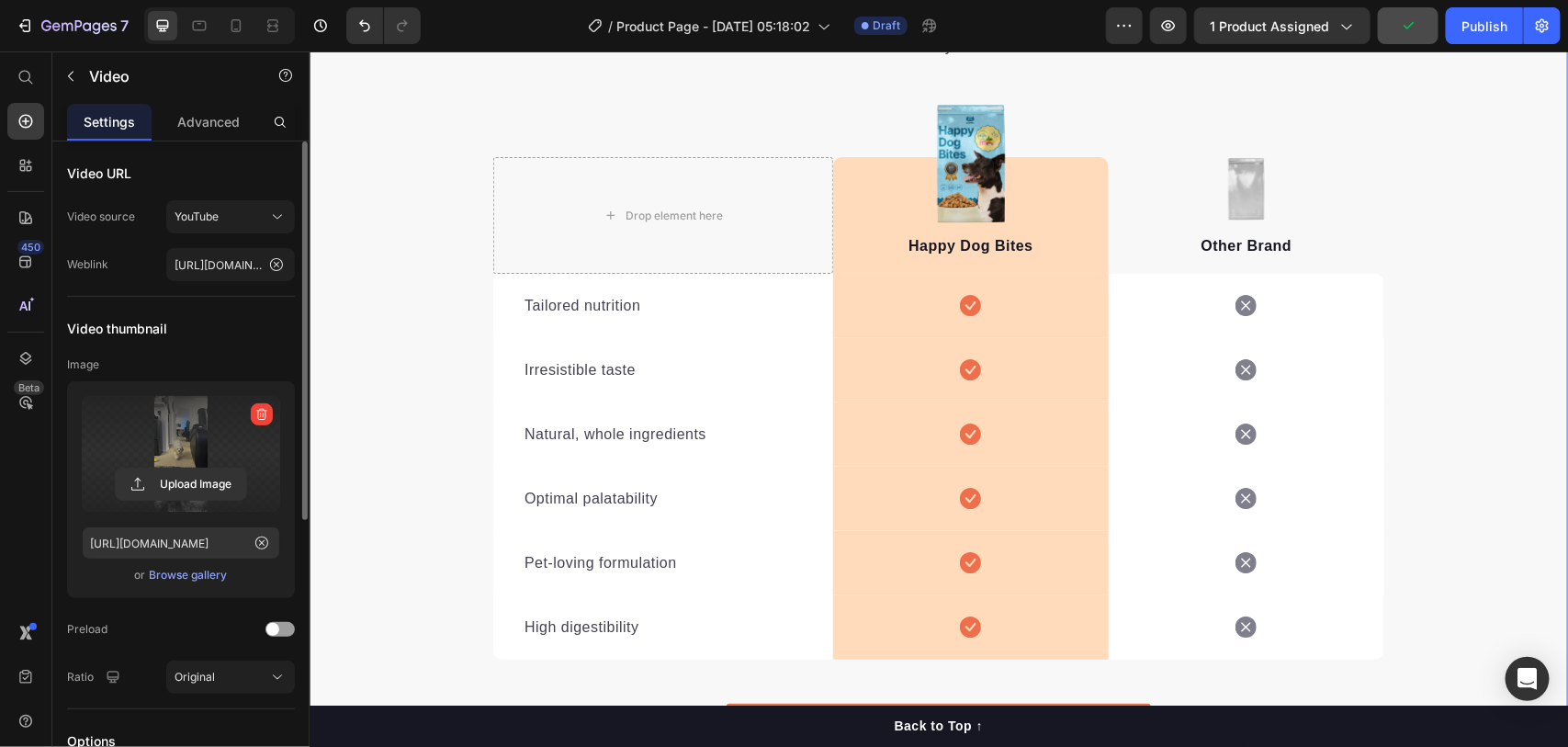 scroll, scrollTop: 3254, scrollLeft: 0, axis: vertical 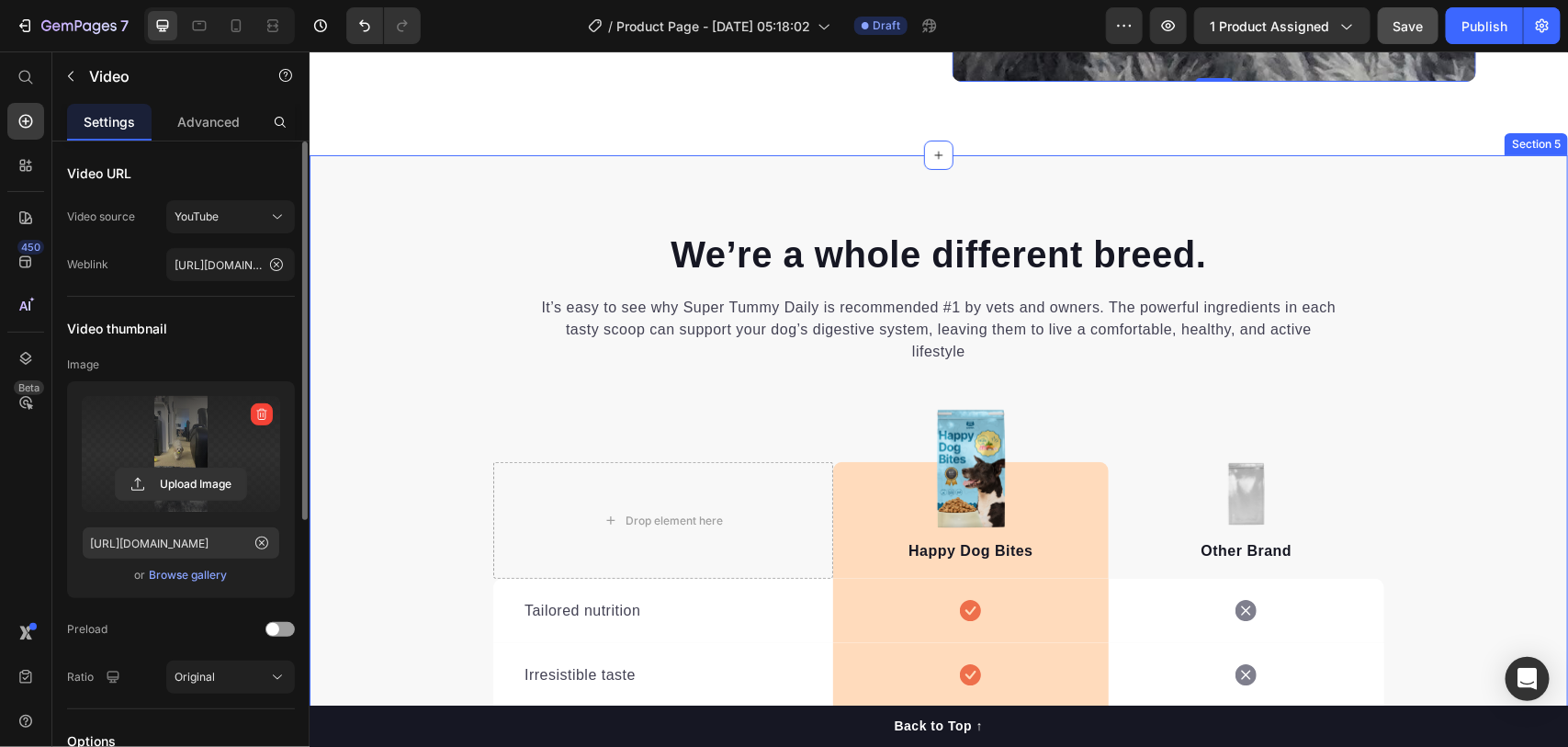 click on "We’re a whole different breed. Heading It’s easy to see why Super Tummy Daily is recommended #1 by vets and owners. The powerful ingredients in each tasty scoop can support your dog’s digestive system, leaving them to live a comfortable, healthy, and active lifestyle Text block Row
Drop element here Image Happy Dog Bites Text block Row Image Other Brand Text block Row Tailored nutrition Text block
Icon Row
Icon Row Irresistible taste Text block
Icon Row
Icon Row Natural, whole ingredients Text block
Icon Row
Icon Row Optimal palatability Text block
Icon Row
Icon Row Pet-loving formulation Text block
Icon Row
Icon Row High digestibility Text block
Icon Row
Icon Row Row Start baking doggy delights Button *100% satisfaction. No fuss, 30-day money-back guarantee Text block Row" at bounding box center [938, 660] 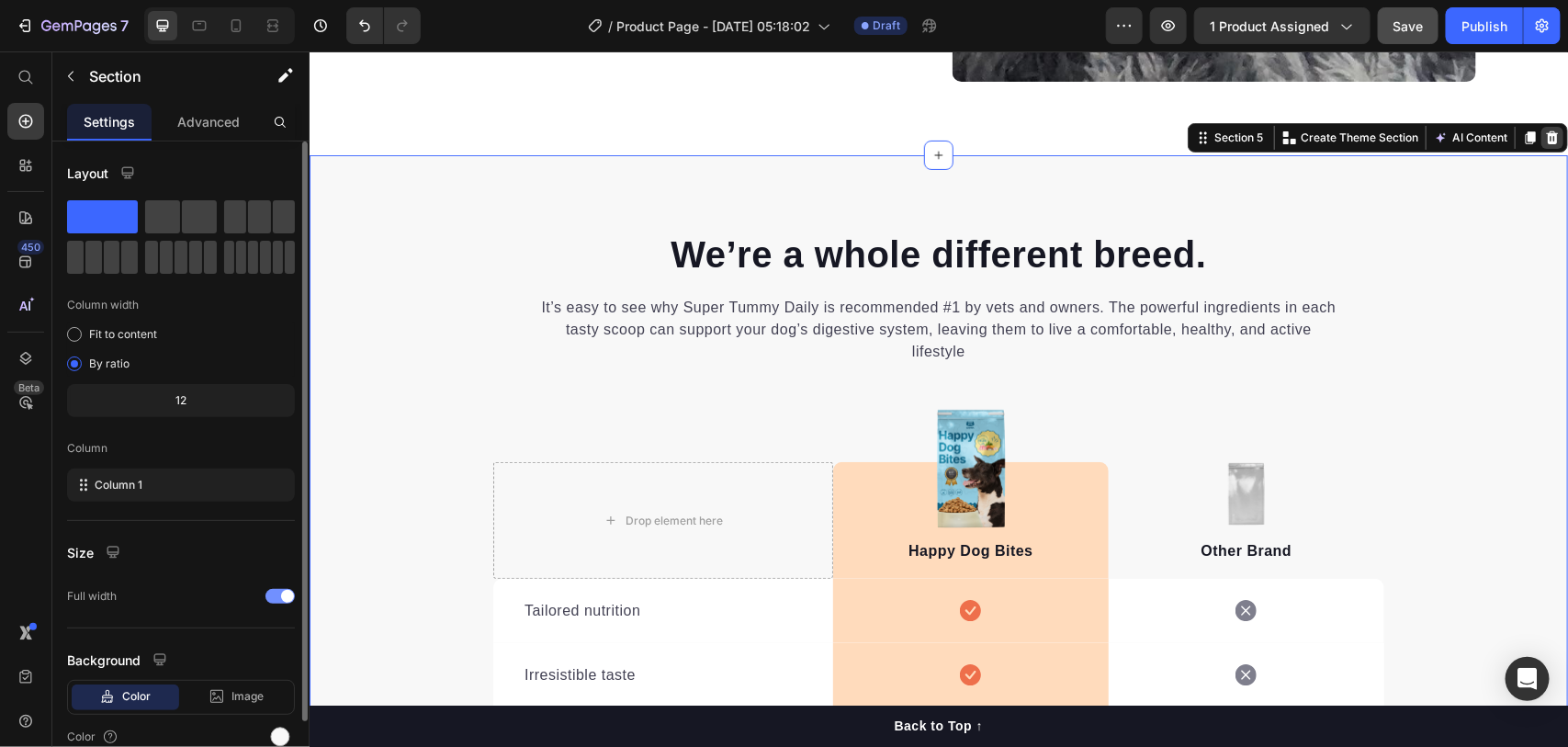 click 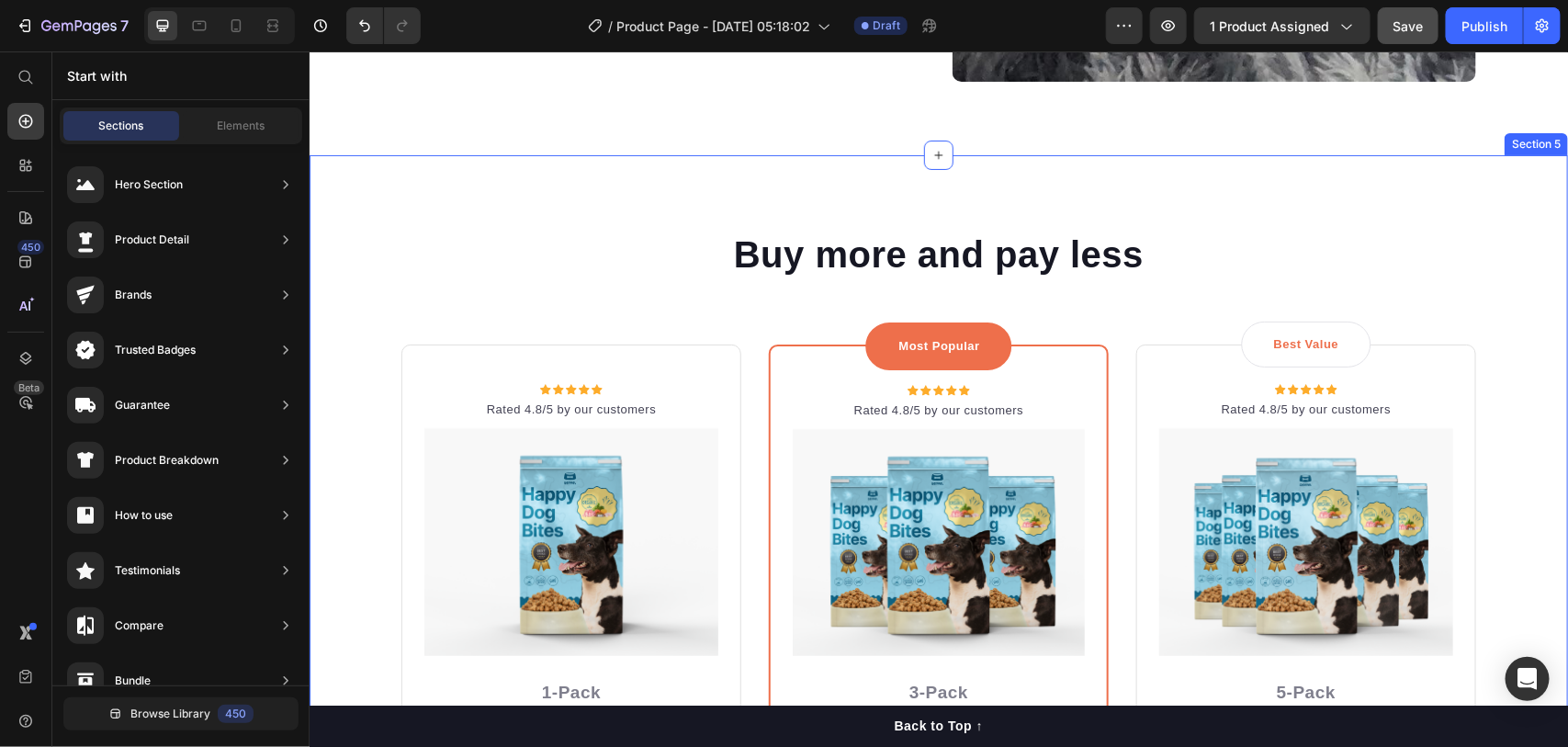 click on "Buy more and pay less Heading Row Icon Icon Icon Icon Icon Icon List Hoz Rated 4.8/5 by our customers Text block Row Image Icon Intro Text block Icon Row 1-Pack Text block $149.00 Price                Title Line Total: Text block $150.00 Price $149.00 Price Row you save:  $8.59 60-day money-back guarantee +$2.95 Shipping Item list Add to cart Product Cart Button Image Product Row Most Popular Text block Row Icon Icon Icon Icon Icon Icon List Hoz Rated 4.8/5 by our customers Text block Row Image Icon Most Popular Text block Icon Row 3-Pack Text block $149.00 Price                Title Line Total: Text block $150.00 Price $149.00 Price Row you save:  $38.69 30-day money-back guarantee Free delivery Item list Add to cart Product Cart Button Image Product Row Best Value Text block Row Icon Icon Icon Icon Icon Icon List Hoz Rated 4.8/5 by our customers Text block Row Image Icon Best offer Text block Icon Row 5-Pack Text block $149.00 Price                Title Line Total: Text block $150.00 Price $149.00 Price Row" at bounding box center [938, 634] 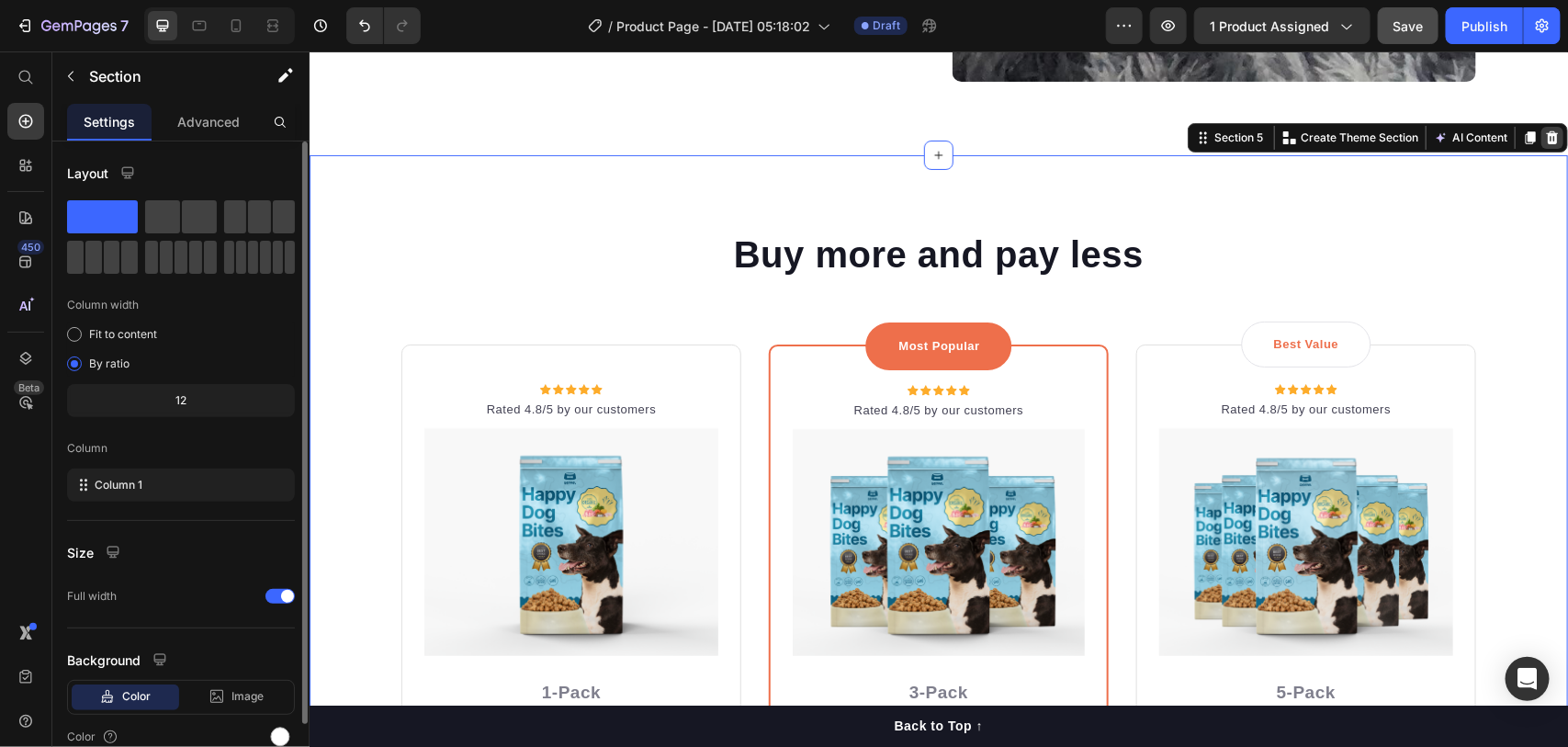 click 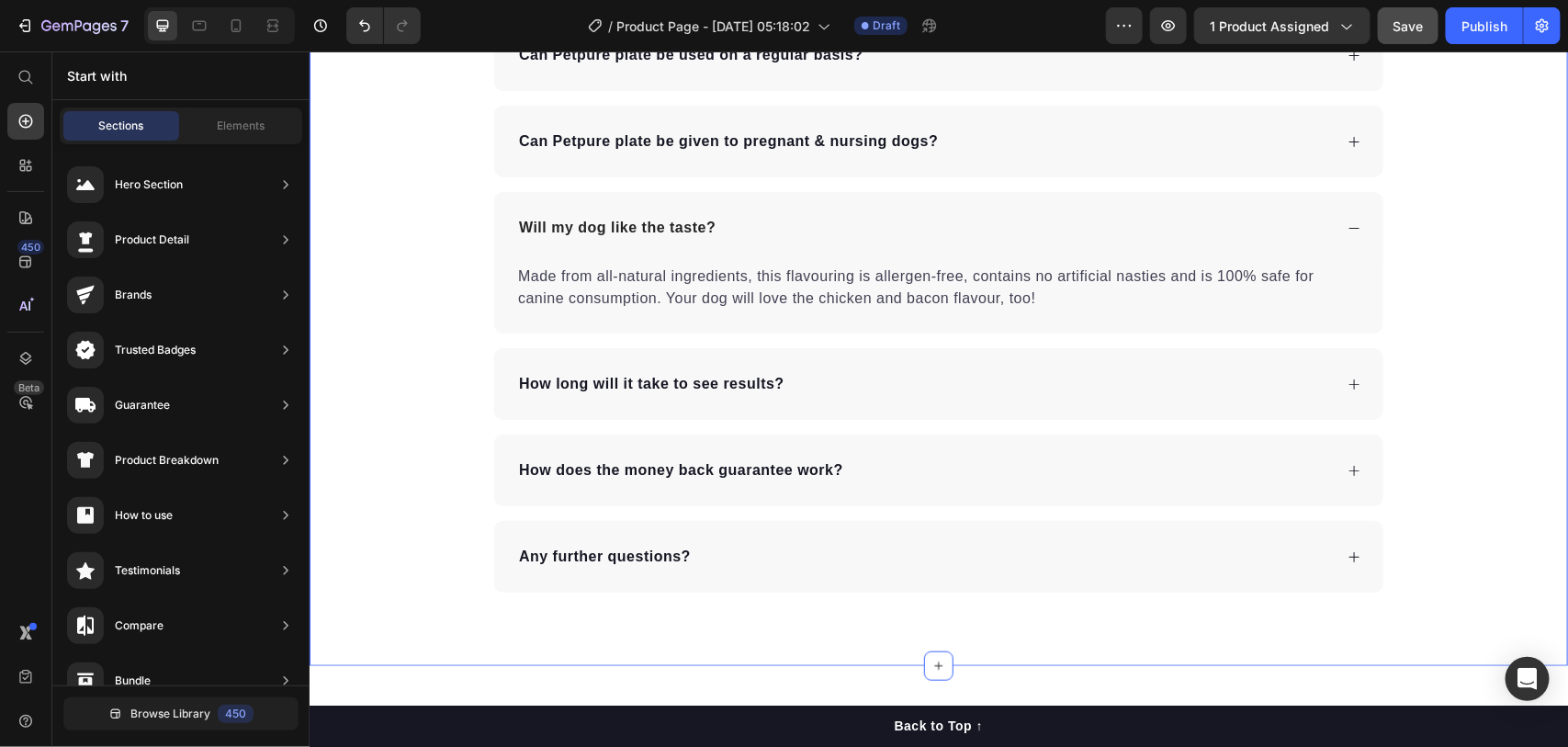 scroll, scrollTop: 3254, scrollLeft: 0, axis: vertical 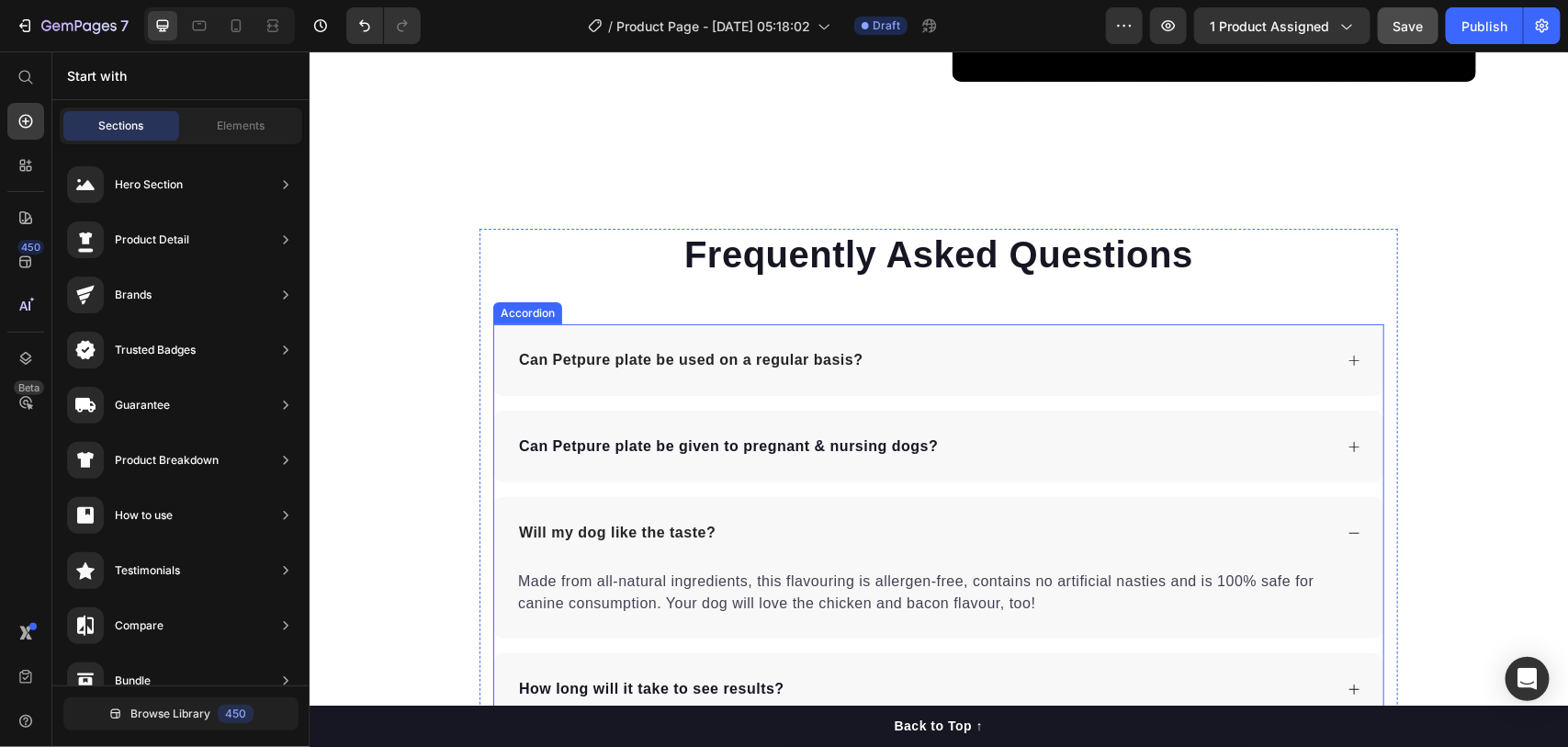 click on "Can Petpure plate be used on a regular basis?" at bounding box center [690, 359] 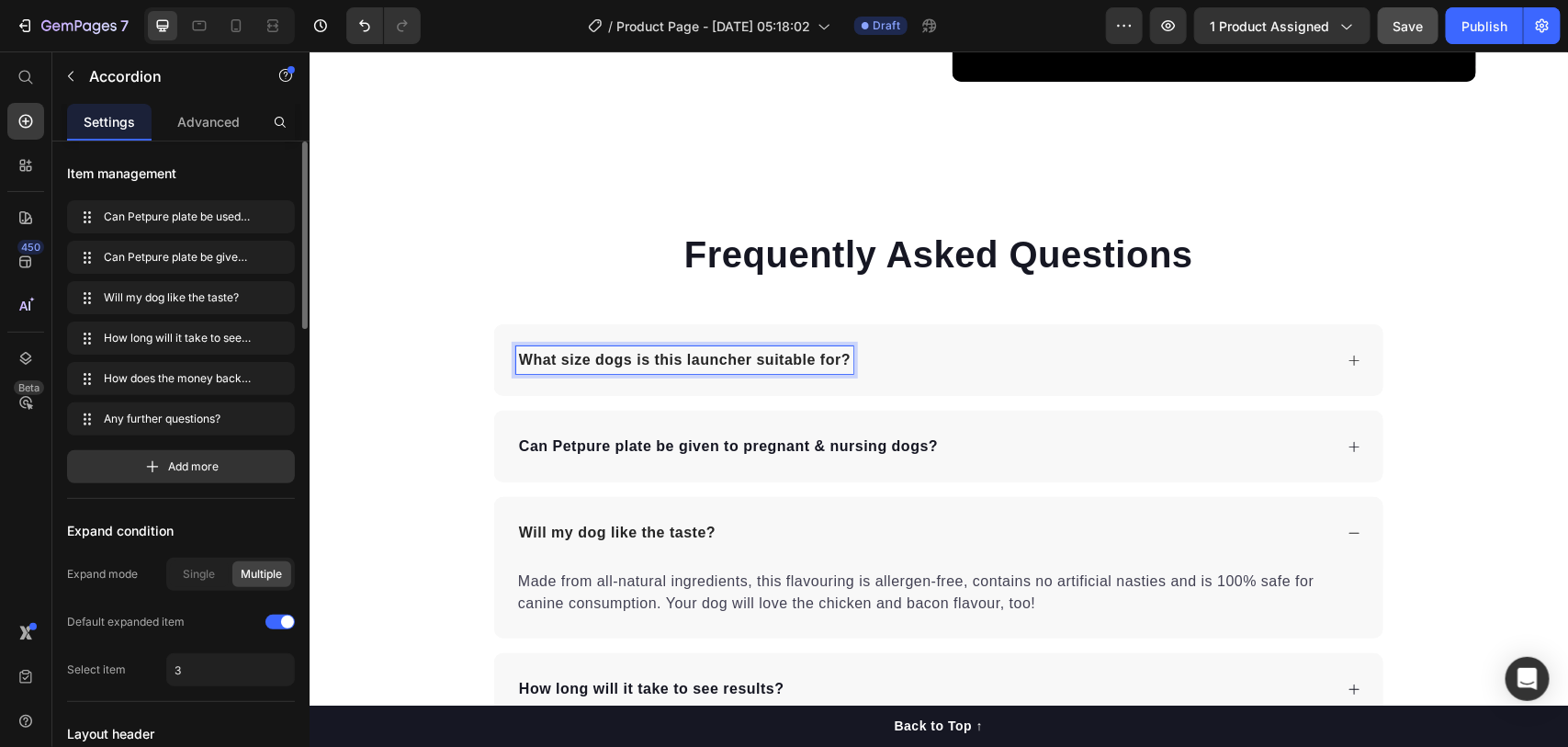 click on "What size dogs is this launcher suitable for?" at bounding box center (938, 359) 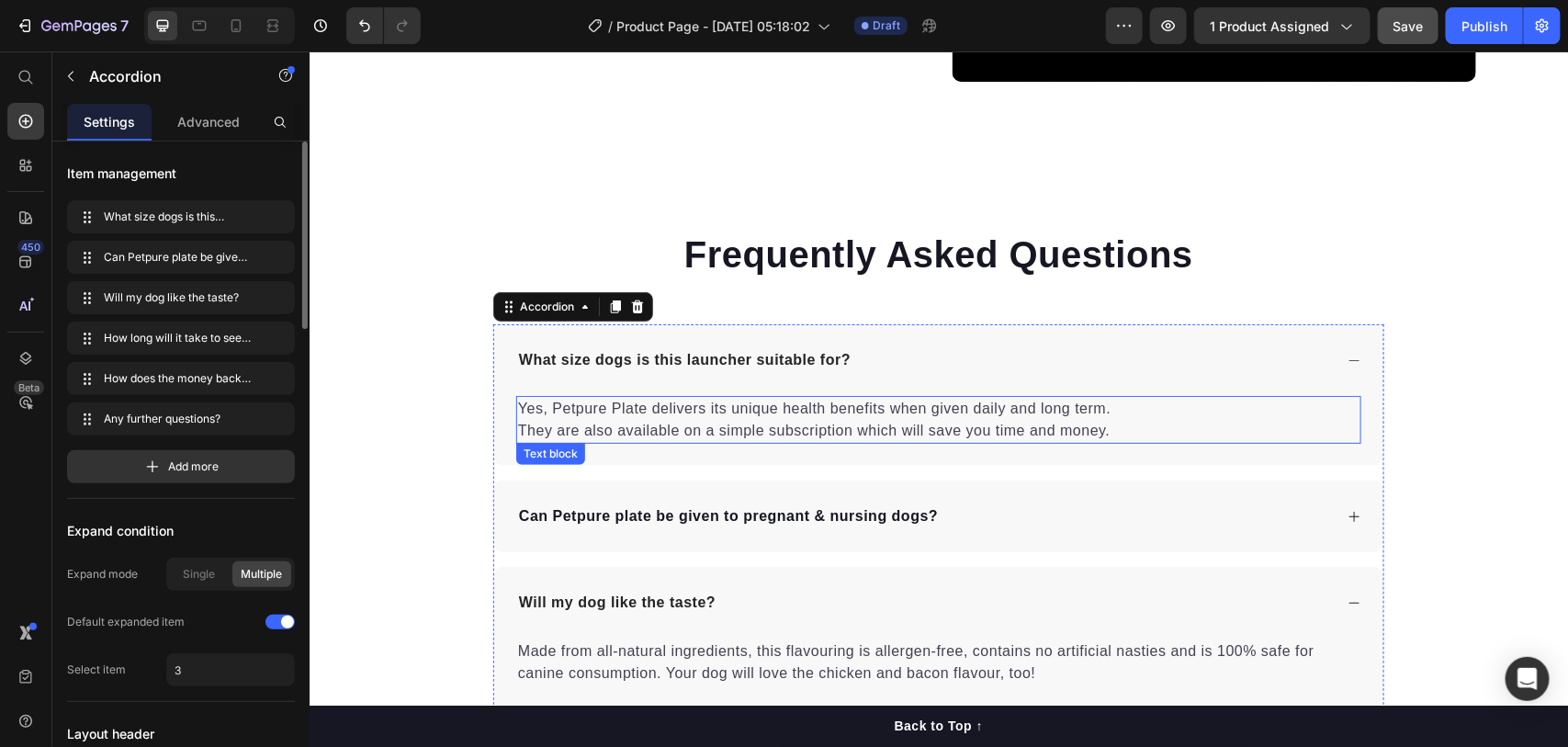 click on "Yes, Petpure Plate delivers its unique health benefits when given daily and long term. They are also available on a simple subscription which will save you time and money." at bounding box center [938, 419] 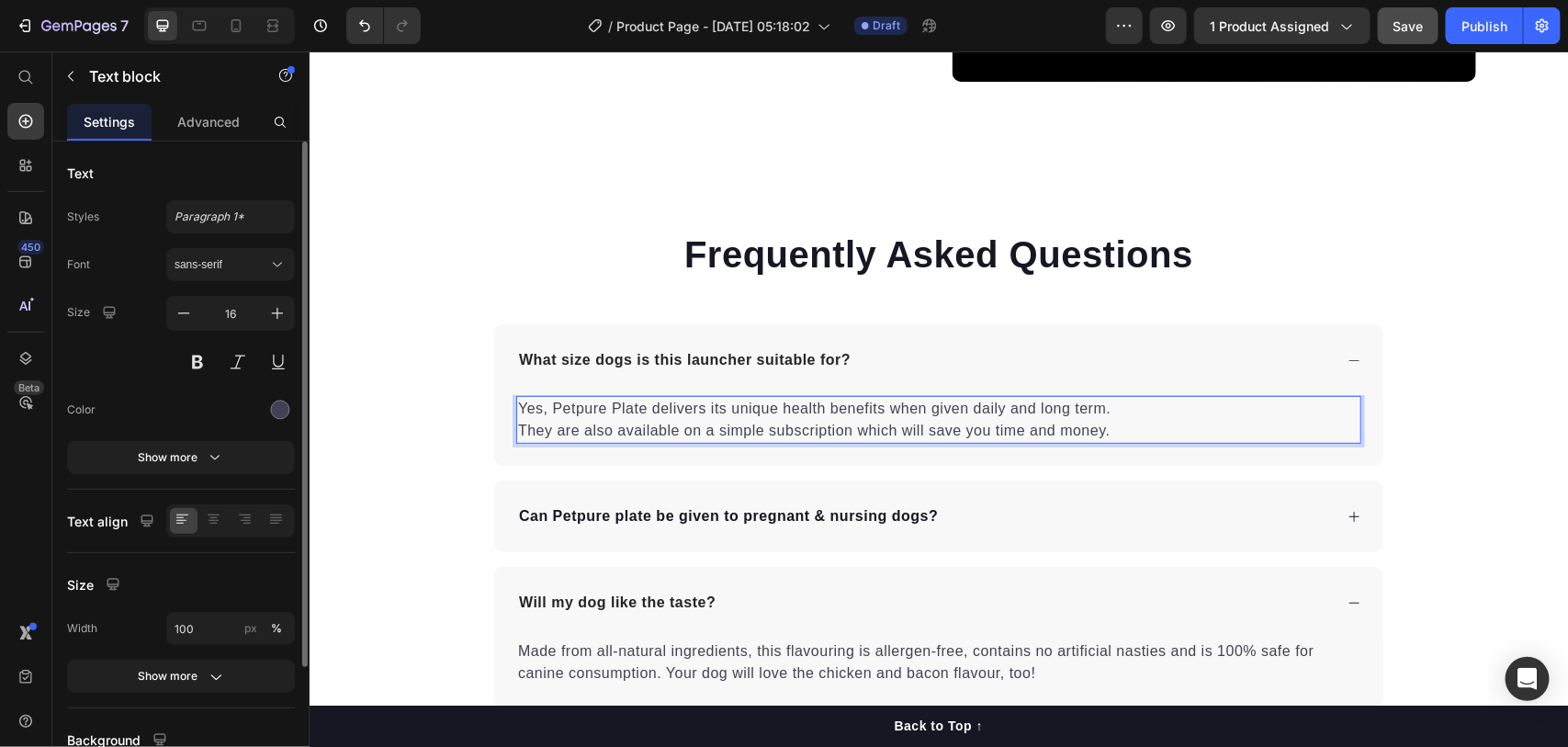 click on "Yes, Petpure Plate delivers its unique health benefits when given daily and long term. They are also available on a simple subscription which will save you time and money." at bounding box center [938, 419] 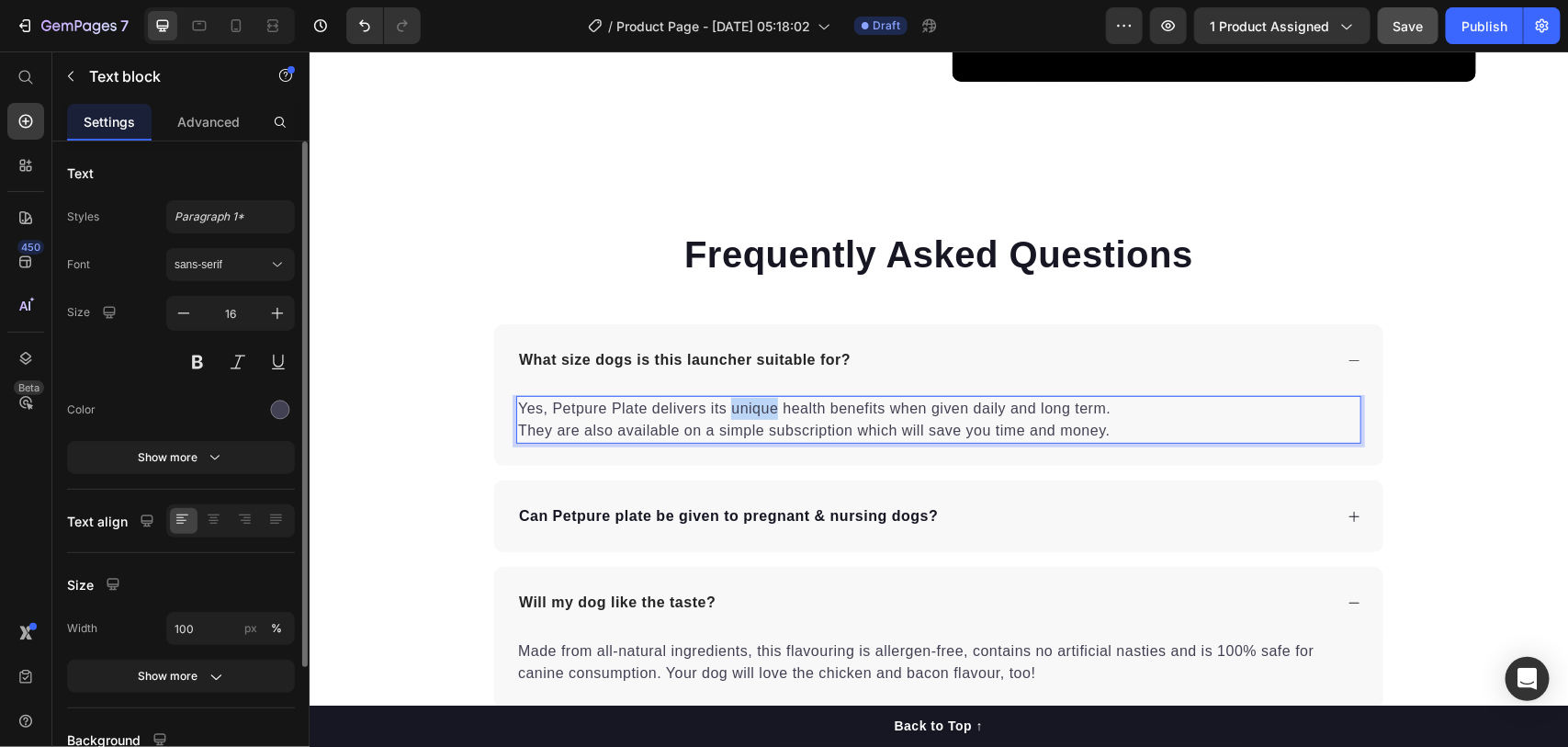 click on "Yes, Petpure Plate delivers its unique health benefits when given daily and long term. They are also available on a simple subscription which will save you time and money." at bounding box center (938, 419) 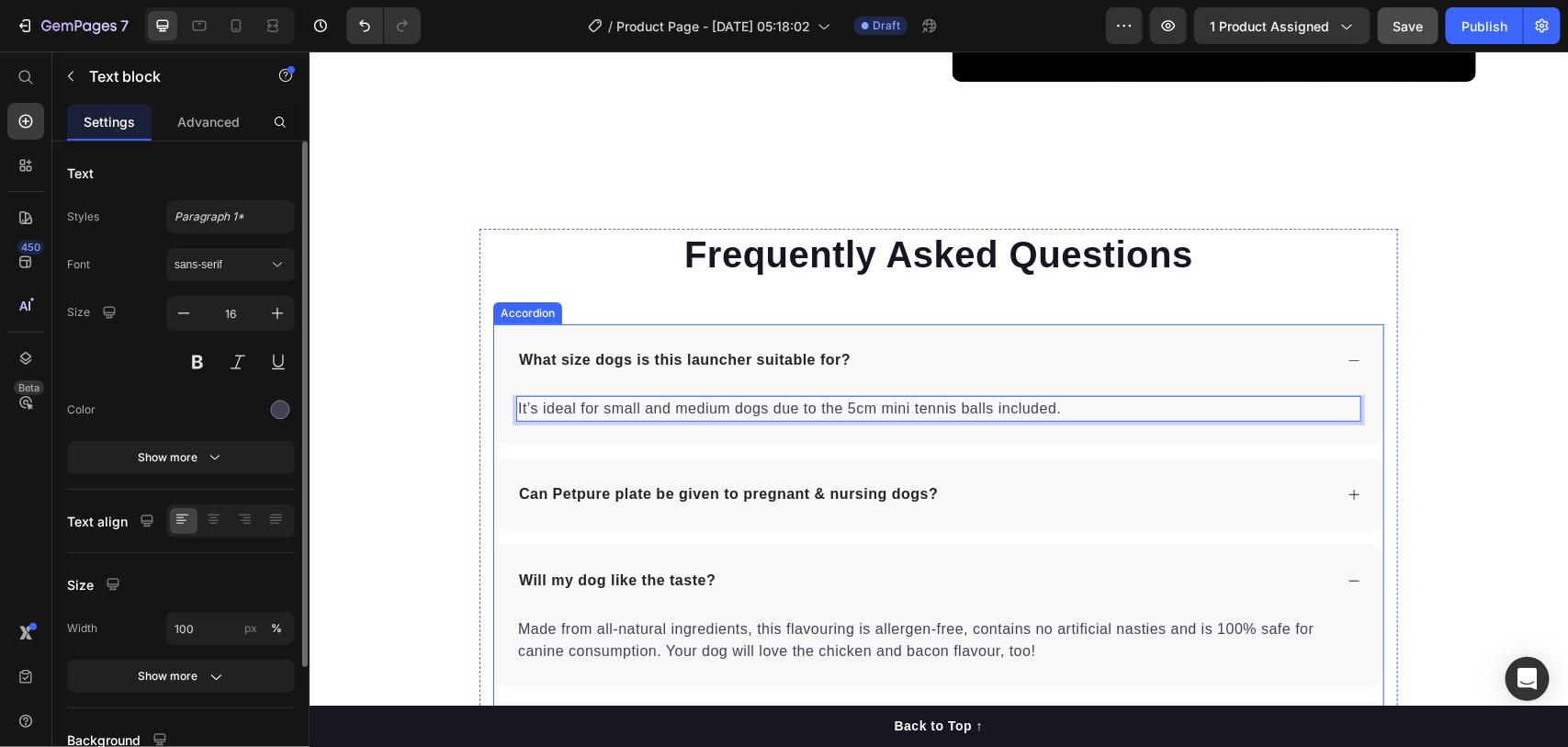 click on "Can Petpure plate be given to pregnant & nursing dogs?" at bounding box center (728, 493) 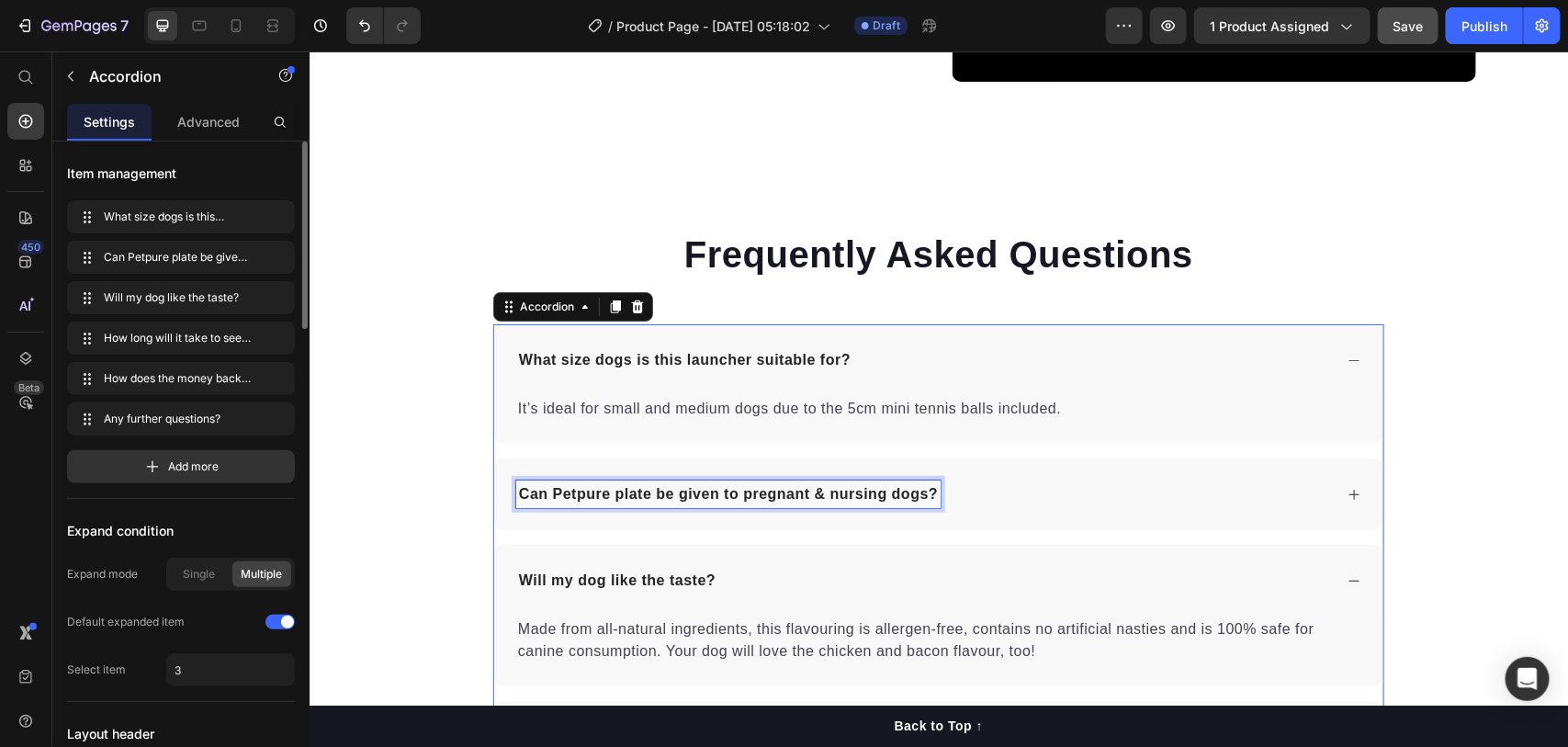 click on "Can Petpure plate be given to pregnant & nursing dogs?" at bounding box center (728, 493) 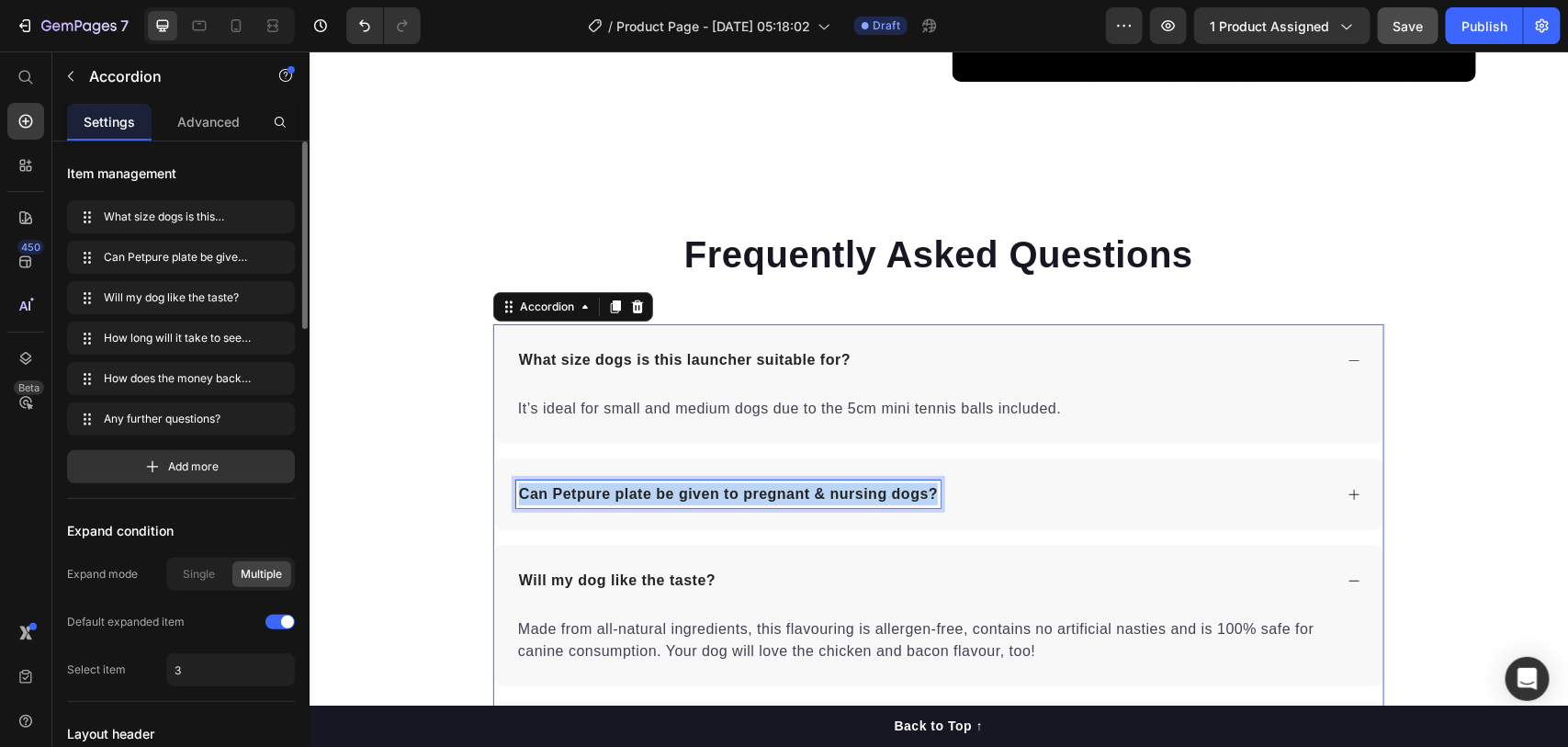 click on "Can Petpure plate be given to pregnant & nursing dogs?" at bounding box center [728, 493] 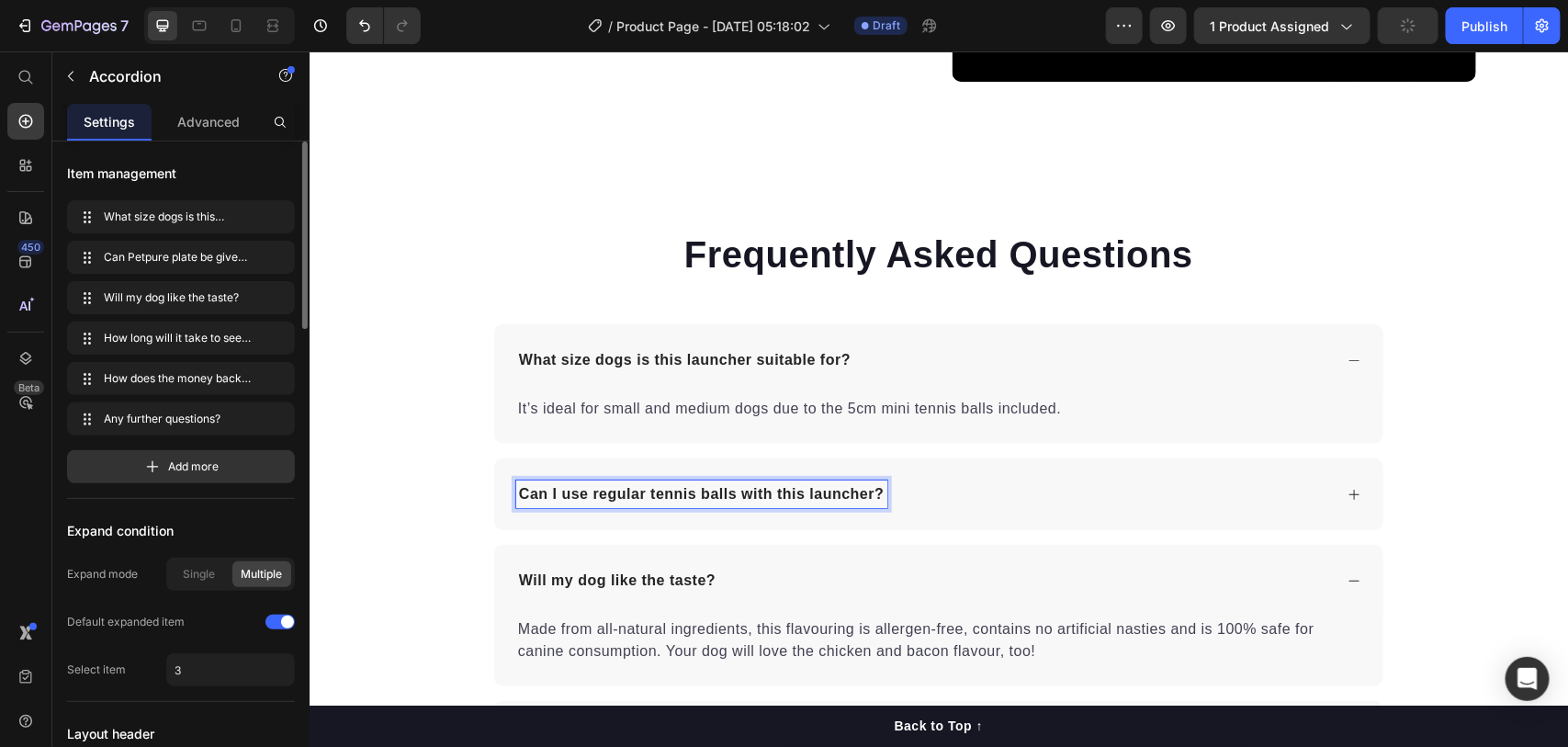 click 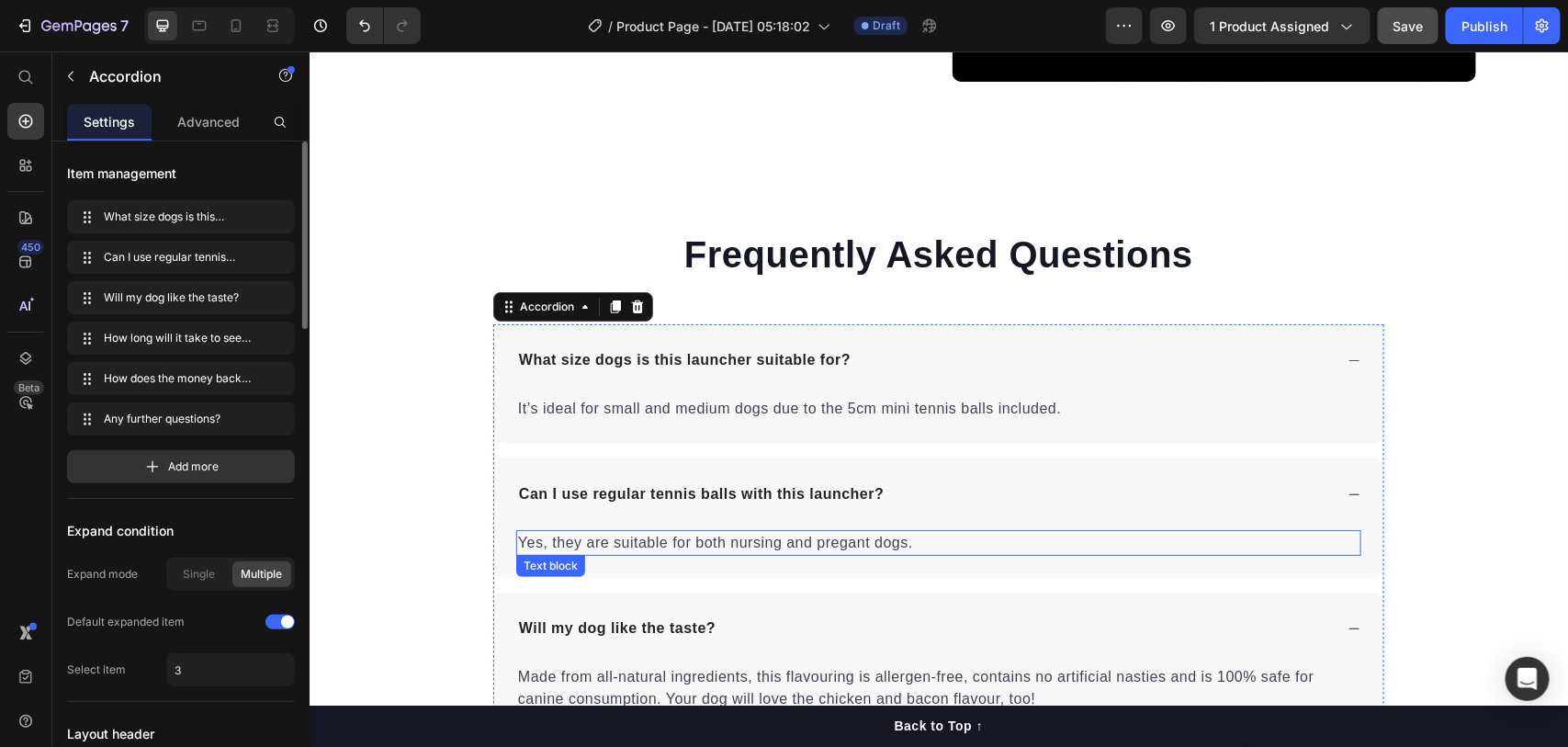 click on "Yes, they are suitable for both nursing and pregant dogs." at bounding box center [938, 542] 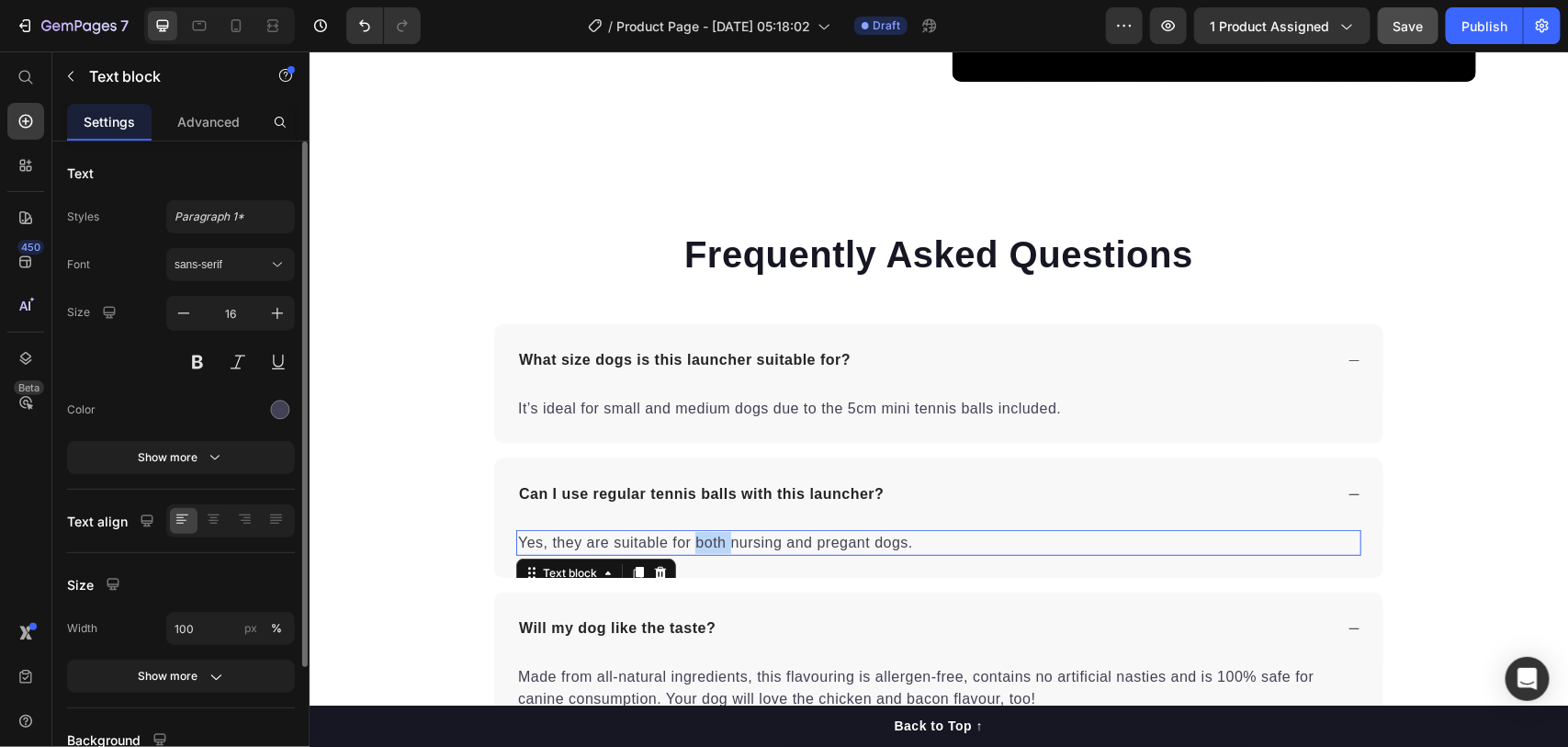 click on "Yes, they are suitable for both nursing and pregant dogs." at bounding box center (938, 542) 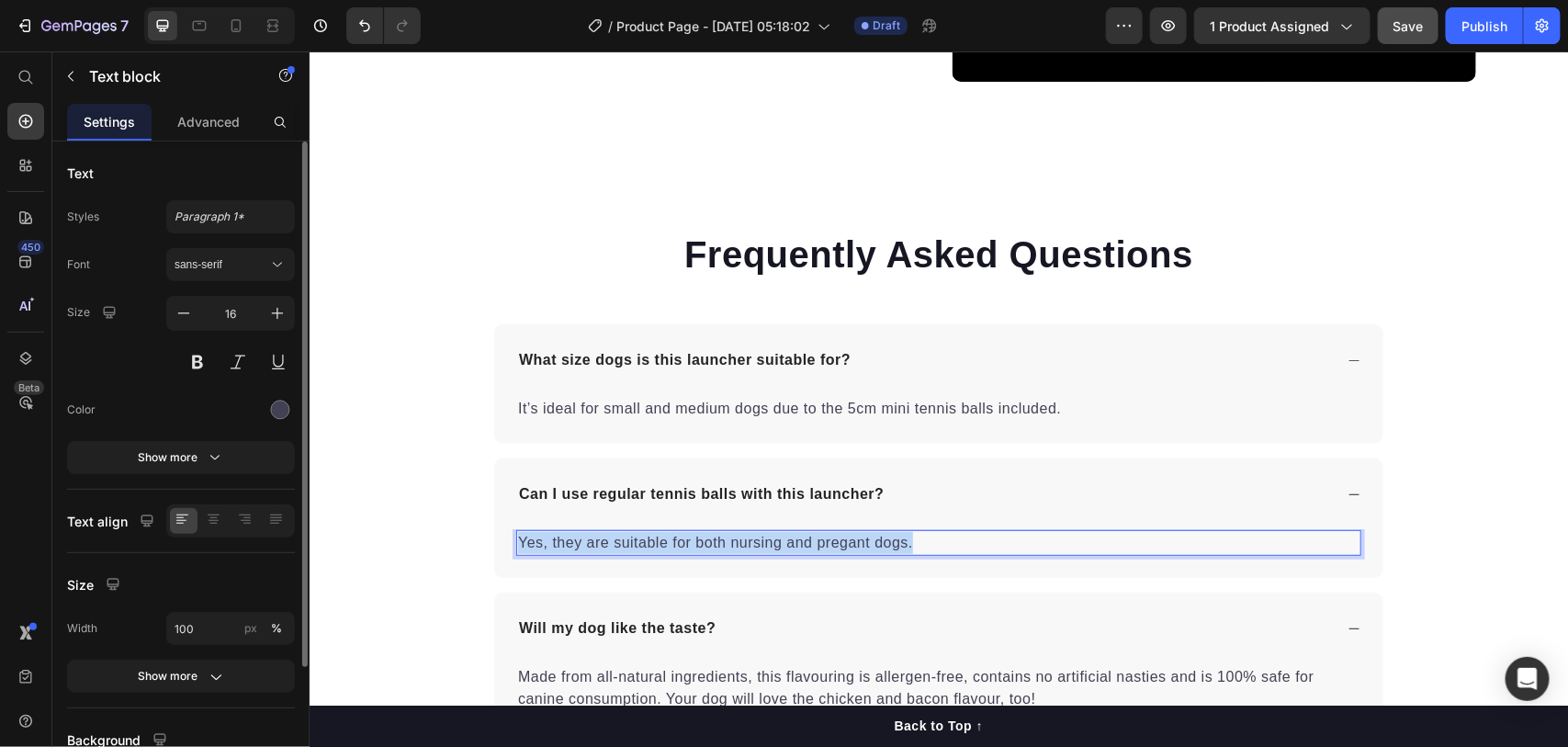 click on "Yes, they are suitable for both nursing and pregant dogs." at bounding box center (938, 542) 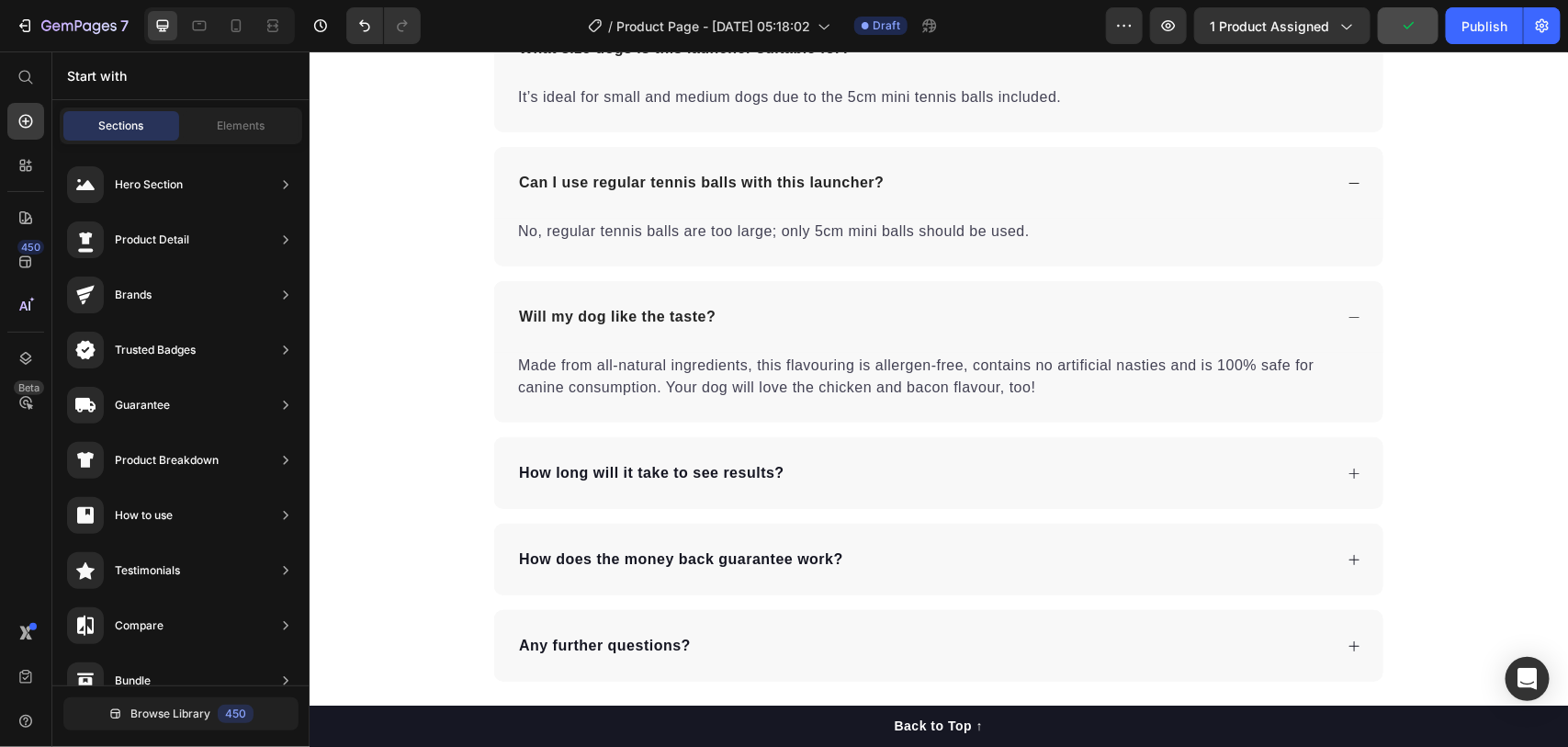 scroll, scrollTop: 3669, scrollLeft: 0, axis: vertical 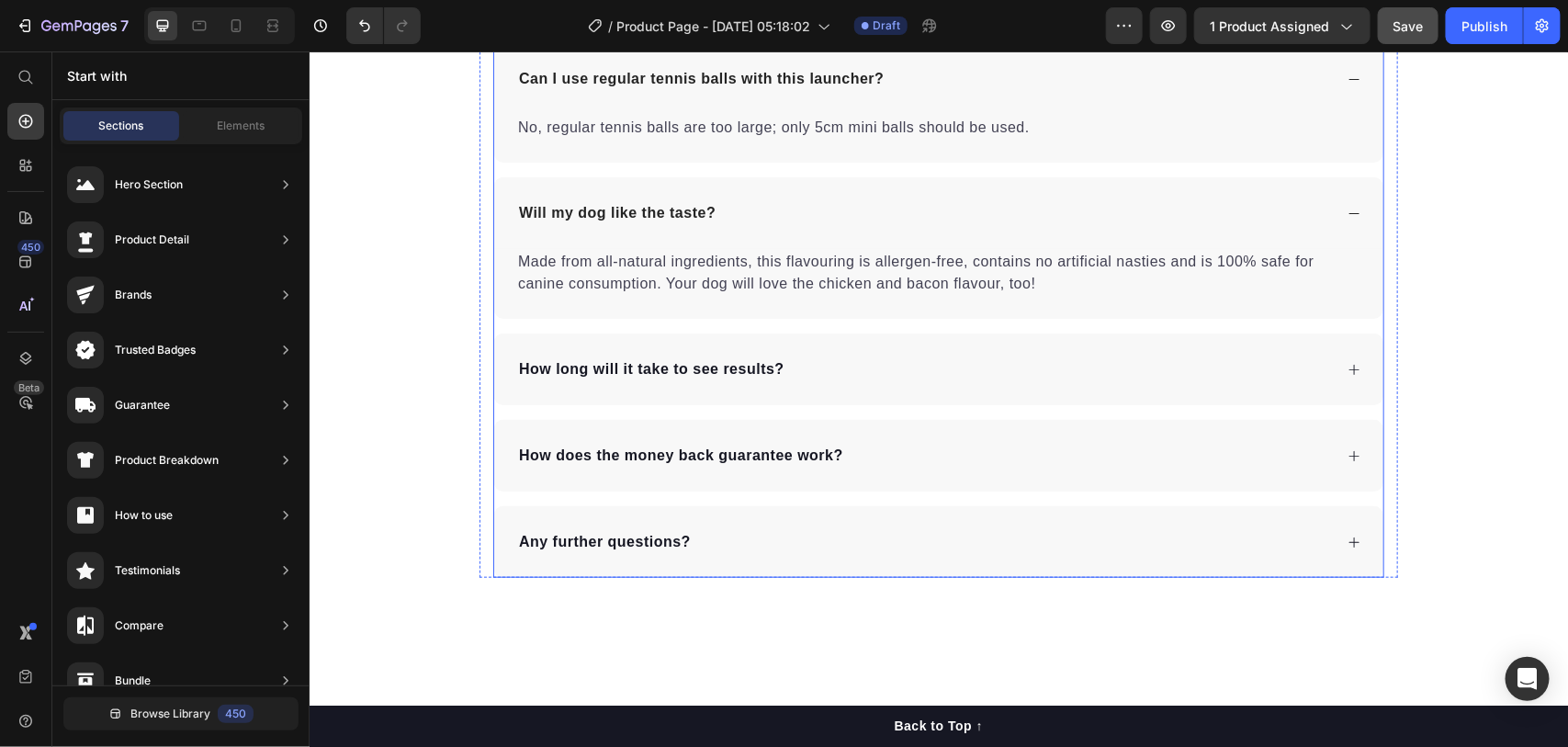 click on "Will my dog like the taste?" at bounding box center (923, 212) 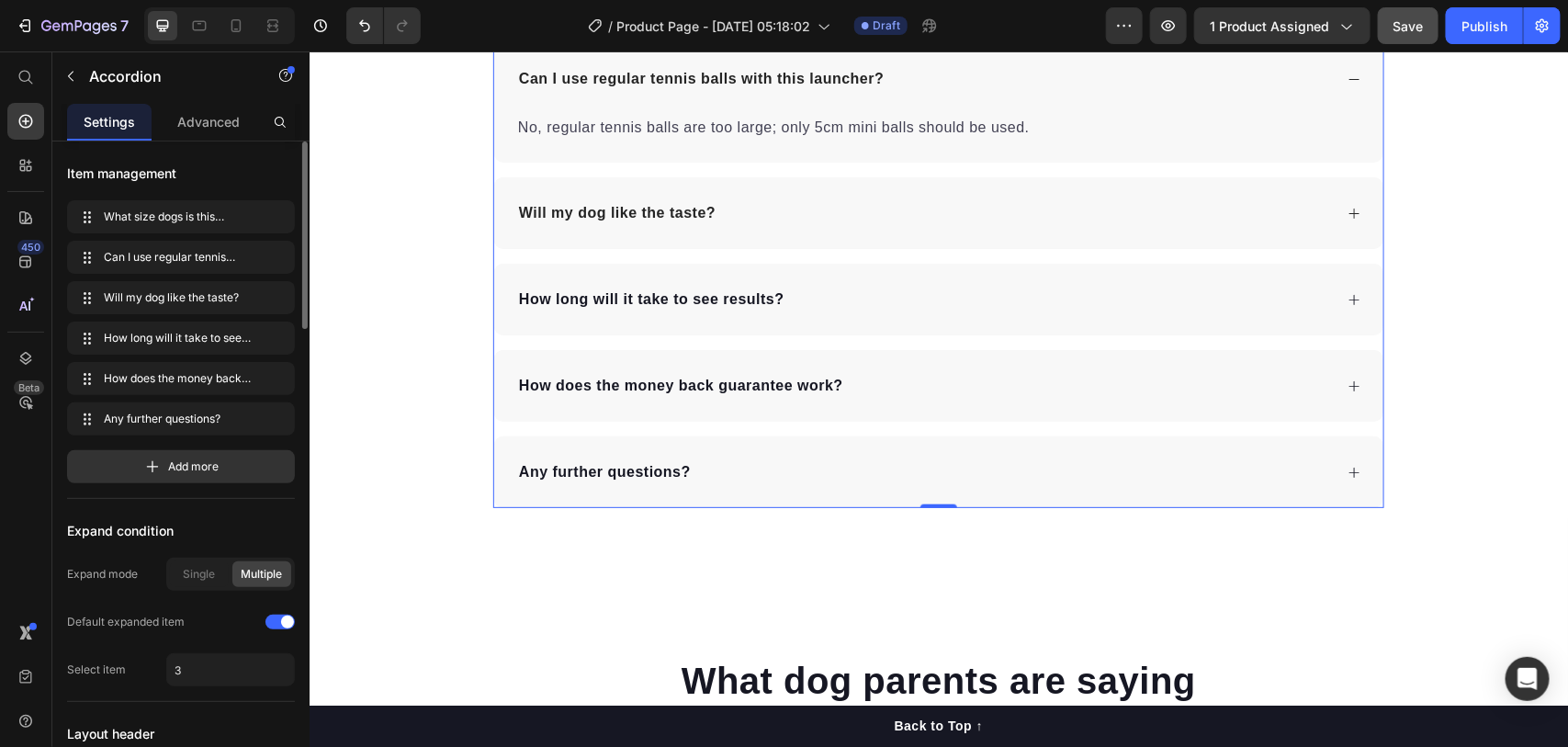 click on "Will my dog like the taste?" at bounding box center (923, 212) 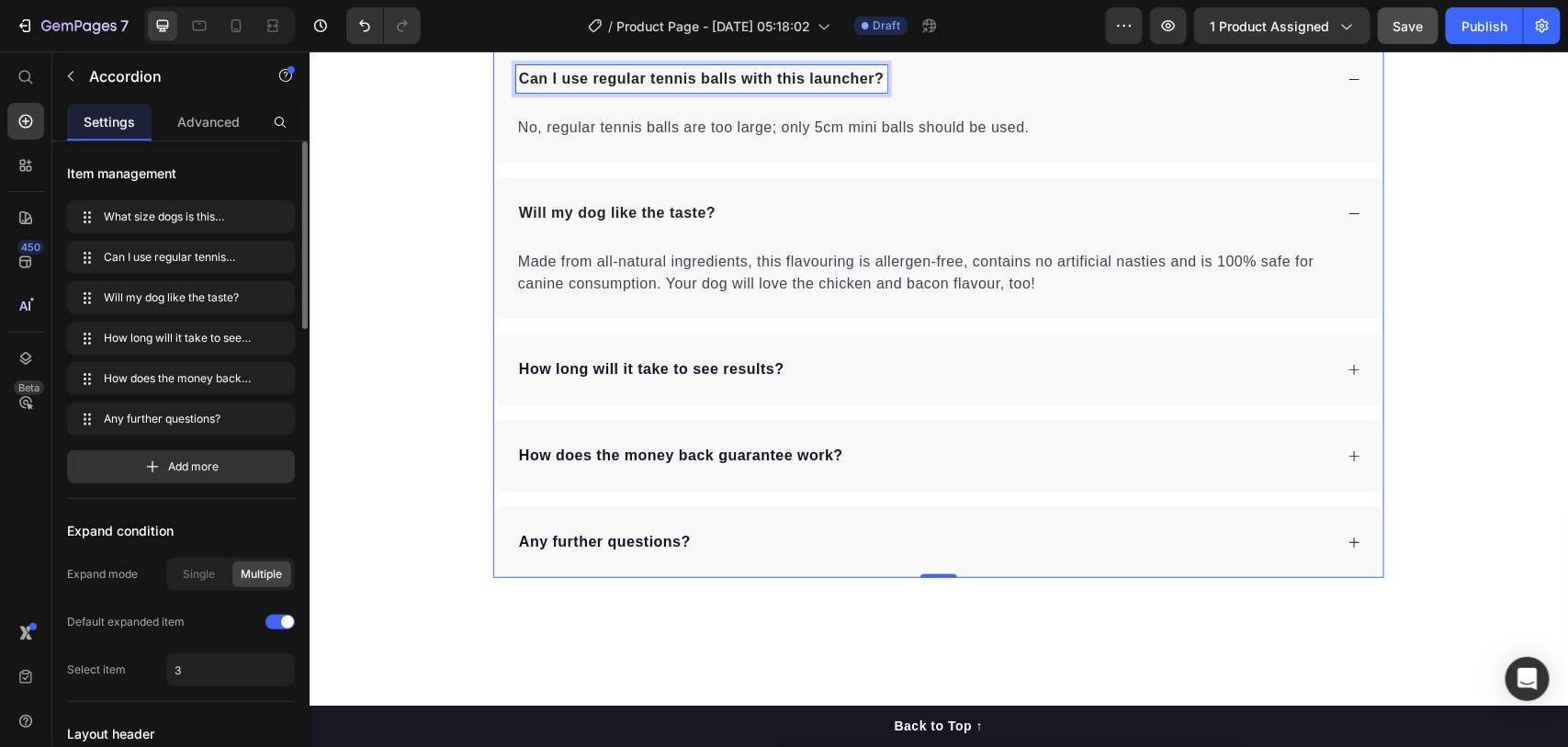 click on "Can I use regular tennis balls with this launcher?" at bounding box center [701, 78] 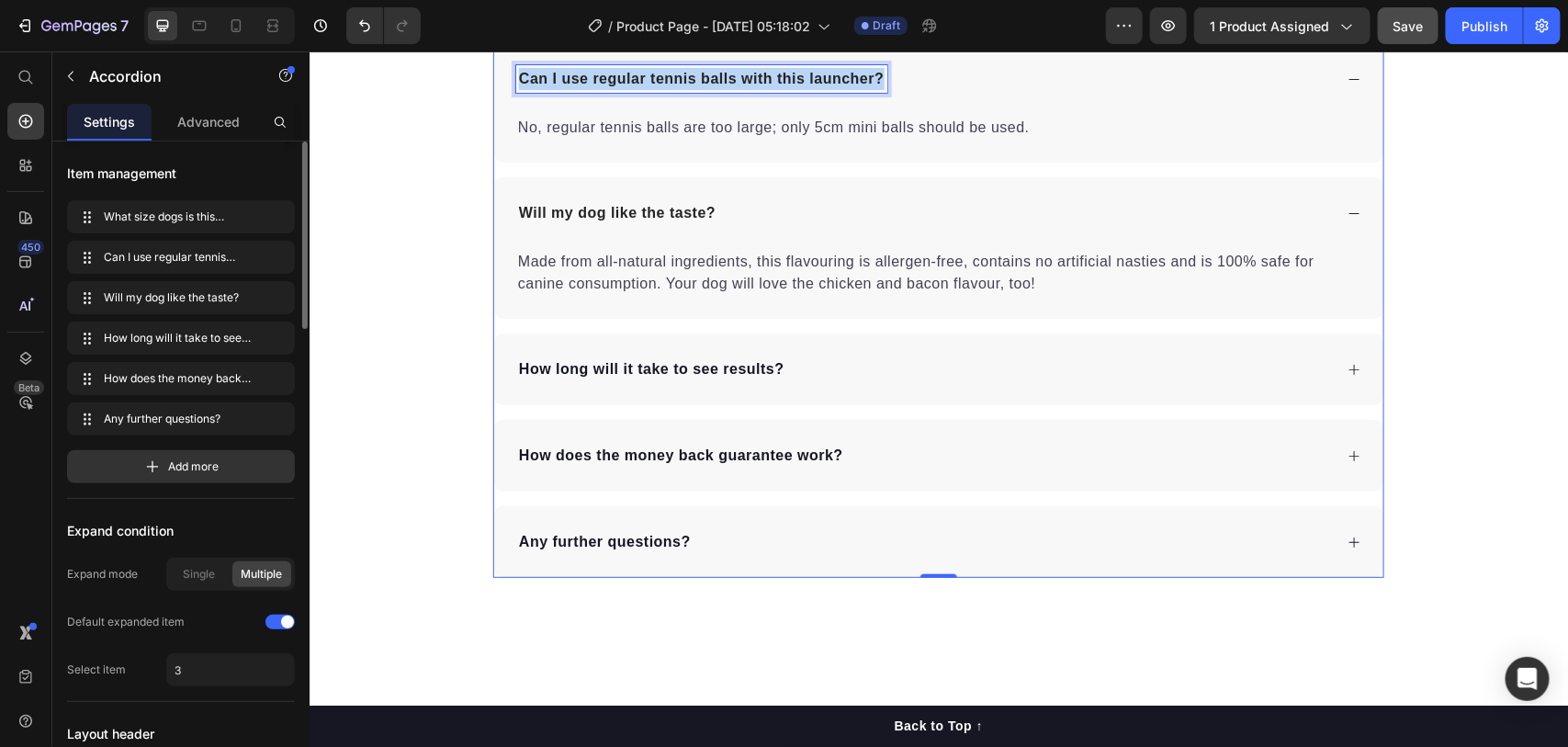 click on "Can I use regular tennis balls with this launcher?" at bounding box center [701, 78] 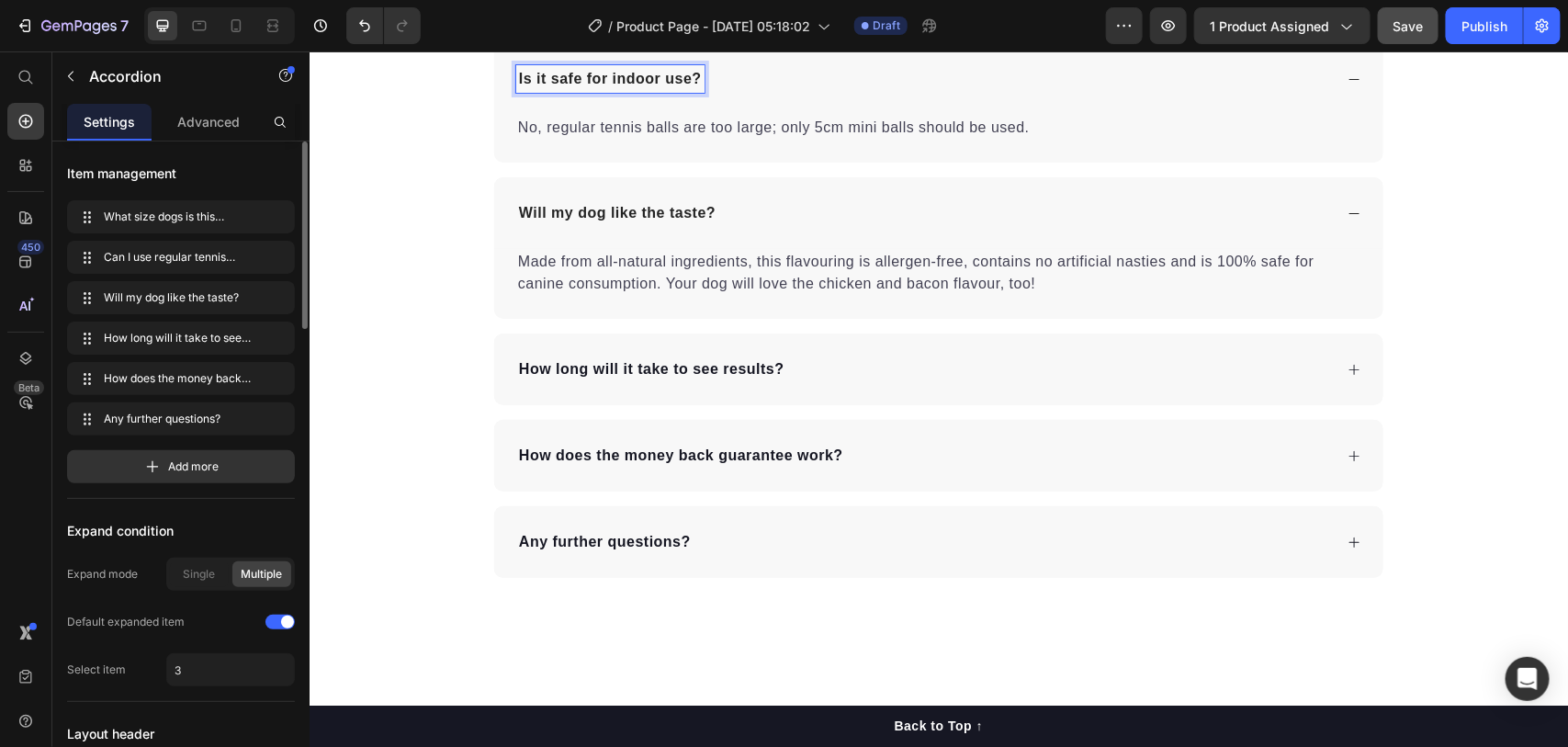 click on "No, regular tennis balls are too large; only 5cm mini balls should be used." at bounding box center [938, 127] 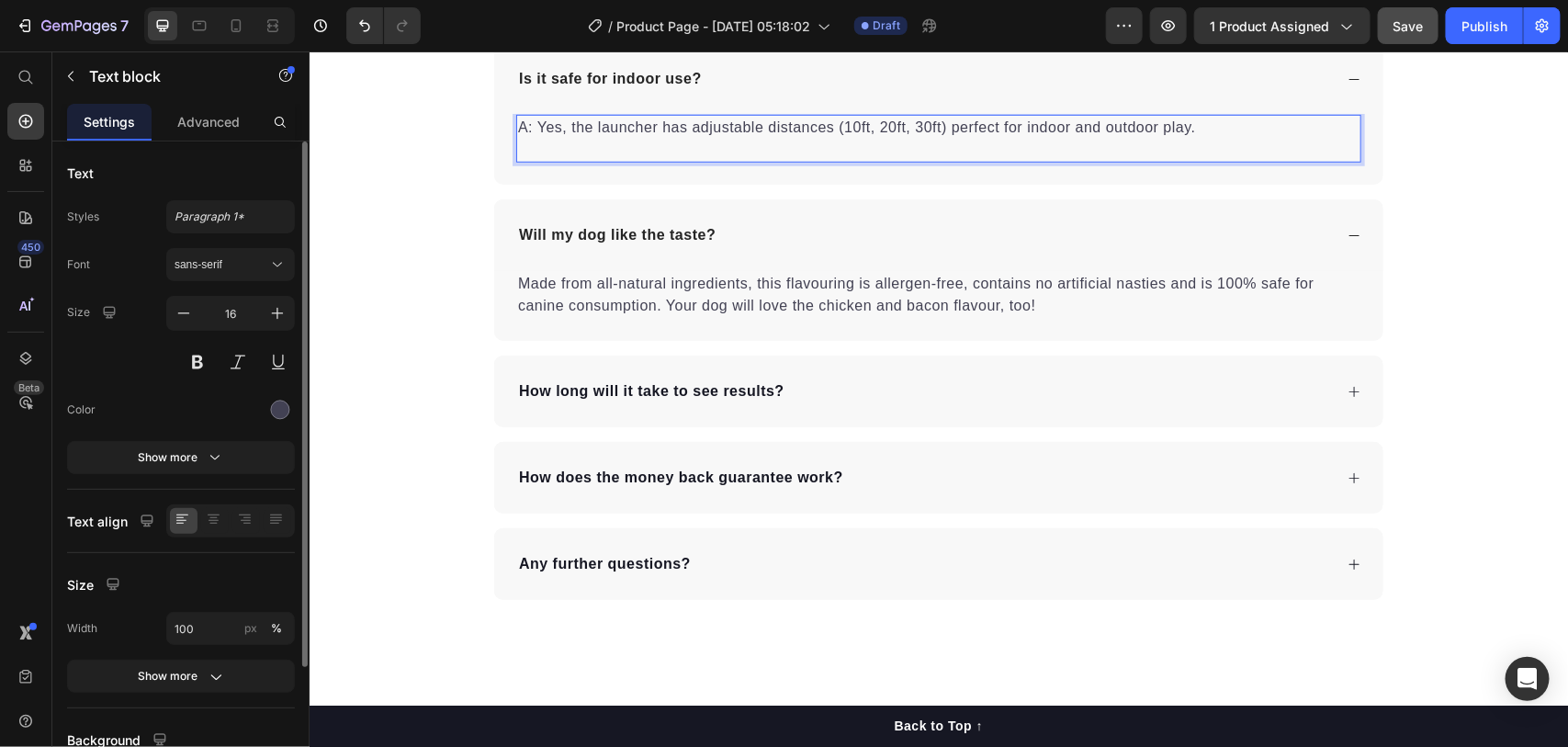 click on "A: Yes, the launcher has adjustable distances (10ft, 20ft, 30ft) perfect for indoor and outdoor play." at bounding box center [938, 127] 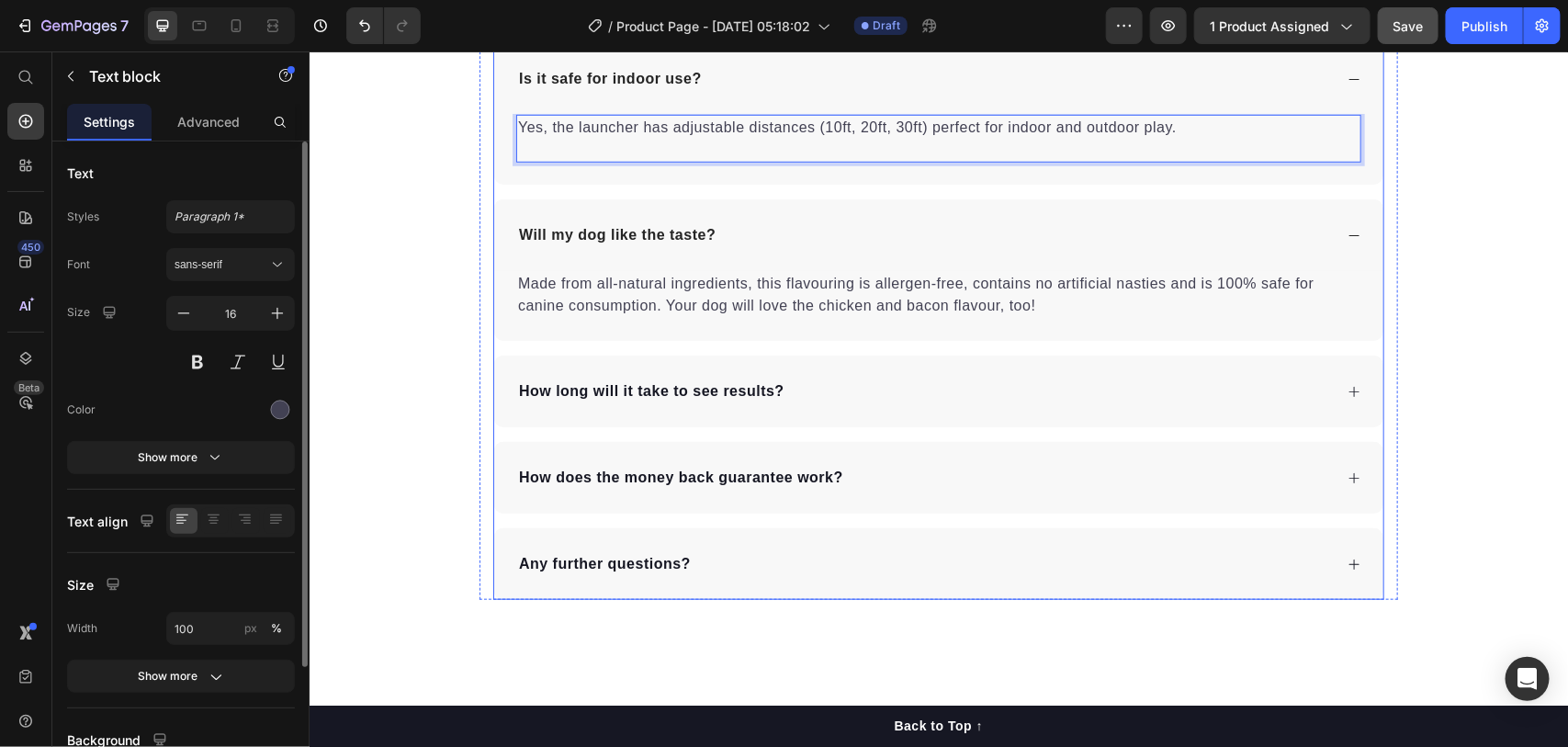 click on "Will my dog like the taste?" at bounding box center (616, 234) 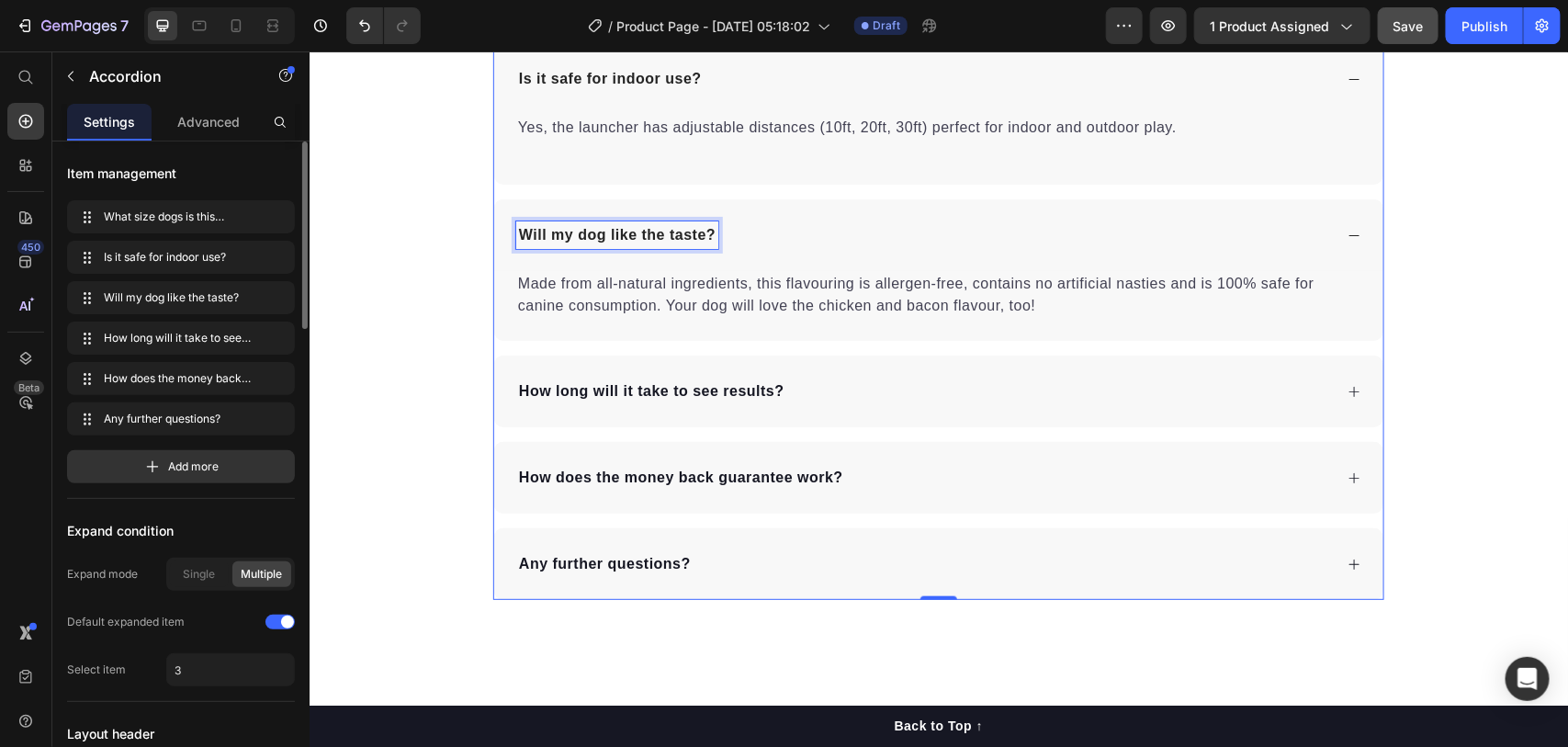 click on "Will my dog like the taste?" at bounding box center (616, 234) 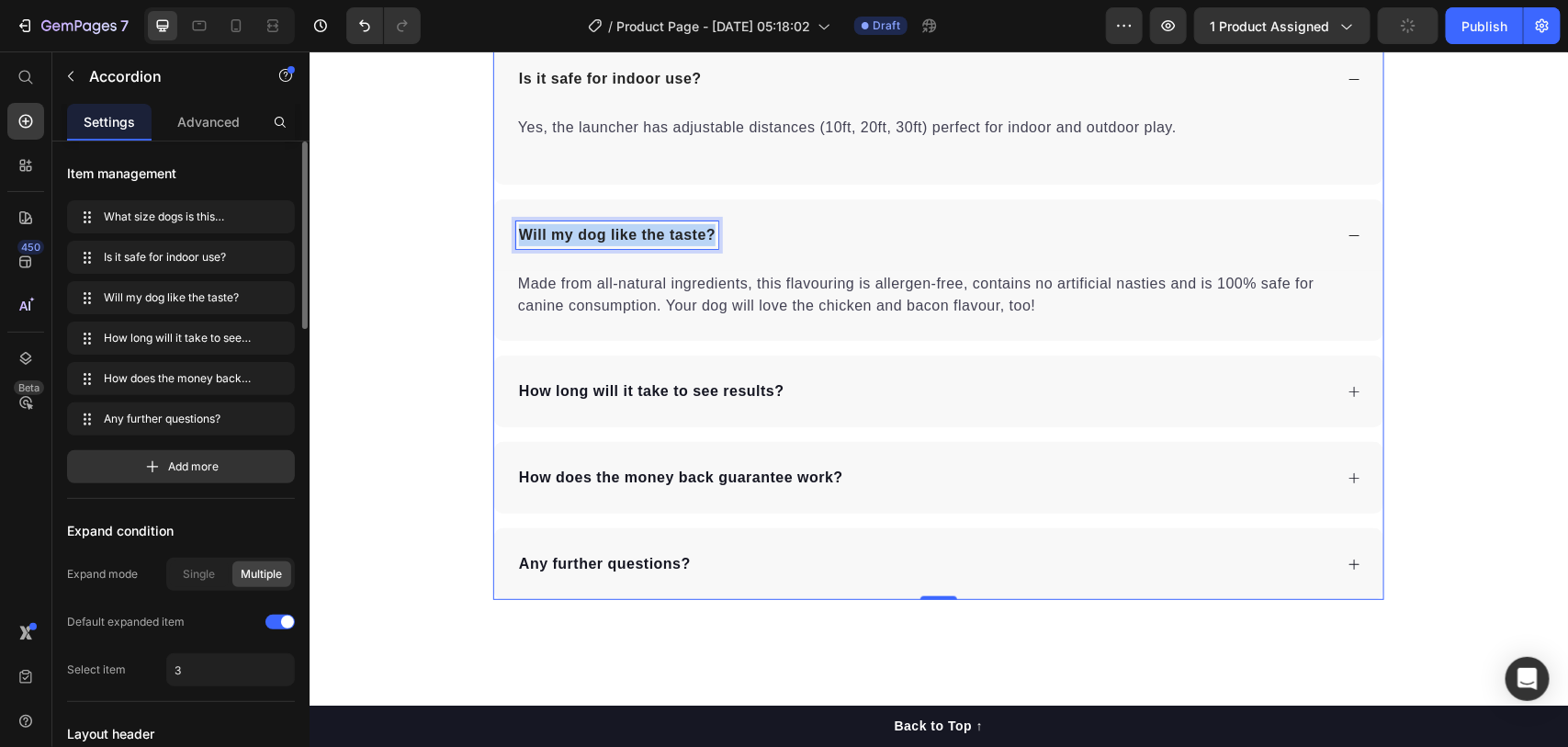click on "Will my dog like the taste?" at bounding box center (616, 234) 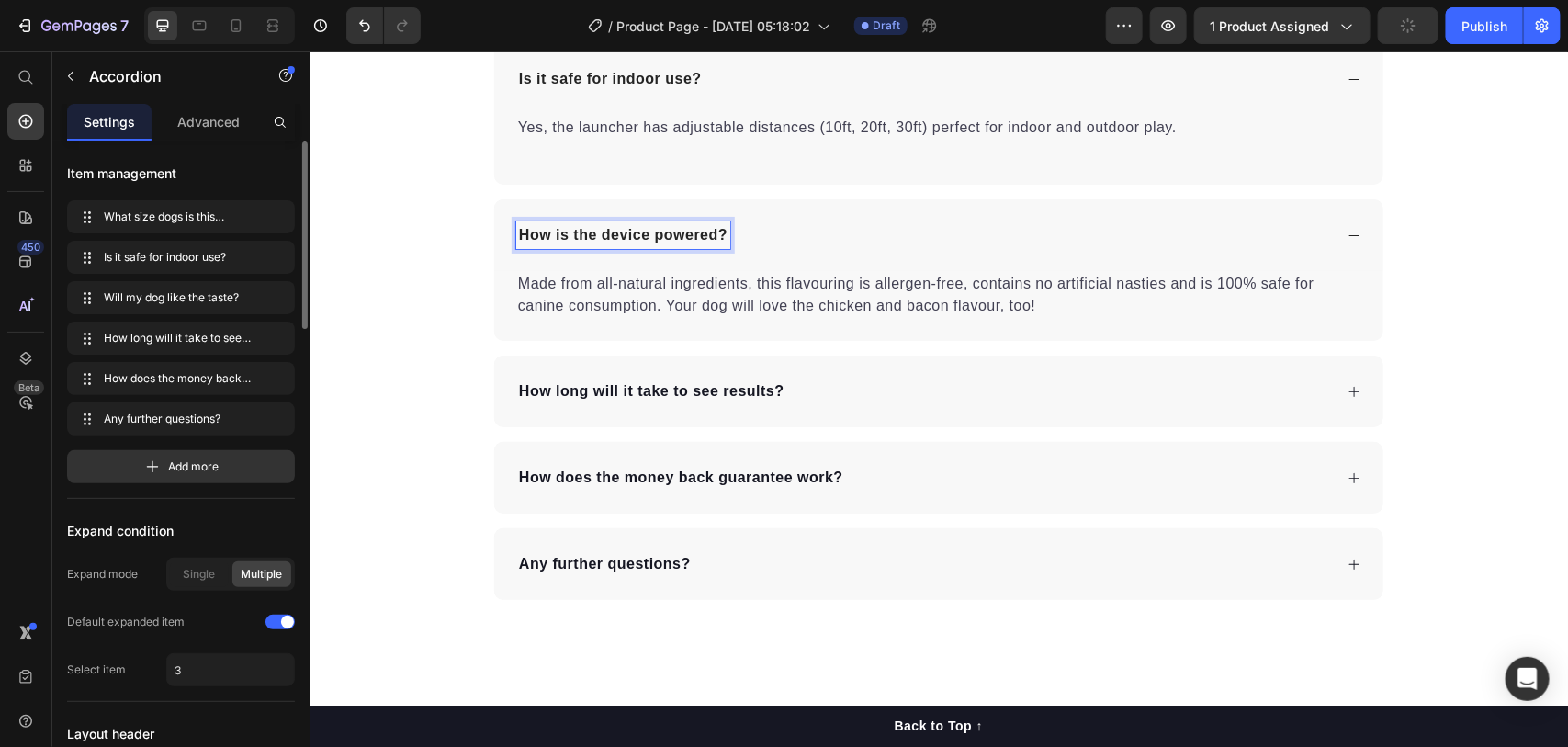 click on "Made from all-natural ingredients, this flavouring is allergen-free, contains no artificial nasties and is 100% safe for canine consumption. Your dog will love the chicken and bacon flavour, too!" at bounding box center [938, 294] 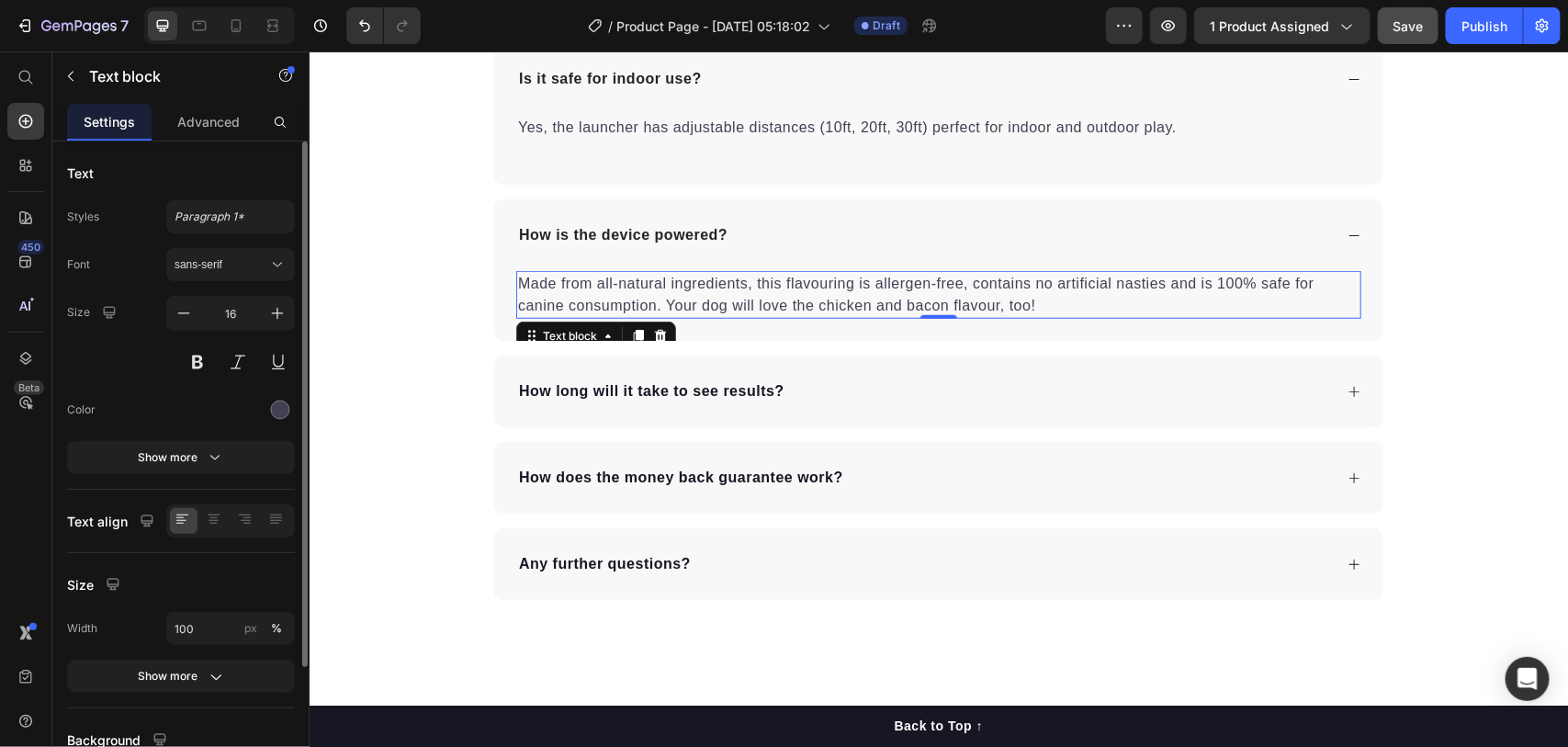 click on "Made from all-natural ingredients, this flavouring is allergen-free, contains no artificial nasties and is 100% safe for canine consumption. Your dog will love the chicken and bacon flavour, too!" at bounding box center (938, 294) 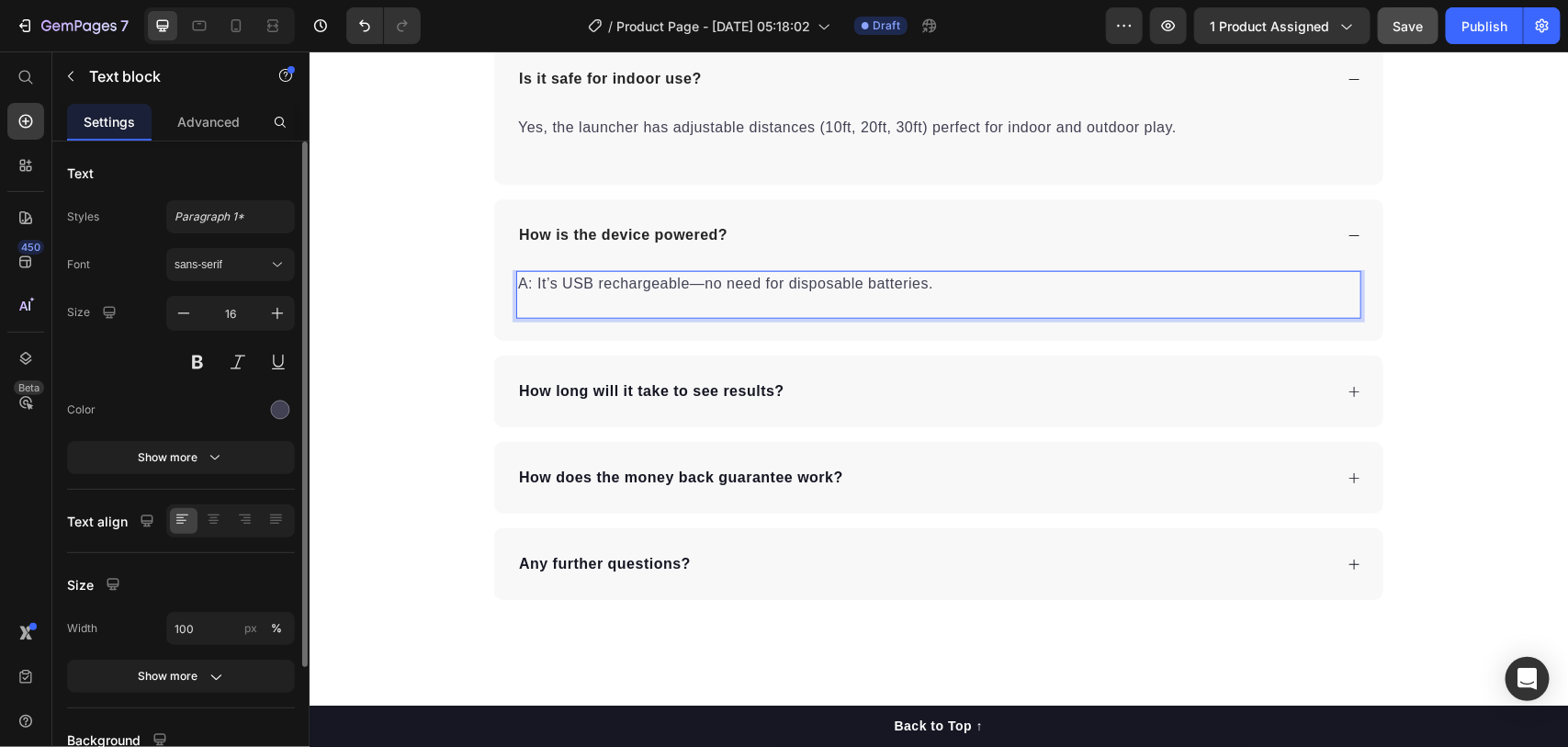 click on "A: It’s USB rechargeable—no need for disposable batteries." at bounding box center [938, 283] 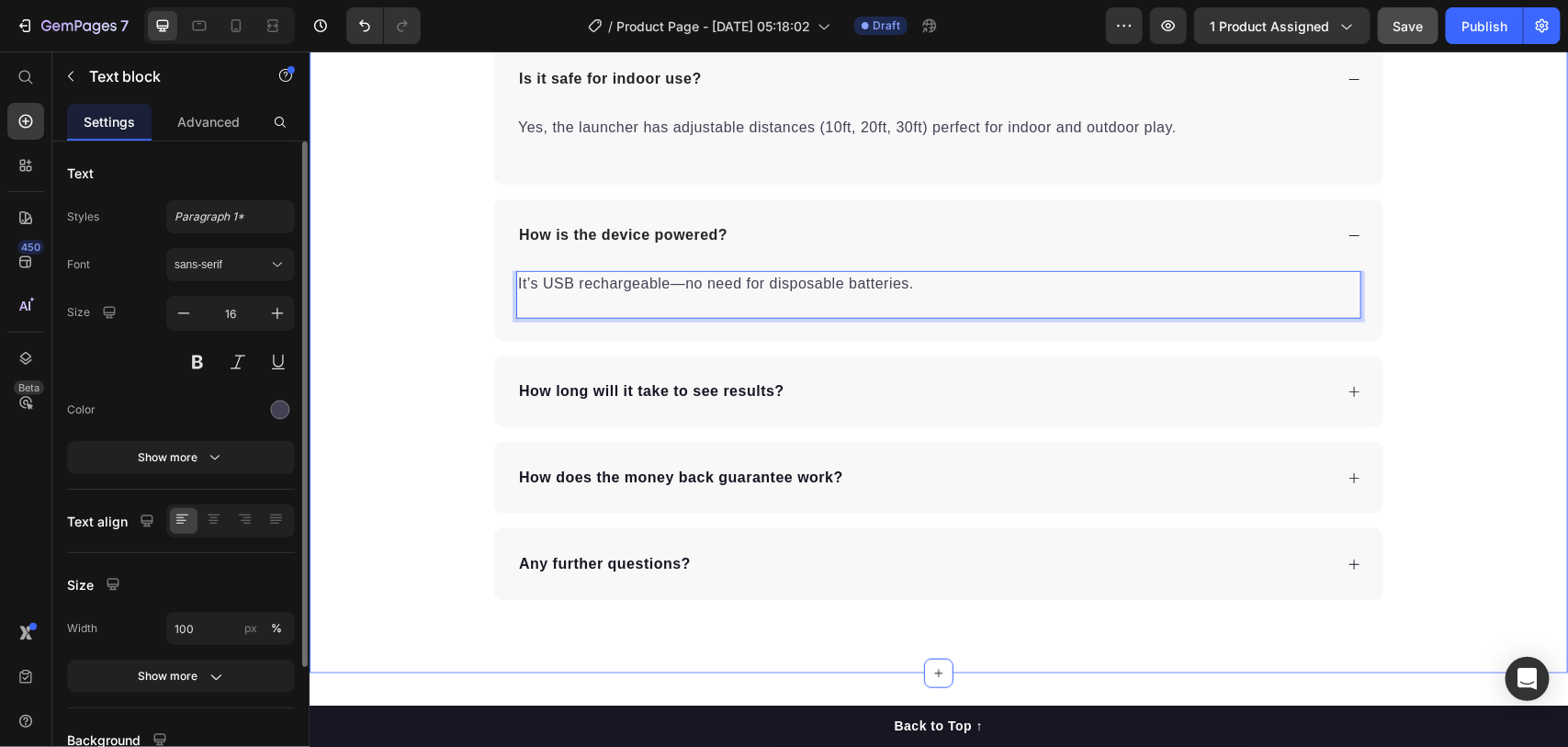 click on "Frequently Asked Questions Heading
What size dogs is this launcher suitable for? It’s ideal for small and medium dogs due to the 5cm mini tennis balls included. Text block
Is it safe for indoor use? Yes, the launcher has adjustable distances (10ft, 20ft, 30ft) perfect for indoor and outdoor play. Text block
How is the device powered? It’s USB rechargeable—no need for disposable batteries. Text block   0
How long will it take to see results?
How does the money back guarantee work?
Any further questions? Accordion Row" at bounding box center (938, 206) 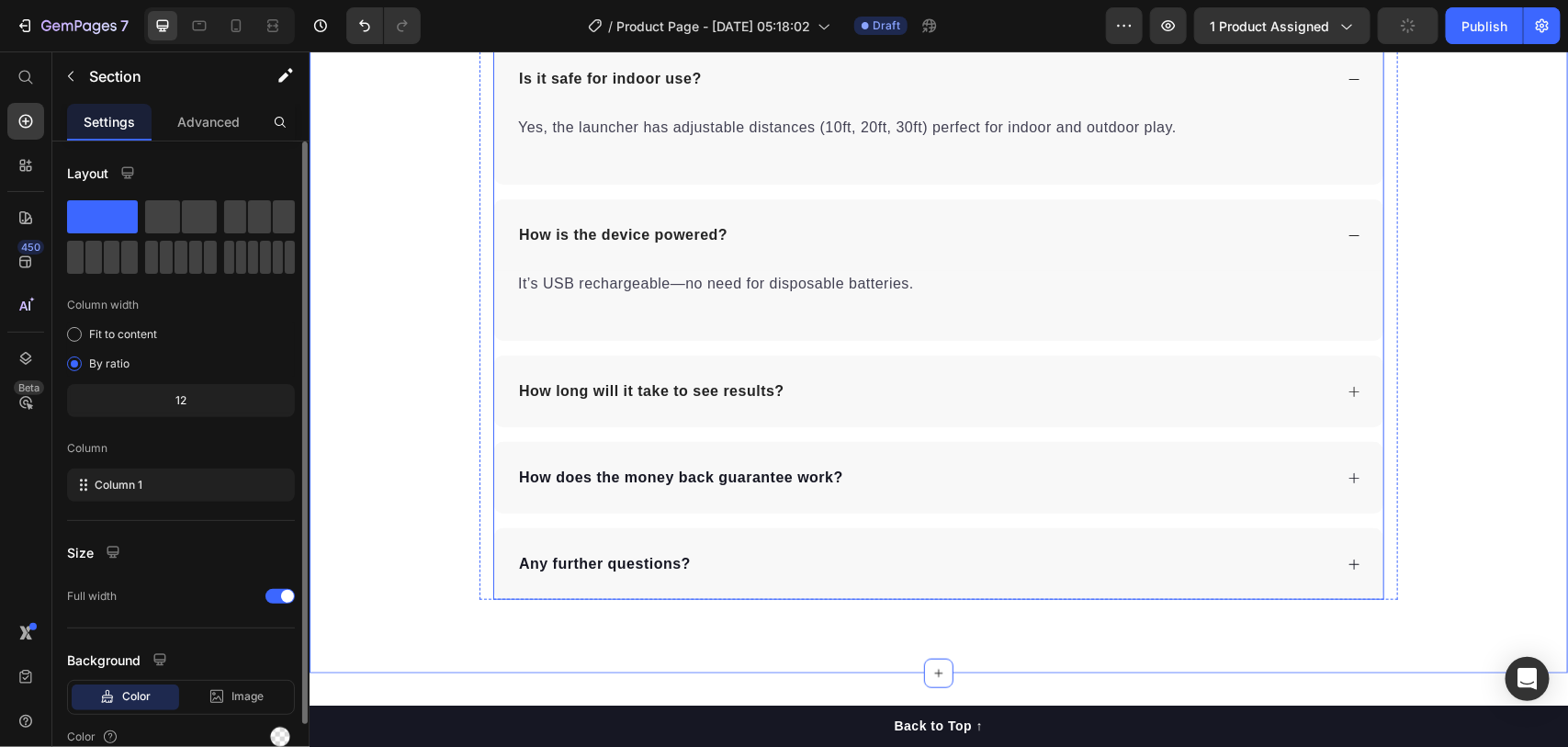 click on "How long will it take to see results?" at bounding box center [650, 390] 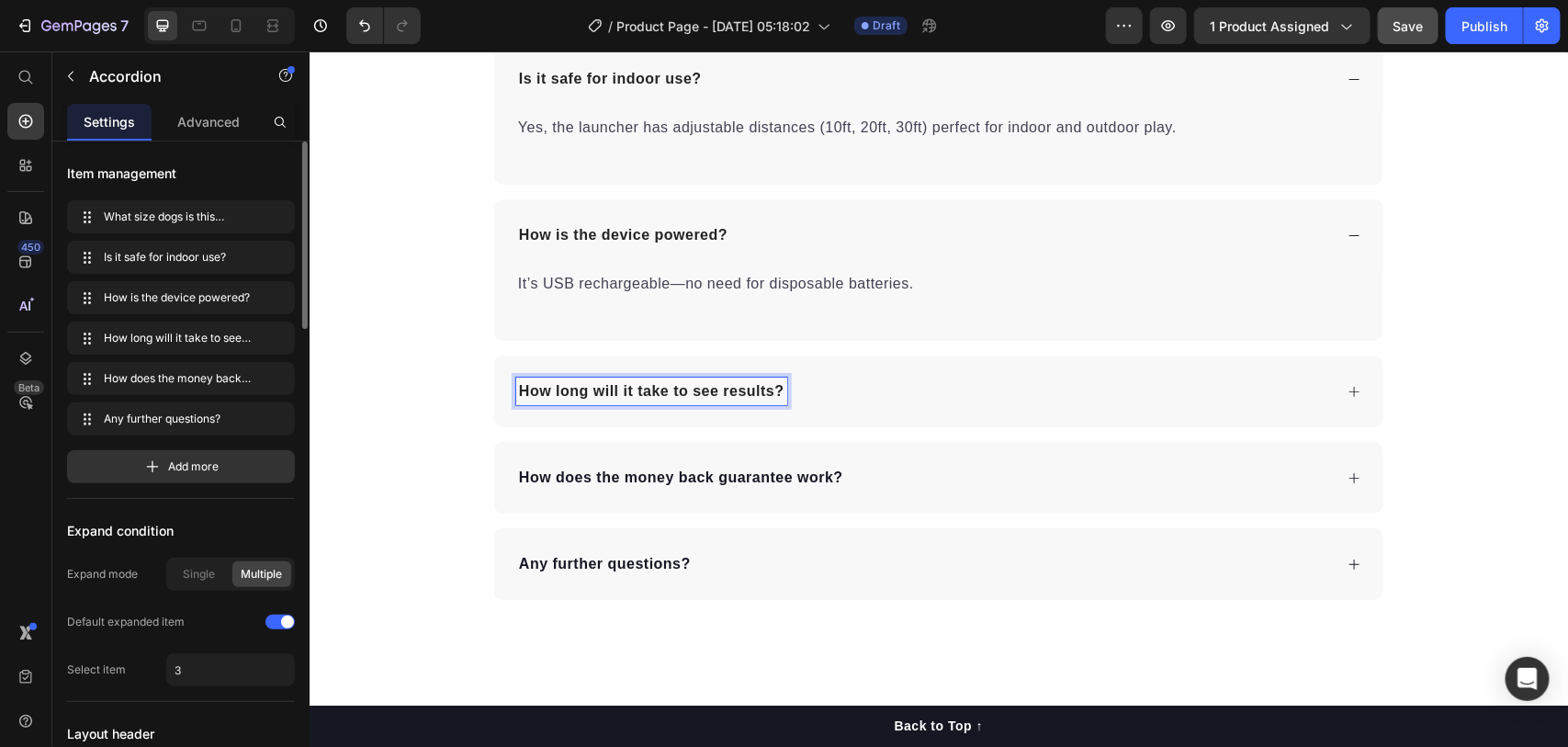 click on "How long will it take to see results?" at bounding box center [650, 390] 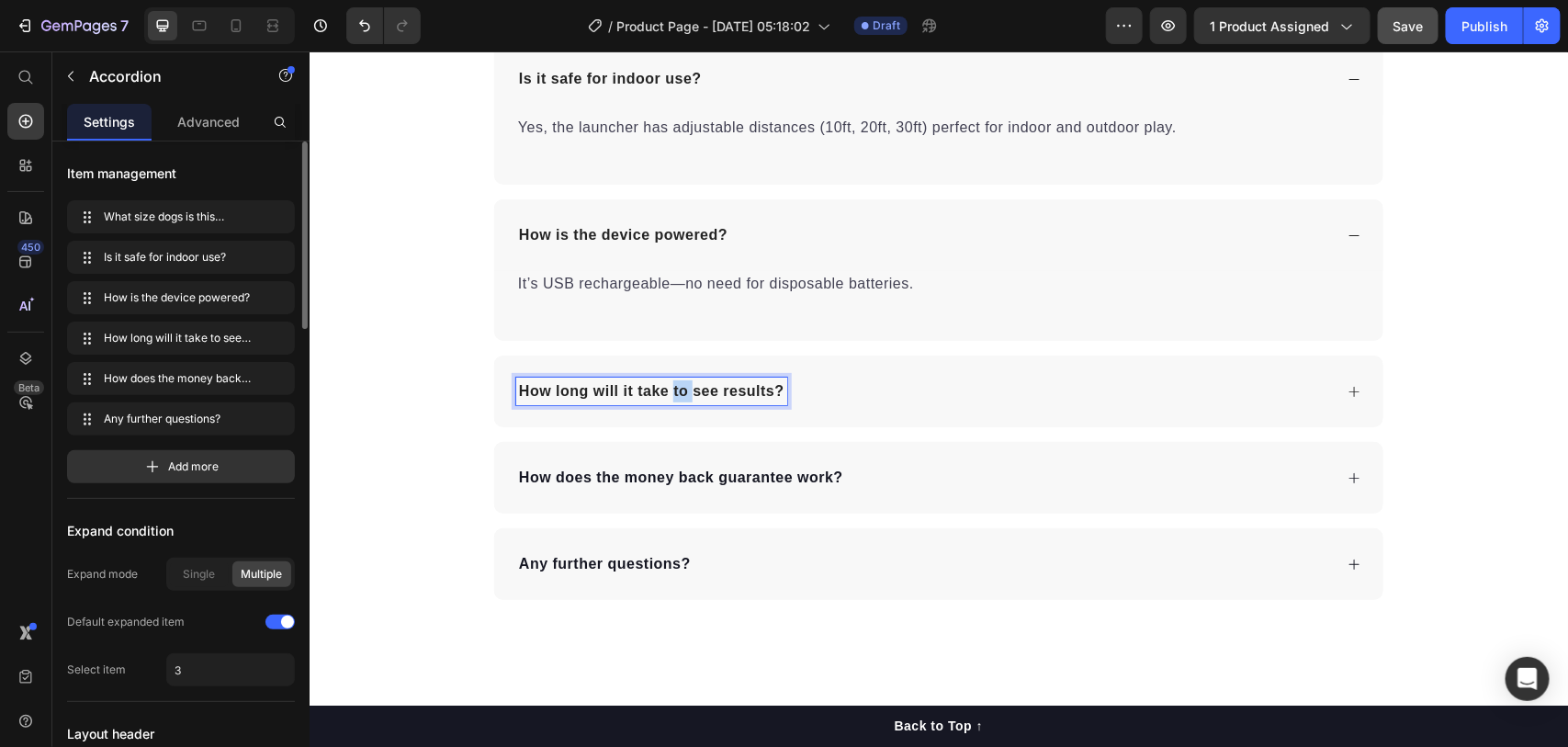 click on "How long will it take to see results?" at bounding box center [650, 390] 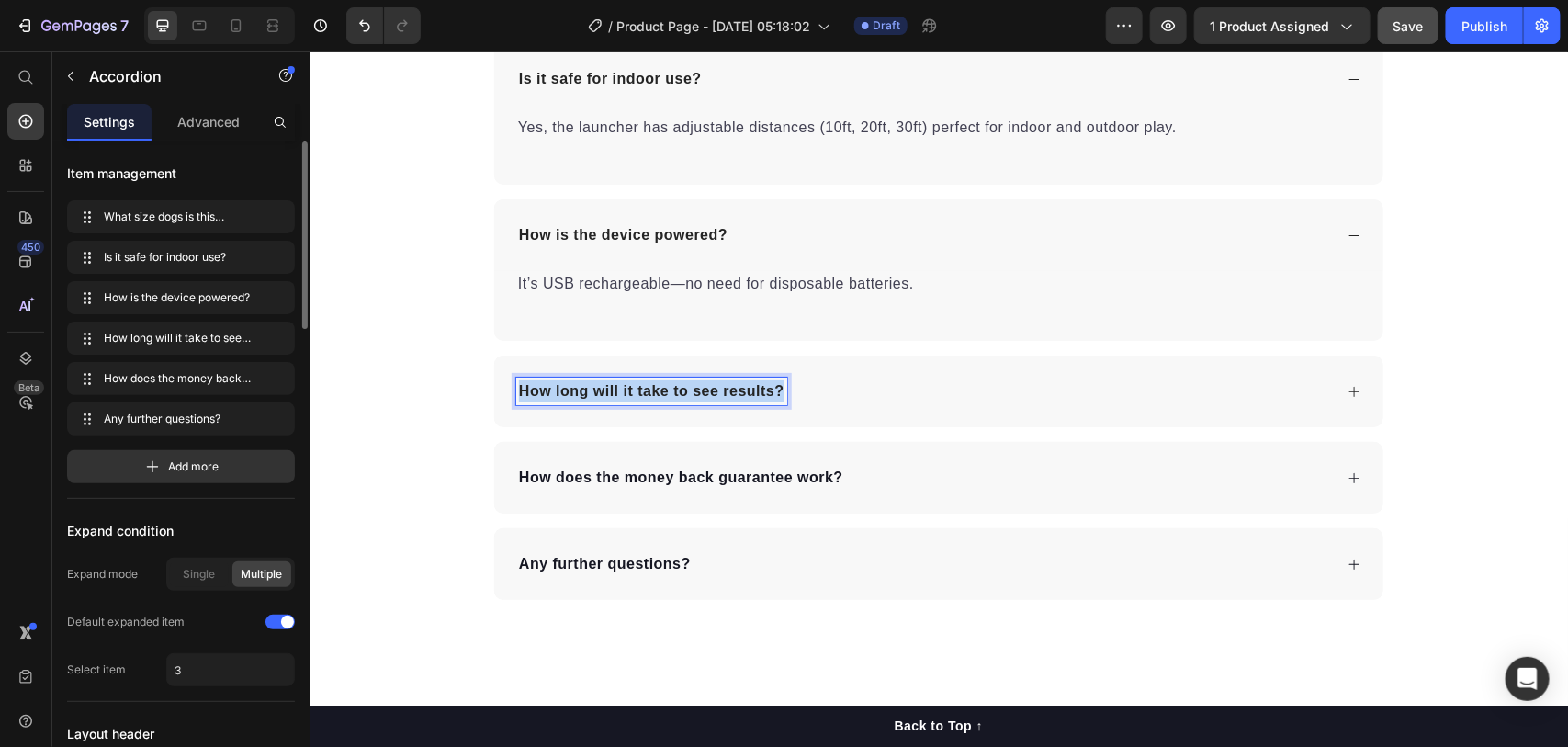 click on "How long will it take to see results?" at bounding box center (650, 390) 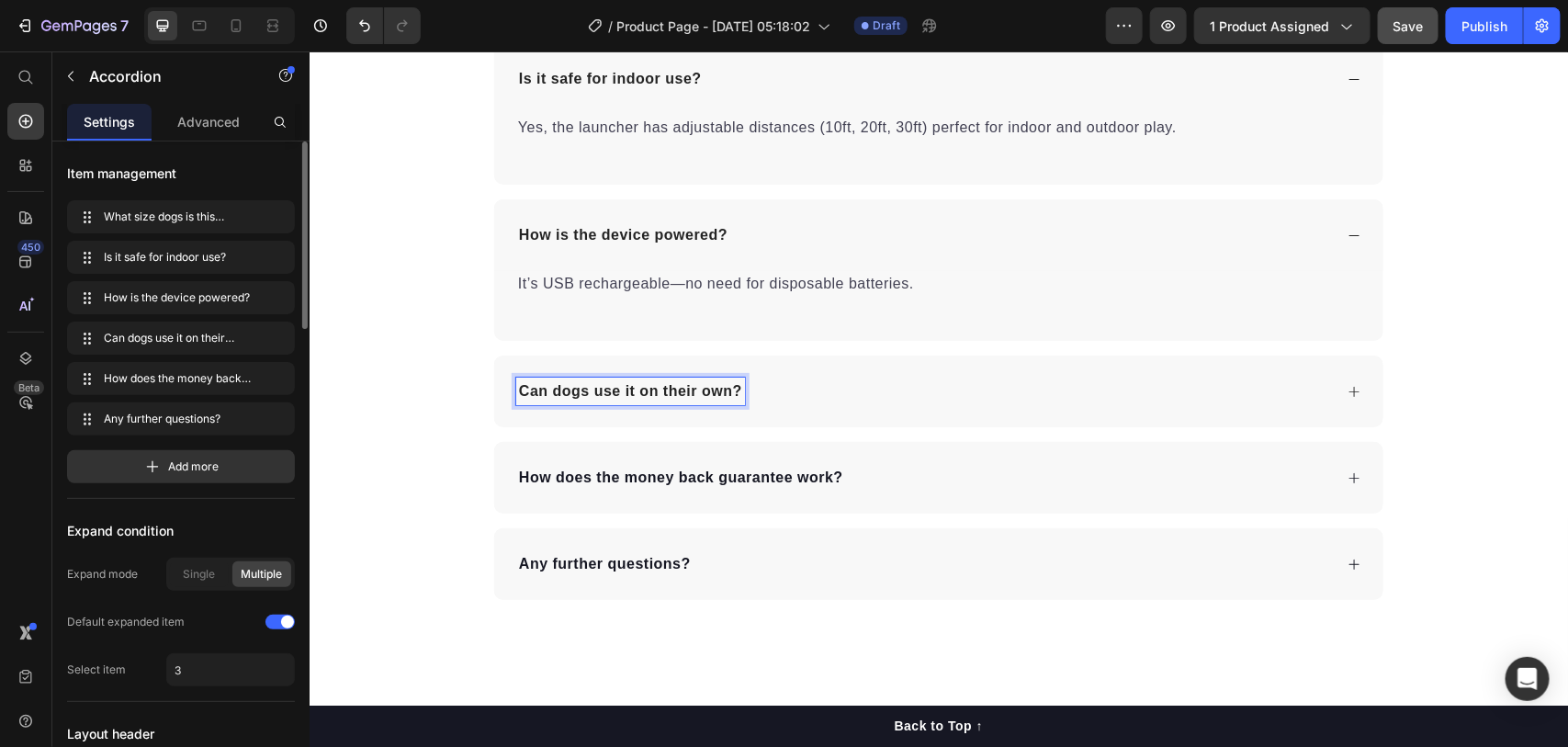 click 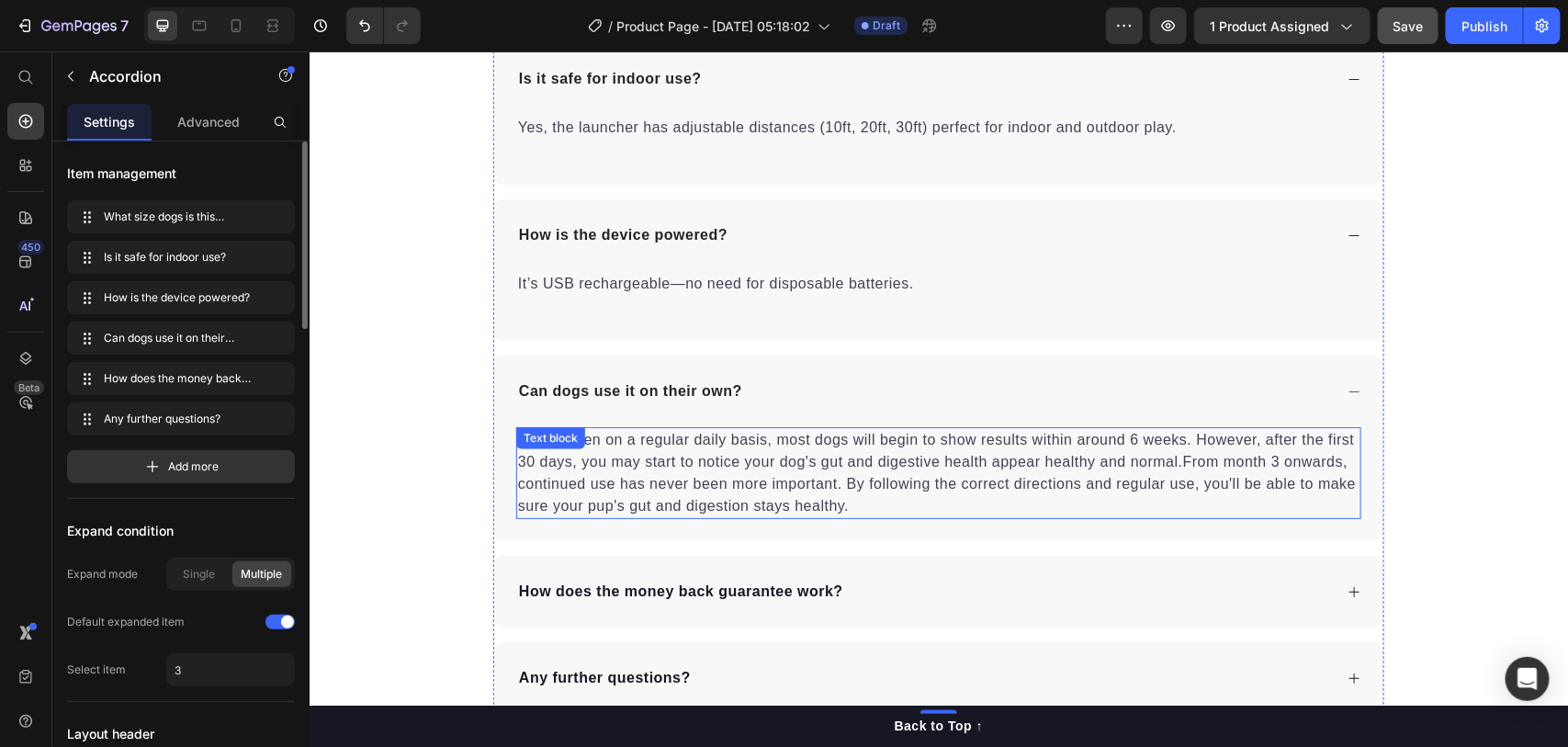 click on "When taken on a regular daily basis, most dogs will begin to show results within around 6 weeks. However, after the first 30 days, you may start to notice your dog's gut and digestive health appear healthy and normal.From month 3 onwards, continued use has never been more important. By following the correct directions and regular use, you'll be able to make sure your pup's gut and digestion stays healthy." at bounding box center [938, 472] 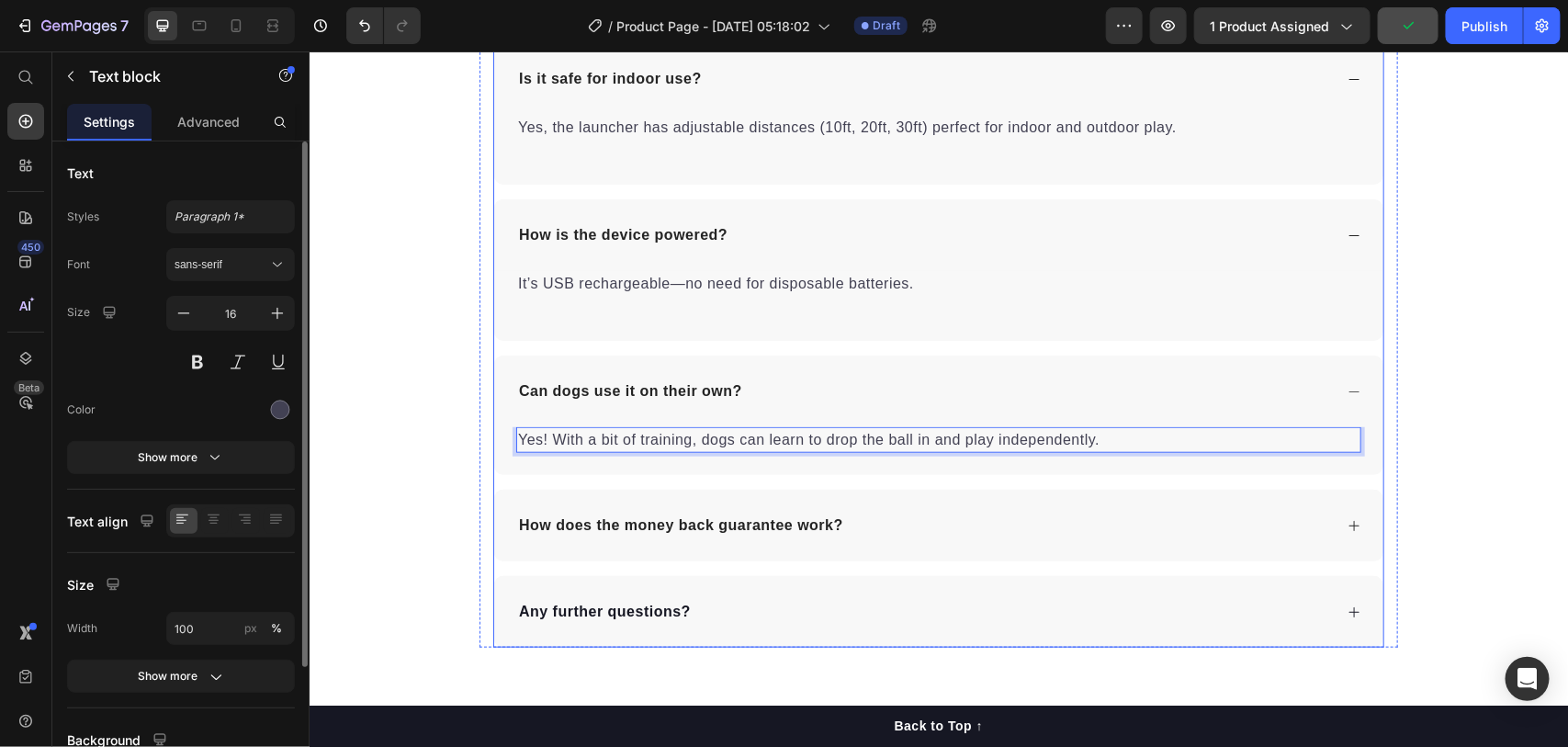click on "How does the money back guarantee work?" at bounding box center [680, 525] 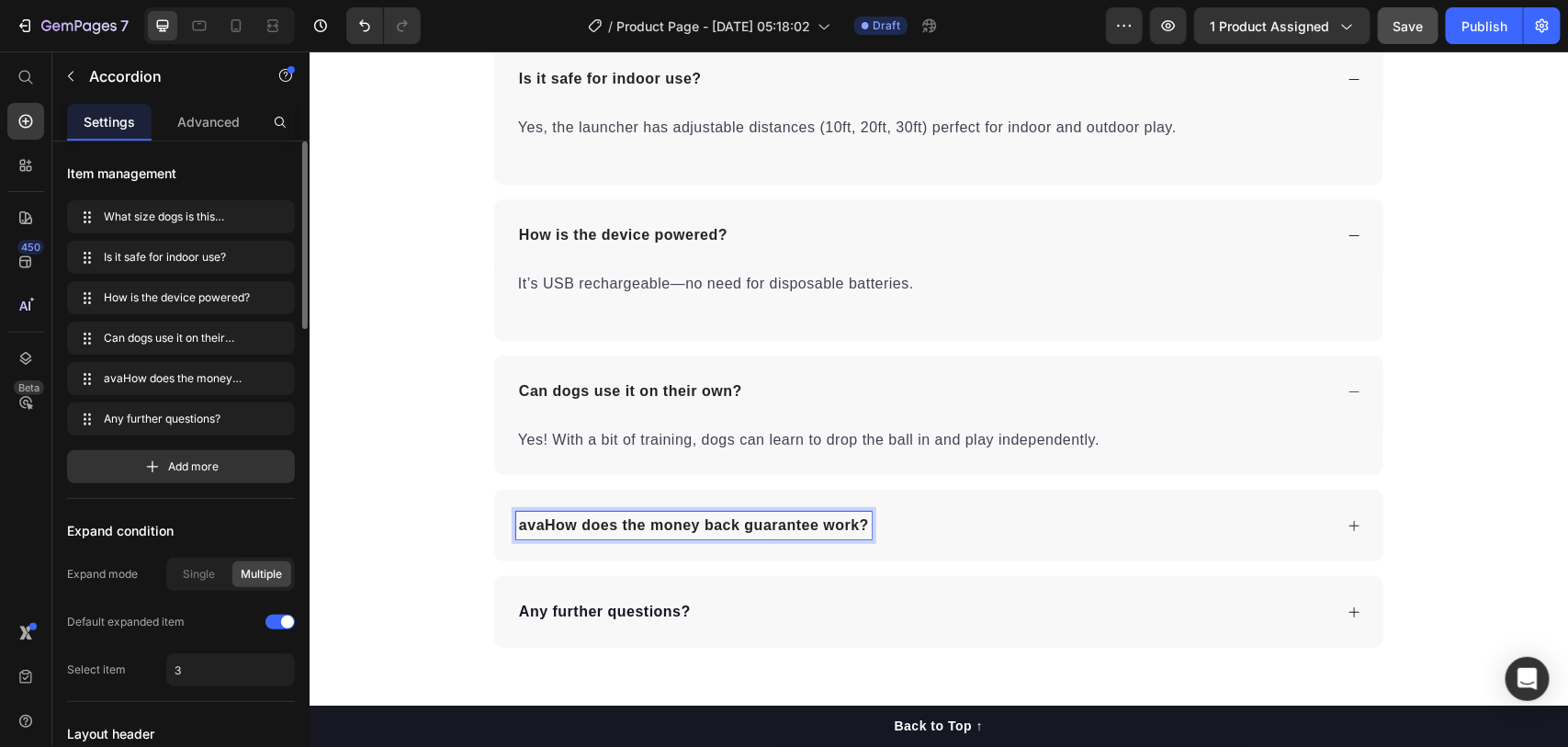 click on "avaHow does the money back guarantee work?" at bounding box center (938, 525) 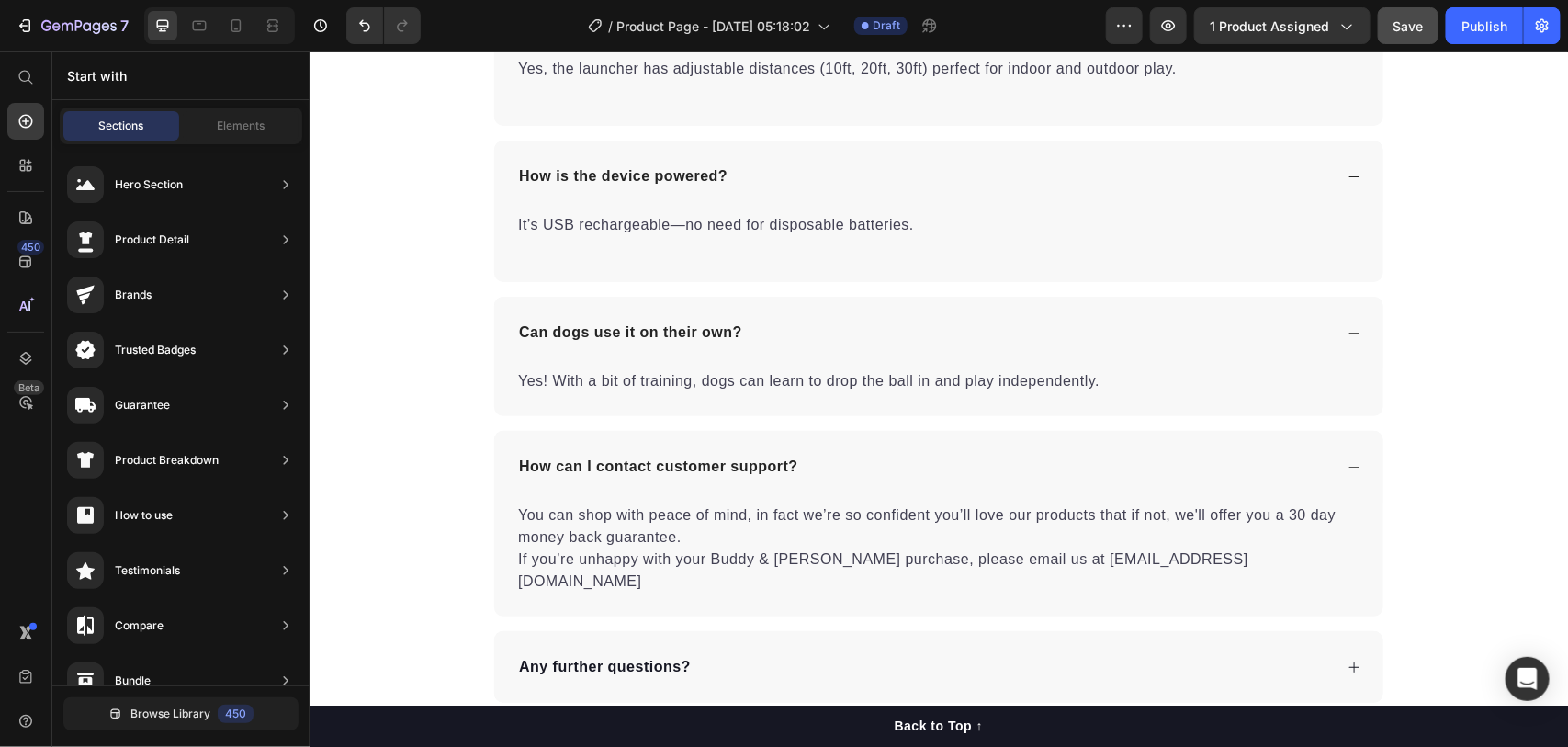 scroll, scrollTop: 3787, scrollLeft: 0, axis: vertical 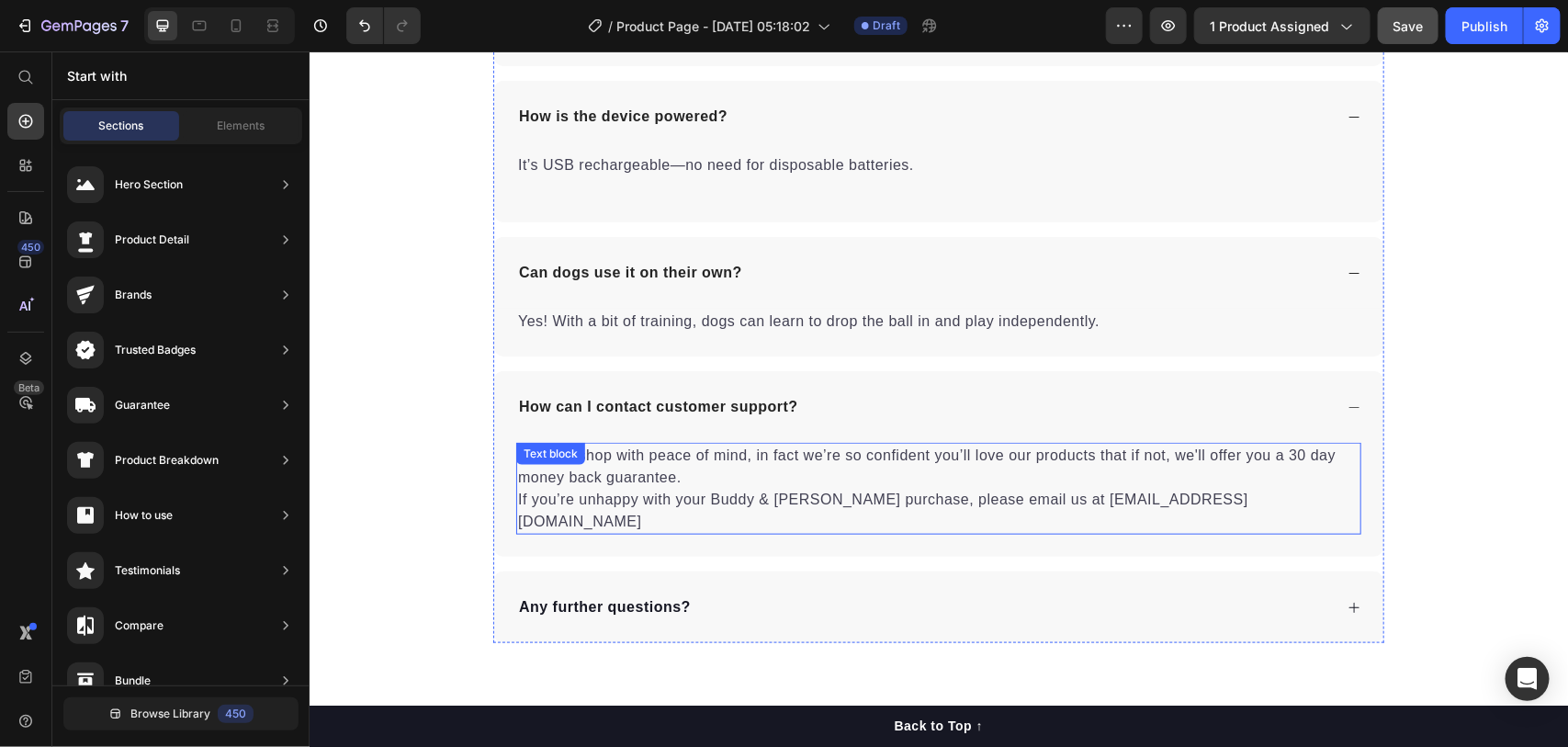 click on "You can shop with peace of mind, in fact we’re so confident you’ll love our products that if not, we'll offer you a 30 day money back guarantee. If you’re unhappy with your Buddy & [PERSON_NAME] purchase, please email us at [EMAIL_ADDRESS][DOMAIN_NAME]" at bounding box center (938, 488) 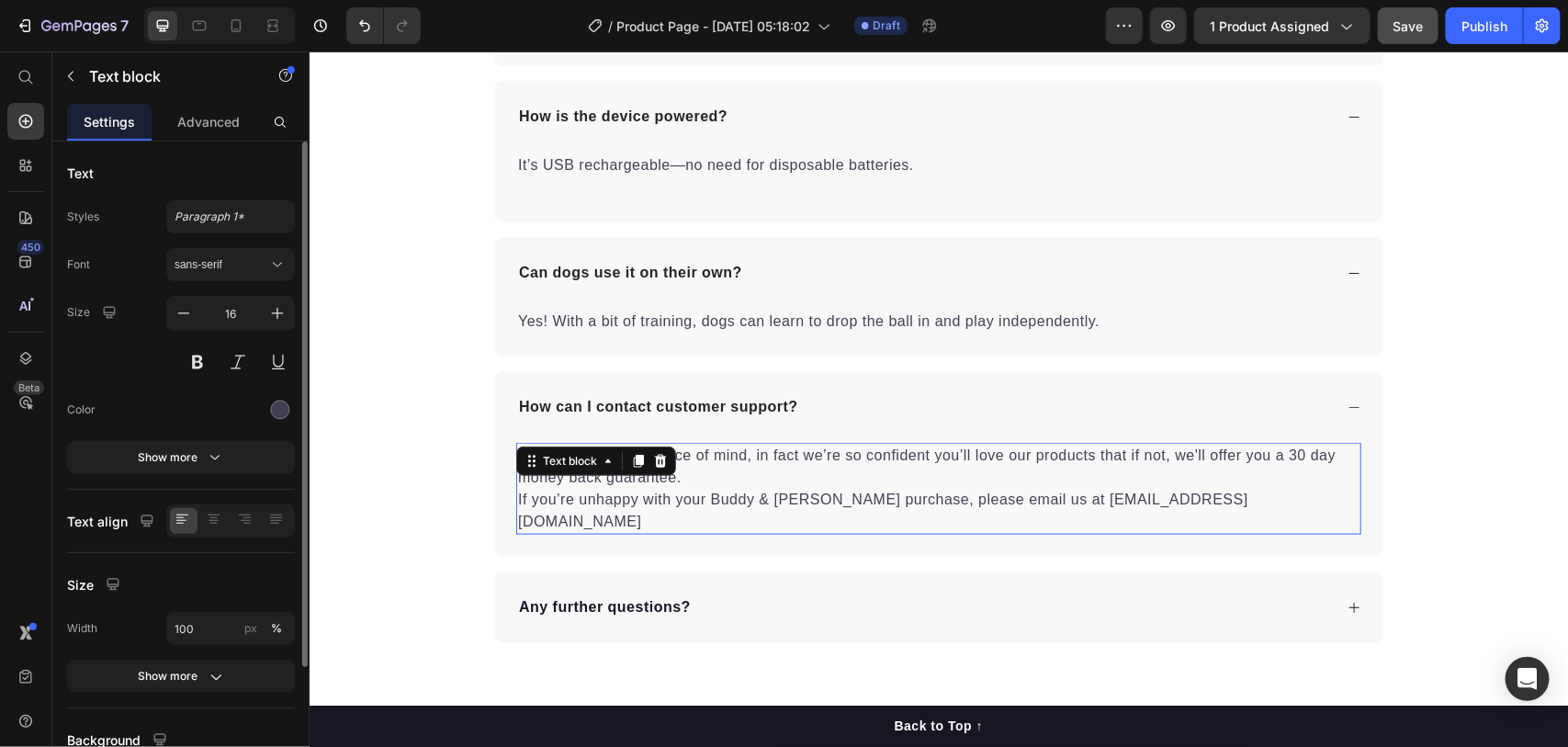 click on "You can shop with peace of mind, in fact we’re so confident you’ll love our products that if not, we'll offer you a 30 day money back guarantee. If you’re unhappy with your Buddy & [PERSON_NAME] purchase, please email us at [EMAIL_ADDRESS][DOMAIN_NAME]" at bounding box center (938, 488) 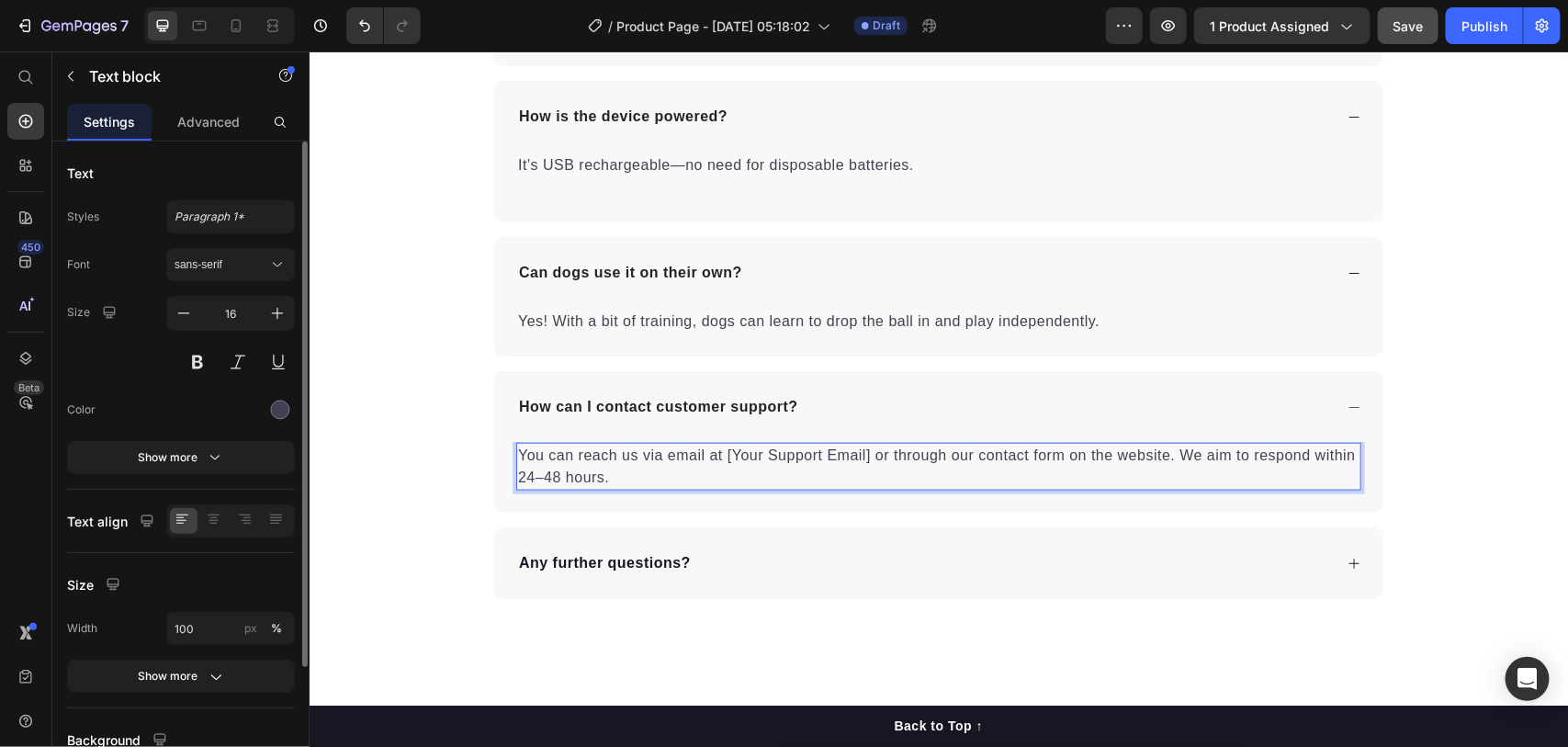 click on "You can reach us via email at [Your Support Email] or through our contact form on the website. We aim to respond within 24–48 hours." at bounding box center (938, 466) 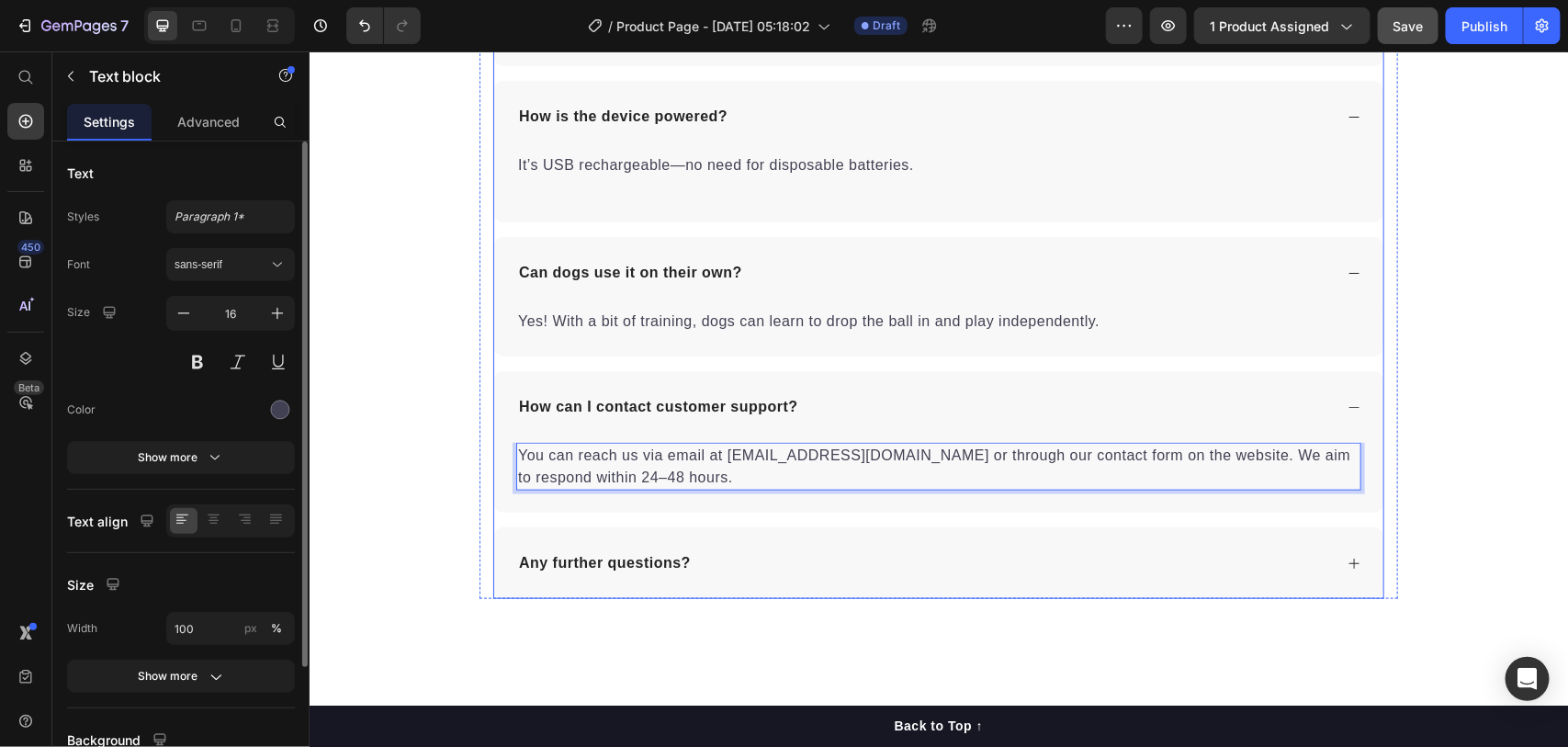 click on "Any further questions?" at bounding box center (923, 562) 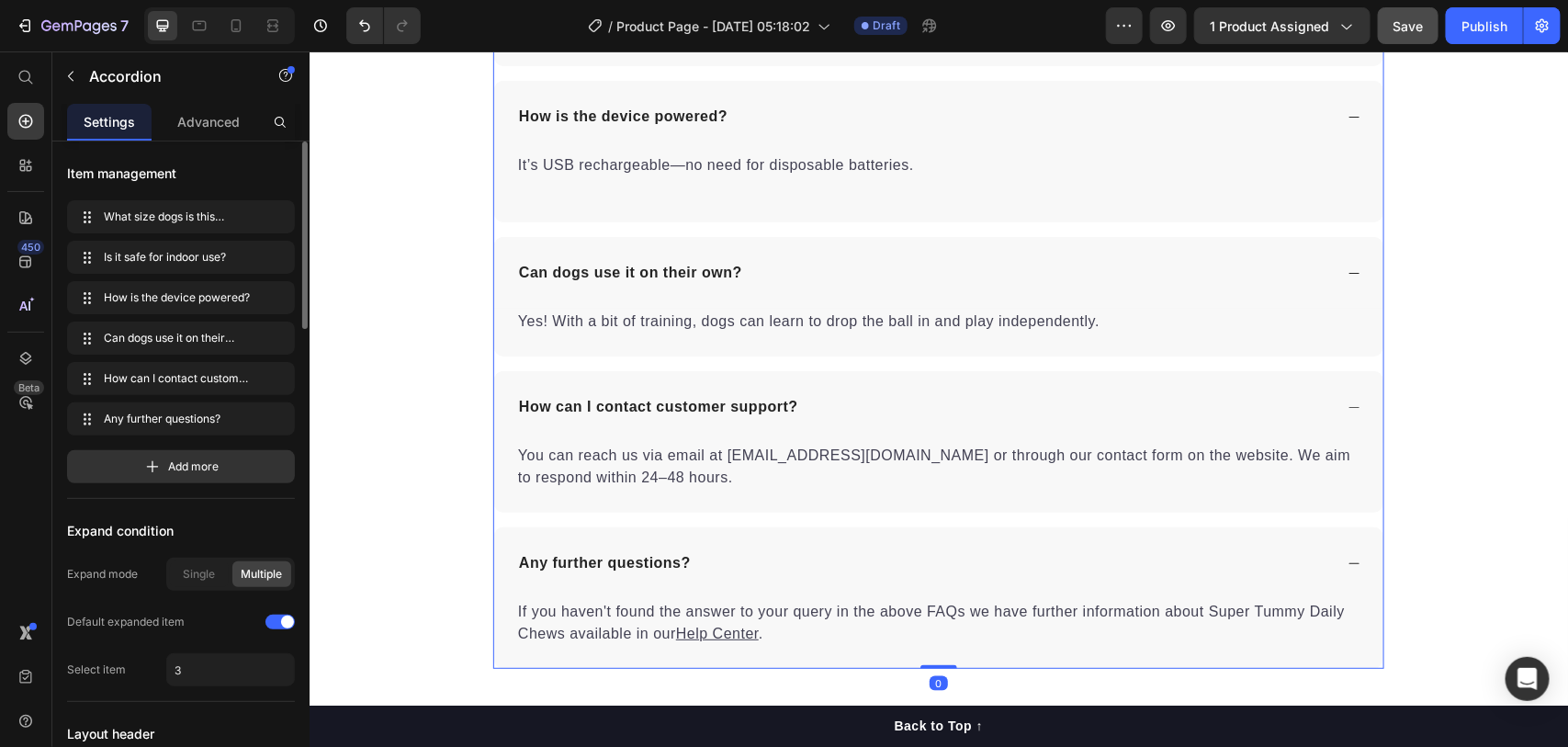 click on "Any further questions?" at bounding box center (923, 562) 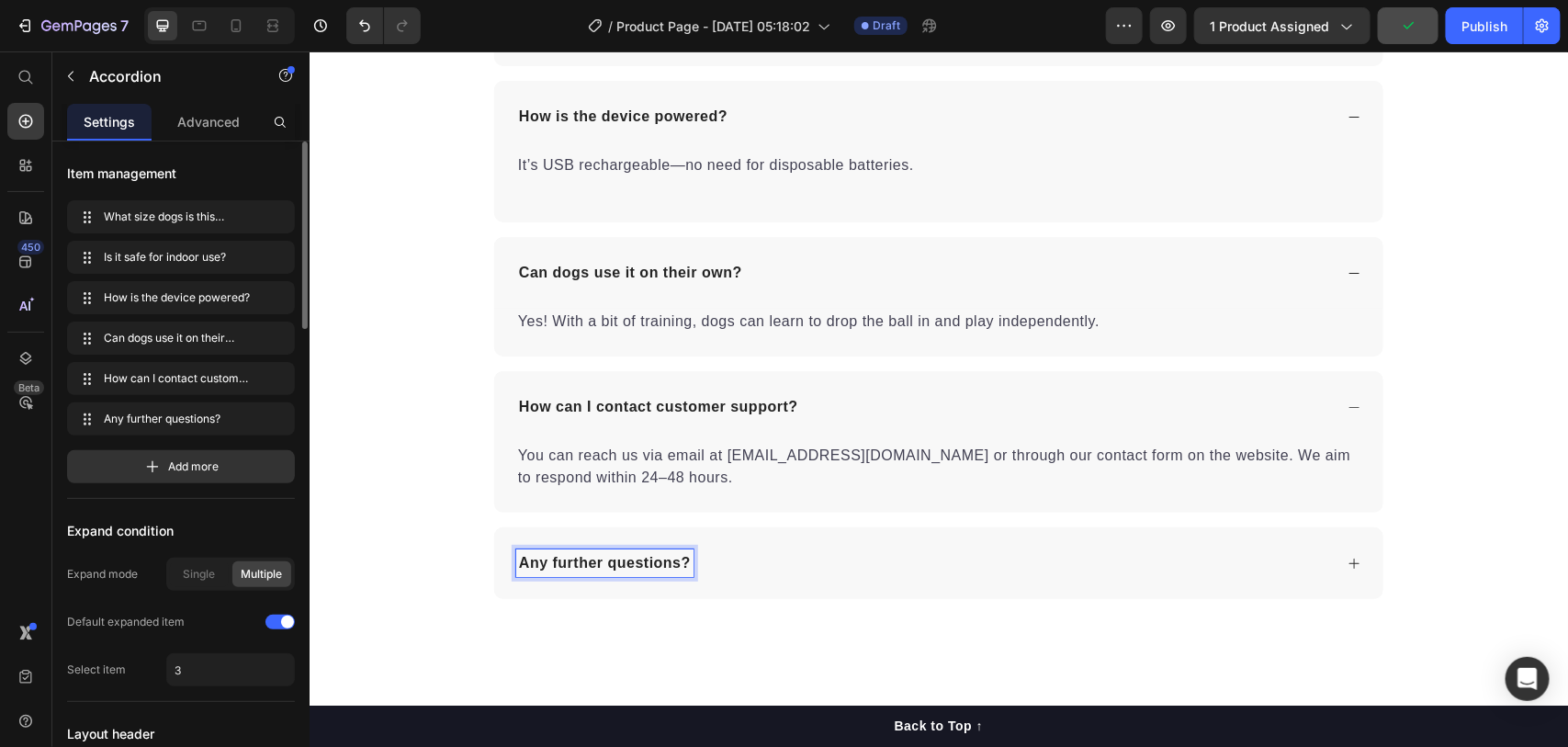 click on "Any further questions?" at bounding box center [604, 562] 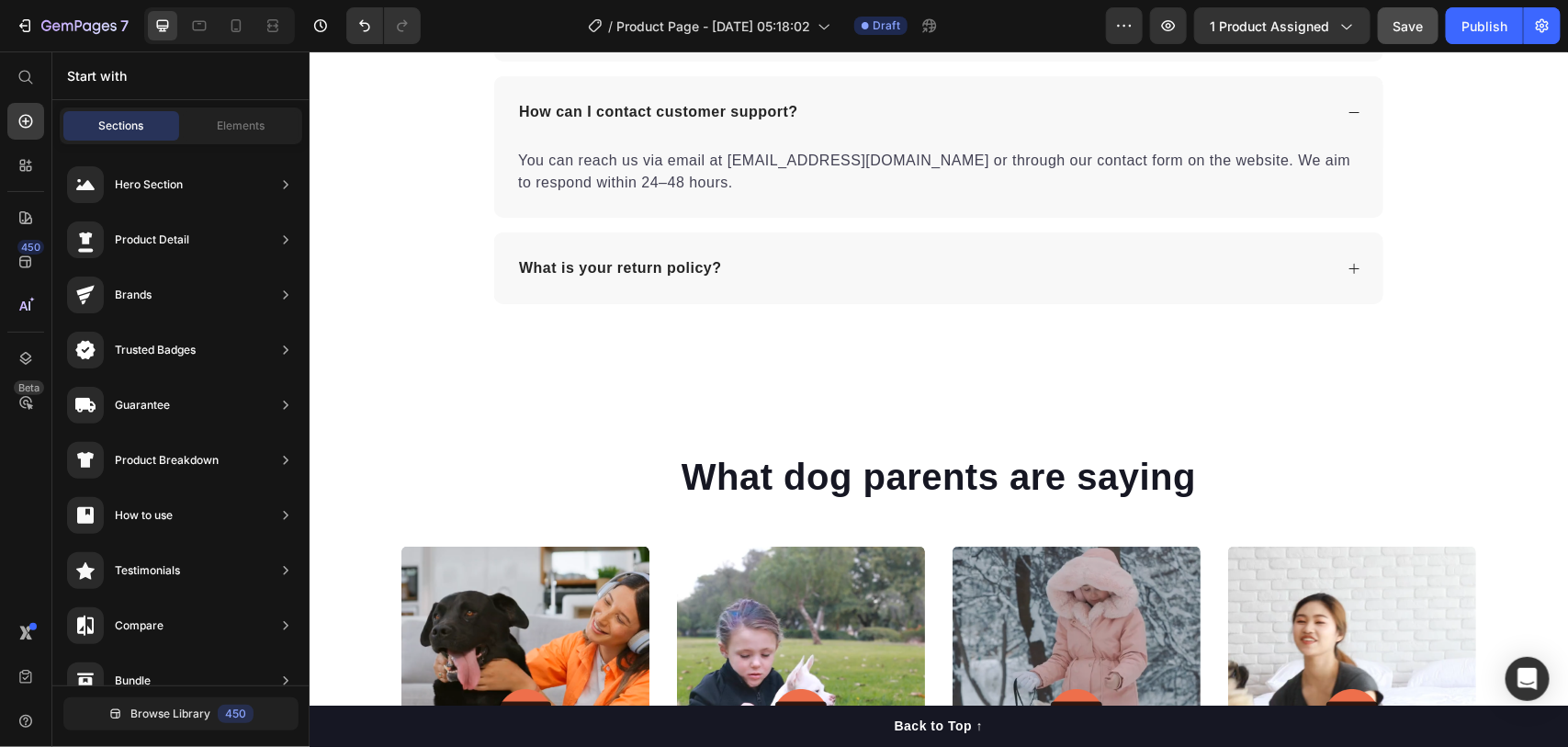 scroll, scrollTop: 4107, scrollLeft: 0, axis: vertical 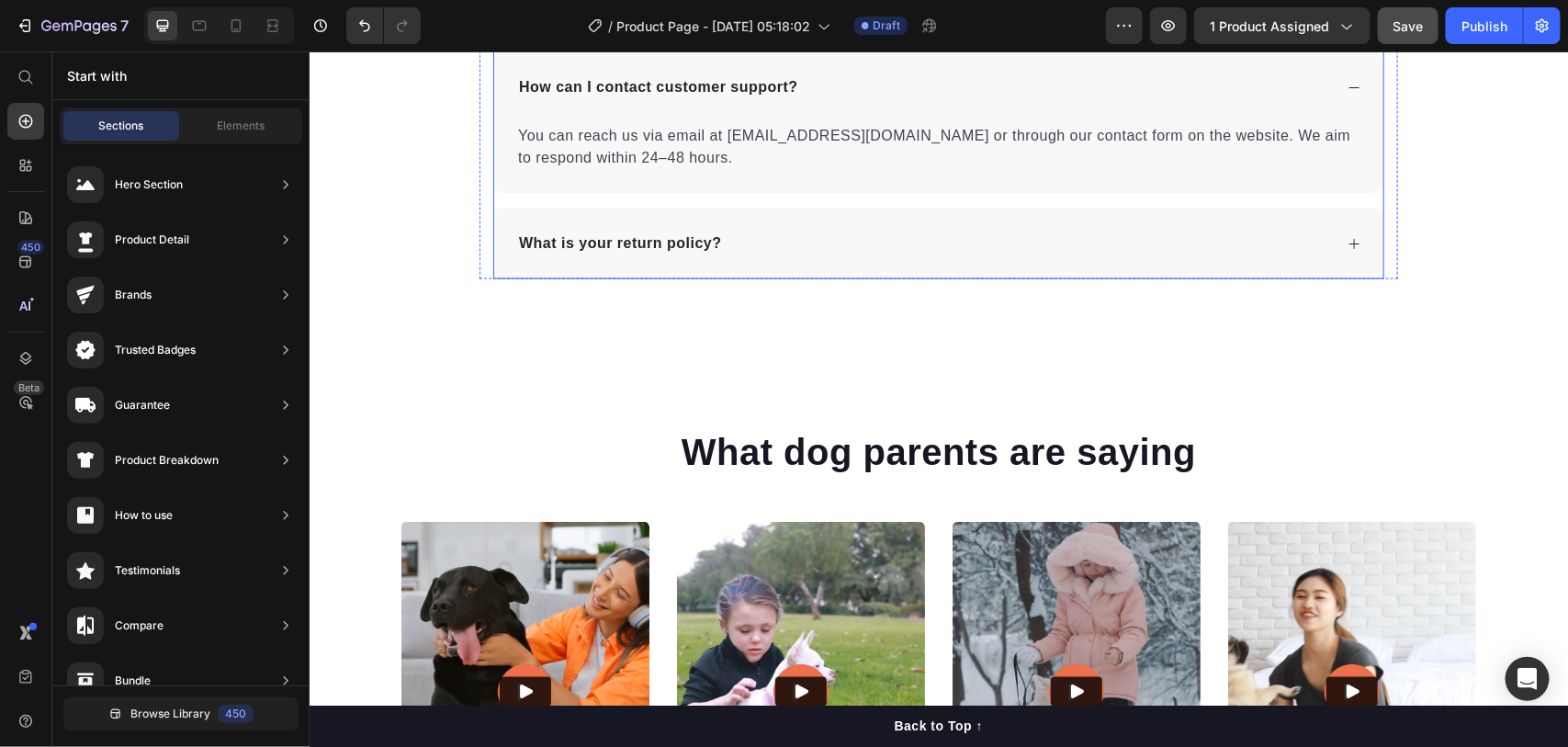 click 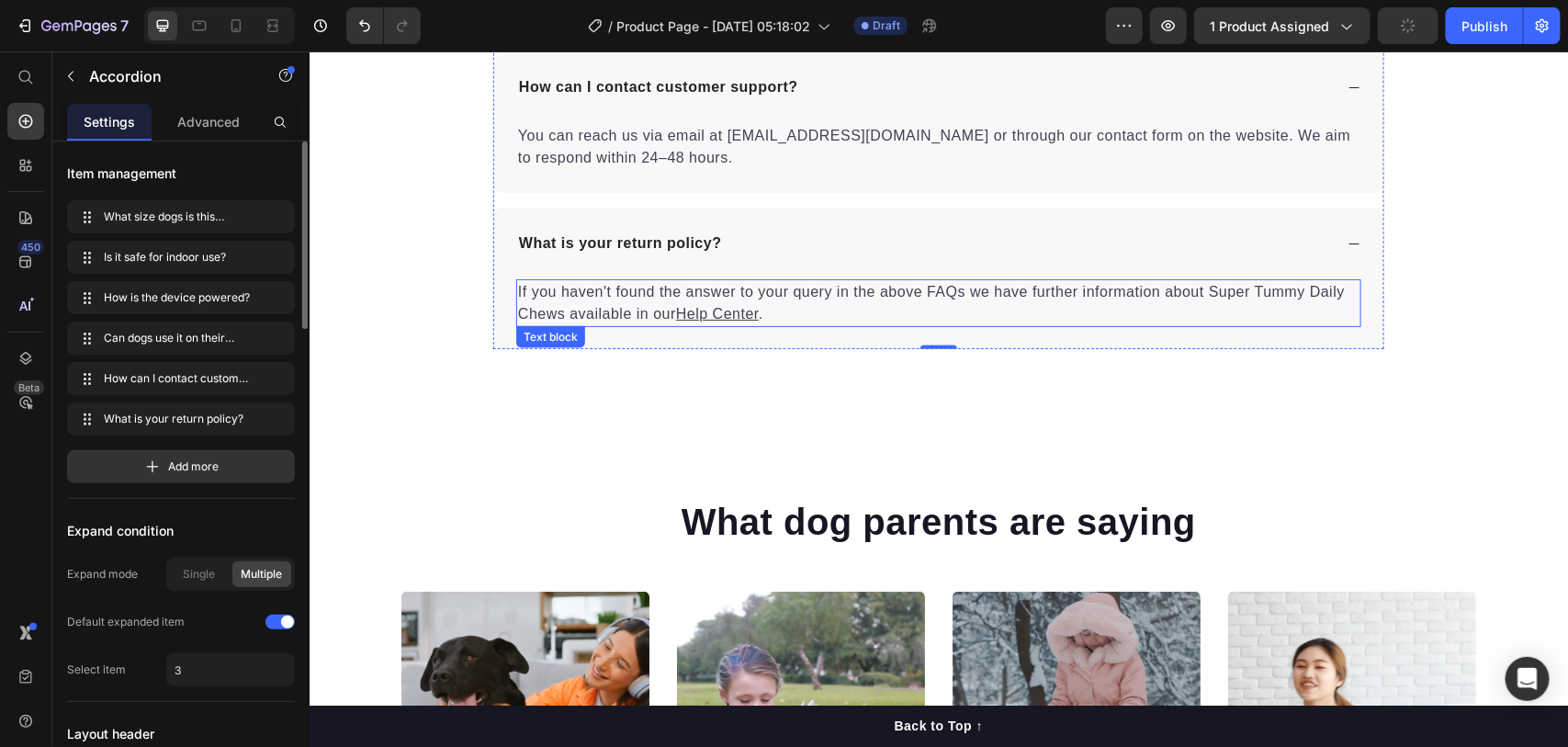 click on "If you haven't found the answer to your query in the above FAQs we have further information about Super Tummy Daily Chews available in our  Help Center ." at bounding box center [938, 302] 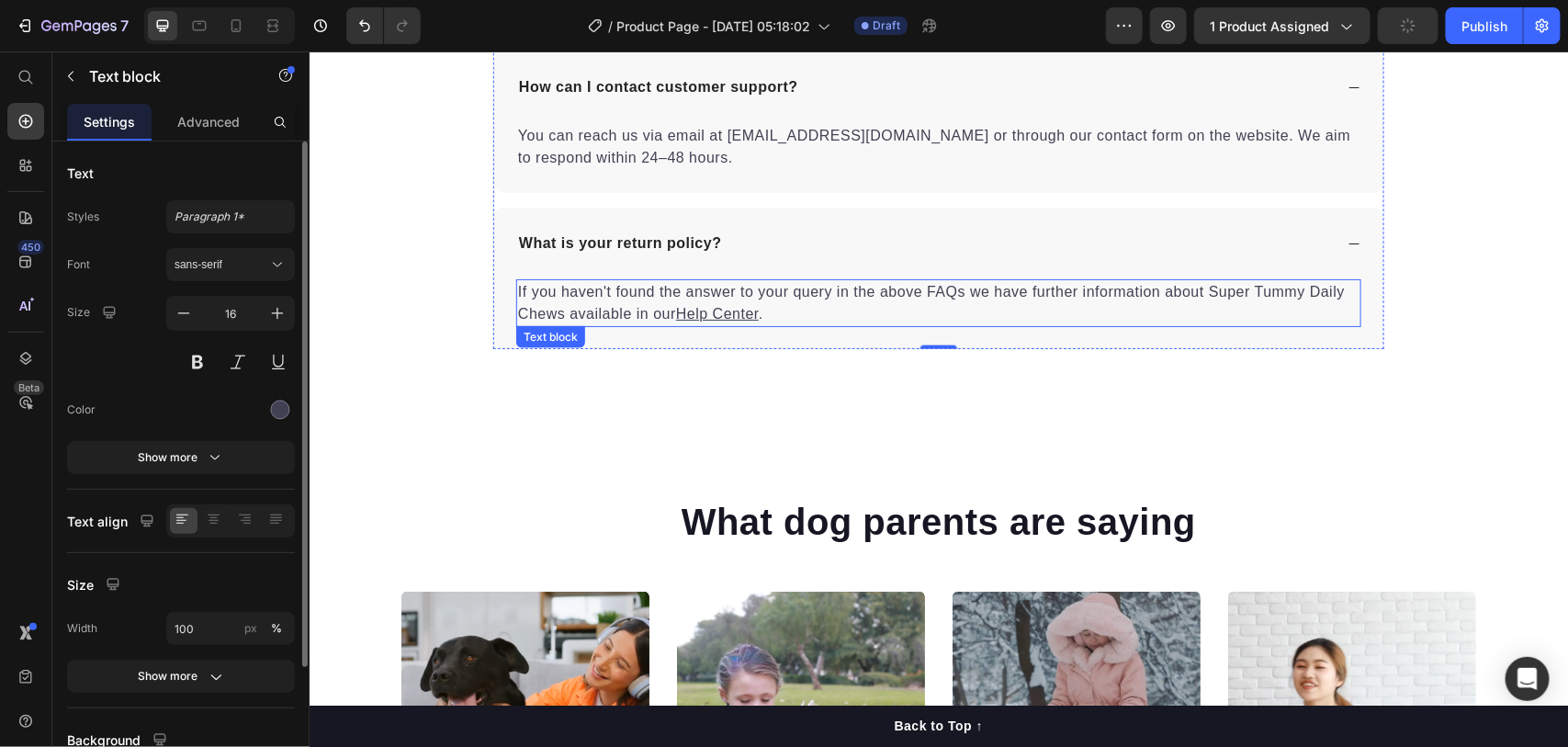 click on "If you haven't found the answer to your query in the above FAQs we have further information about Super Tummy Daily Chews available in our  Help Center ." at bounding box center (938, 302) 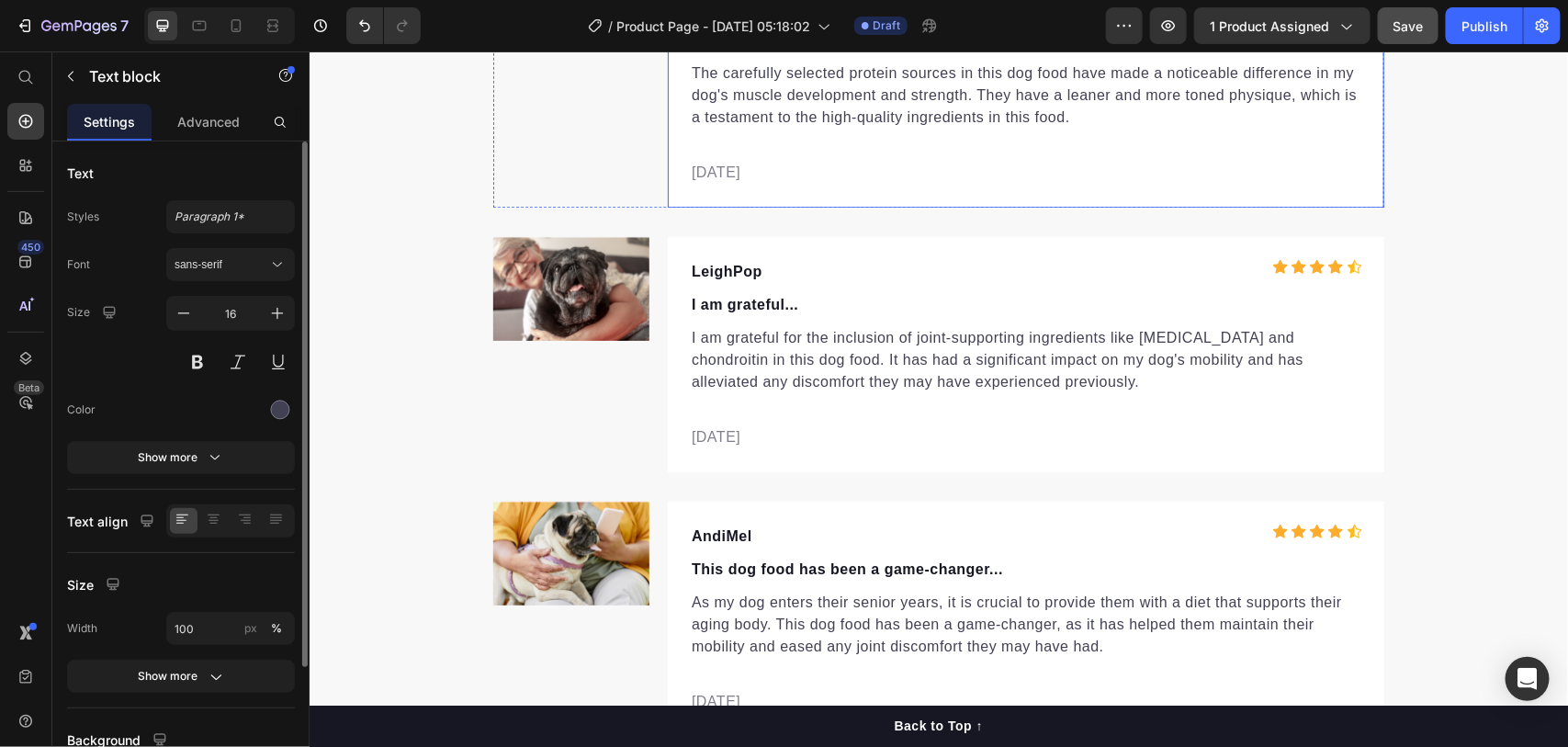 scroll, scrollTop: 5332, scrollLeft: 0, axis: vertical 